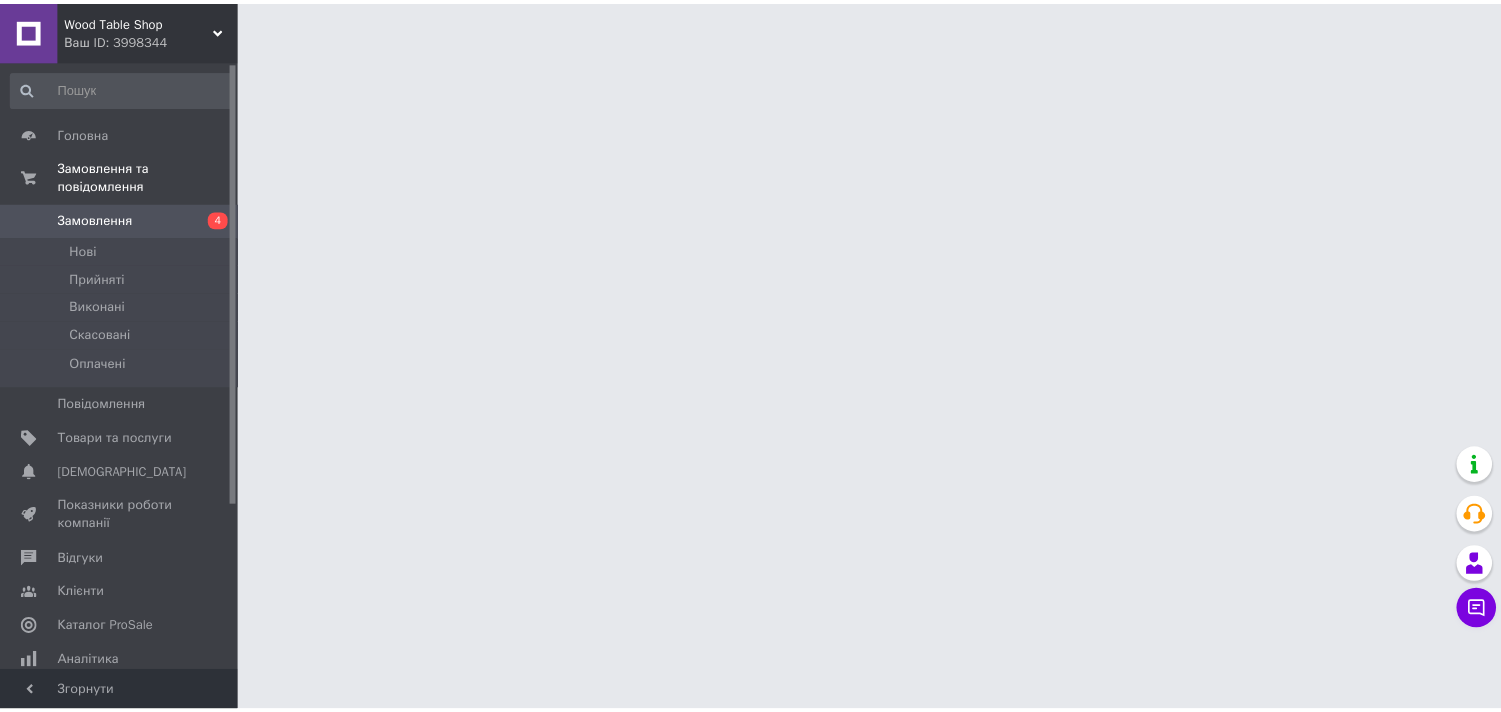 scroll, scrollTop: 0, scrollLeft: 0, axis: both 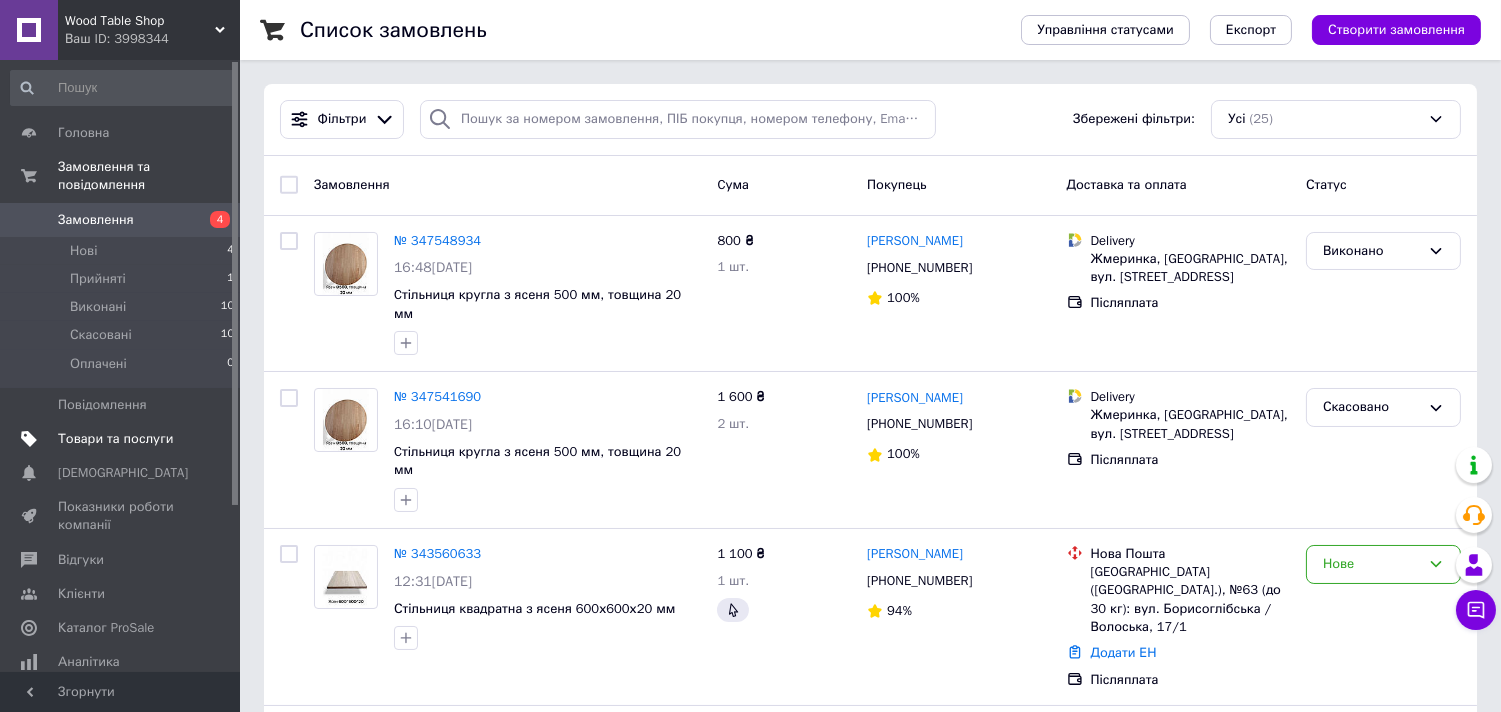 click on "Товари та послуги" at bounding box center [123, 439] 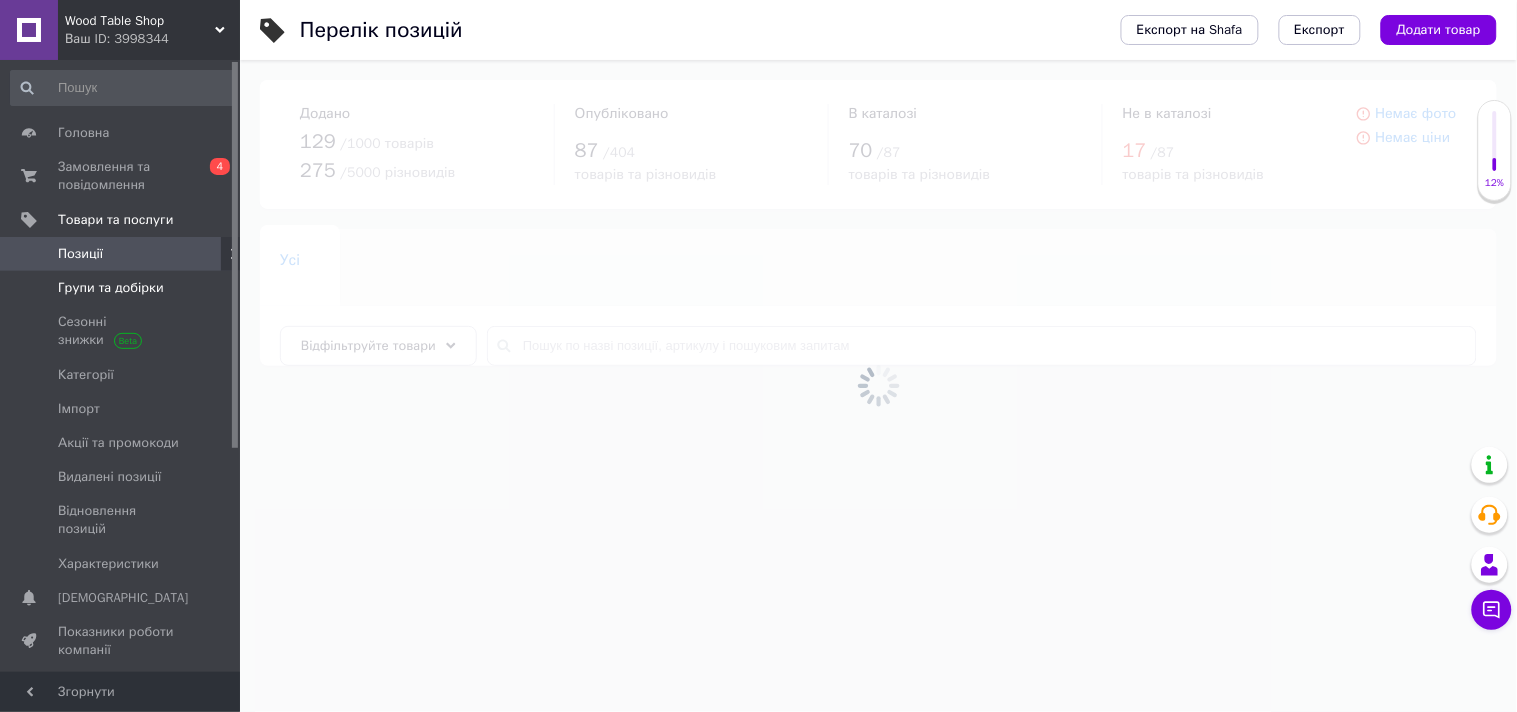 click on "Групи та добірки" at bounding box center [111, 288] 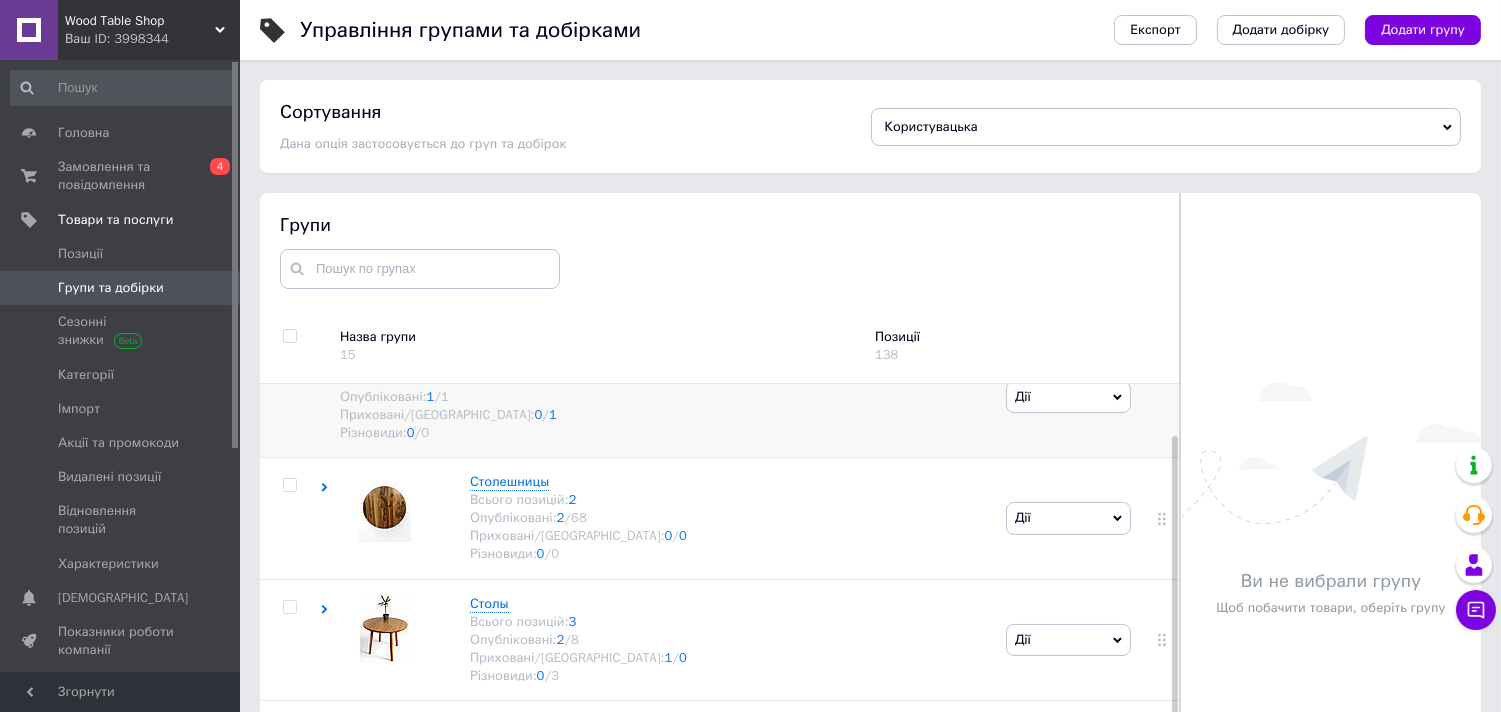 scroll, scrollTop: 60, scrollLeft: 0, axis: vertical 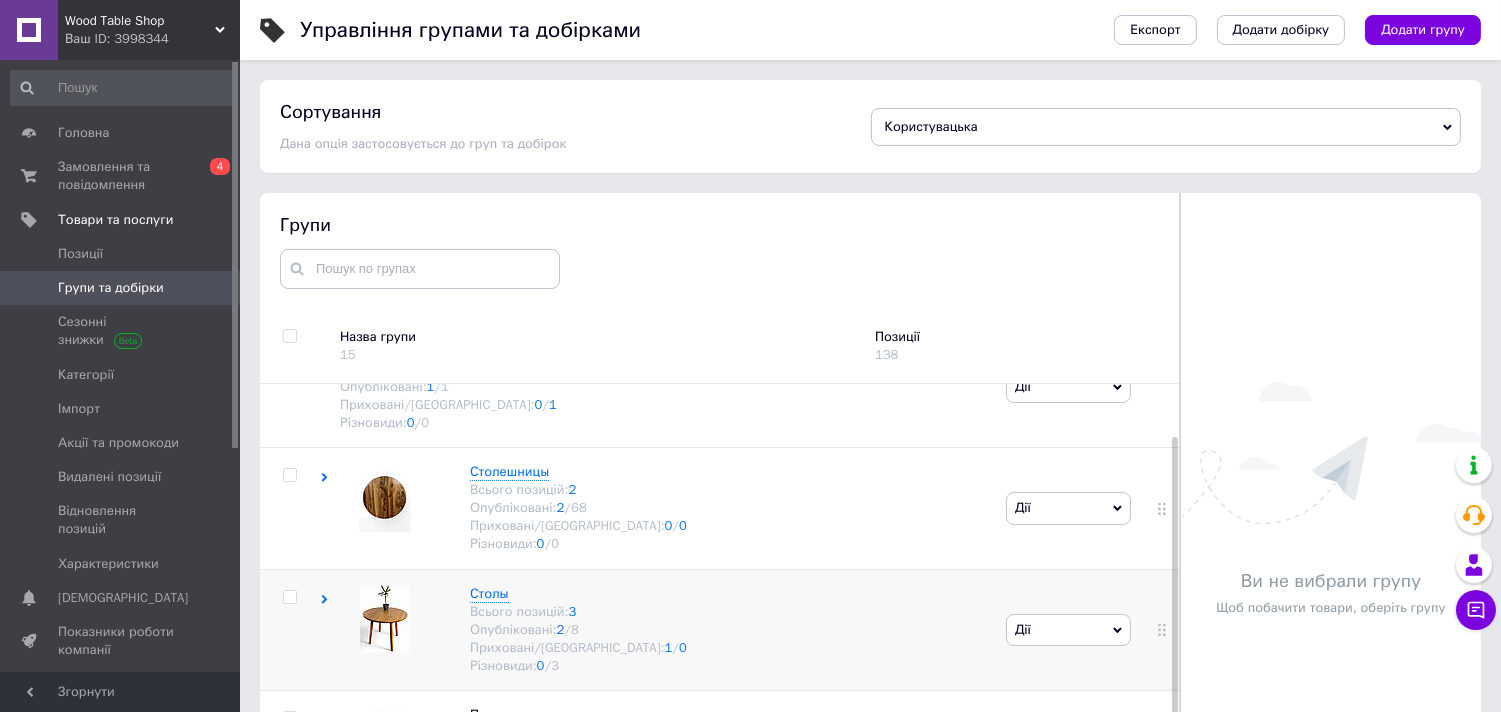 click at bounding box center [290, 597] 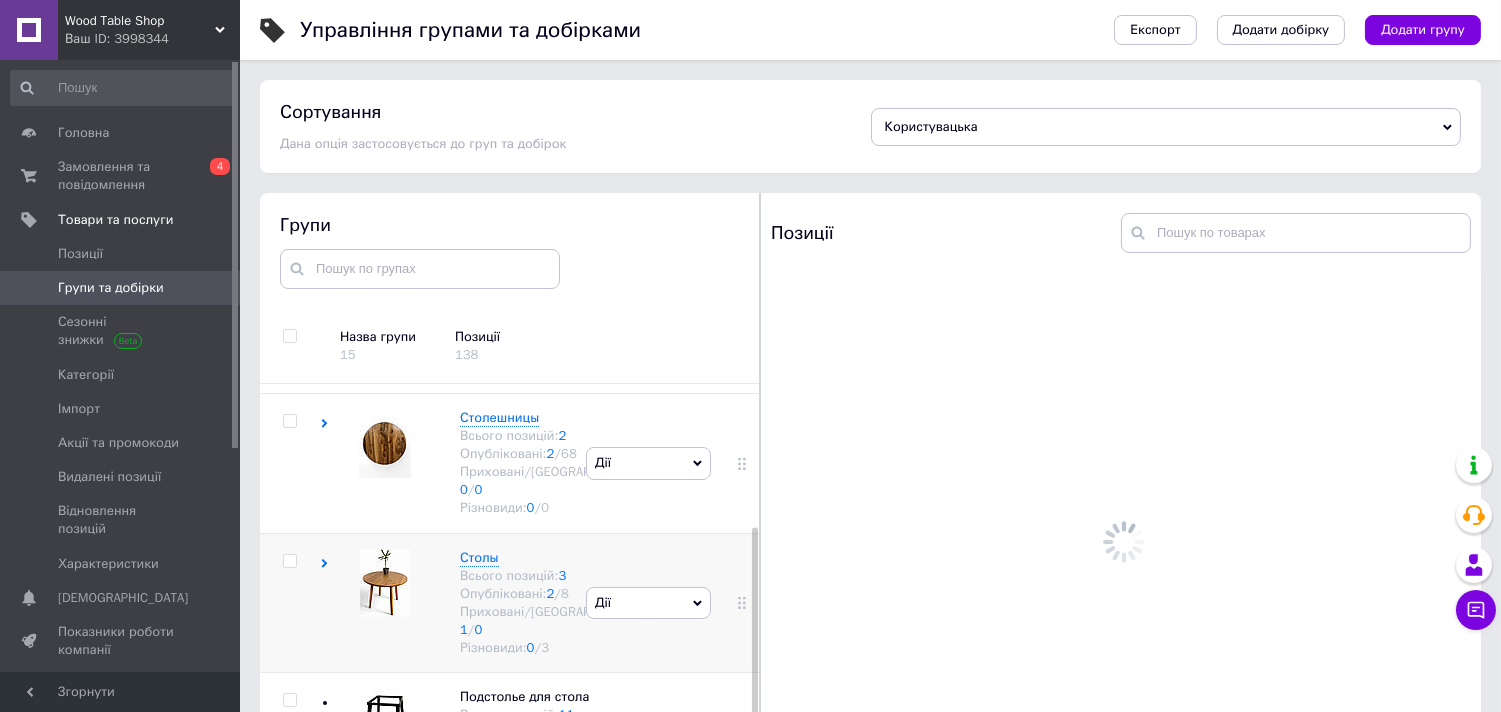 scroll, scrollTop: 237, scrollLeft: 0, axis: vertical 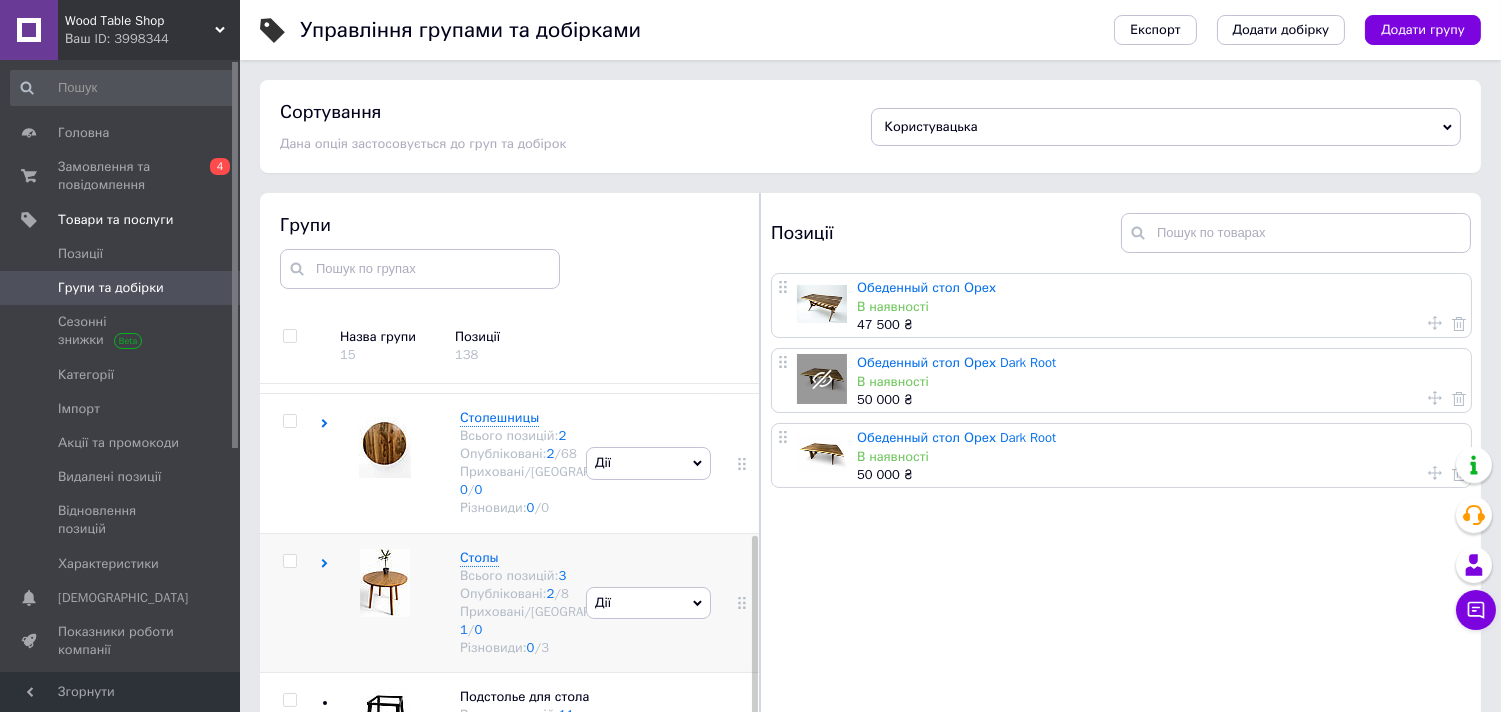 click on "Столы Всього позицій:  3 Опубліковані:  2  /  8 Приховані/Видалені:  1  /  0 Різновиди:  0  /  3" at bounding box center [450, 602] 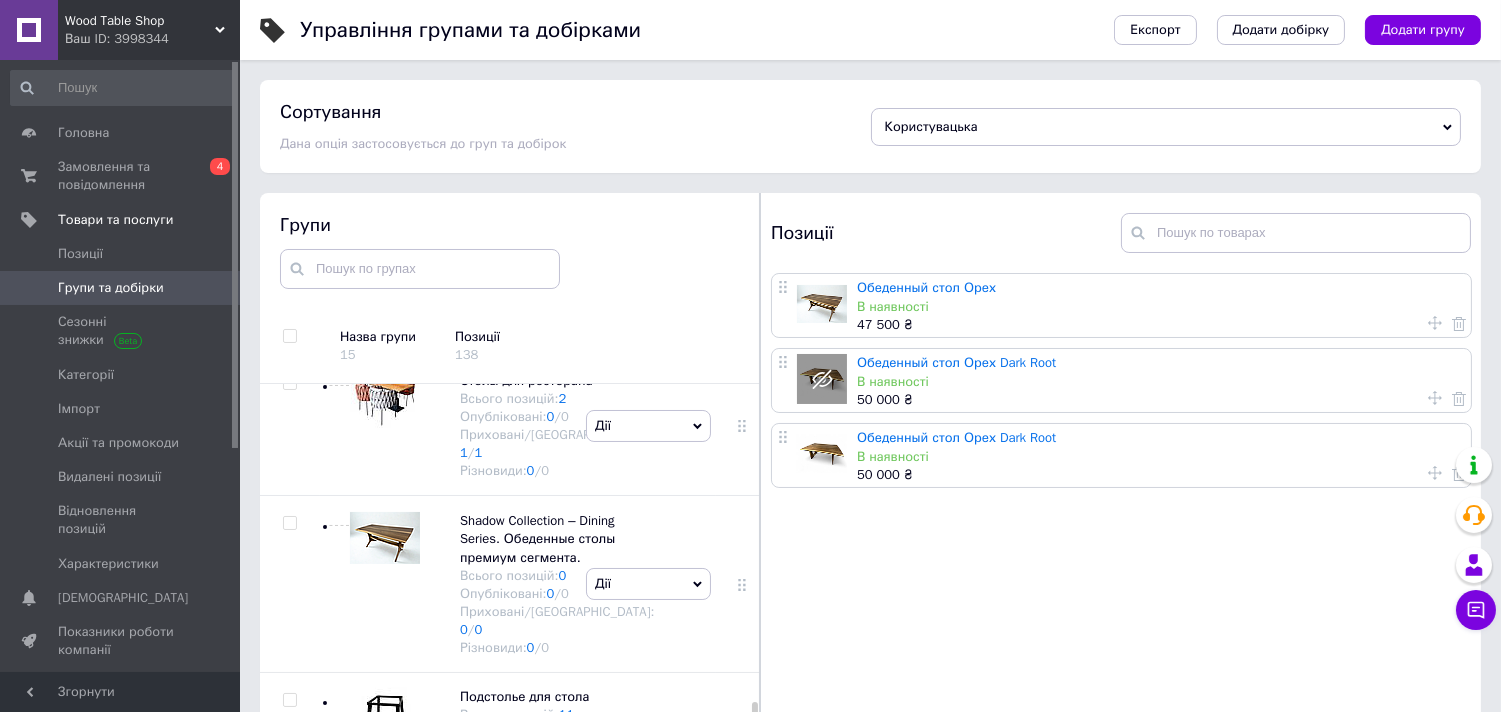 scroll, scrollTop: 1571, scrollLeft: 0, axis: vertical 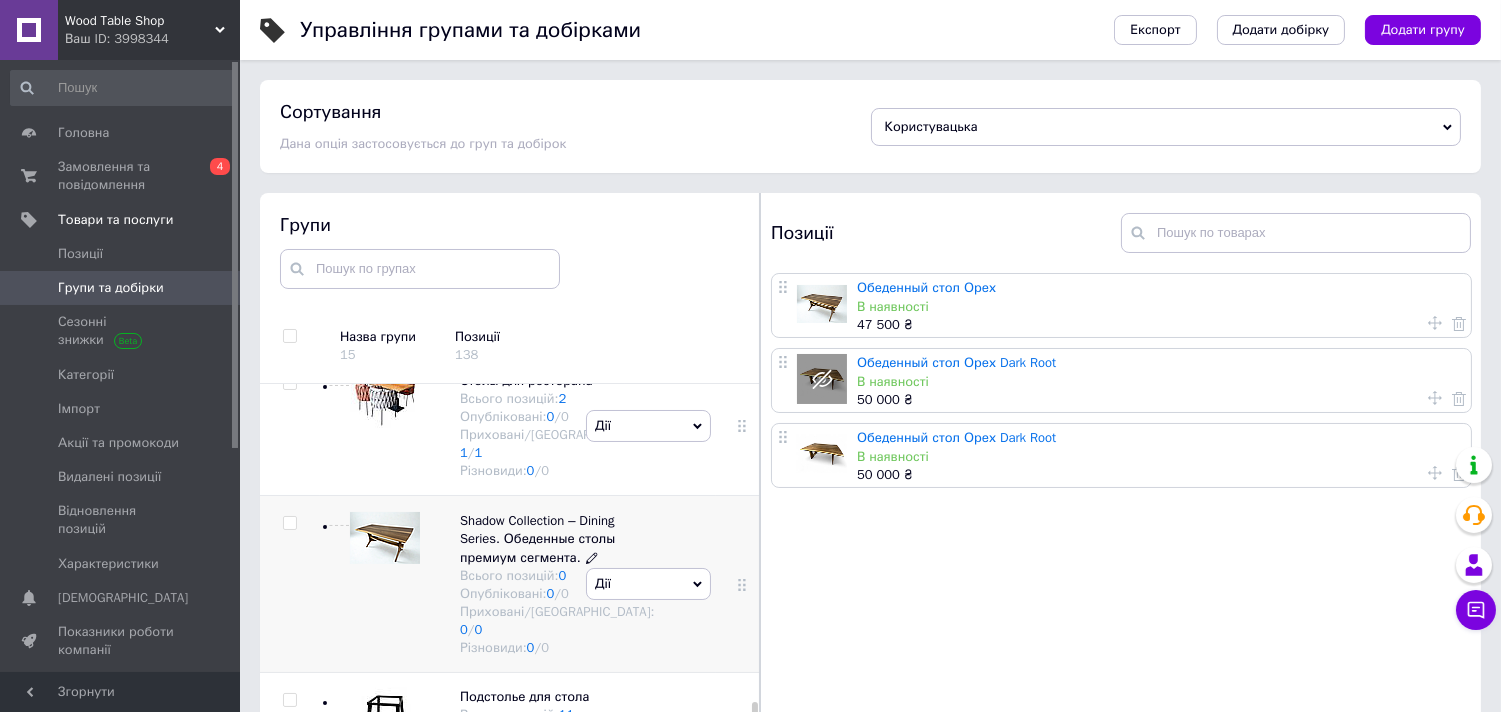 click 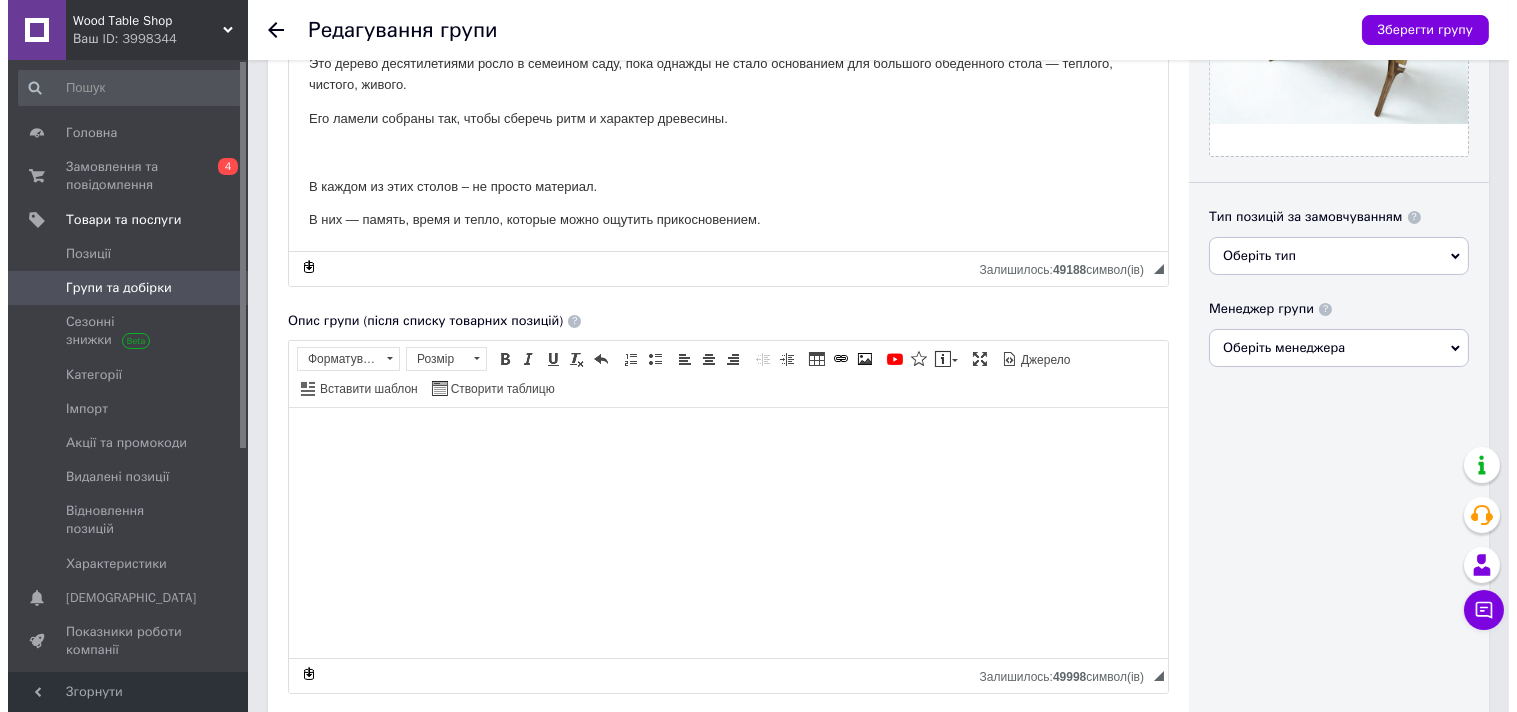 scroll, scrollTop: 777, scrollLeft: 0, axis: vertical 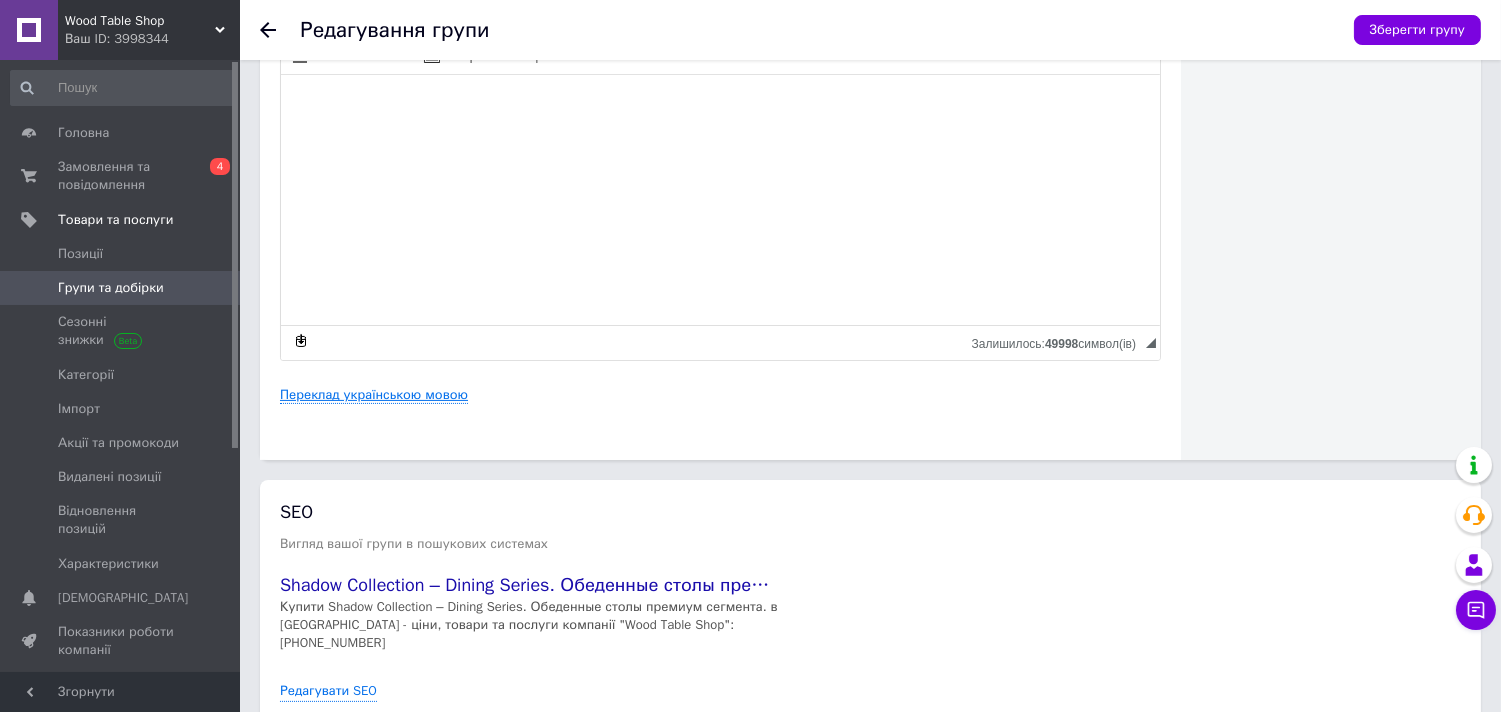 click on "Переклад українською мовою" at bounding box center [374, 395] 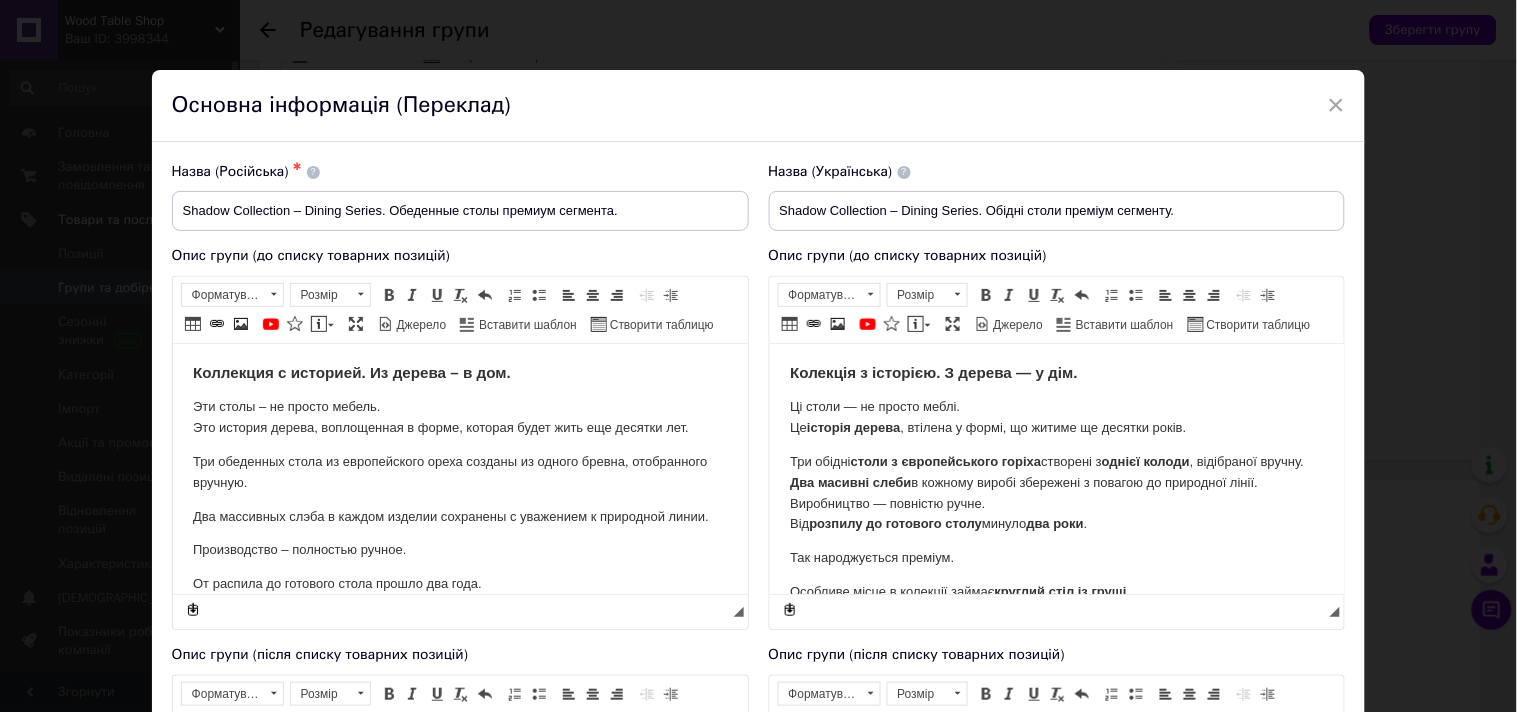 scroll, scrollTop: 0, scrollLeft: 0, axis: both 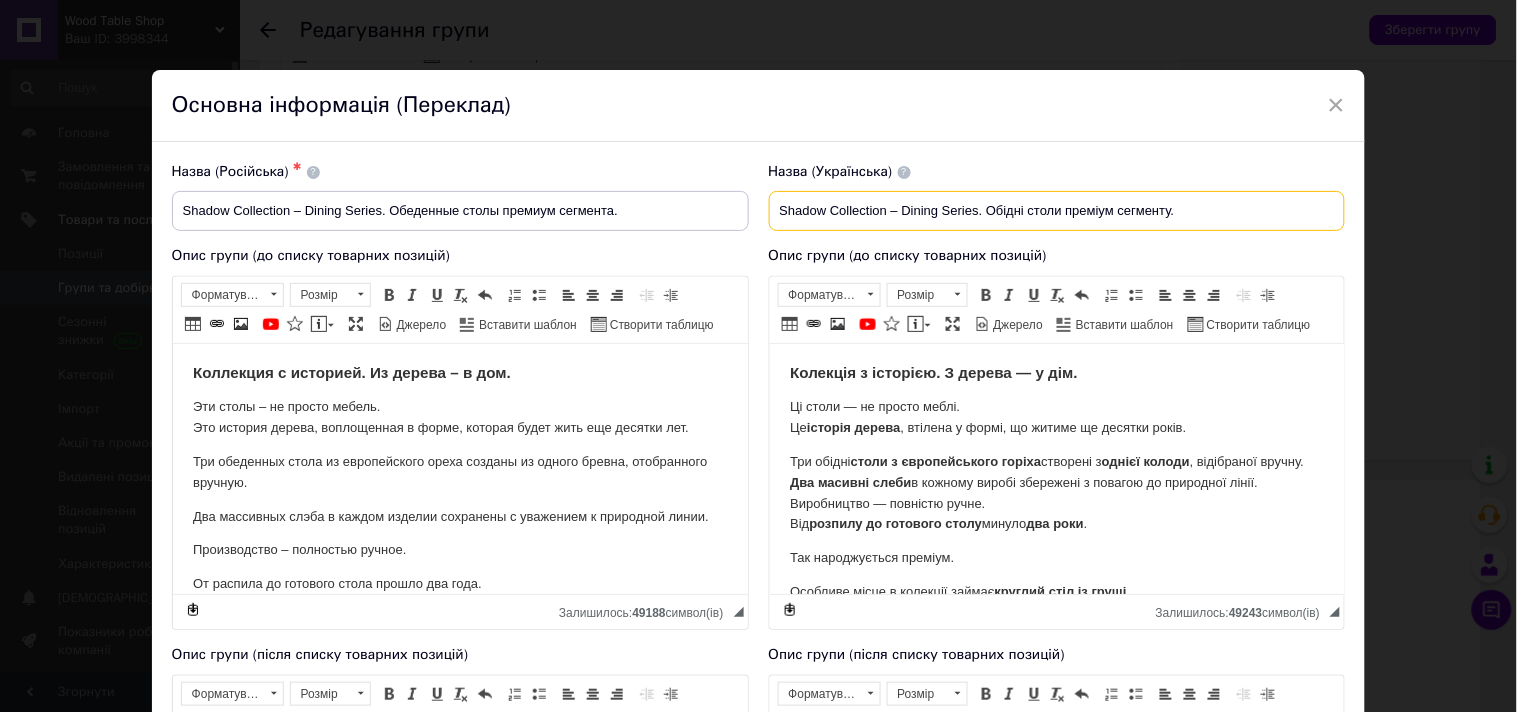 drag, startPoint x: 1186, startPoint y: 202, endPoint x: 762, endPoint y: 202, distance: 424 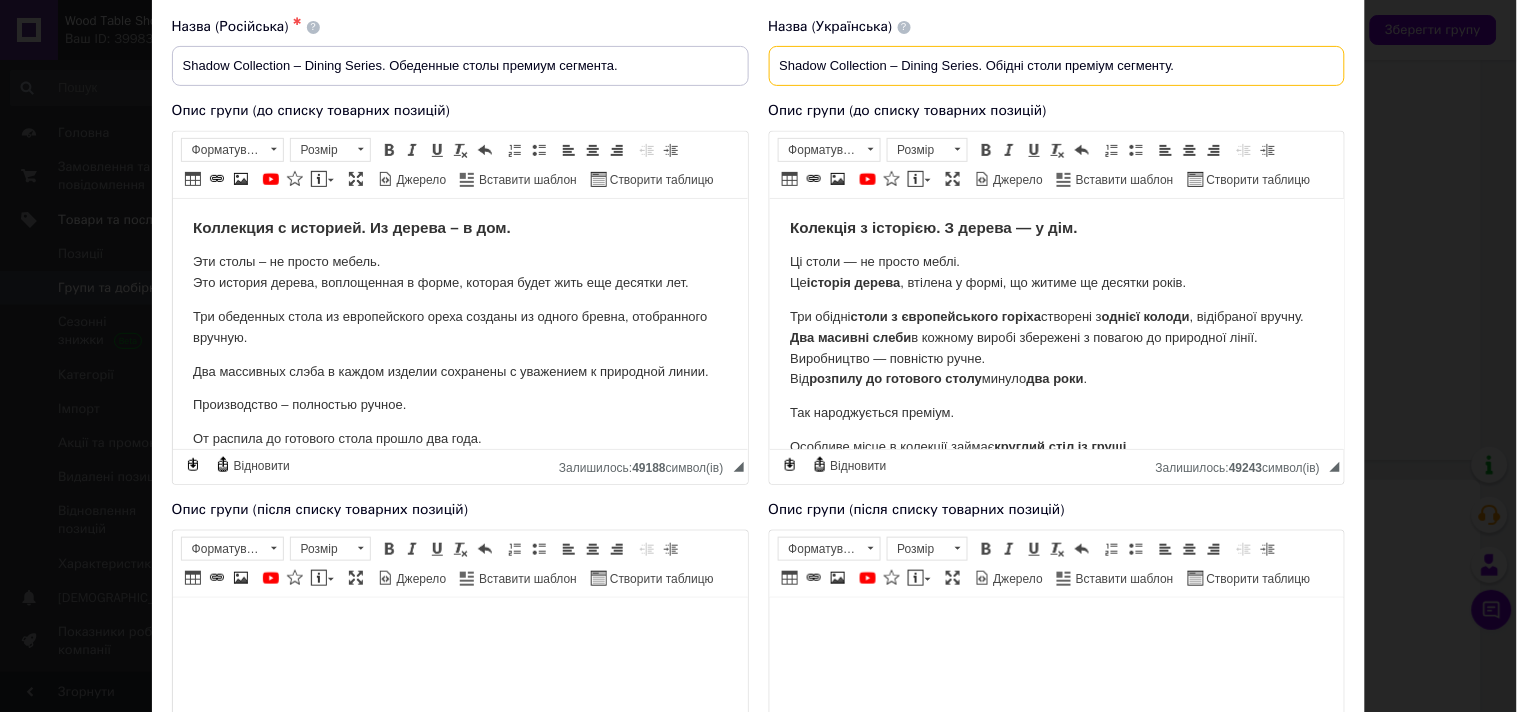 scroll, scrollTop: 111, scrollLeft: 0, axis: vertical 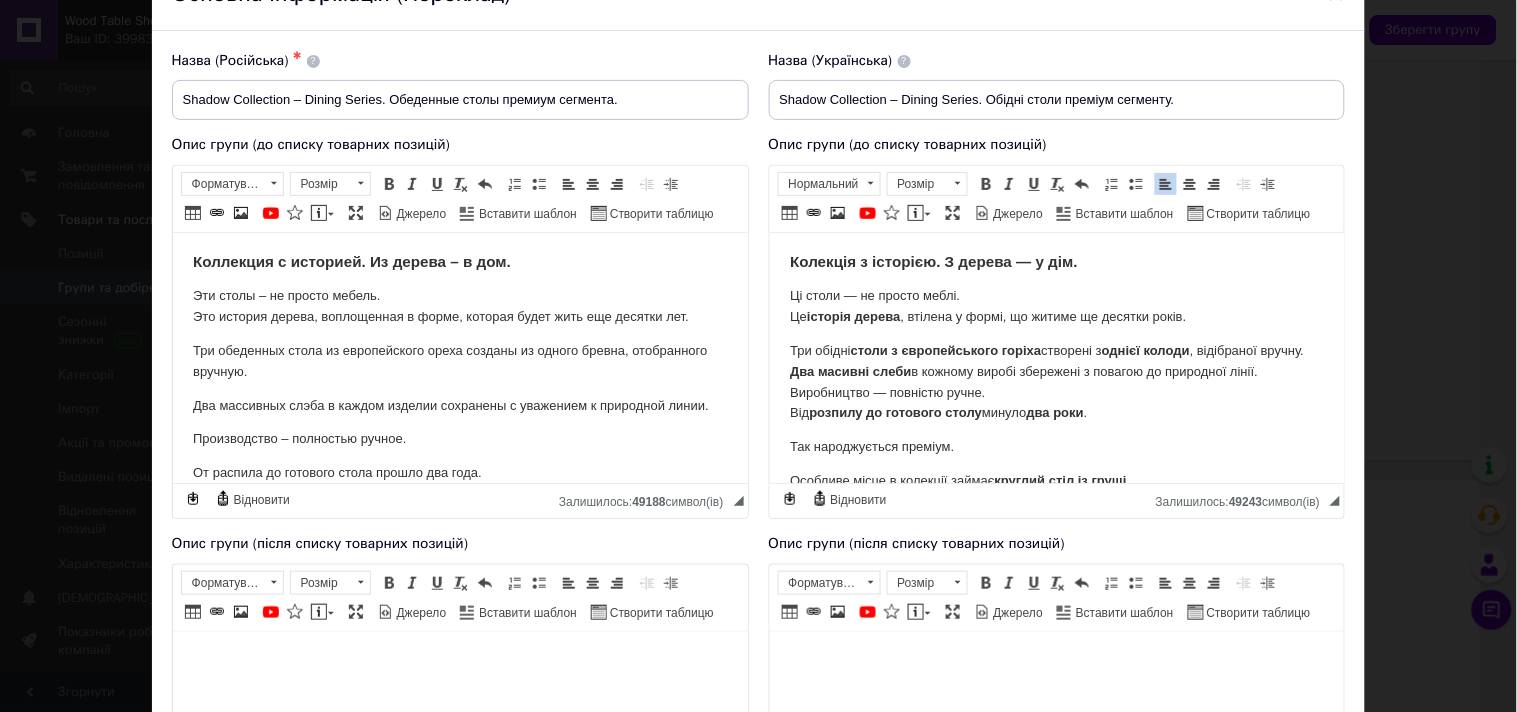 click on "Колекція з історією. З дерева — у дім. Ці столи — не просто меблі. Це  історія дерева , втілена у формі, що житиме ще десятки років. Три обідні  столи з європейського горіха  створені з  однієї колоди , відібраної вручну. Два масивні слеби  в кожному виробі збережені з повагою до природної лінії. Виробництво — повністю ручне. Від  розпилу до готового столу  минуло  два роки . Так народжується преміум. Особливе місце в колекції займає  круглий стіл із груші . Це дерево десятиліттями росло в  сімейному саду Його  ламелі У кожному з цих столів — не просто матеріал." at bounding box center (1056, 445) 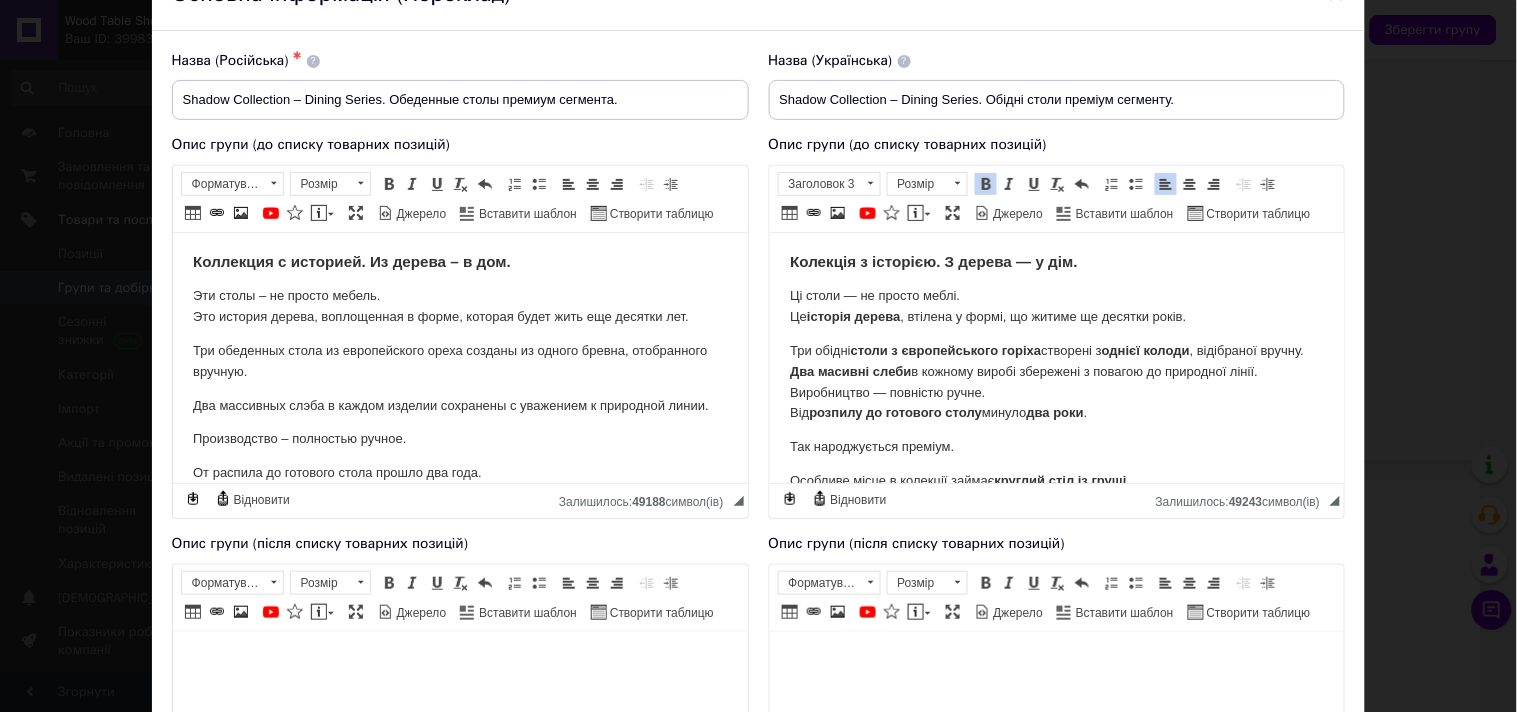 scroll, scrollTop: 196, scrollLeft: 0, axis: vertical 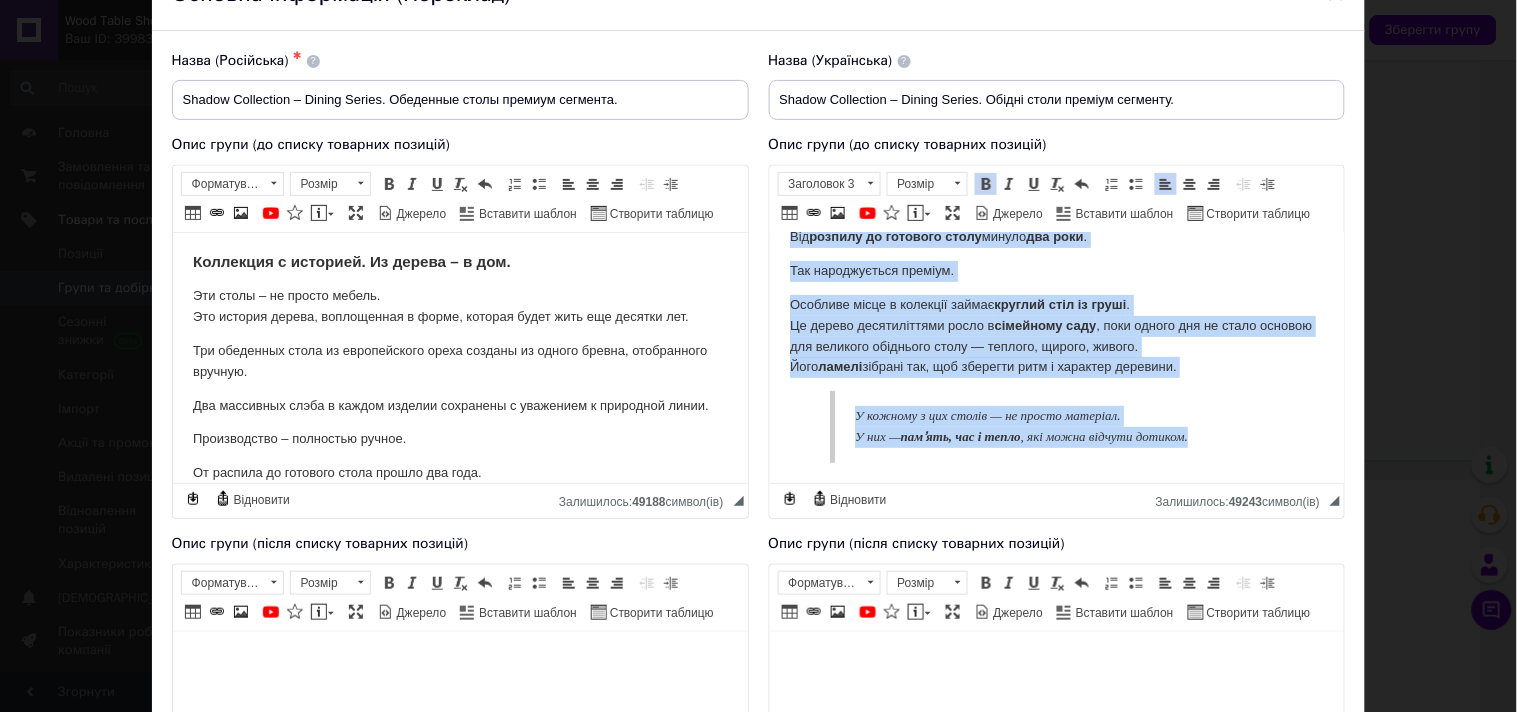 click on "У кожному з цих столів — не просто матеріал. У них —  памʼять, час і тепло , які можна відчути дотиком." at bounding box center [1065, 426] 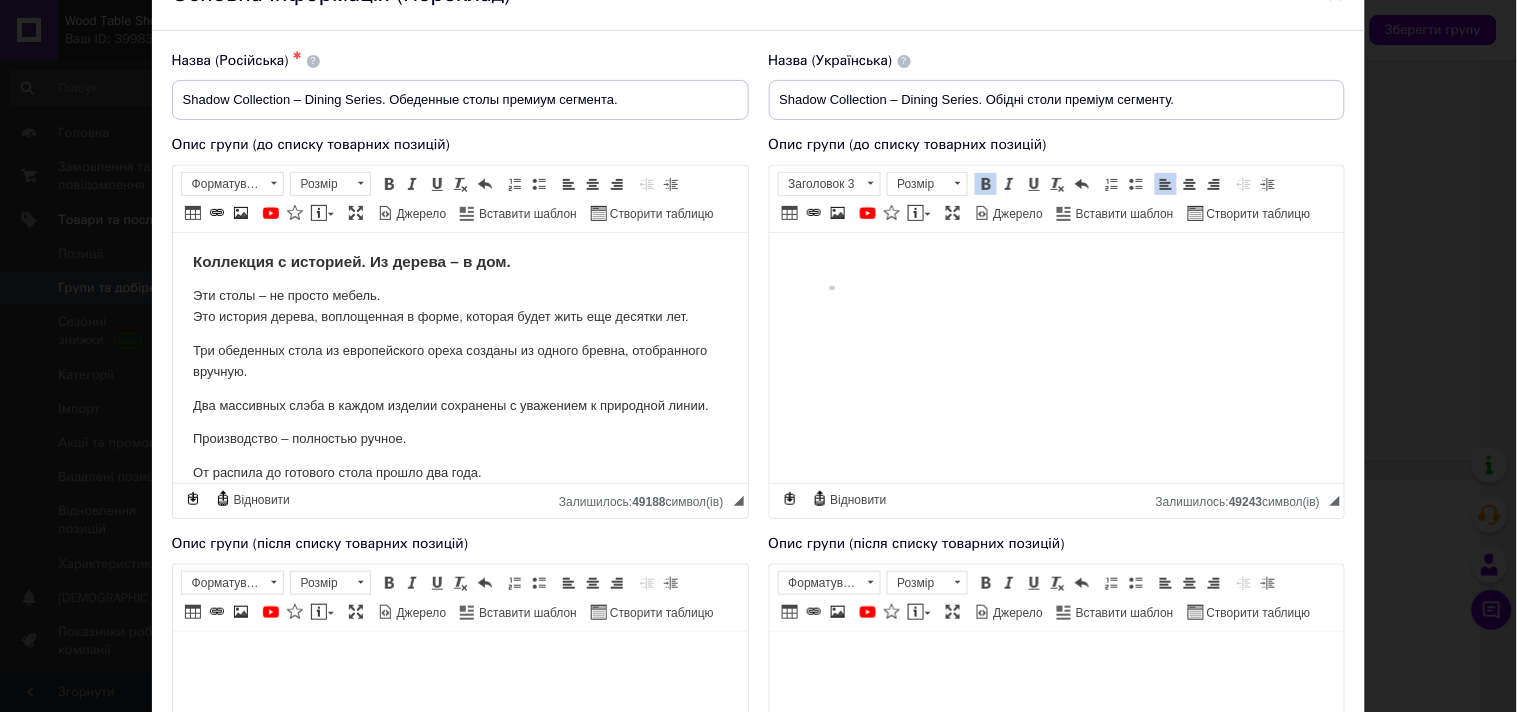 scroll, scrollTop: 0, scrollLeft: 0, axis: both 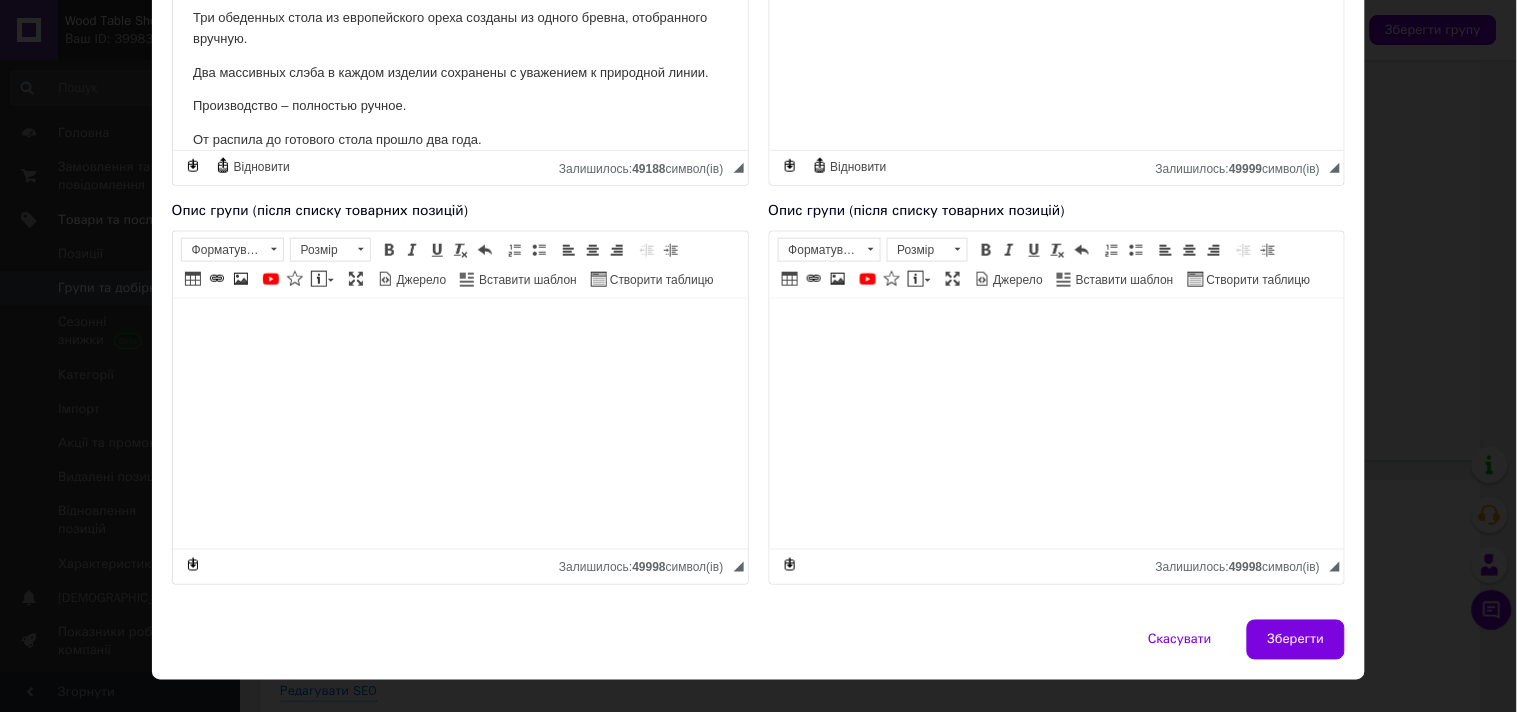 click at bounding box center (1056, 328) 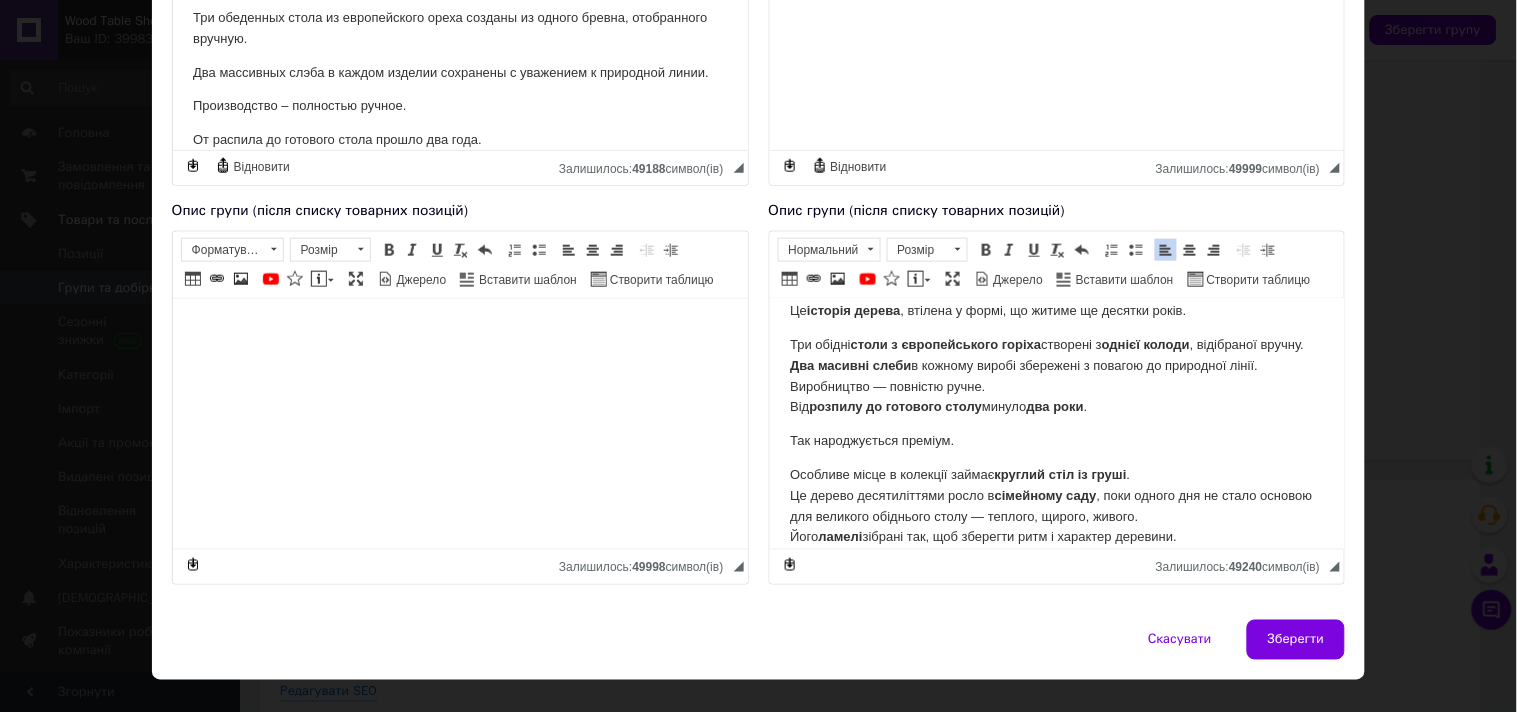 scroll, scrollTop: 0, scrollLeft: 0, axis: both 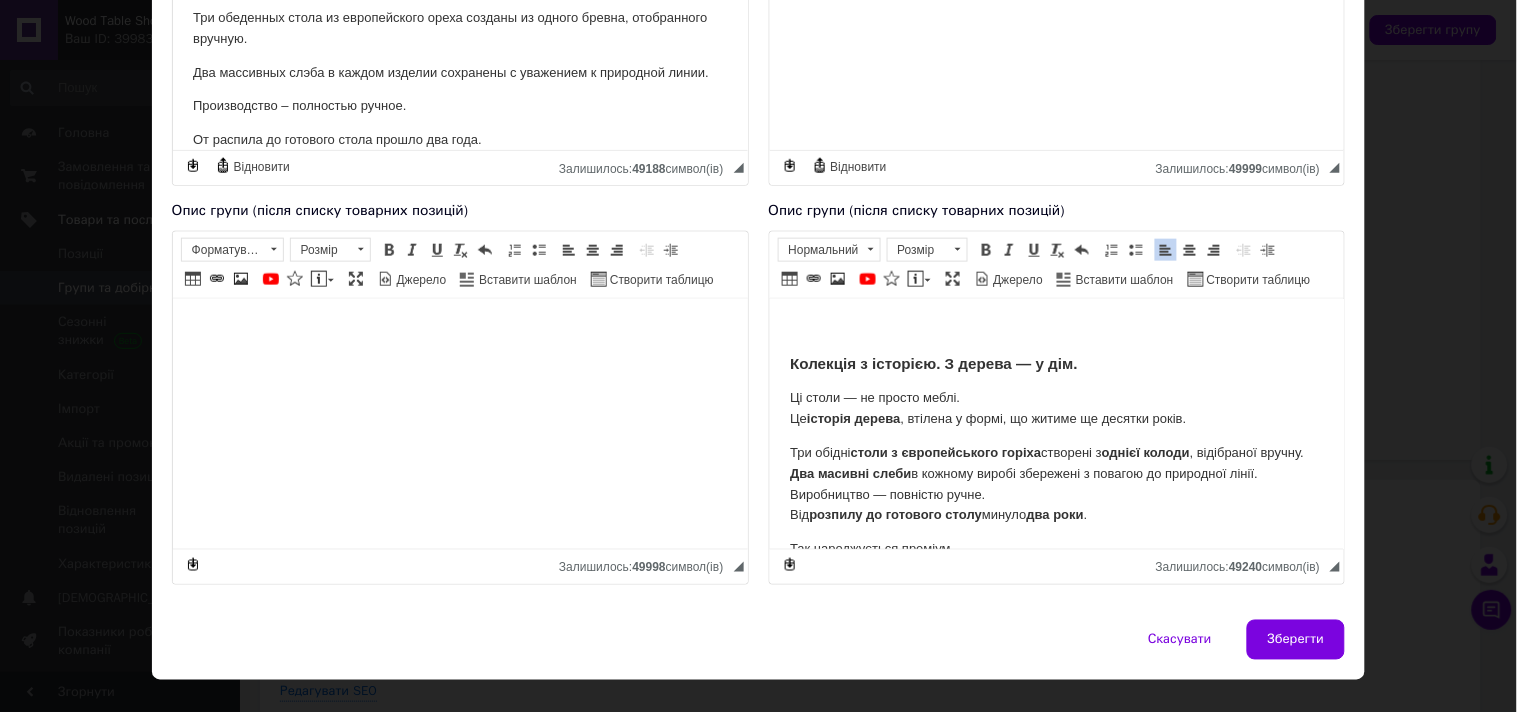 click on "Колекція з історією. З дерева — у дім. Ці столи — не просто меблі. Це  історія дерева , втілена у формі, що житиме ще десятки років. Три обідні  столи з європейського горіха  створені з  однієї колоди , відібраної вручну. Два масивні слеби  в кожному виробі збережені з повагою до природної лінії. Виробництво — повністю ручне. Від  розпилу до готового столу  минуло  два роки . Так народжується преміум. Особливе місце в колекції займає  круглий стіл із груші . Це дерево десятиліттями росло в  сімейному саду Його  ламелі У них —  памʼять, час і тепло" at bounding box center (1056, 529) 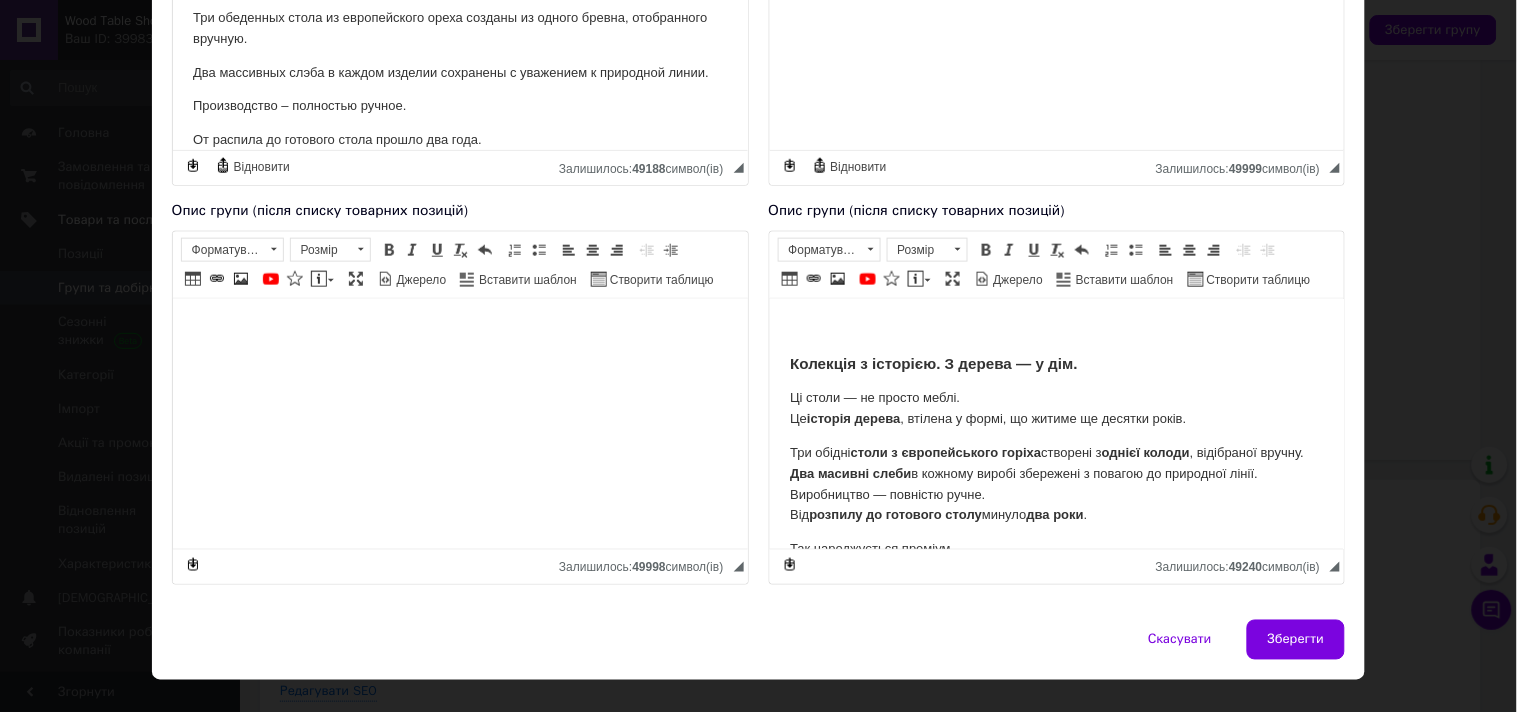 type 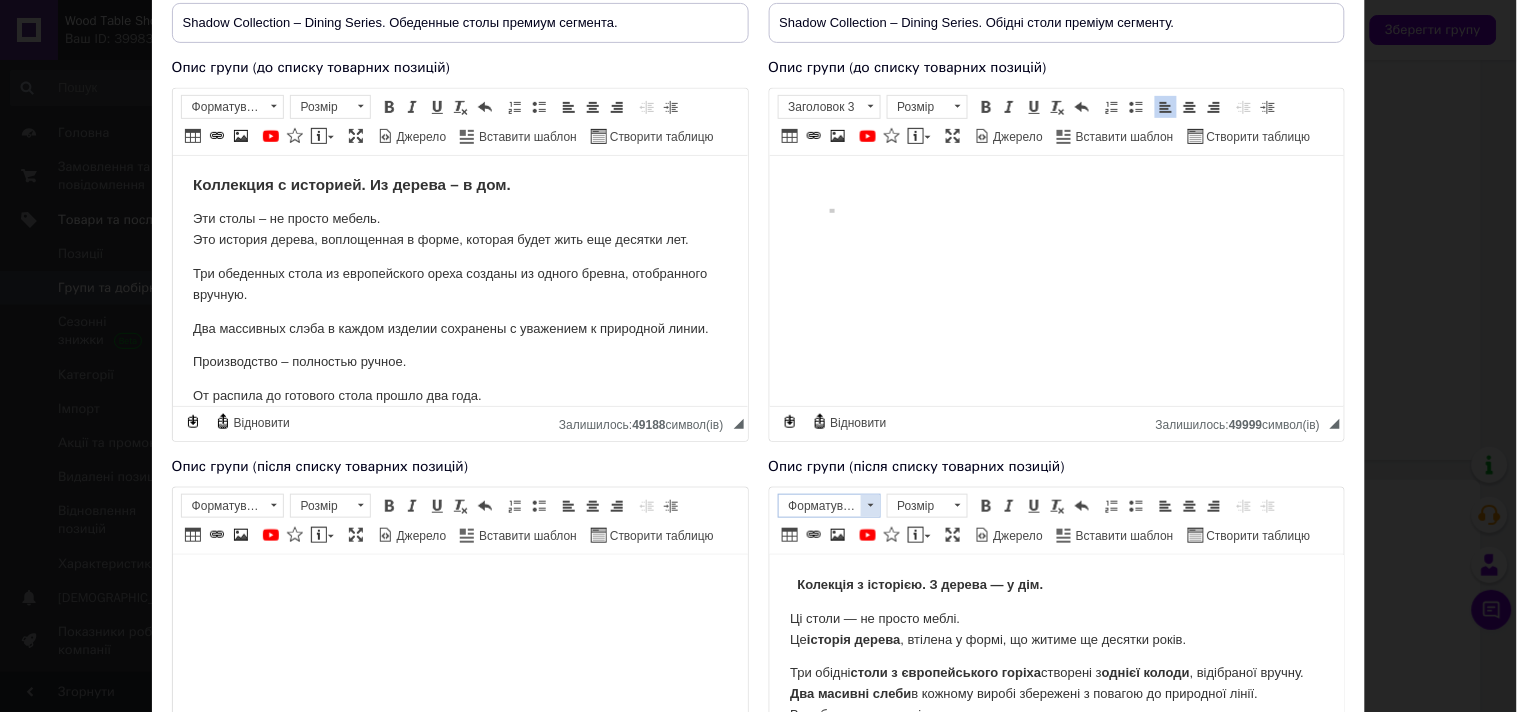scroll, scrollTop: 0, scrollLeft: 0, axis: both 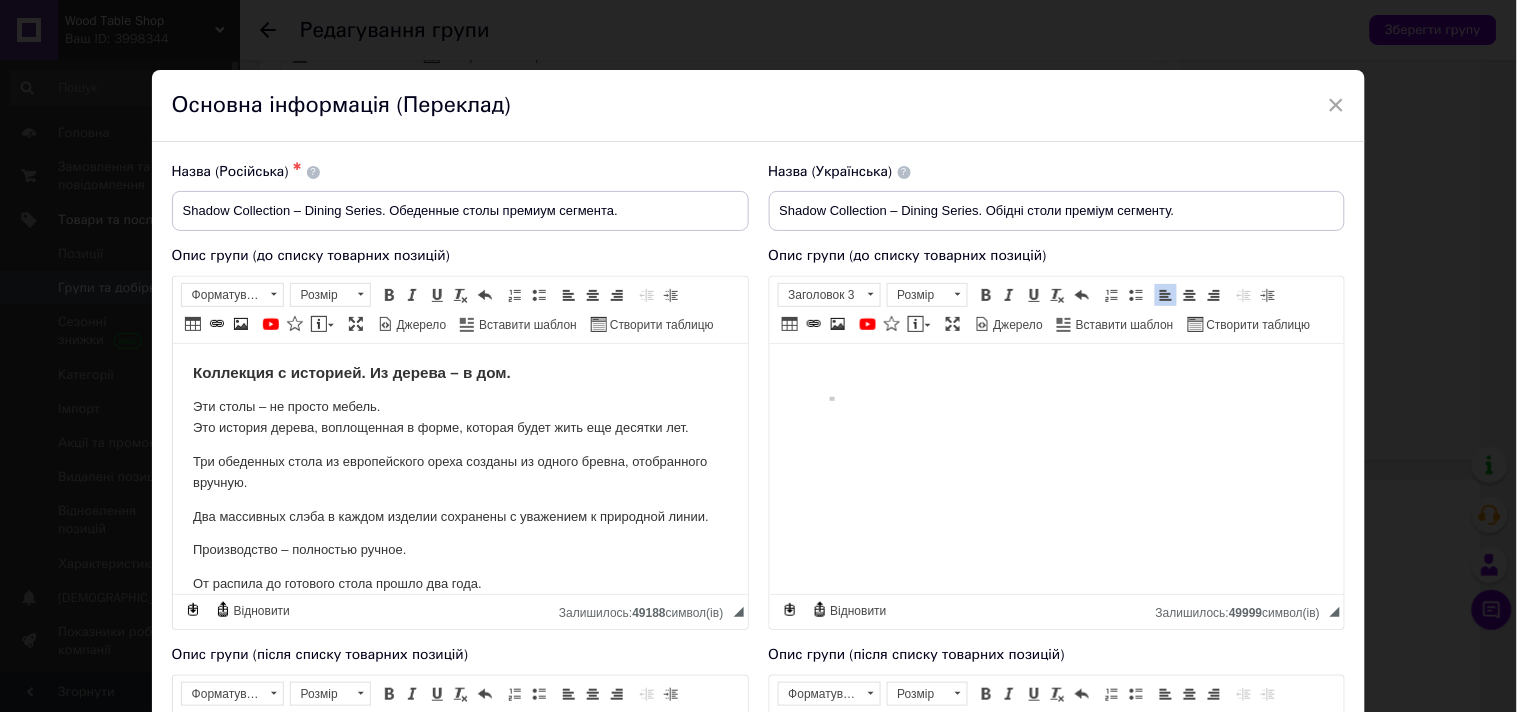 click at bounding box center (1056, 372) 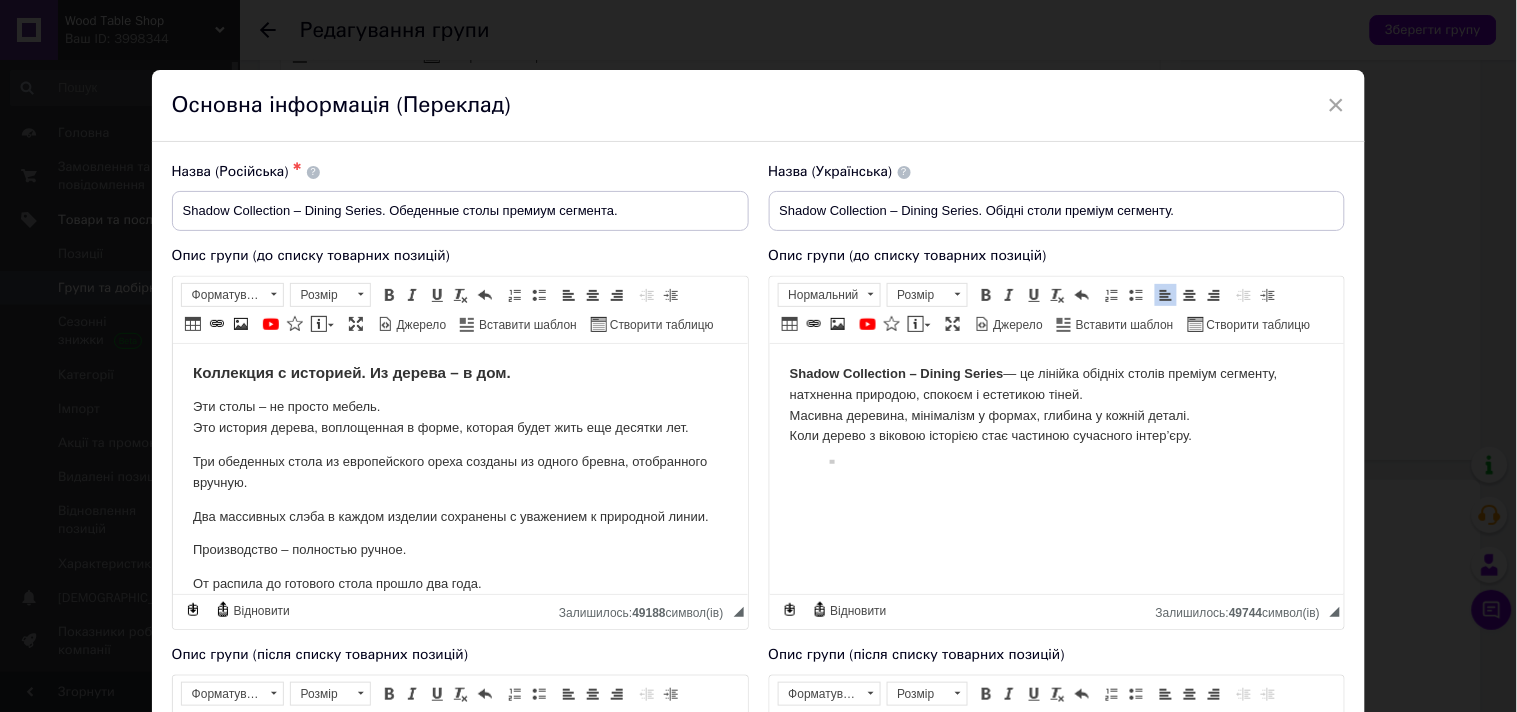 type 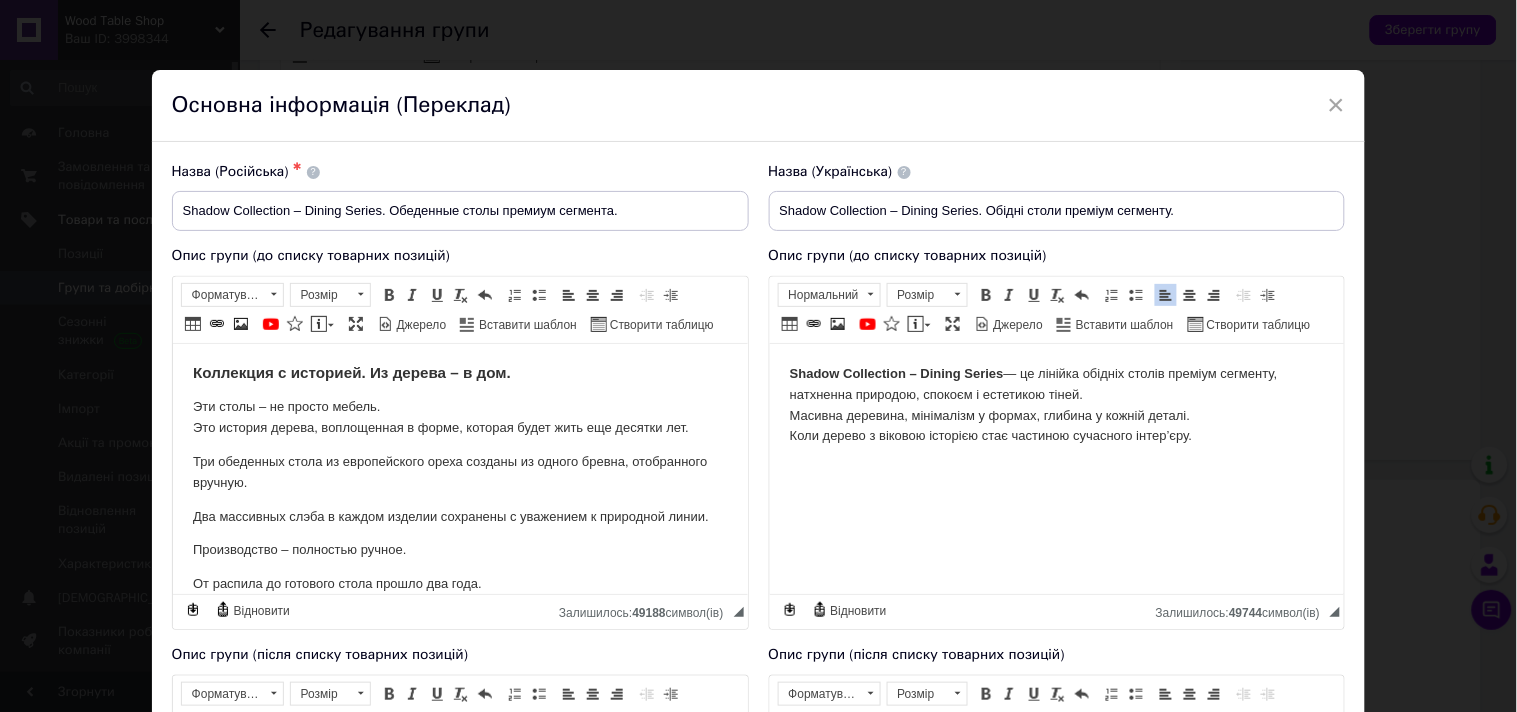 click on "Shadow Collection – Dining Series  — це лінійка обідніх столів преміум сегменту, натхненна природою, спокоєм і естетикою тіней. Масивна деревина, мінімалізм у формах, глибина у кожній деталі. Коли дерево з віковою історією стає частиною сучасного інтер’єру." at bounding box center (1056, 404) 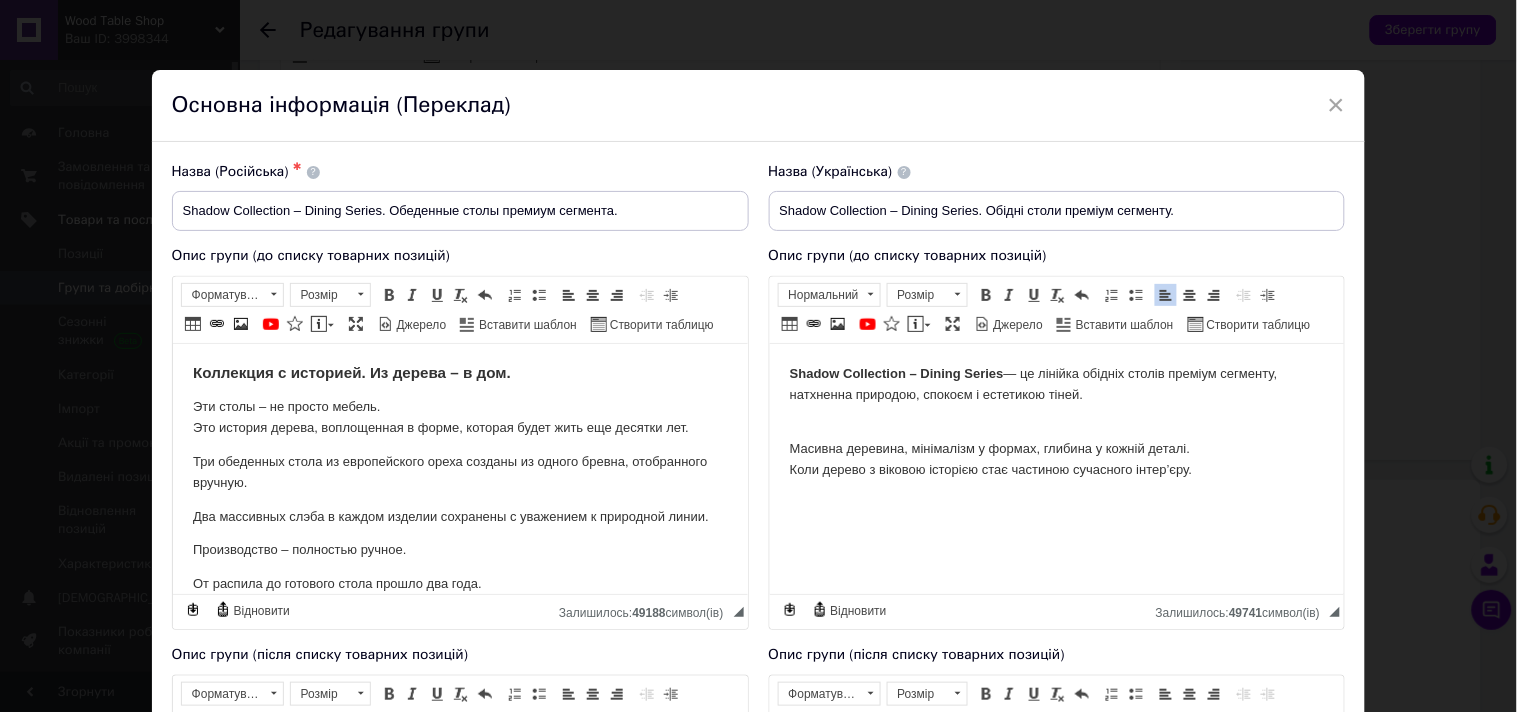 click on "Масивна деревина, мінімалізм у формах, глибина у кожній деталі. Коли дерево з віковою історією стає частиною сучасного інтер’єру." at bounding box center [1056, 449] 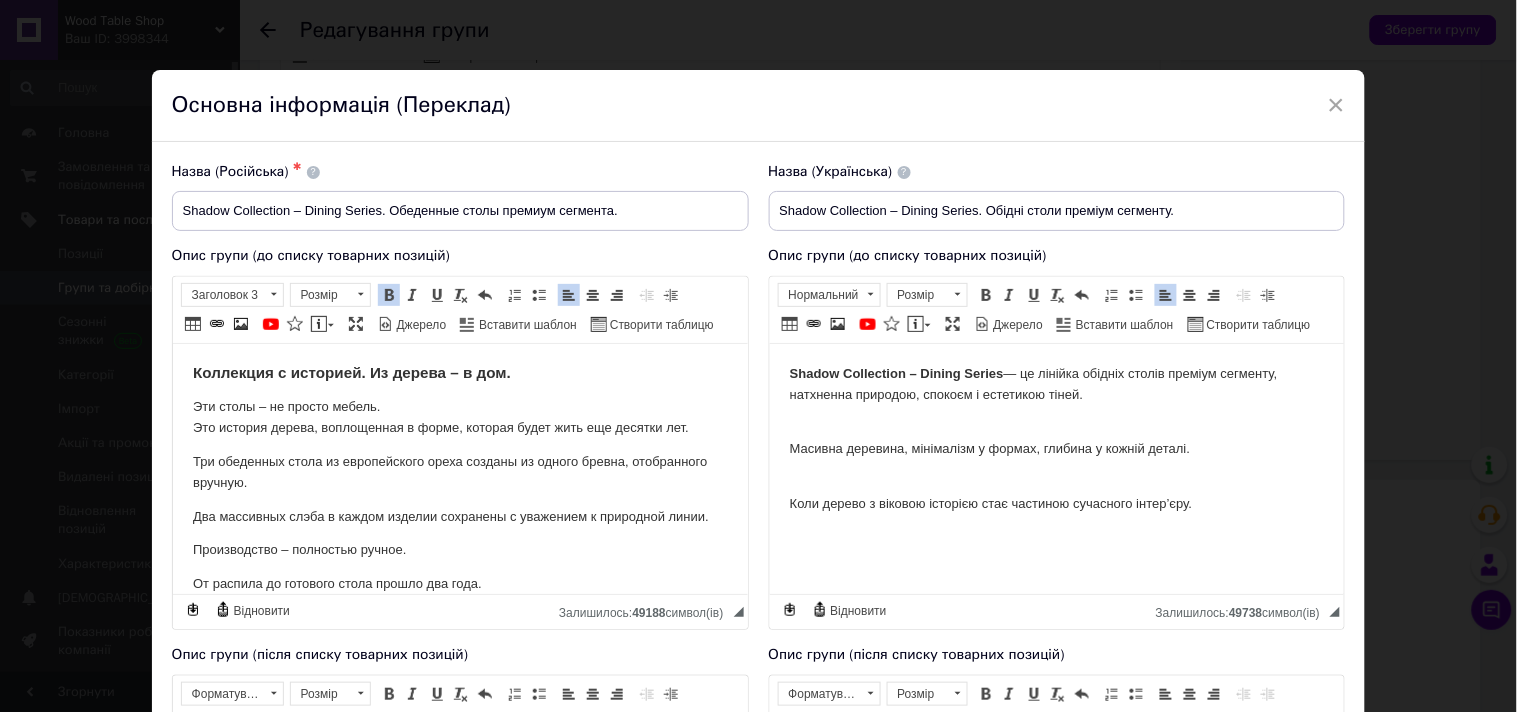 click on "Коллекция с историей. Из дерева – в дом. Эти столы – не просто мебель. Это   история дерева, воплощенная в форме, которая будет жить еще десятки лет. Три обеденных стола из европейского ореха созданы из одного бревна, отобранного вручную. Два массивных слэба в каждом изделии сохранены с уважением к природной линии. Производство – полностью ручное. От распила до готового стола прошло два года. Так рождается премиум. Особое место в коллекции занимает круглый стол из груши. Его ламели собраны так, чтобы сберечь ритм и характер древесины." at bounding box center [459, 641] 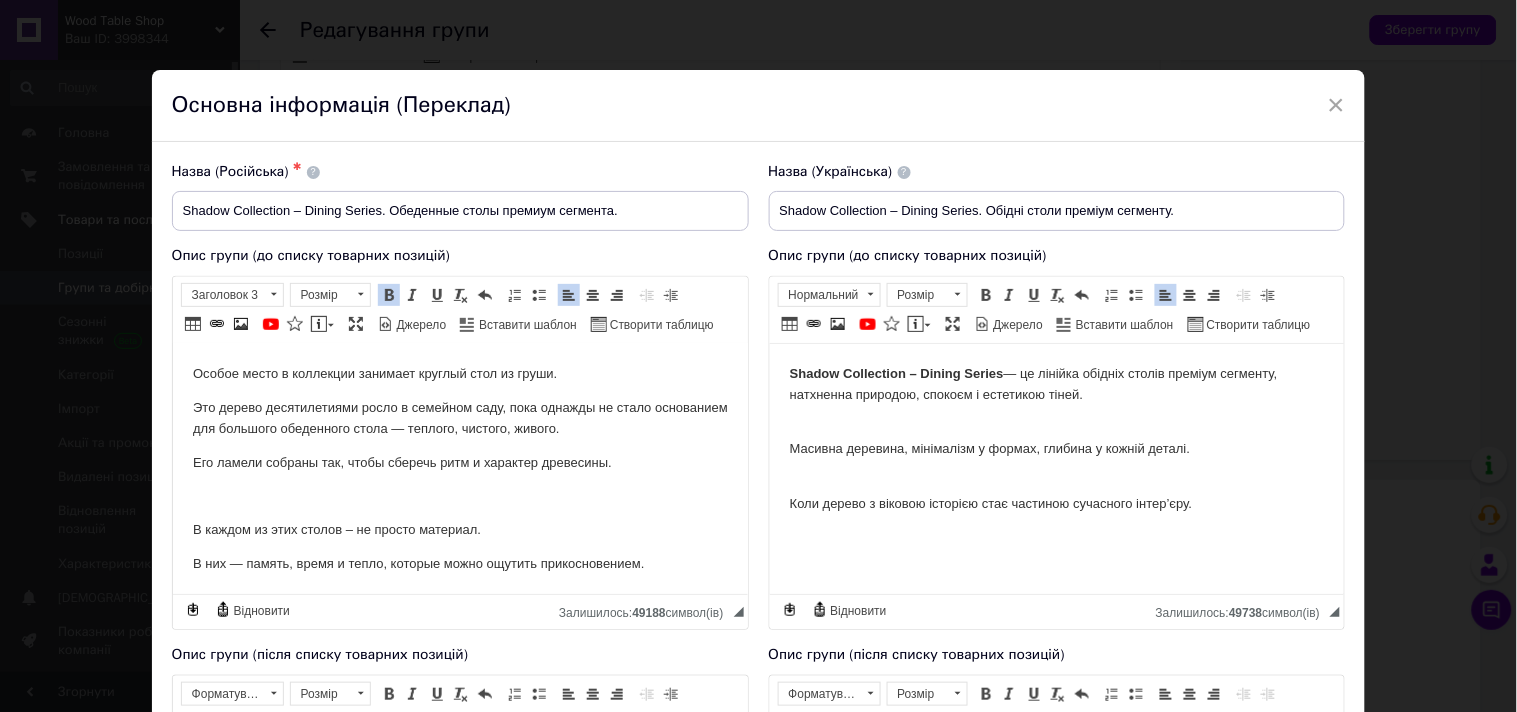 scroll, scrollTop: 366, scrollLeft: 0, axis: vertical 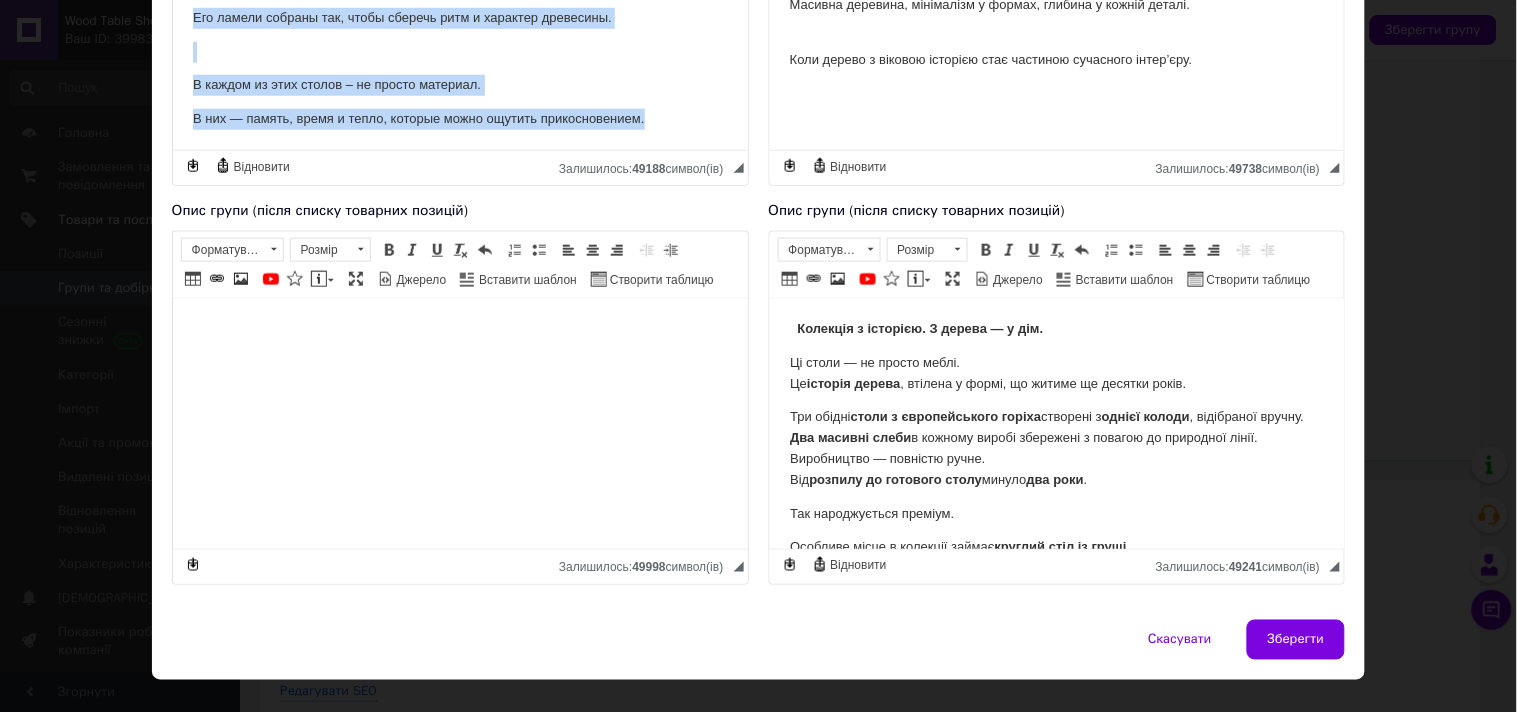 click on "Коллекция с историей. Из дерева – в дом. Эти столы – не просто мебель. Это   история дерева, воплощенная в форме, которая будет жить еще десятки лет. Три обеденных стола из европейского ореха созданы из одного бревна, отобранного вручную. Два массивных слэба в каждом изделии сохранены с уважением к природной линии. Производство – полностью ручное. От распила до готового стола прошло два года. Так рождается премиум. Особое место в коллекции занимает круглый стол из груши. Его ламели собраны так, чтобы сберечь ритм и характер древесины." at bounding box center (459, -147) 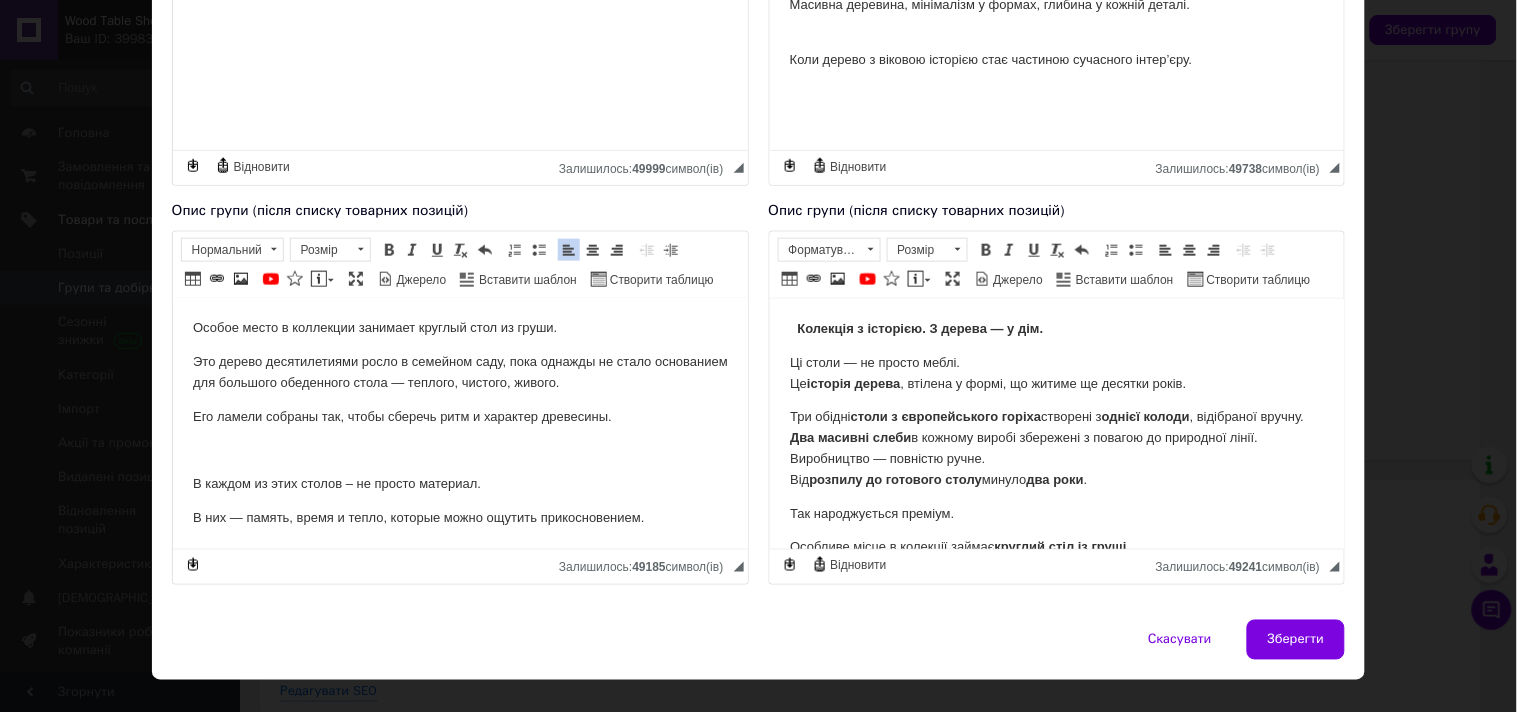 scroll, scrollTop: 402, scrollLeft: 0, axis: vertical 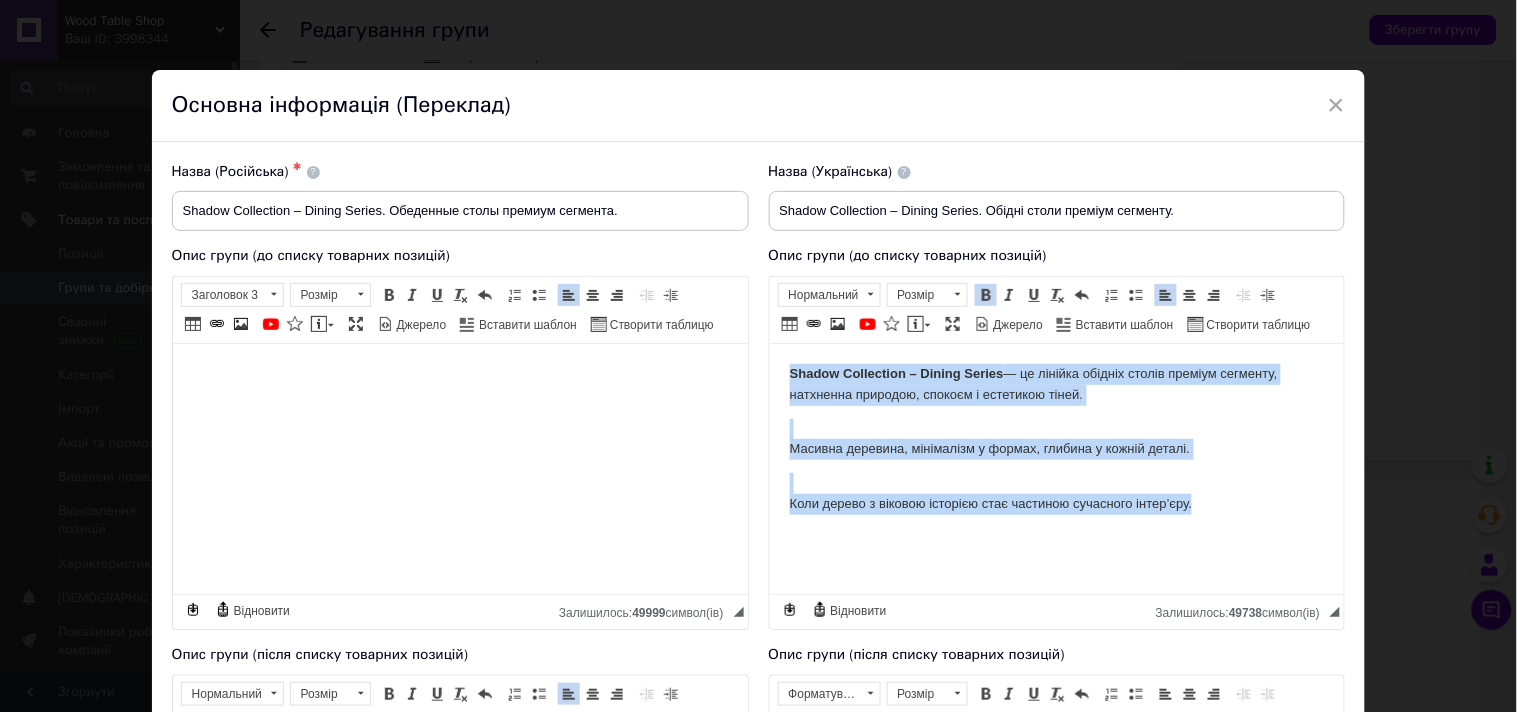 drag, startPoint x: 786, startPoint y: 371, endPoint x: 1222, endPoint y: 507, distance: 456.71872 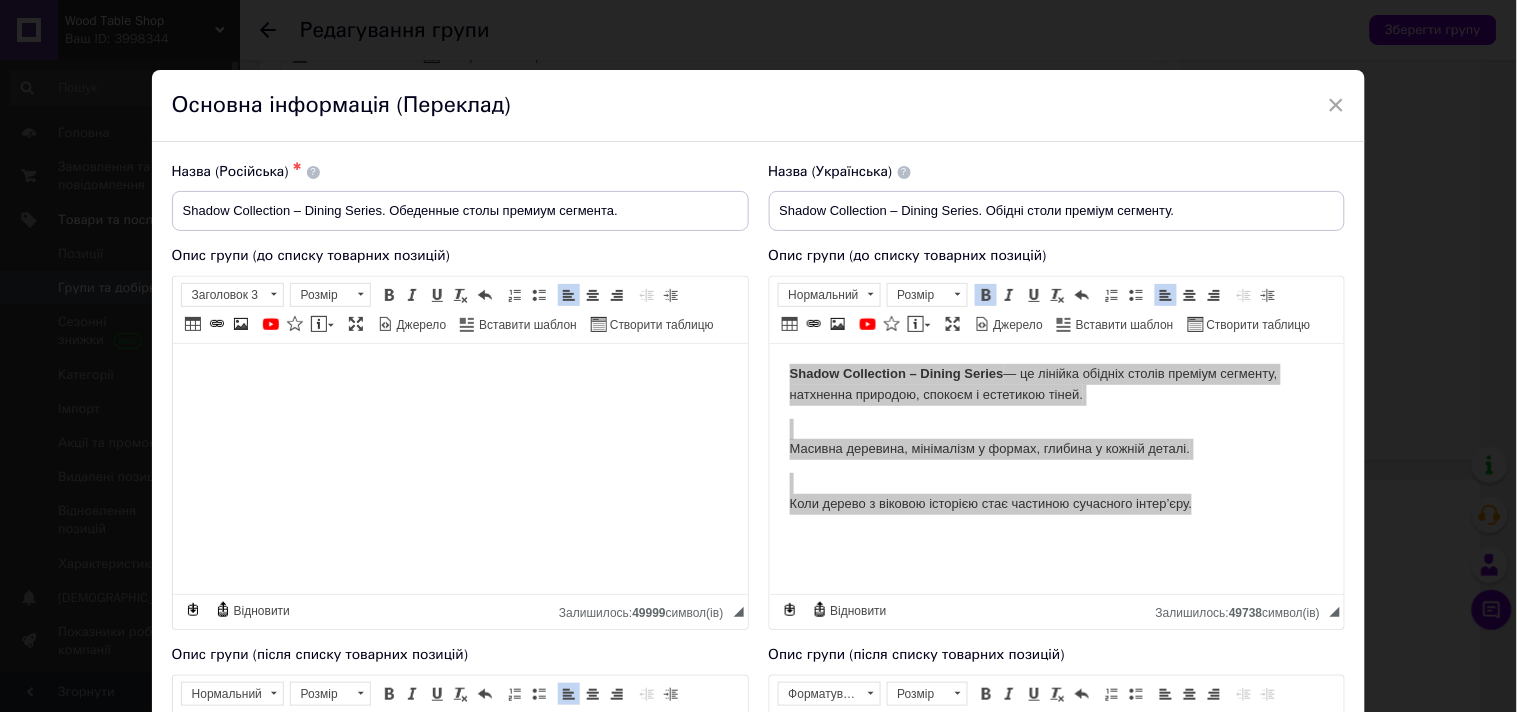 click at bounding box center (459, 372) 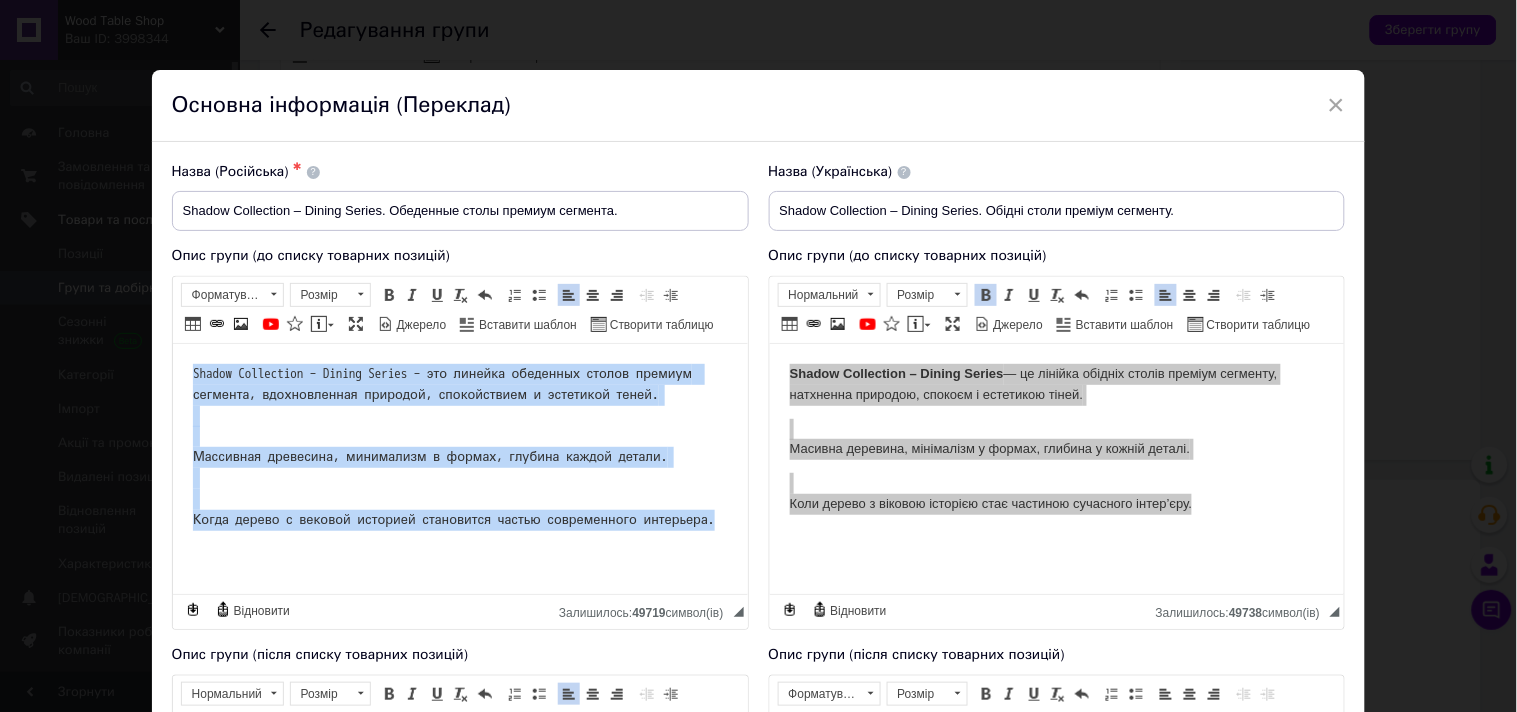 click on "Shadow Collection – Dining Series – это линейка обеденных столов премиум сегмента, вдохновленная природой, спокойствием и эстетикой теней.
Массивная древесина, минимализм в формах, глубина каждой детали.
Когда дерево с вековой историей становится частью современного интерьера." at bounding box center (459, 446) 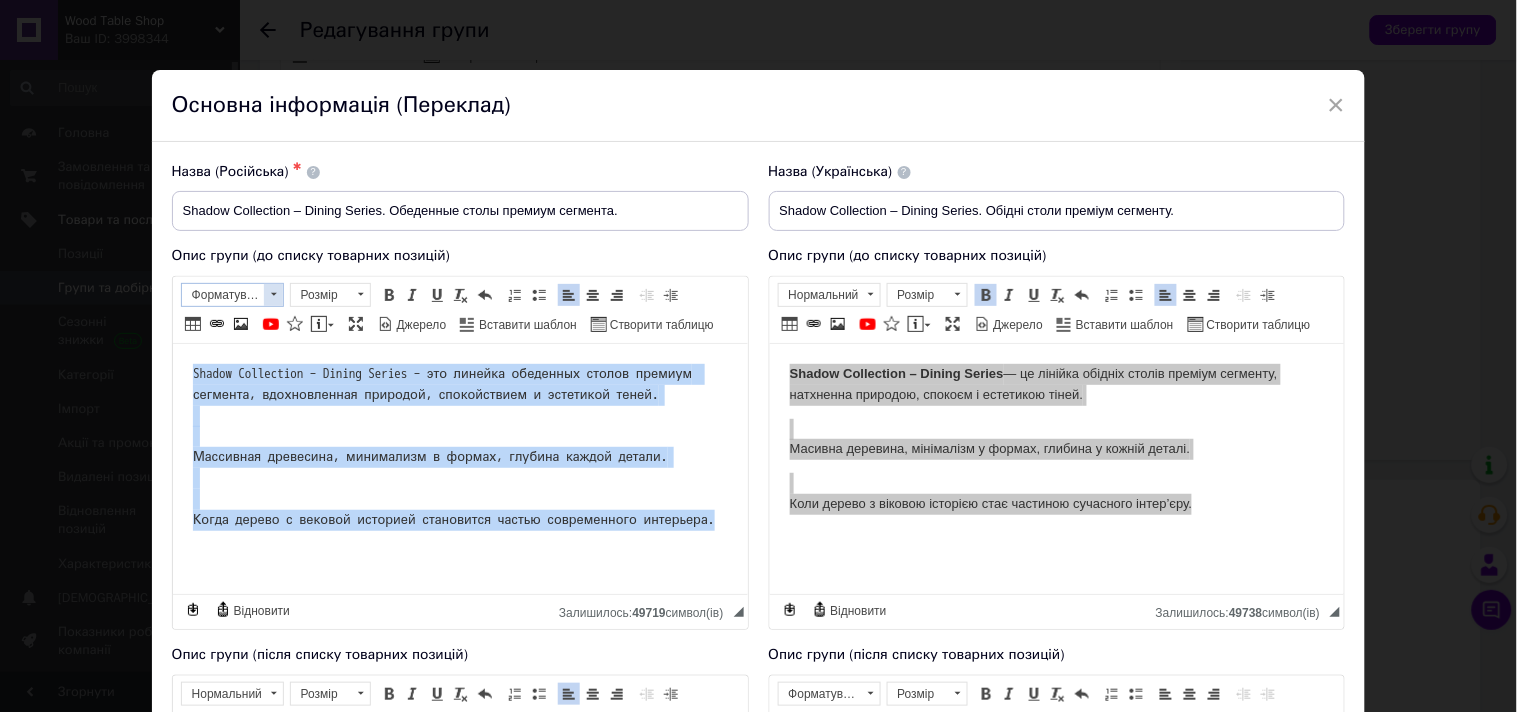 click at bounding box center [273, 295] 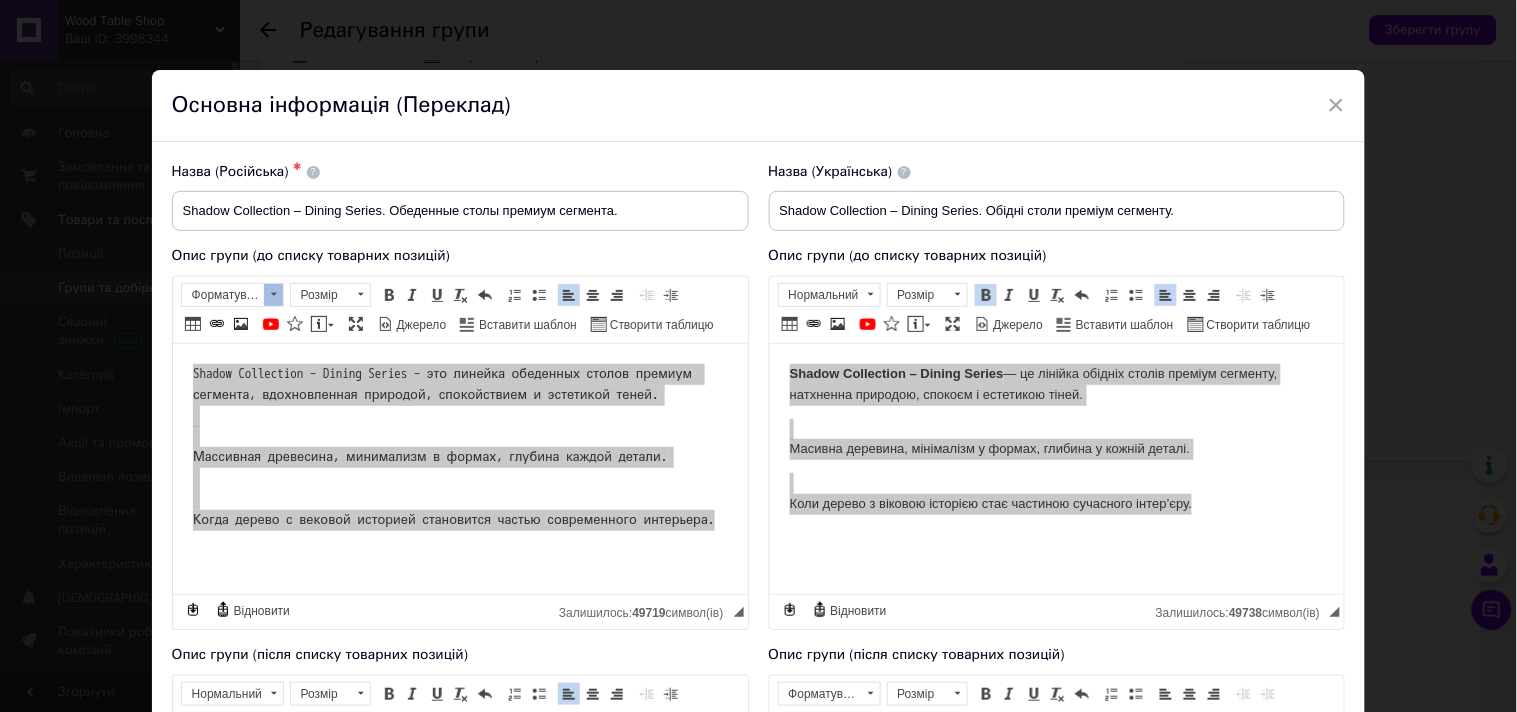 scroll, scrollTop: 0, scrollLeft: 0, axis: both 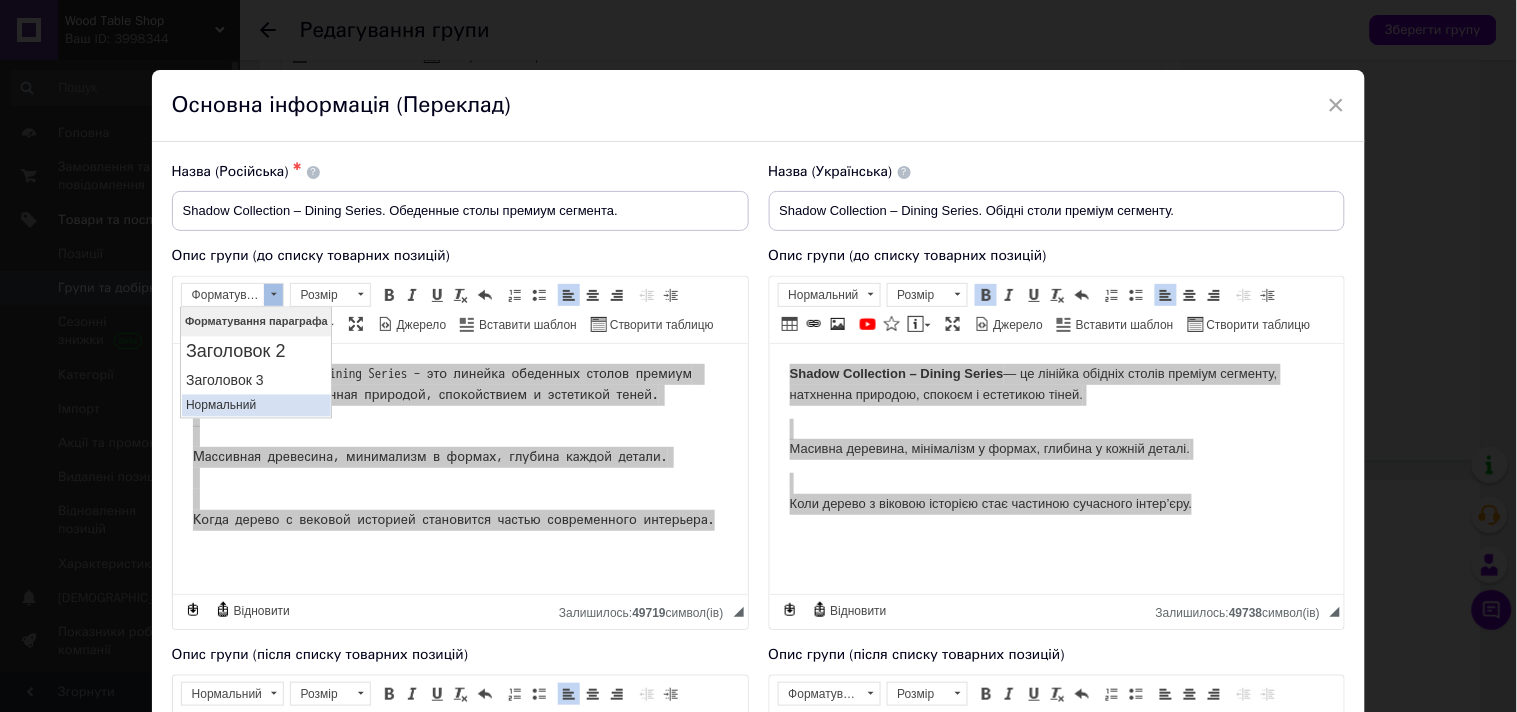 click on "Нормальний" at bounding box center (256, 406) 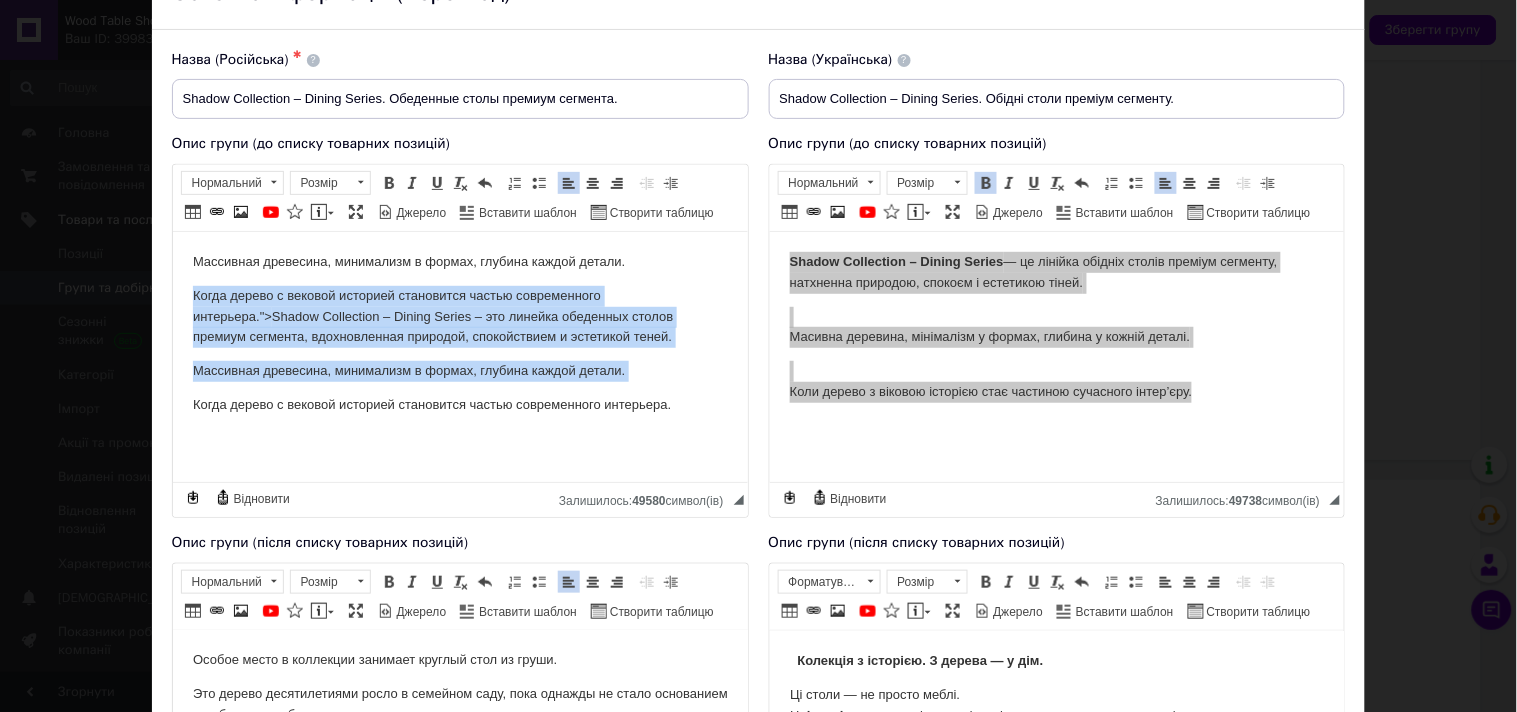 scroll, scrollTop: 111, scrollLeft: 0, axis: vertical 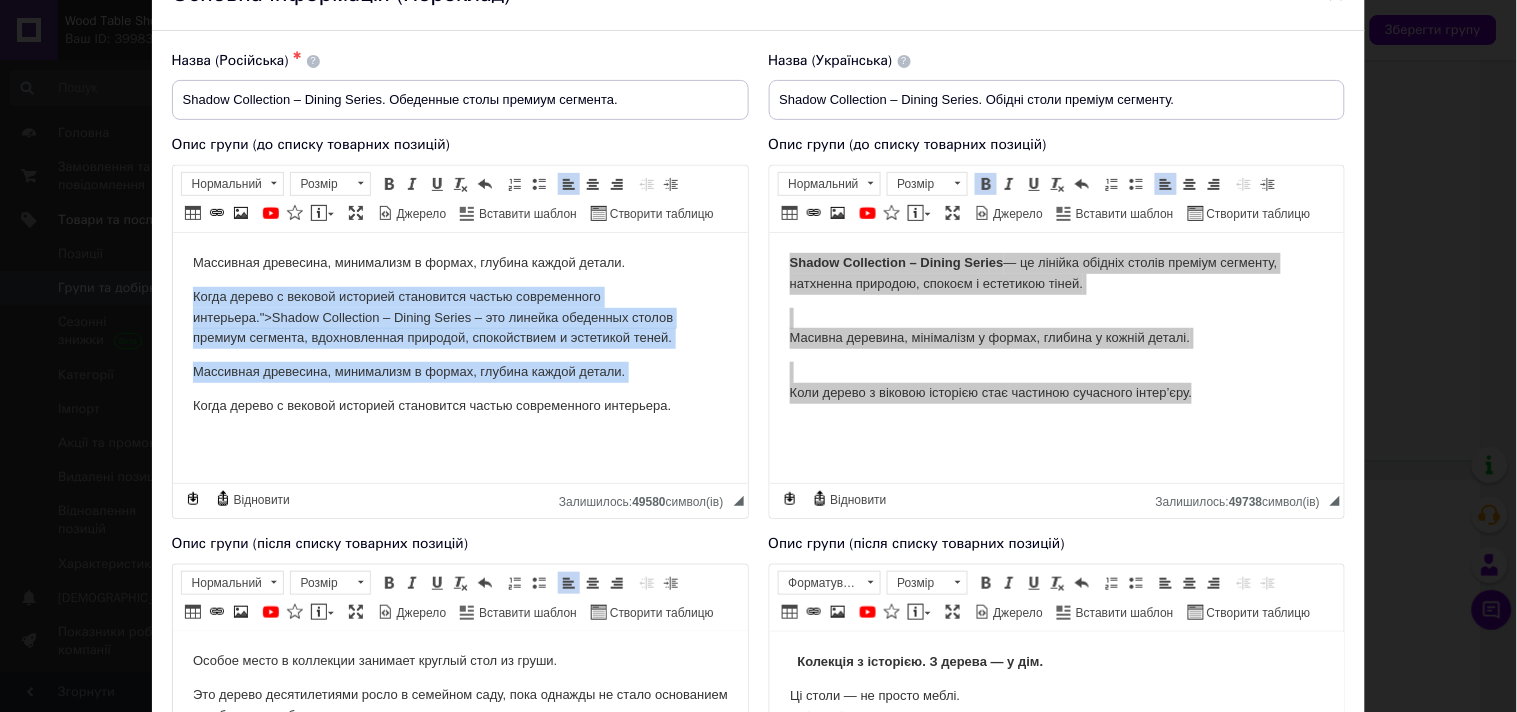click on "Когда дерево с вековой историей становится частью современного интерьера."> Shadow Collection – Dining Series – это линейка обеденных столов премиум сегмента, вдохновленная природой, спокойствием и эстетикой теней." at bounding box center [459, 317] 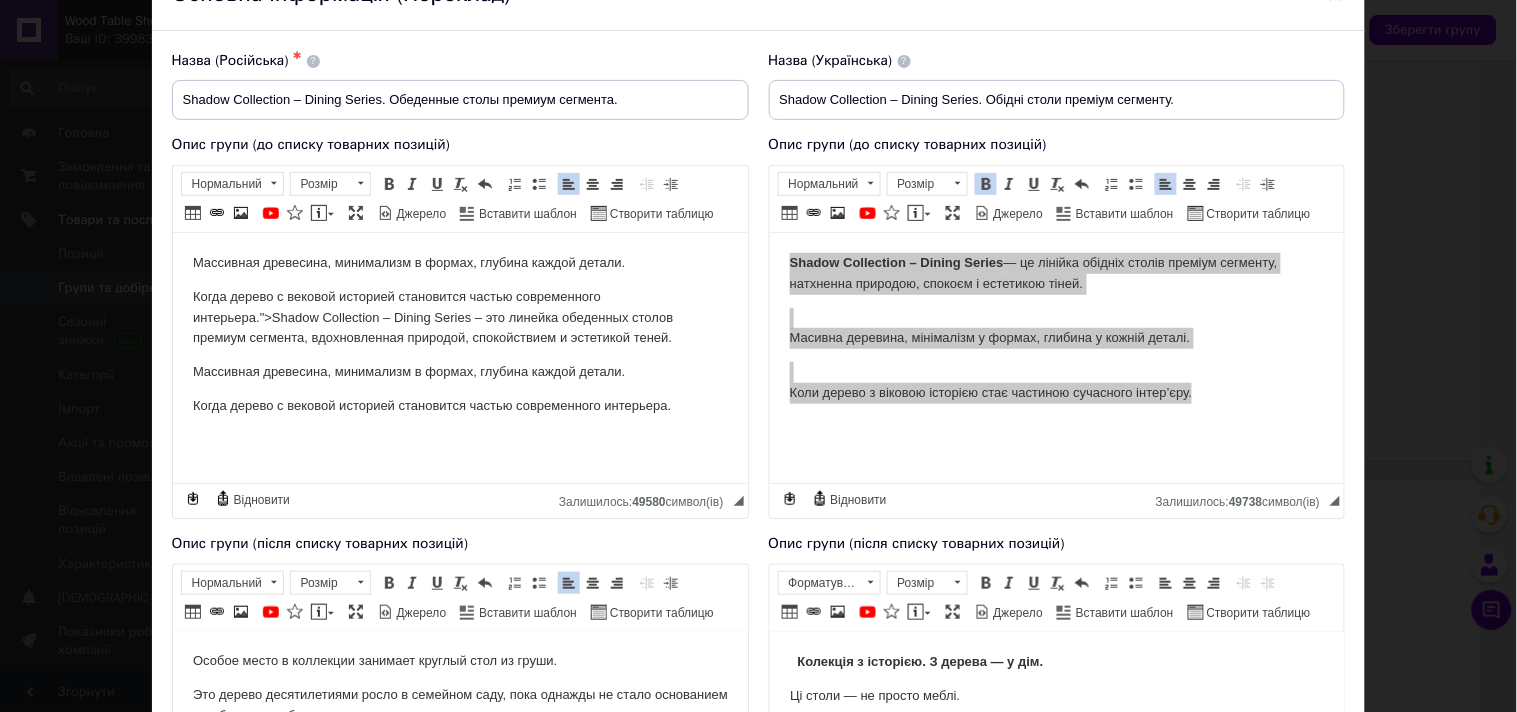 click on "Когда дерево с вековой историей становится частью современного интерьера."> Shadow Collection – Dining Series – это линейка обеденных столов премиум сегмента, вдохновленная природой, спокойствием и эстетикой теней." at bounding box center (459, 317) 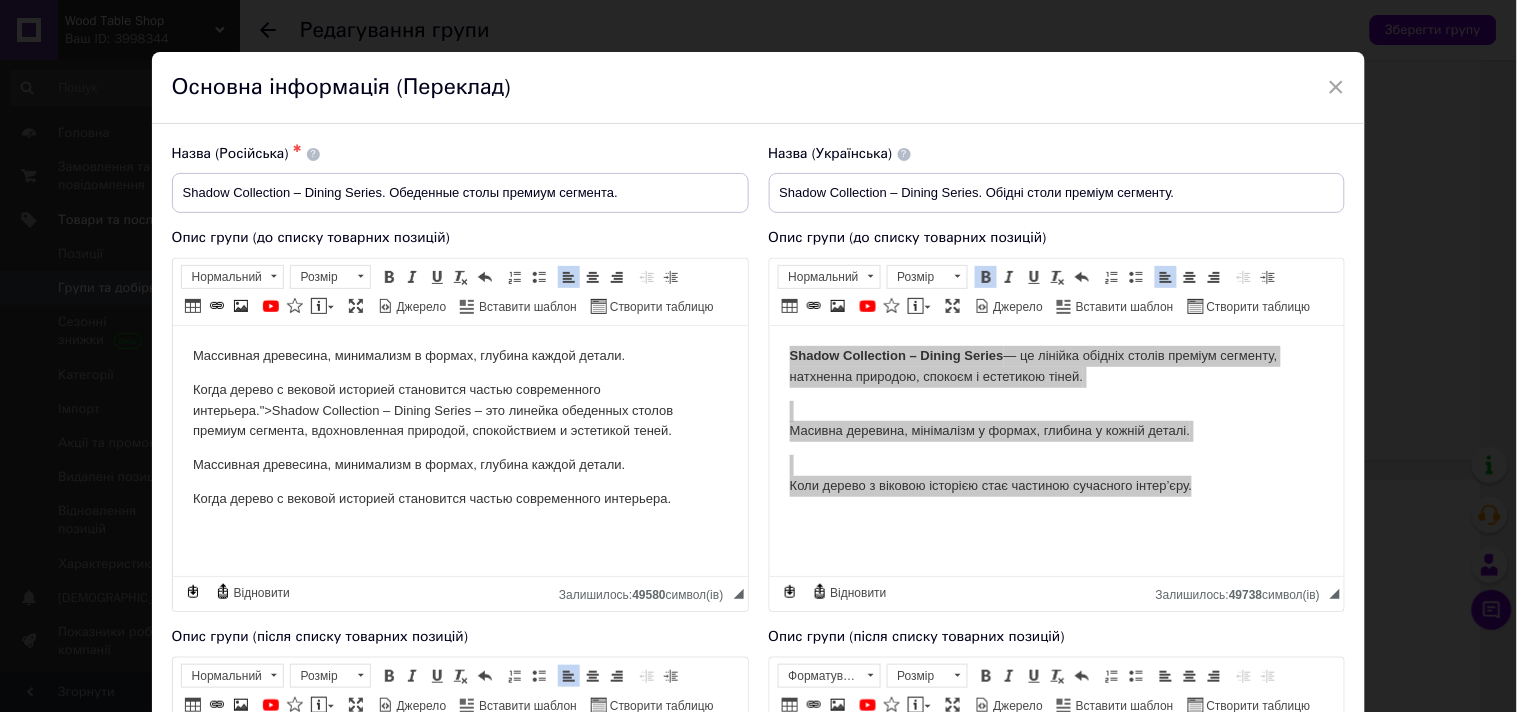scroll, scrollTop: 0, scrollLeft: 0, axis: both 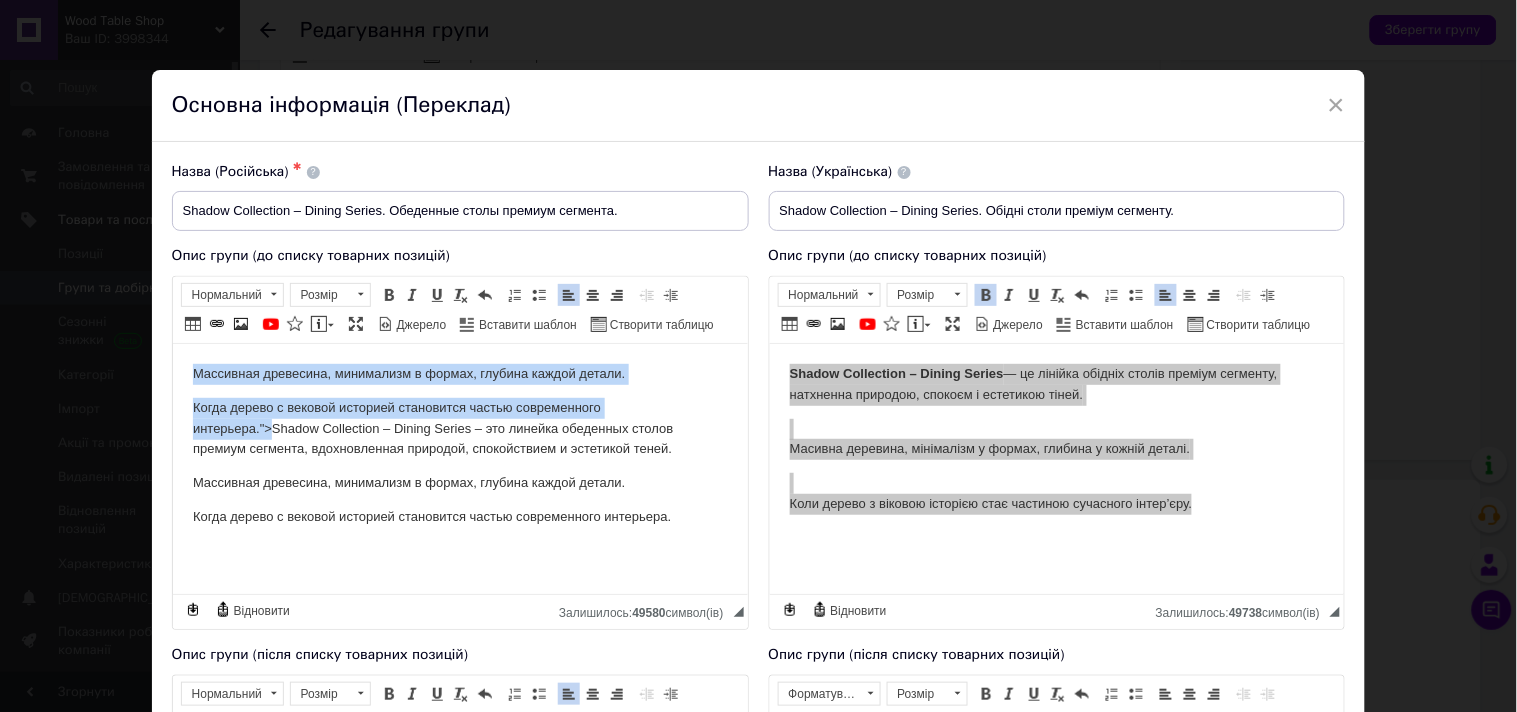 click on "Массивная древесина, минимализм в формах, глубина каждой детали. Когда дерево с вековой историей становится частью современного интерьера."> Shadow Collection – Dining Series – это линейка обеденных столов премиум сегмента, вдохновленная природой, спокойствием и эстетикой теней. Массивная древесина, минимализм в формах, глубина каждой детали. Когда дерево с вековой историей становится частью современного интерьера." at bounding box center [459, 445] 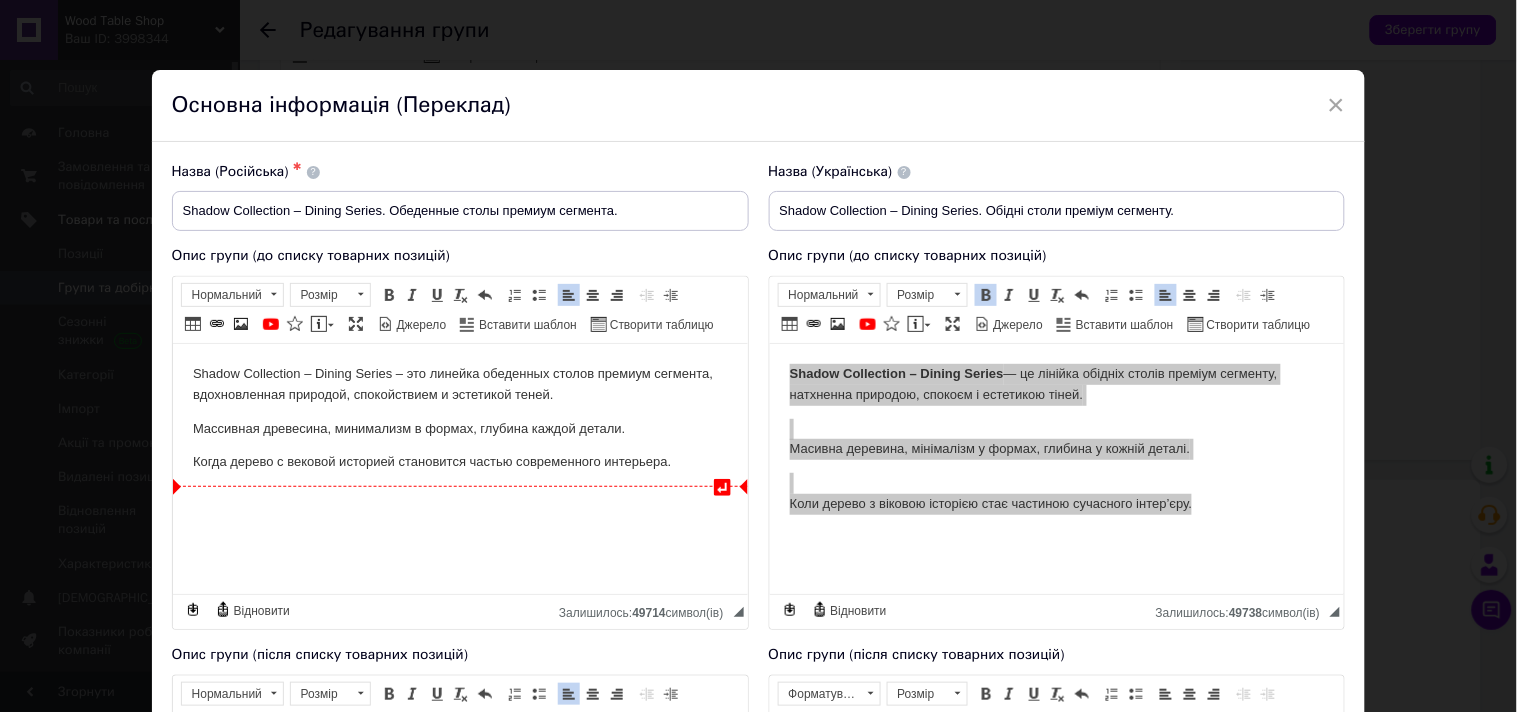 click on "↵ Shadow Collection – Dining Series – это линейка обеденных столов премиум сегмента, вдохновленная природой, спокойствием и эстетикой теней. Массивная древесина, минимализм в формах, глубина каждой детали. Когда дерево с вековой историей становится частью современного интерьера." at bounding box center (459, 417) 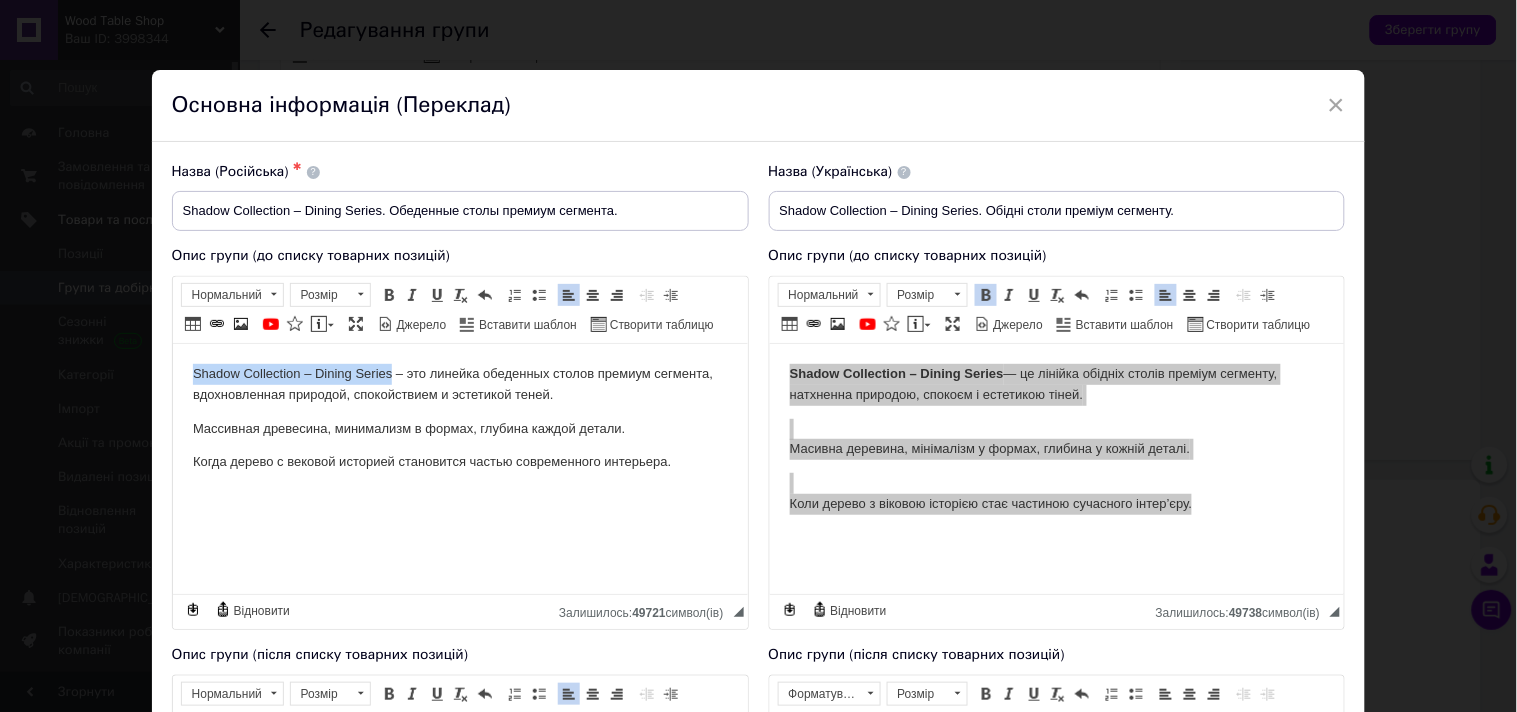 drag, startPoint x: 189, startPoint y: 367, endPoint x: 391, endPoint y: 372, distance: 202.06187 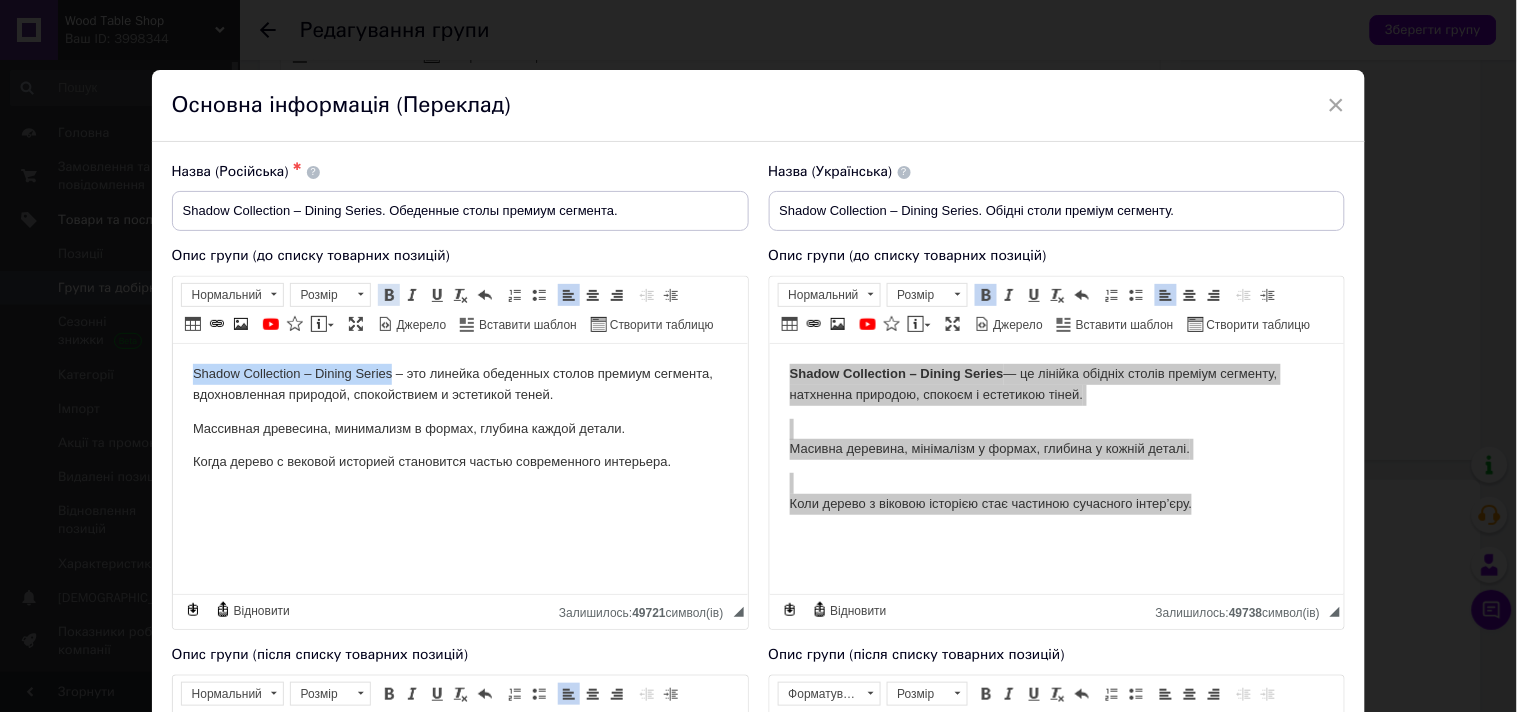 click at bounding box center [389, 295] 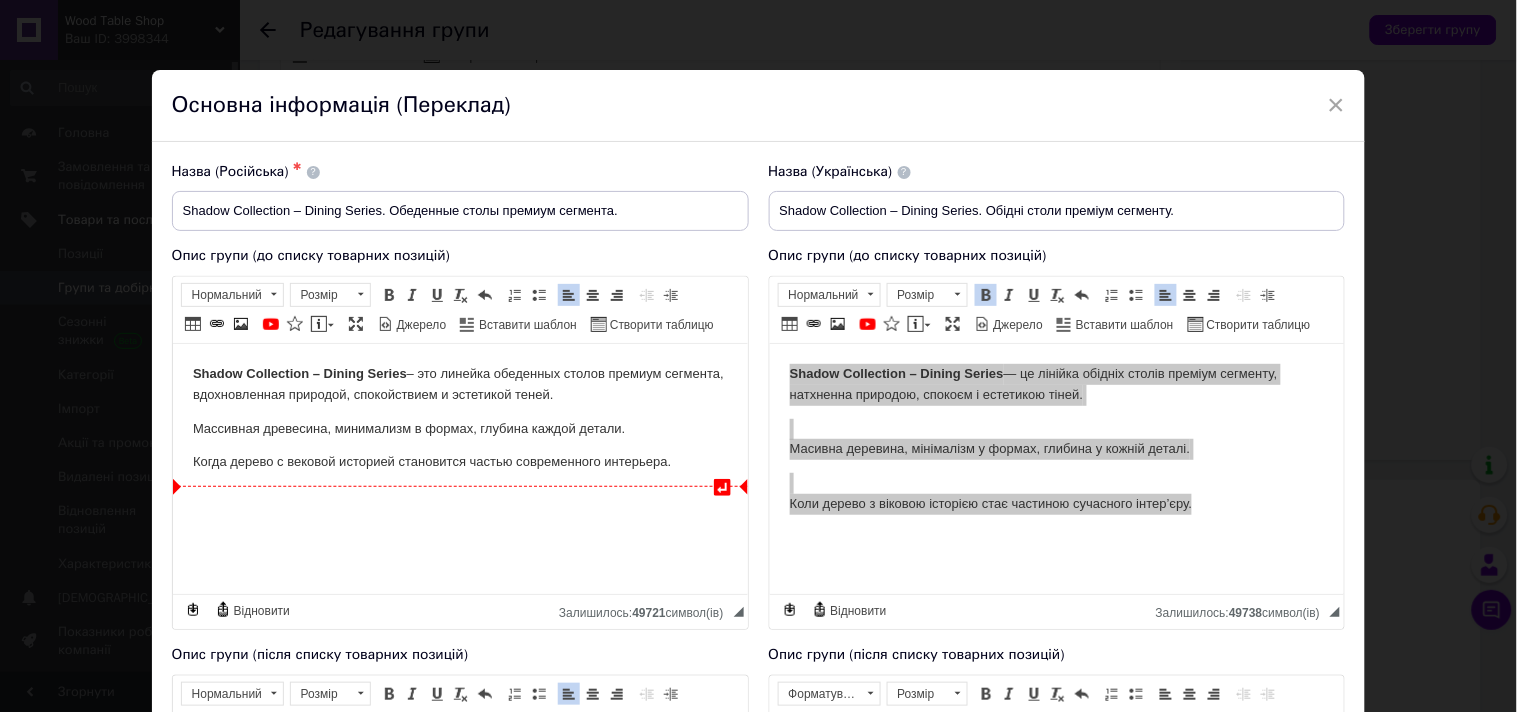 click on "↵ Shadow Collection – Dining Series  – это линейка обеденных столов премиум сегмента, вдохновленная природой, спокойствием и эстетикой теней. Массивная древесина, минимализм в формах, глубина каждой детали. Когда дерево с вековой историей становится частью современного интерьера." at bounding box center (459, 417) 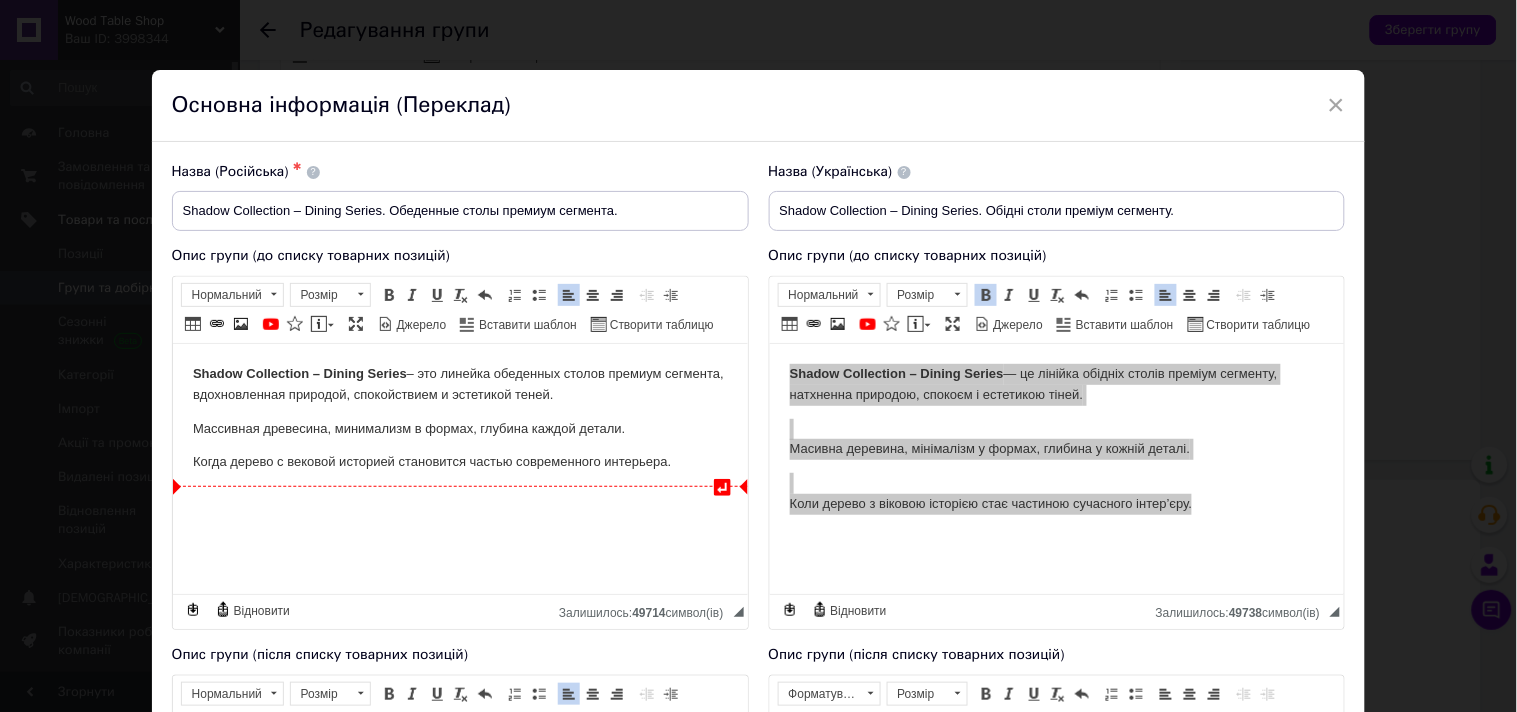 click on "↵ Shadow Collection – Dining Series  – это линейка обеденных столов премиум сегмента, вдохновленная природой, спокойствием и эстетикой теней. Массивная древесина, минимализм в формах, глубина каждой детали. Когда дерево с вековой историей становится частью современного интерьера." at bounding box center [459, 417] 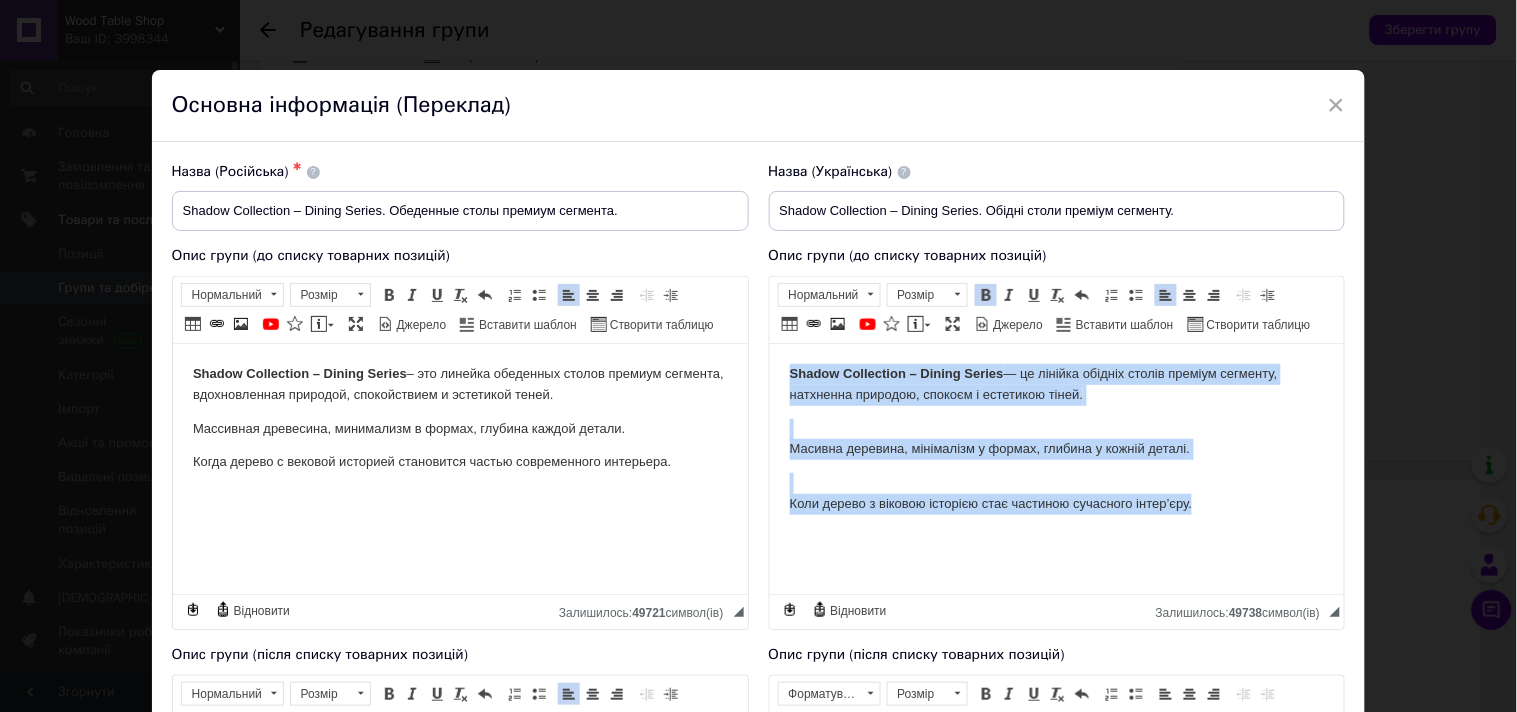 click on "Коли дерево з віковою історією стає частиною сучасного інтер’єру." at bounding box center [1056, 493] 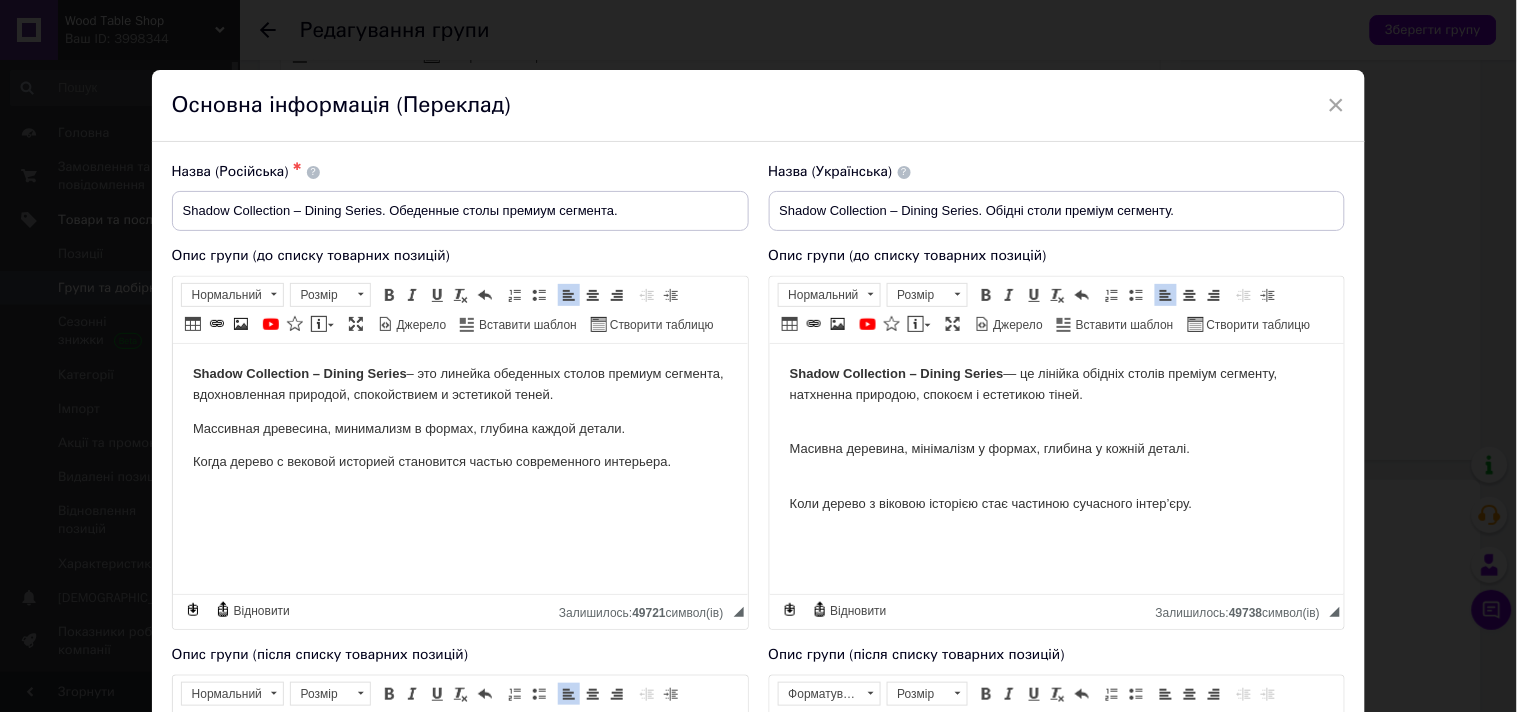 click on "Масивна деревина, мінімалізм у формах, глибина у кожній деталі." at bounding box center (1056, 439) 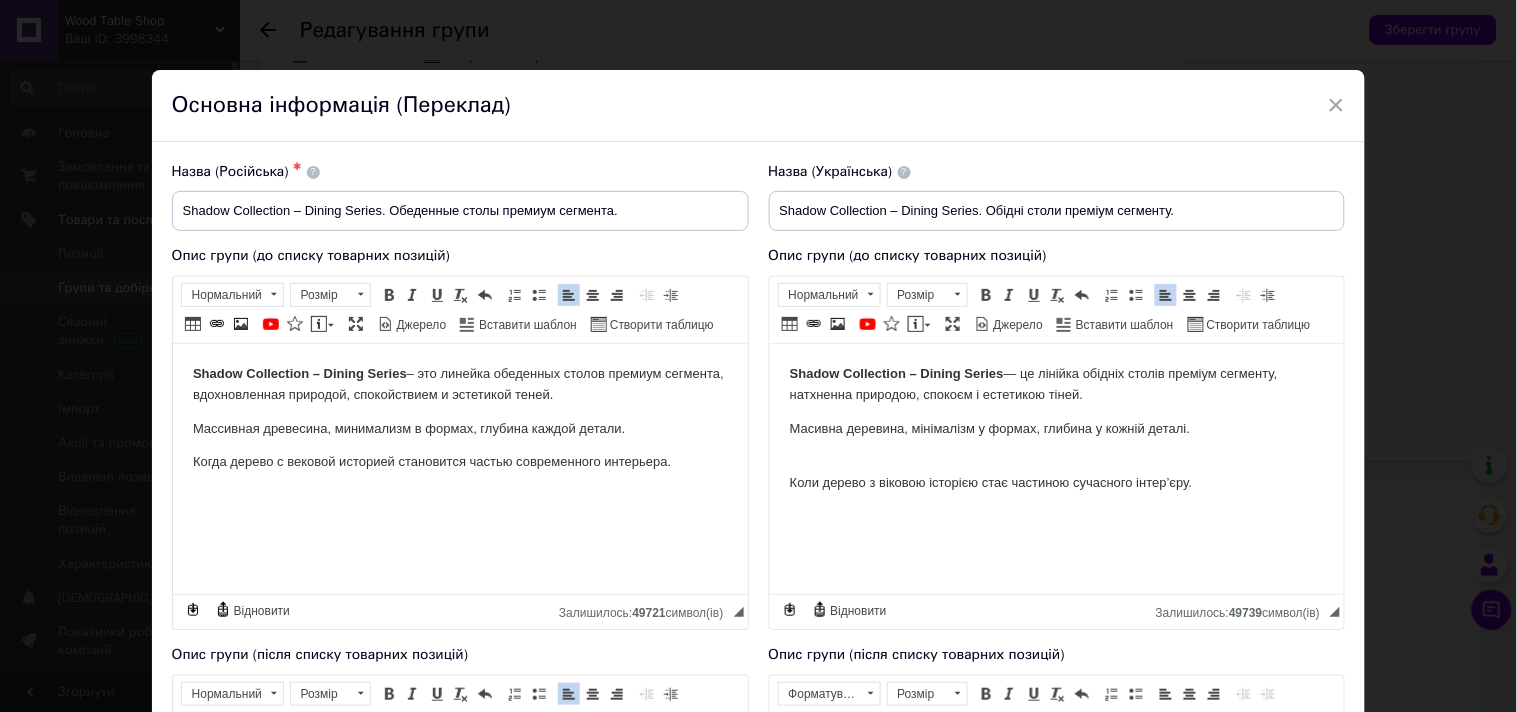 click on "Коли дерево з віковою історією стає частиною сучасного інтер’єру." at bounding box center [1056, 472] 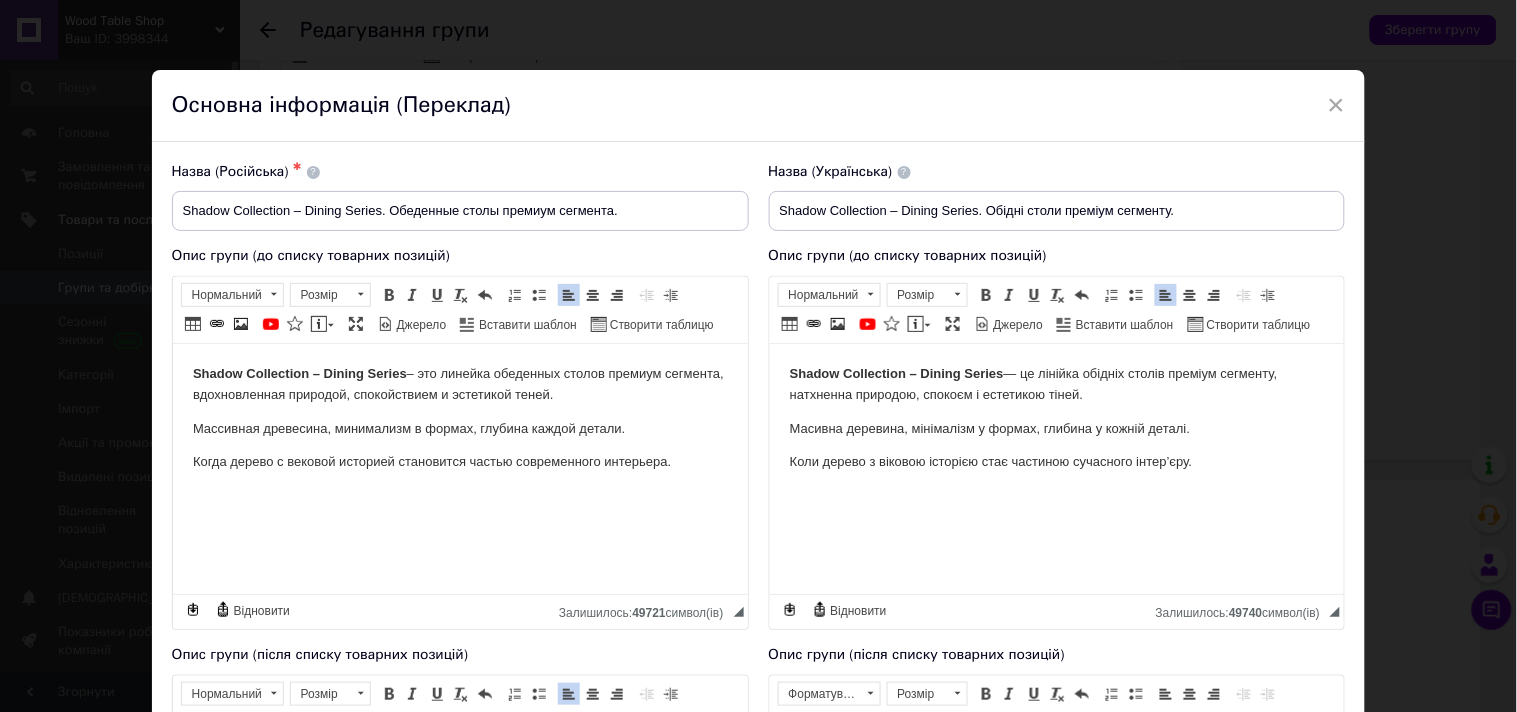 click on "Shadow Collection – Dining Series  — це лінійка обідніх столів преміум сегменту, натхненна природою, спокоєм і естетикою тіней. Масивна деревина, мінімалізм у формах, глибина у кожній деталі. Коли дерево з віковою історією стає частиною сучасного інтер’єру." at bounding box center [1056, 417] 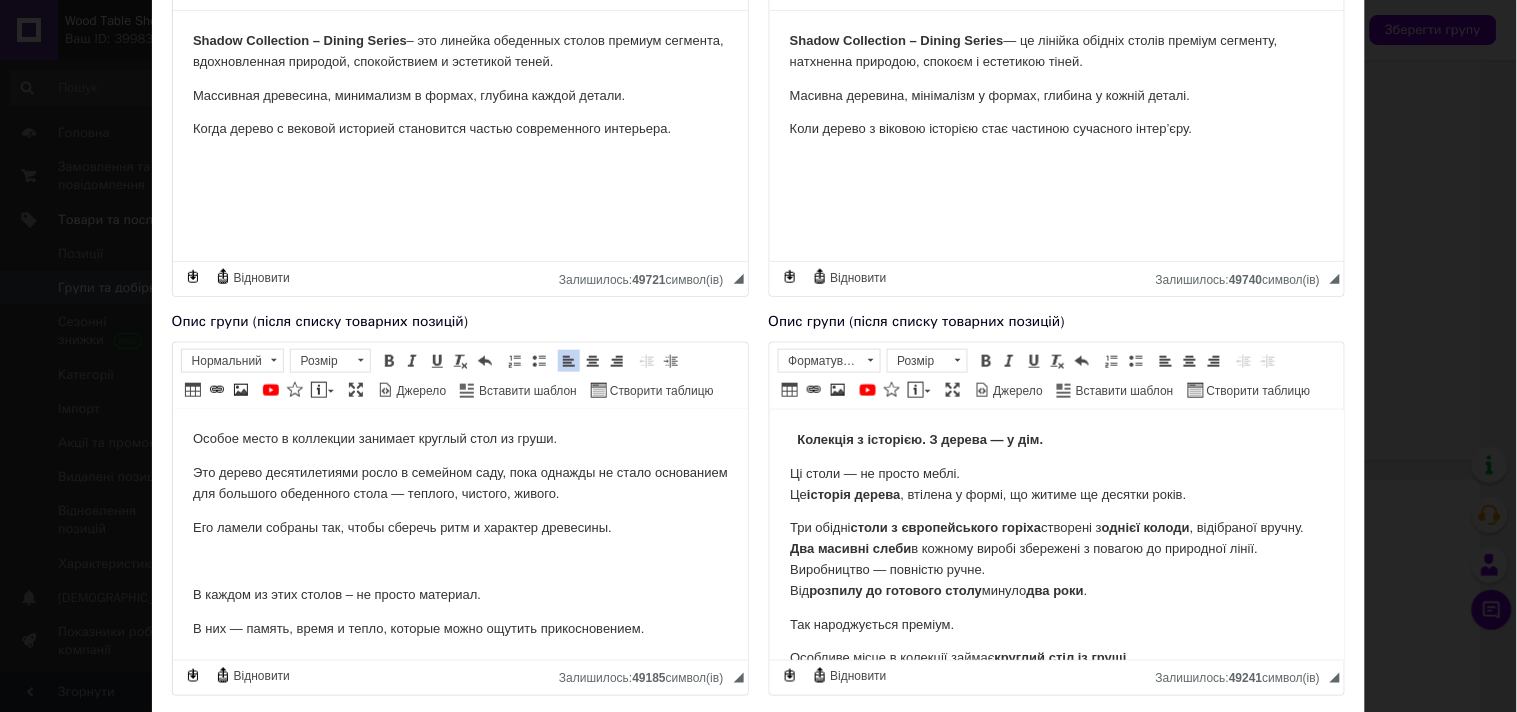 scroll, scrollTop: 444, scrollLeft: 0, axis: vertical 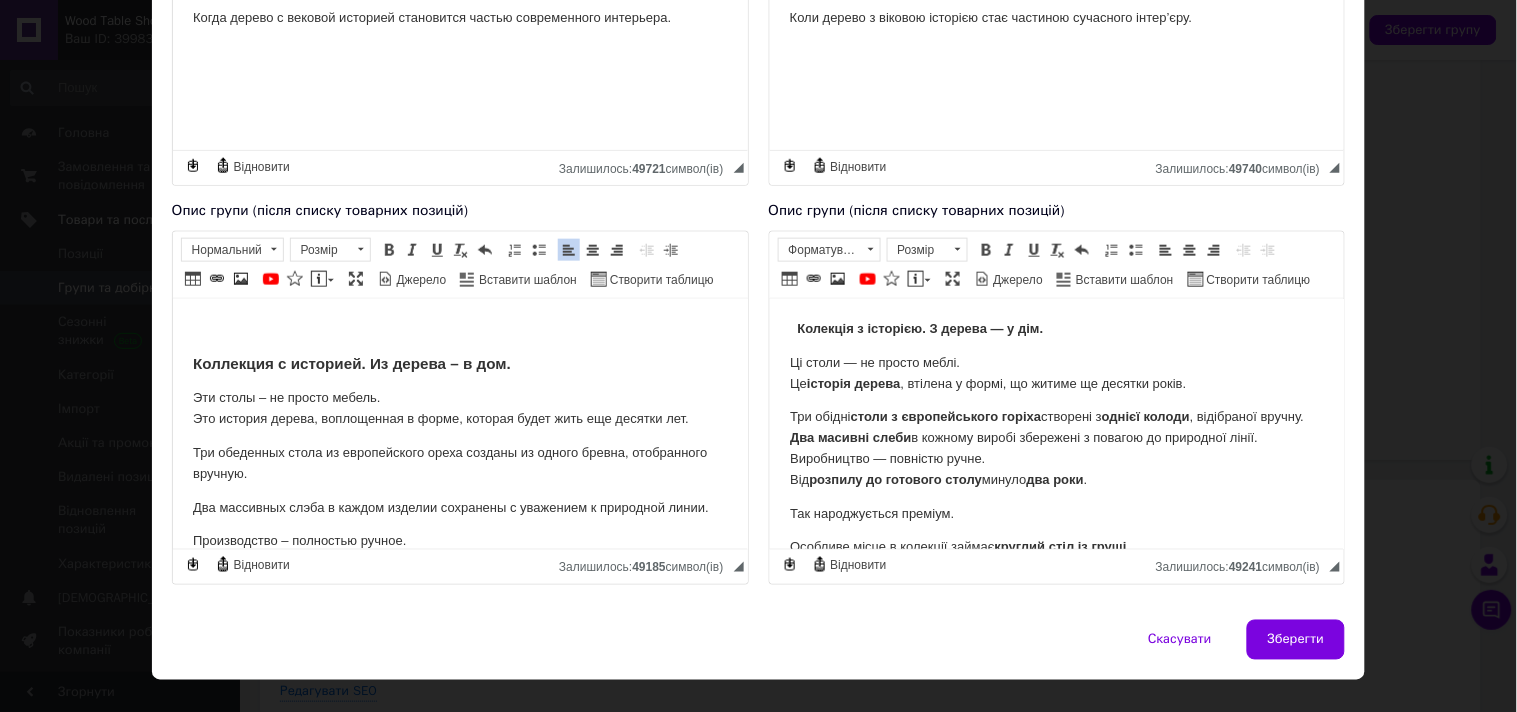 click on "Коллекция с историей. Из дерева – в дом." at bounding box center [351, 362] 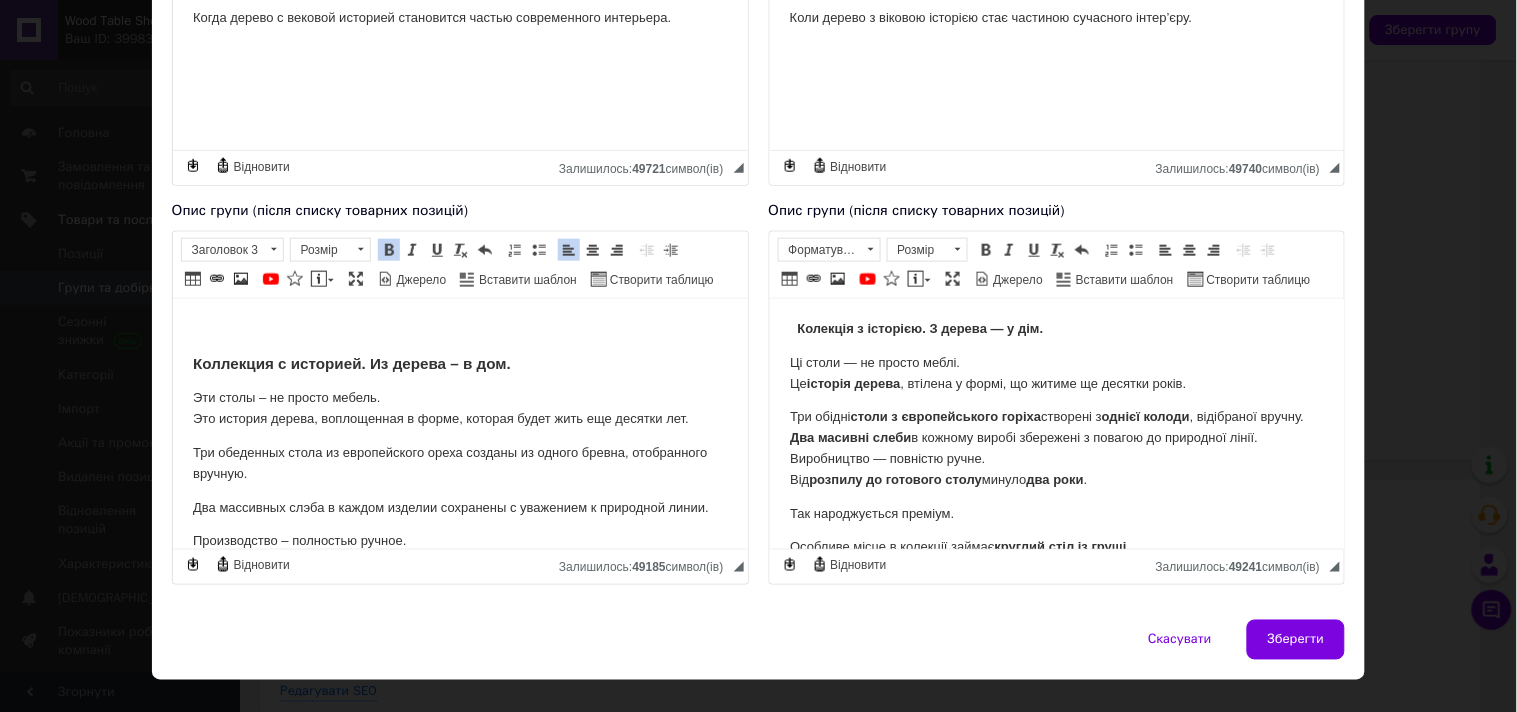 type 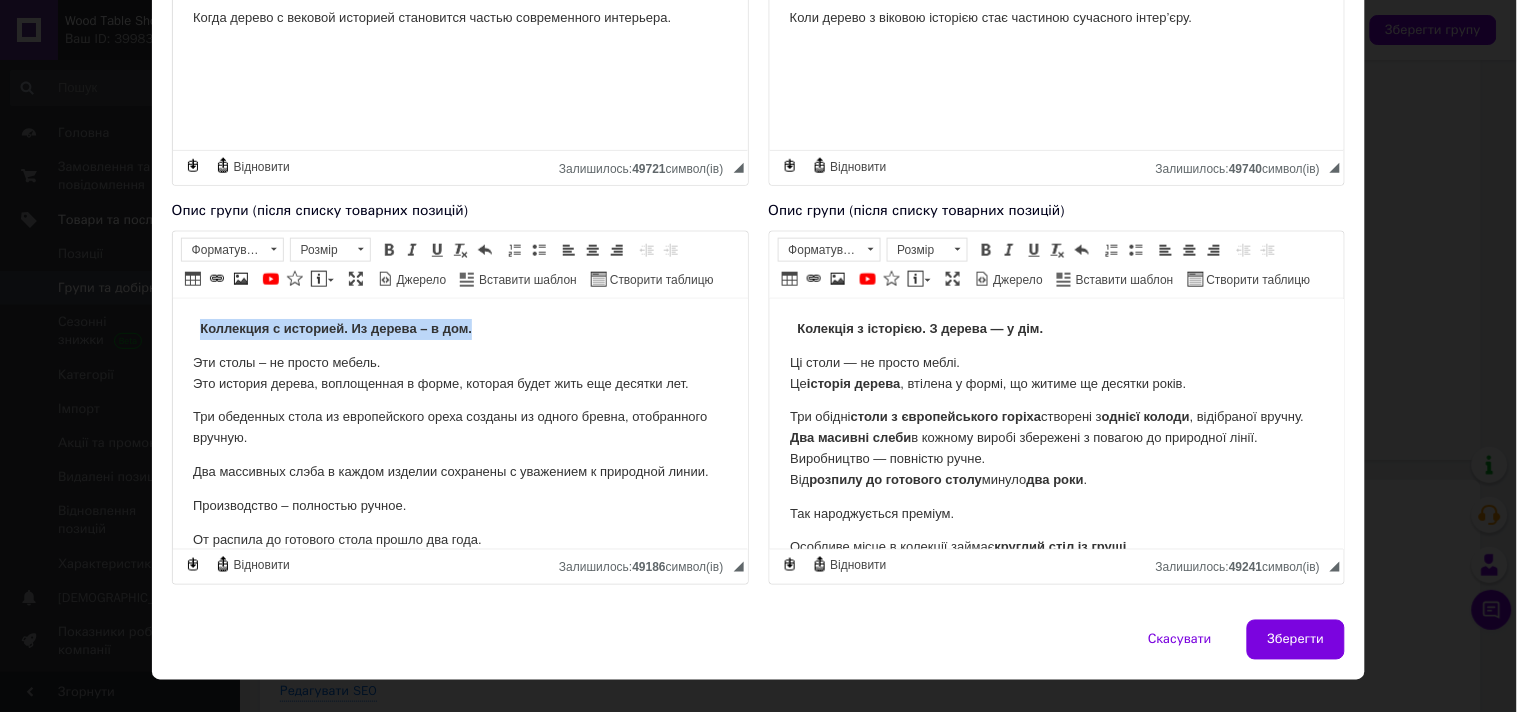 click on "Коллекция с историей. Из дерева – в дом. Эти столы – не просто мебель. Это   история дерева, воплощенная в форме, которая будет жить еще десятки лет. Три обеденных стола из европейского ореха созданы из одного бревна, отобранного вручную. Два массивных слэба в каждом изделии сохранены с уважением к природной линии. Производство – полностью ручное. От распила до готового стола прошло два года. Так рождается премиум. Особое место в коллекции занимает круглый стол из груши. Его ламели собраны так, чтобы сберечь ритм и характер древесины." at bounding box center [459, 596] 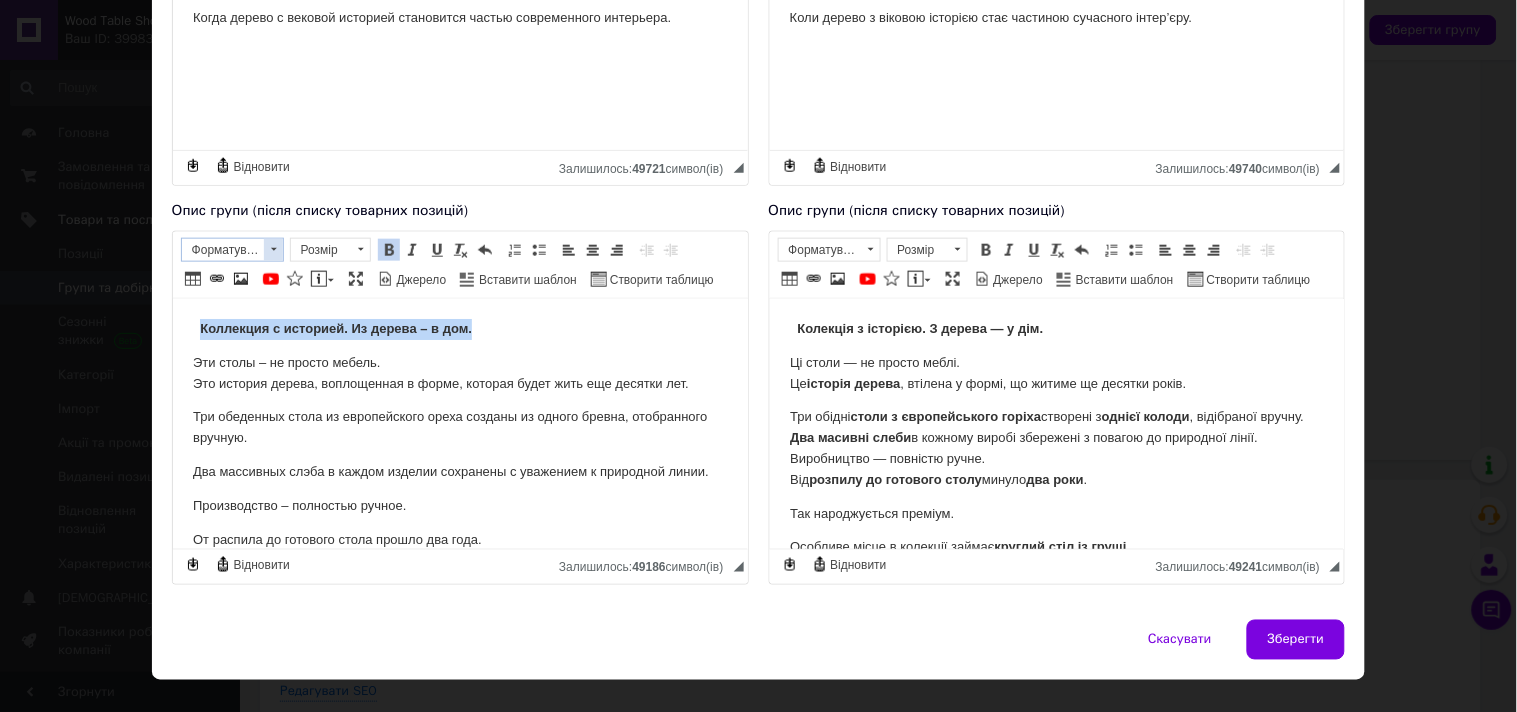 click at bounding box center (273, 250) 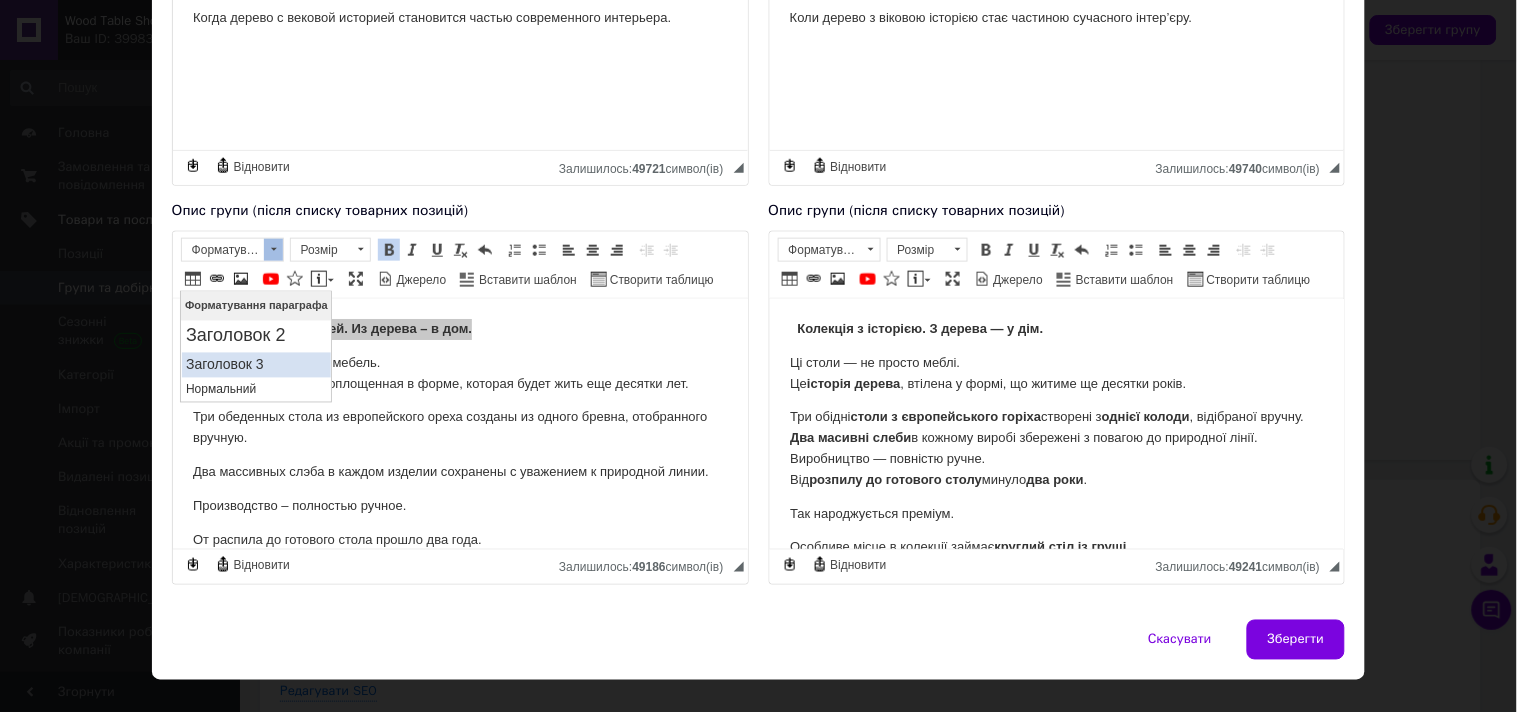 click on "Заголовок 3" at bounding box center [256, 365] 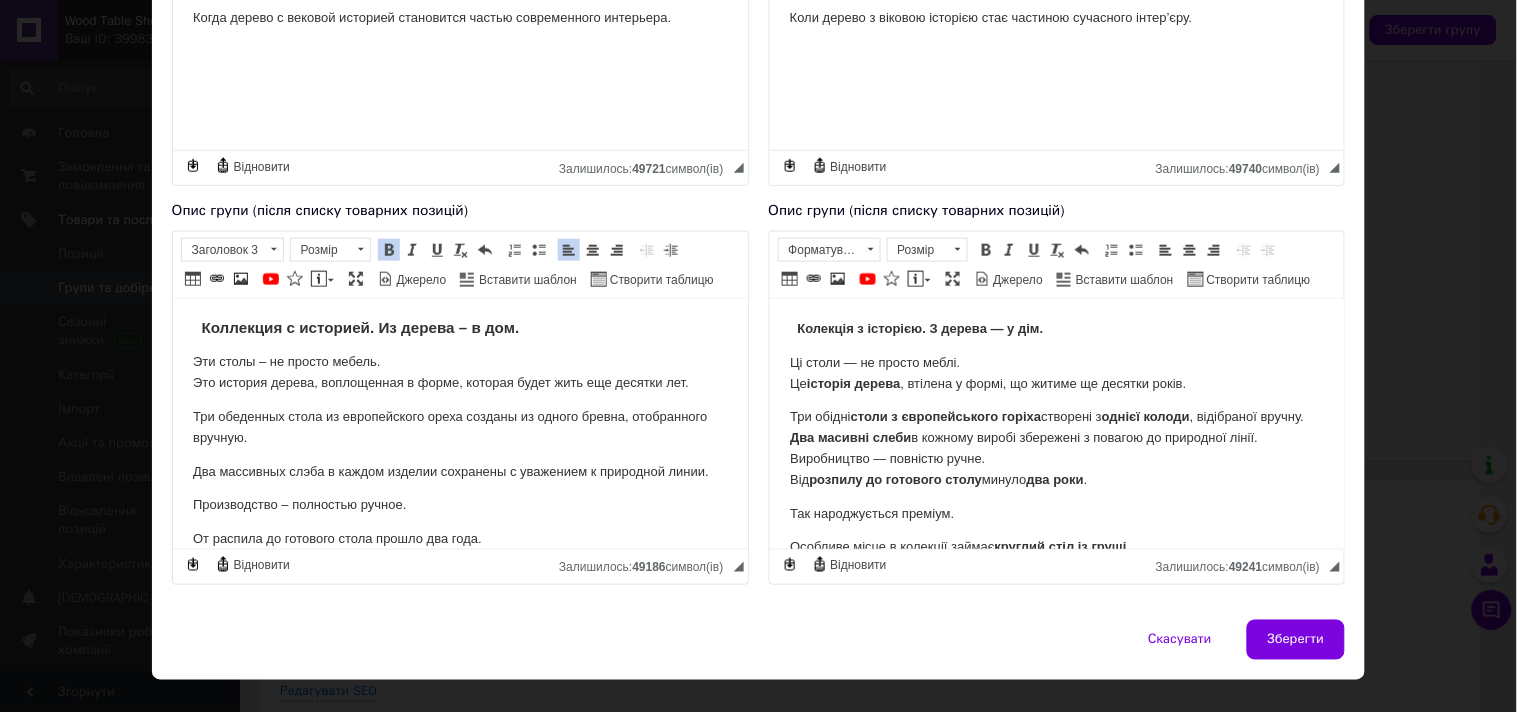click on "Колекція з історією. З дерева — у дім. Ці столи — не просто меблі. Це  історія дерева , втілена у формі, що житиме ще десятки років. Три обідні  столи з європейського горіха  створені з  однієї колоди , відібраної вручну. Два масивні слеби  в кожному виробі збережені з повагою до природної лінії. Виробництво — повністю ручне. Від  розпилу до готового столу  минуло  два роки . Так народжується преміум. Особливе місце в колекції займає  круглий стіл із груші . Це дерево десятиліттями росло в  сімейному саду Його  ламелі У них —  памʼять, час і тепло" at bounding box center [1056, 511] 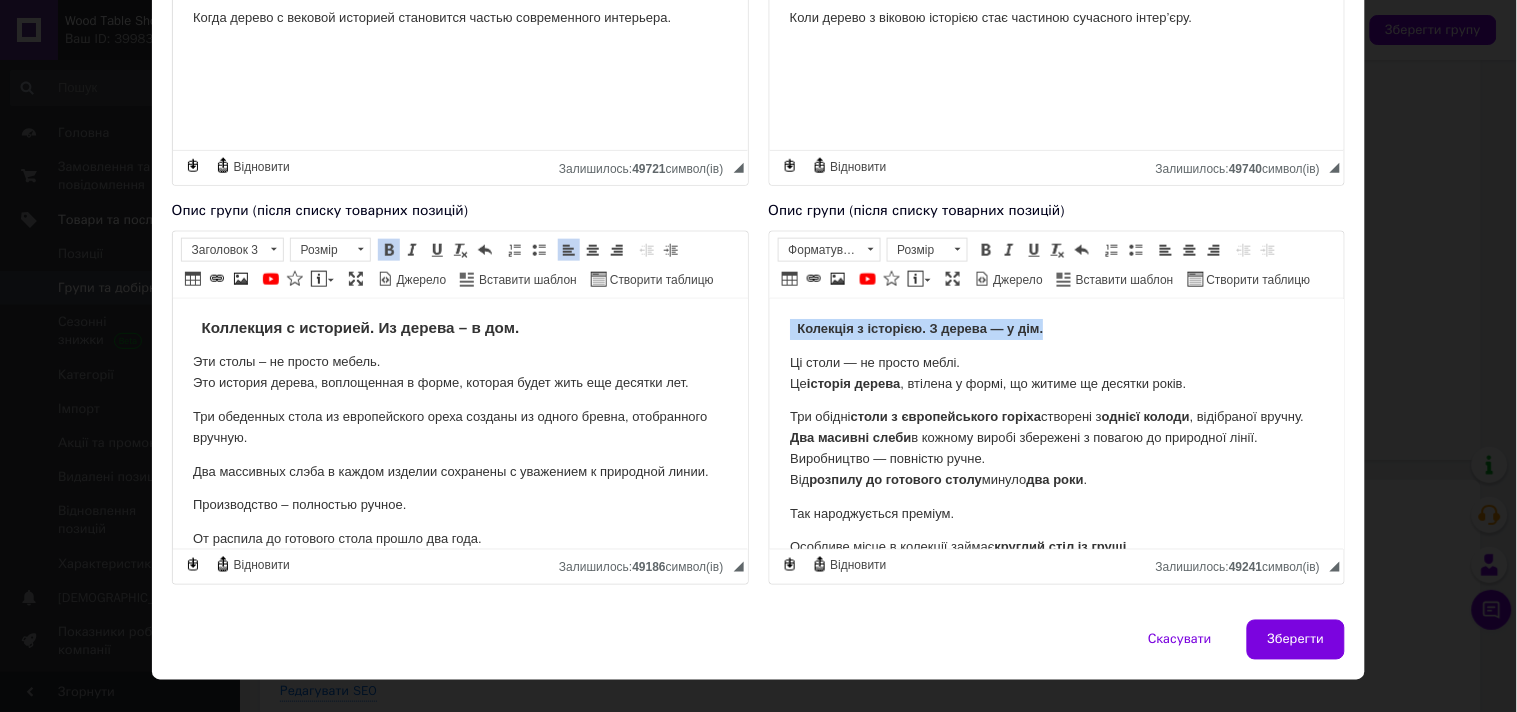 drag, startPoint x: 787, startPoint y: 325, endPoint x: 1066, endPoint y: 322, distance: 279.01614 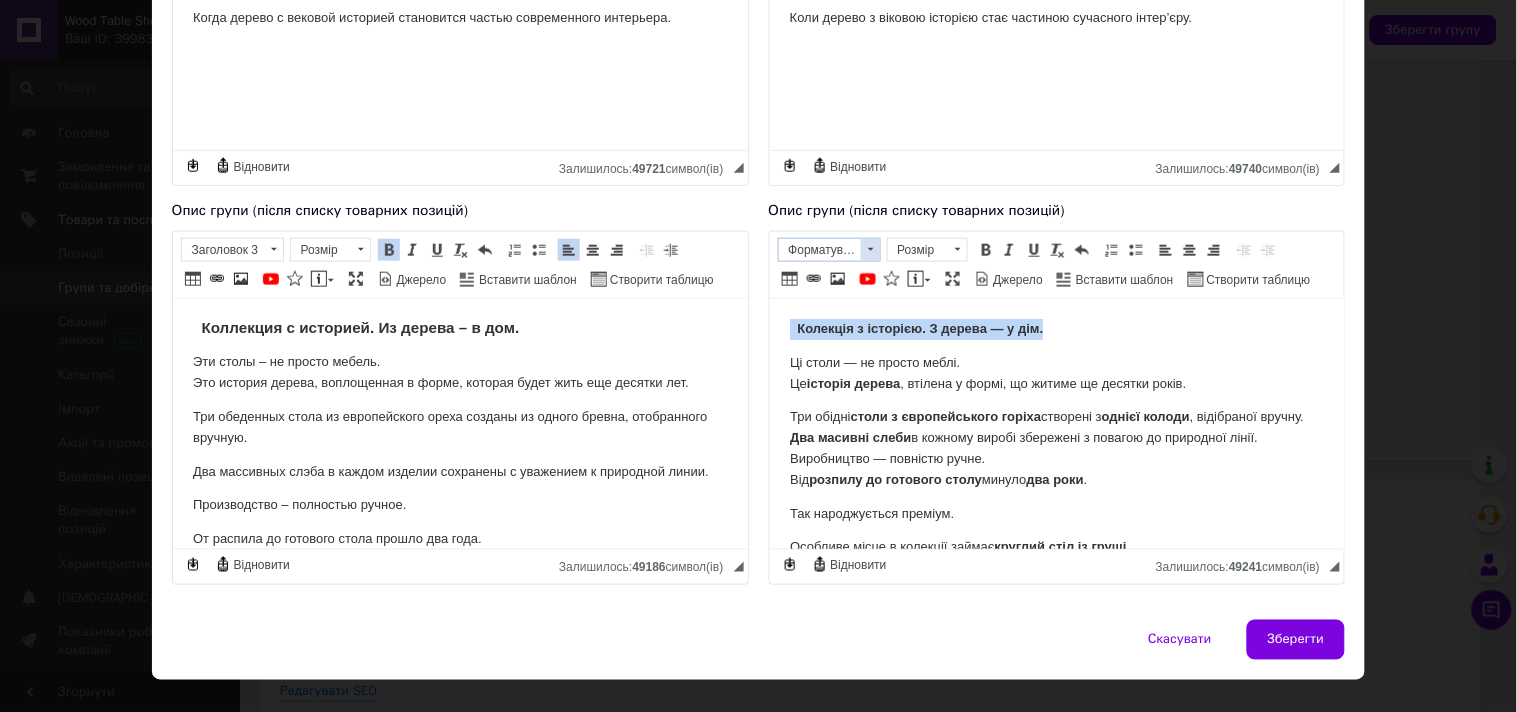 click at bounding box center (870, 250) 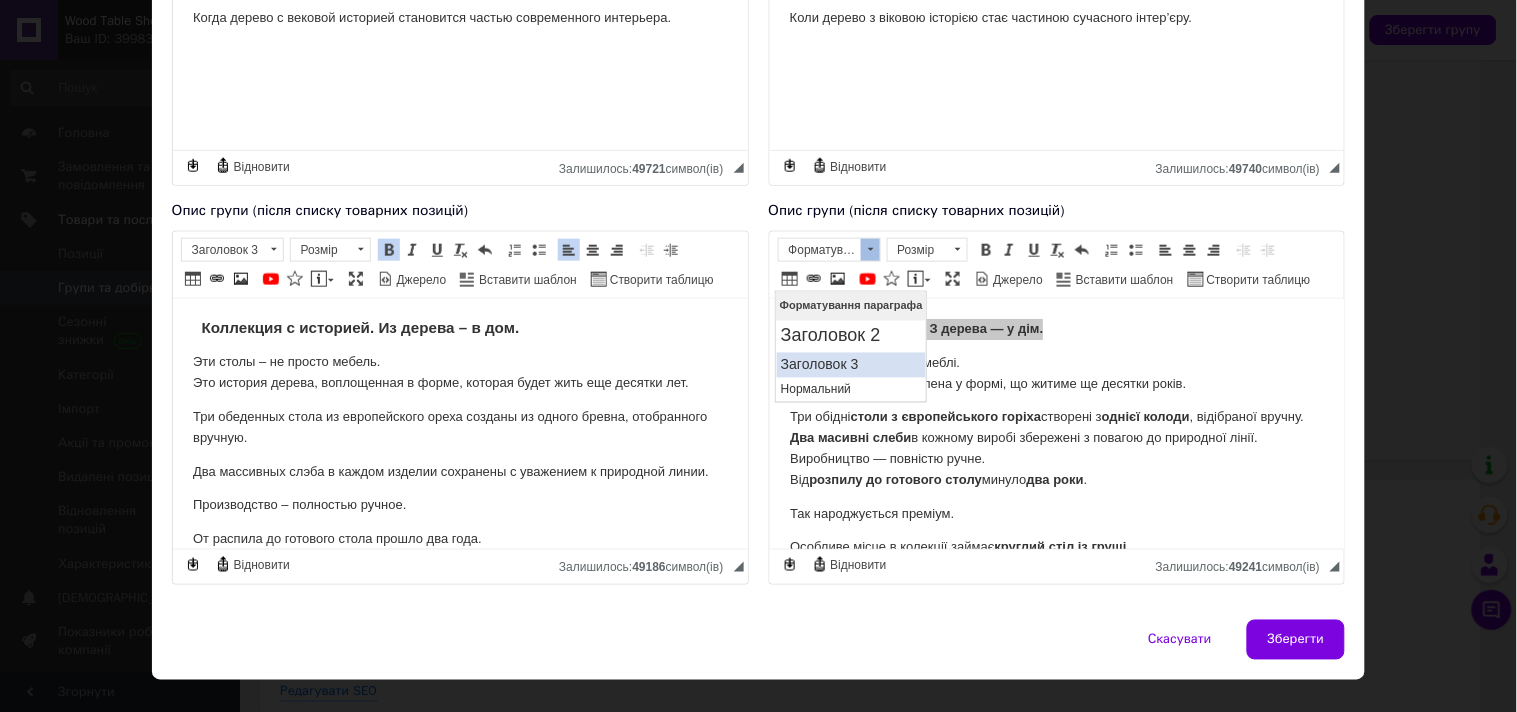 click on "Заголовок 3" at bounding box center [850, 365] 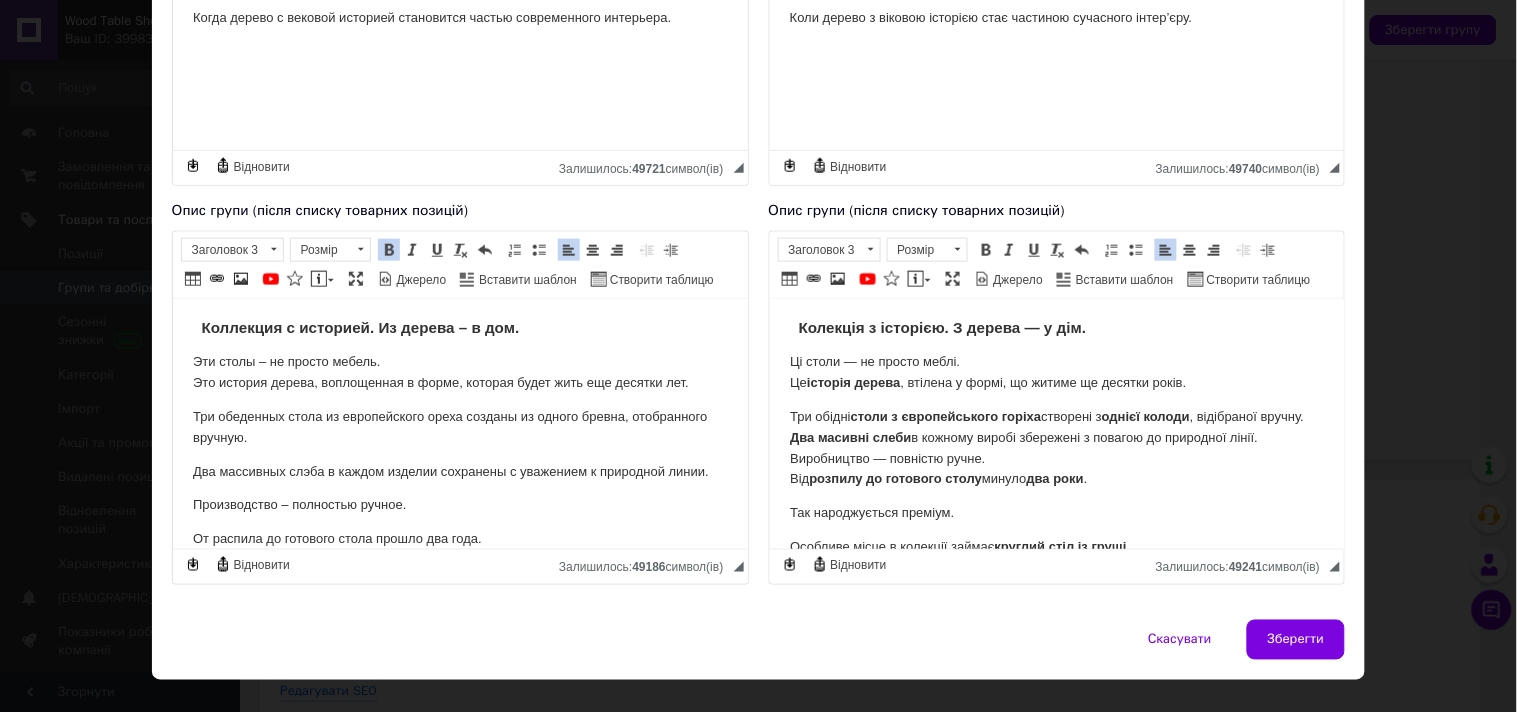 click on "Ці столи — не просто меблі. Це  історія дерева , втілена у формі, що житиме ще десятки років." at bounding box center (1056, 372) 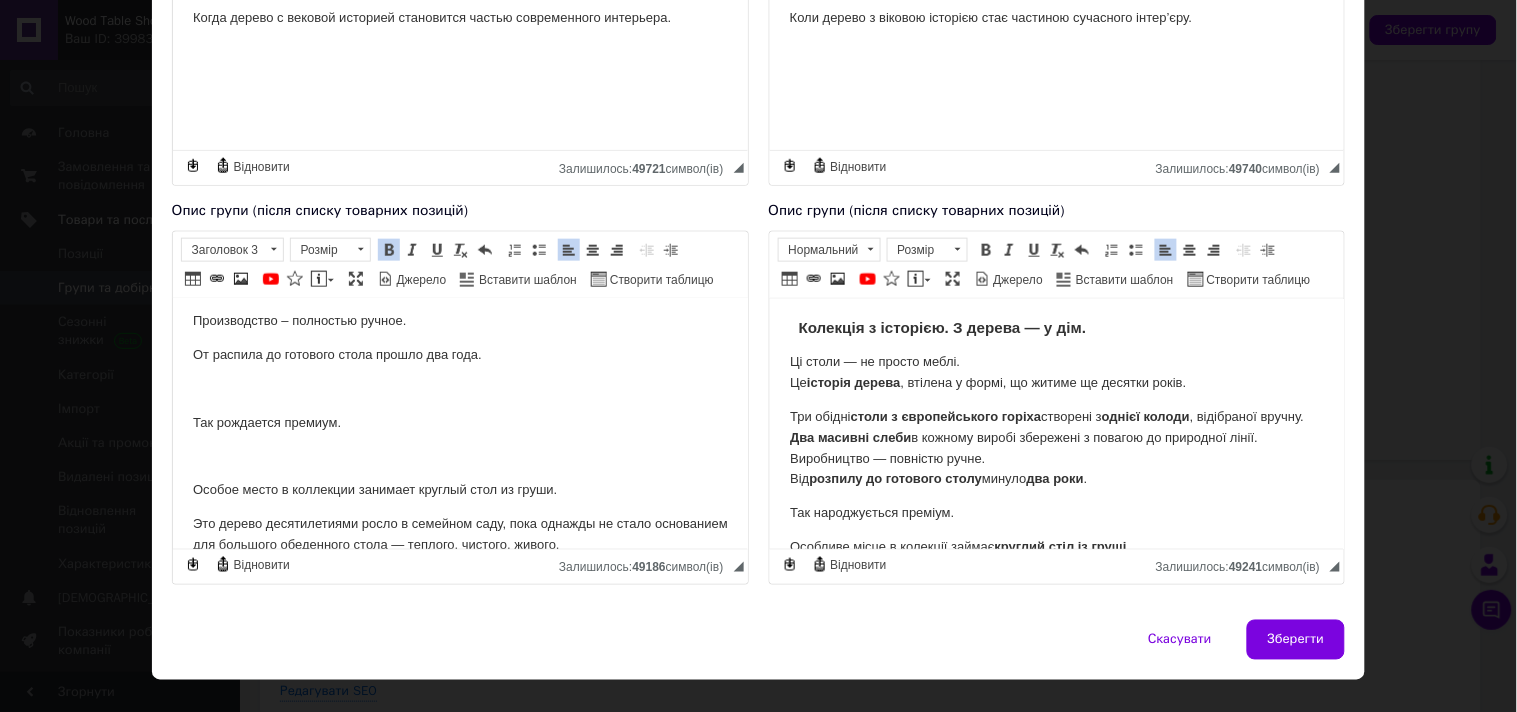 scroll, scrollTop: 222, scrollLeft: 0, axis: vertical 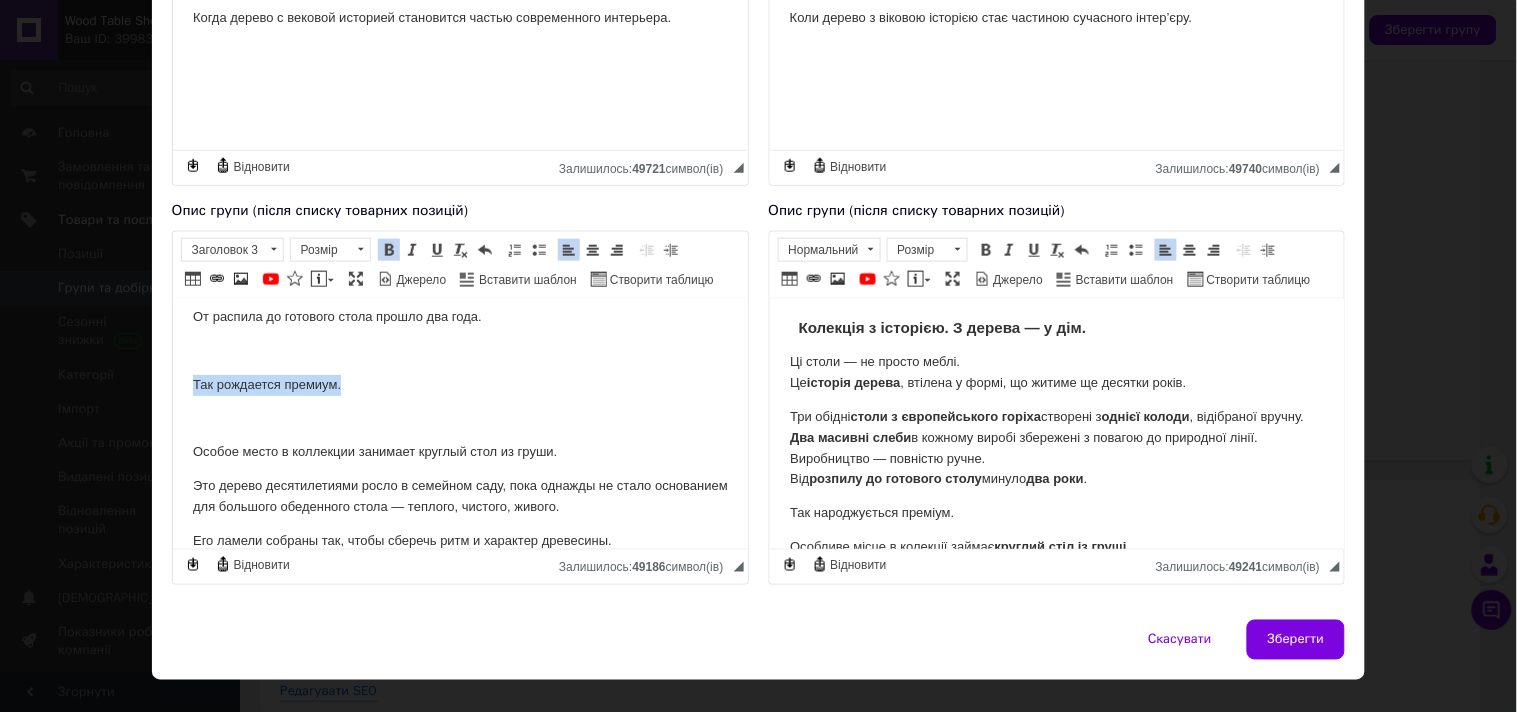 drag, startPoint x: 339, startPoint y: 406, endPoint x: 179, endPoint y: 404, distance: 160.0125 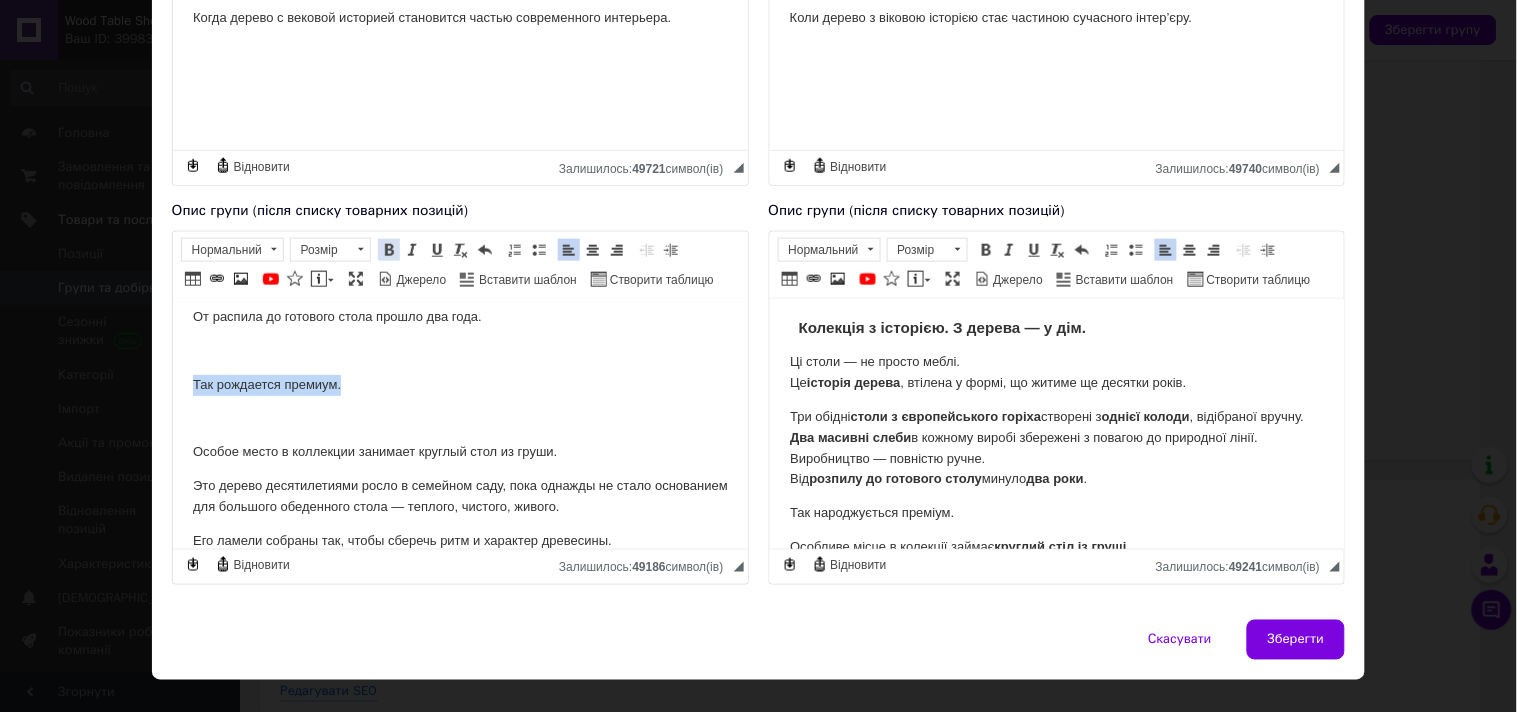 click at bounding box center [389, 250] 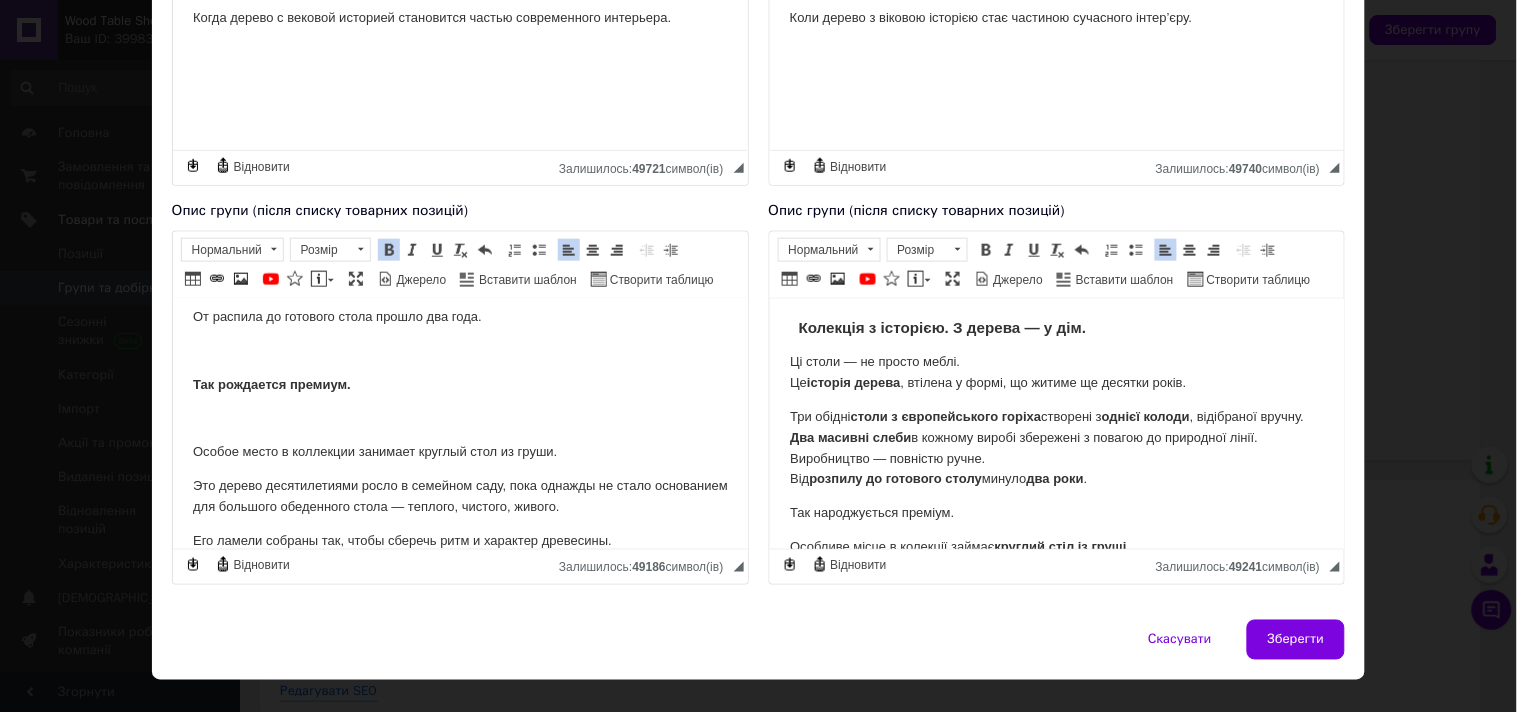 click on "Так рождается премиум." at bounding box center [459, 384] 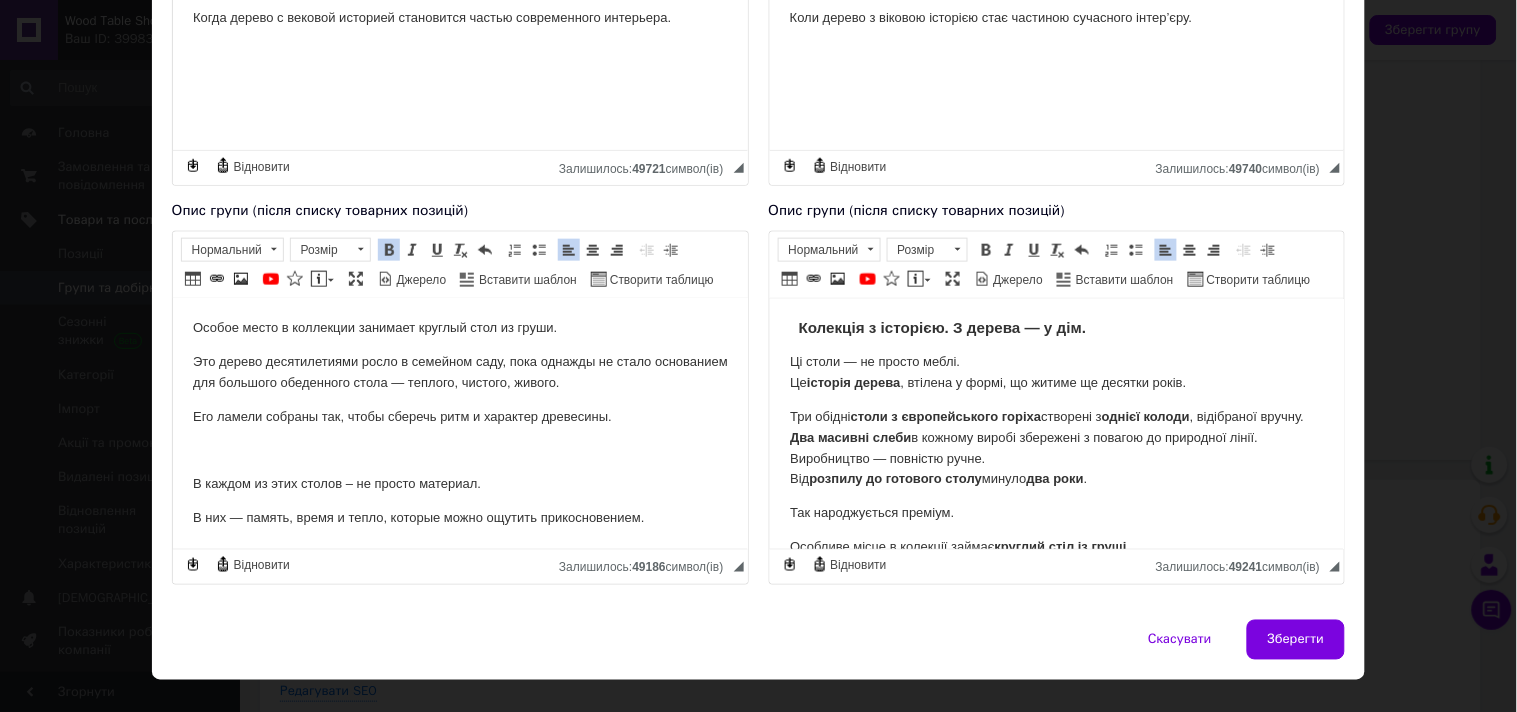 scroll, scrollTop: 366, scrollLeft: 0, axis: vertical 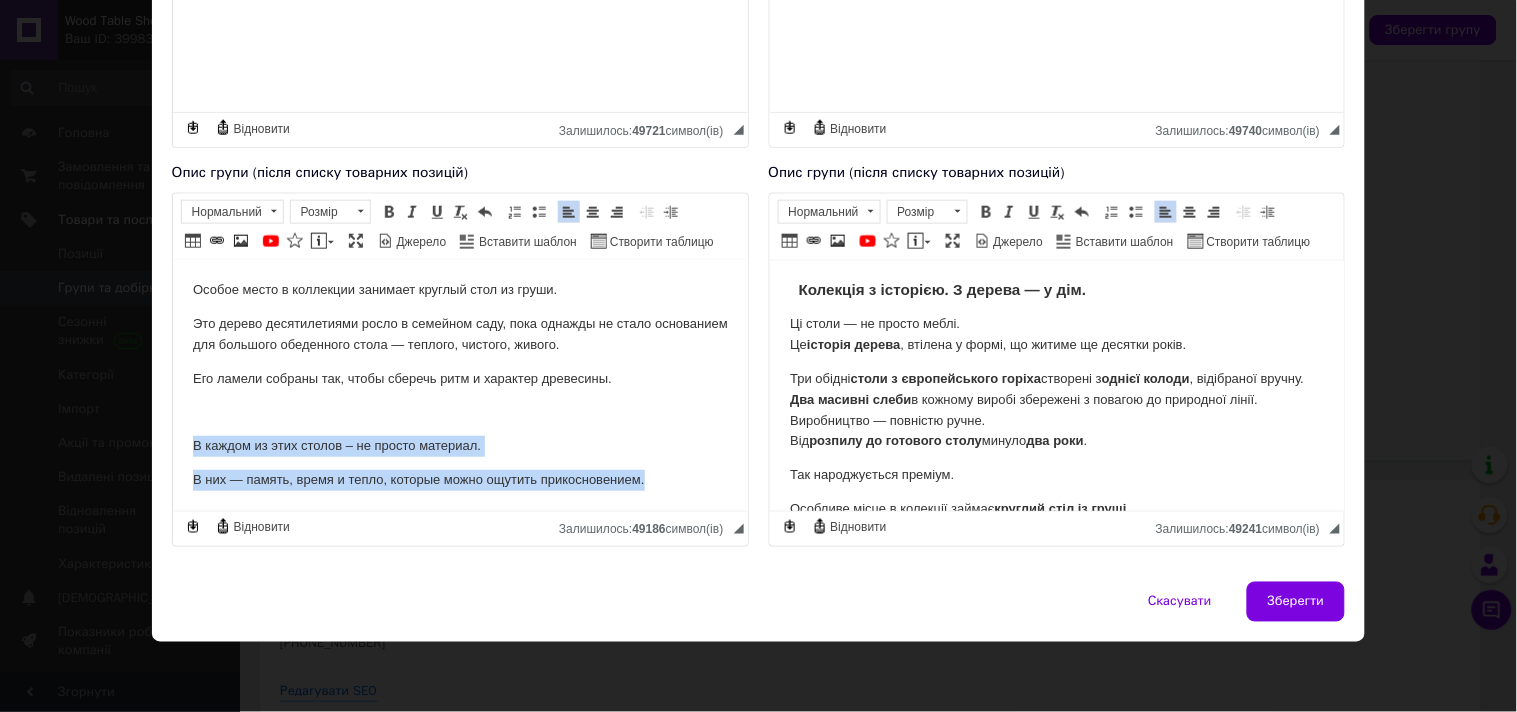 drag, startPoint x: 178, startPoint y: 449, endPoint x: 681, endPoint y: 496, distance: 505.19104 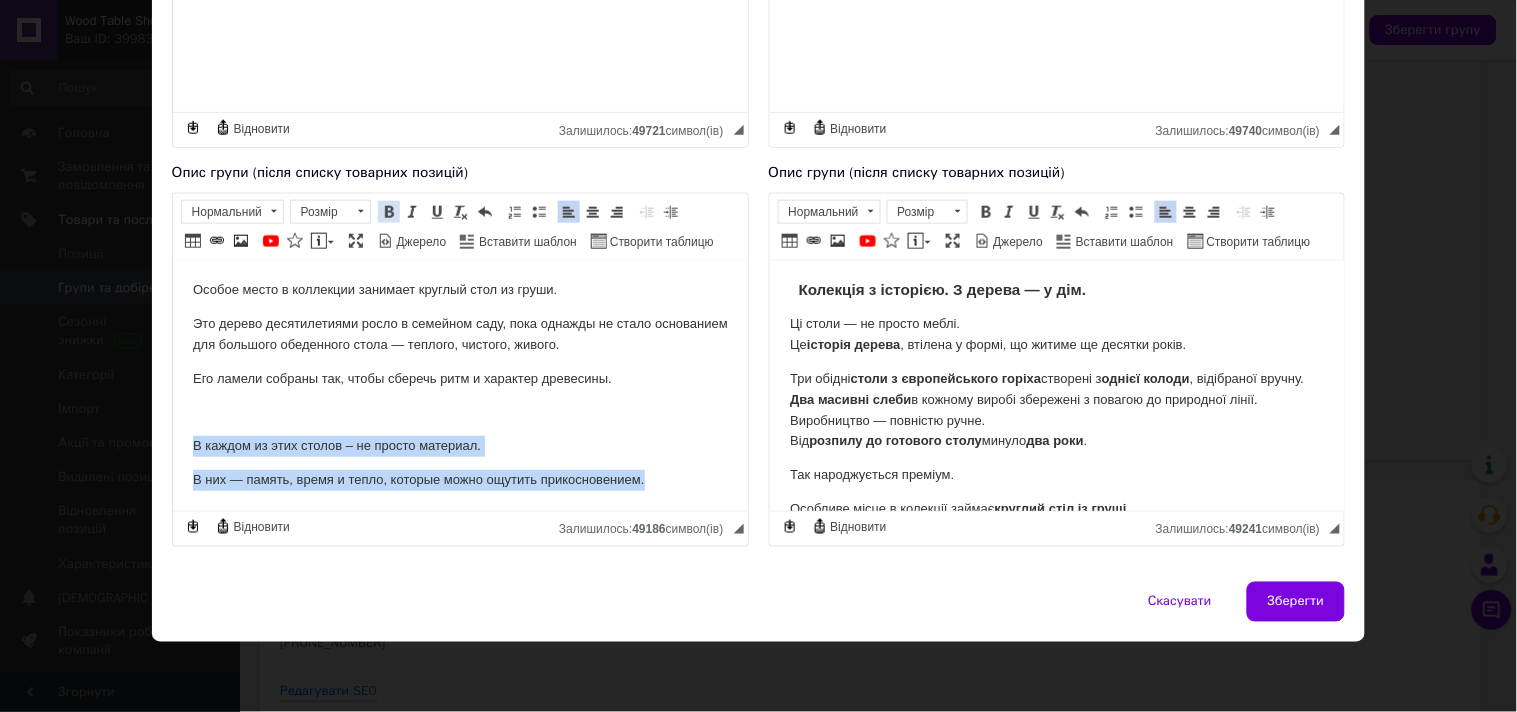 click at bounding box center [389, 212] 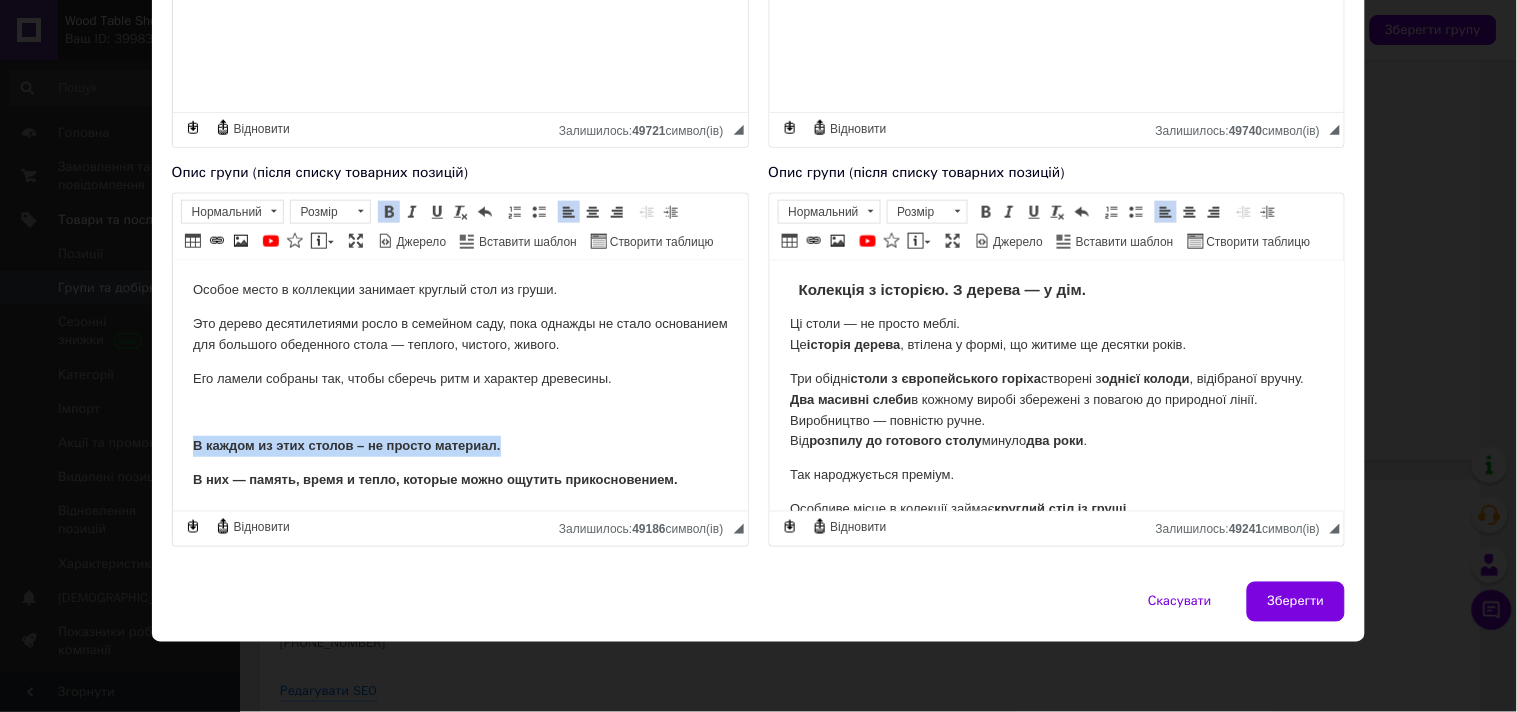 click on "В каждом из этих столов – не просто материал." at bounding box center [459, 445] 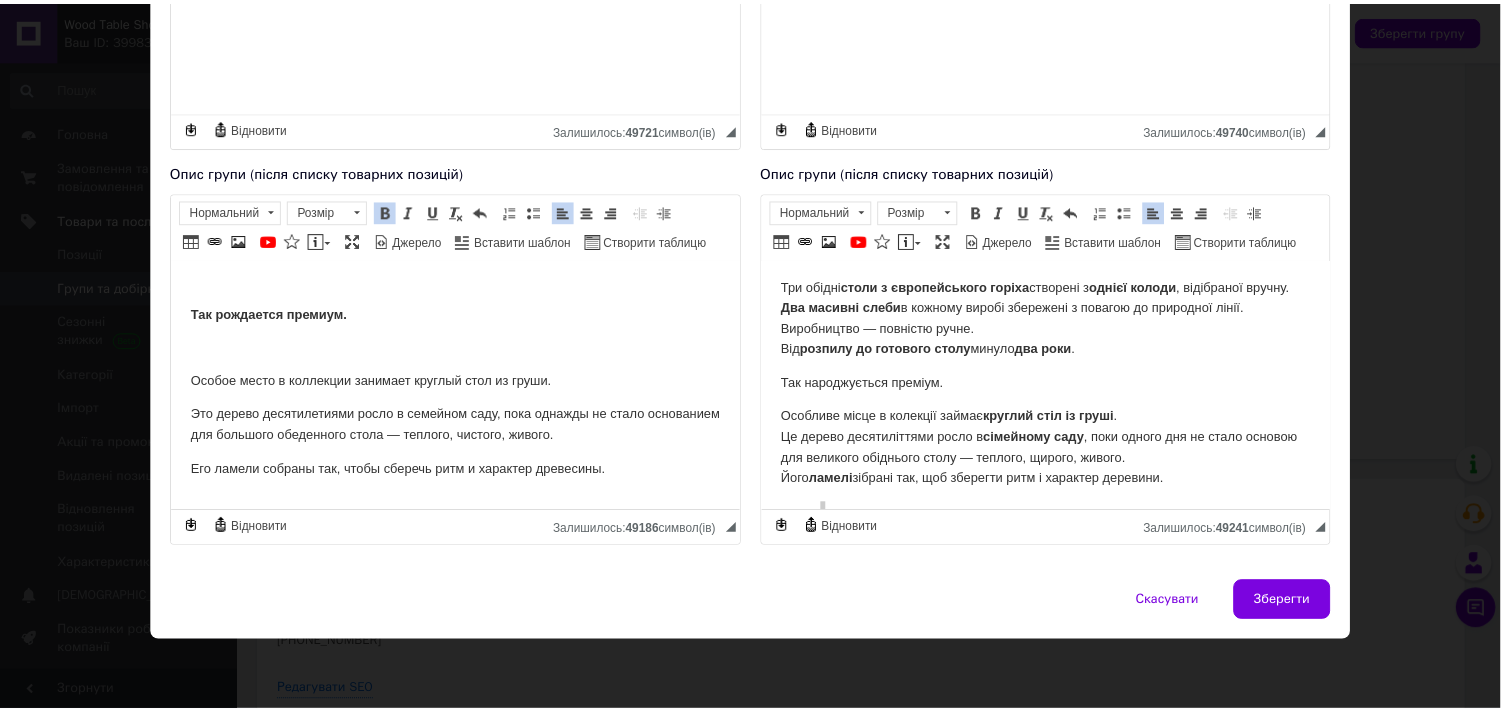 scroll, scrollTop: 85, scrollLeft: 0, axis: vertical 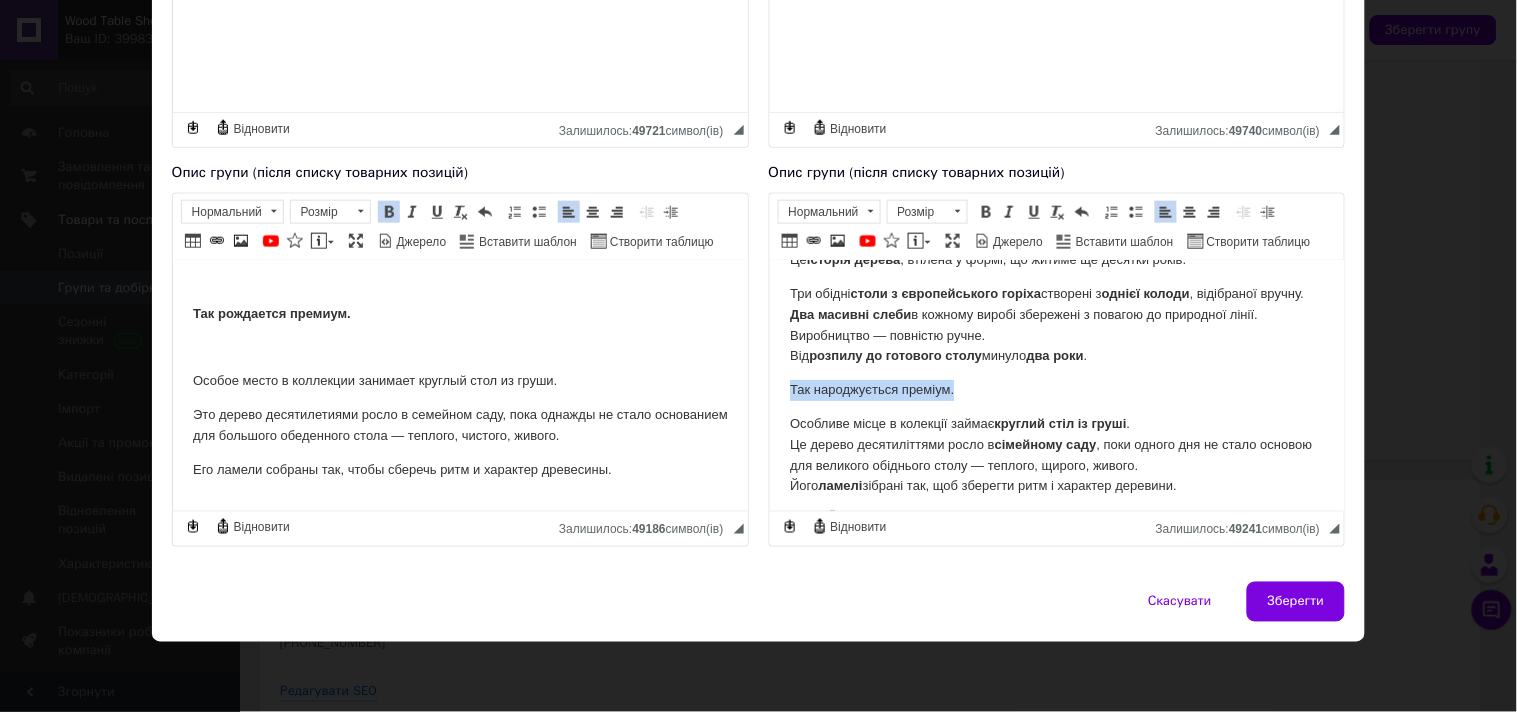 drag, startPoint x: 945, startPoint y: 403, endPoint x: 781, endPoint y: 402, distance: 164.00305 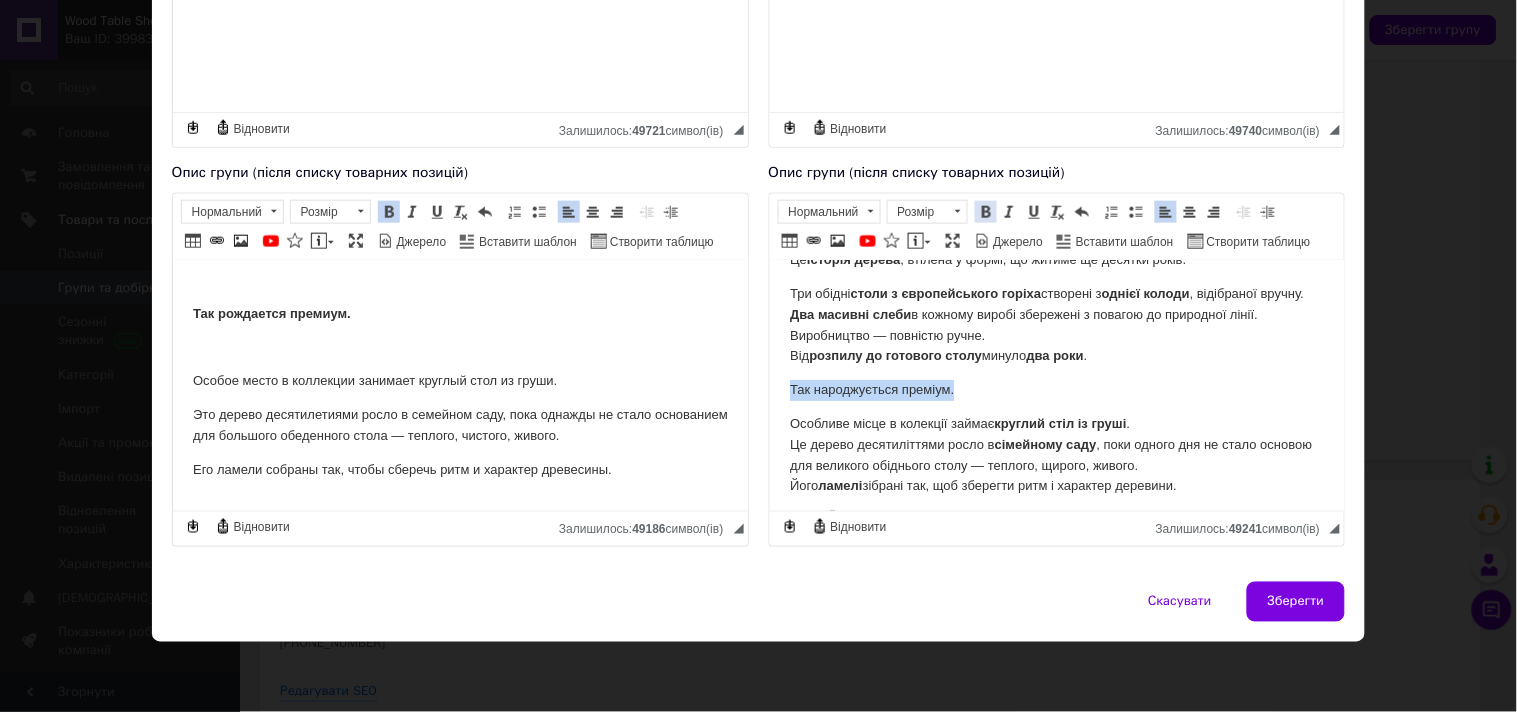 click at bounding box center (986, 212) 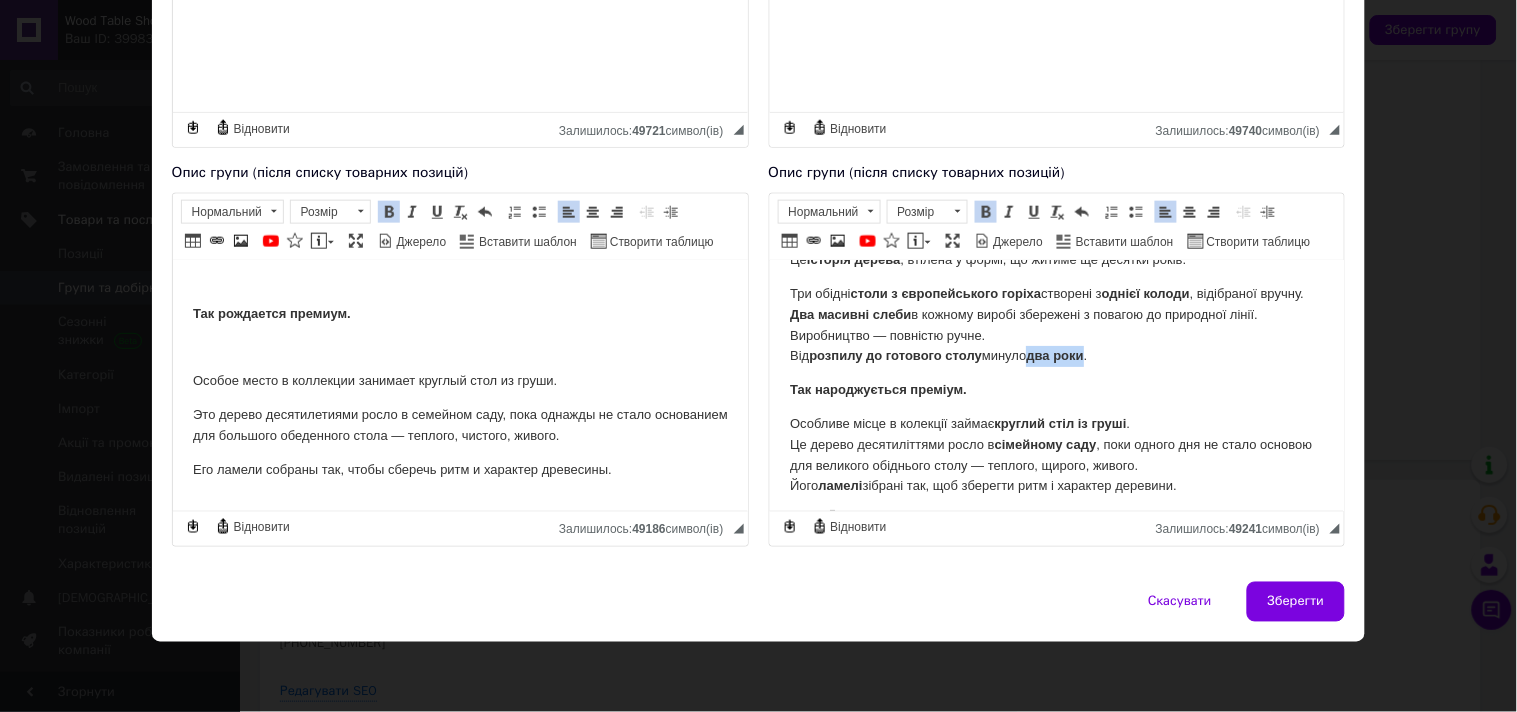 drag, startPoint x: 1094, startPoint y: 378, endPoint x: 1037, endPoint y: 377, distance: 57.00877 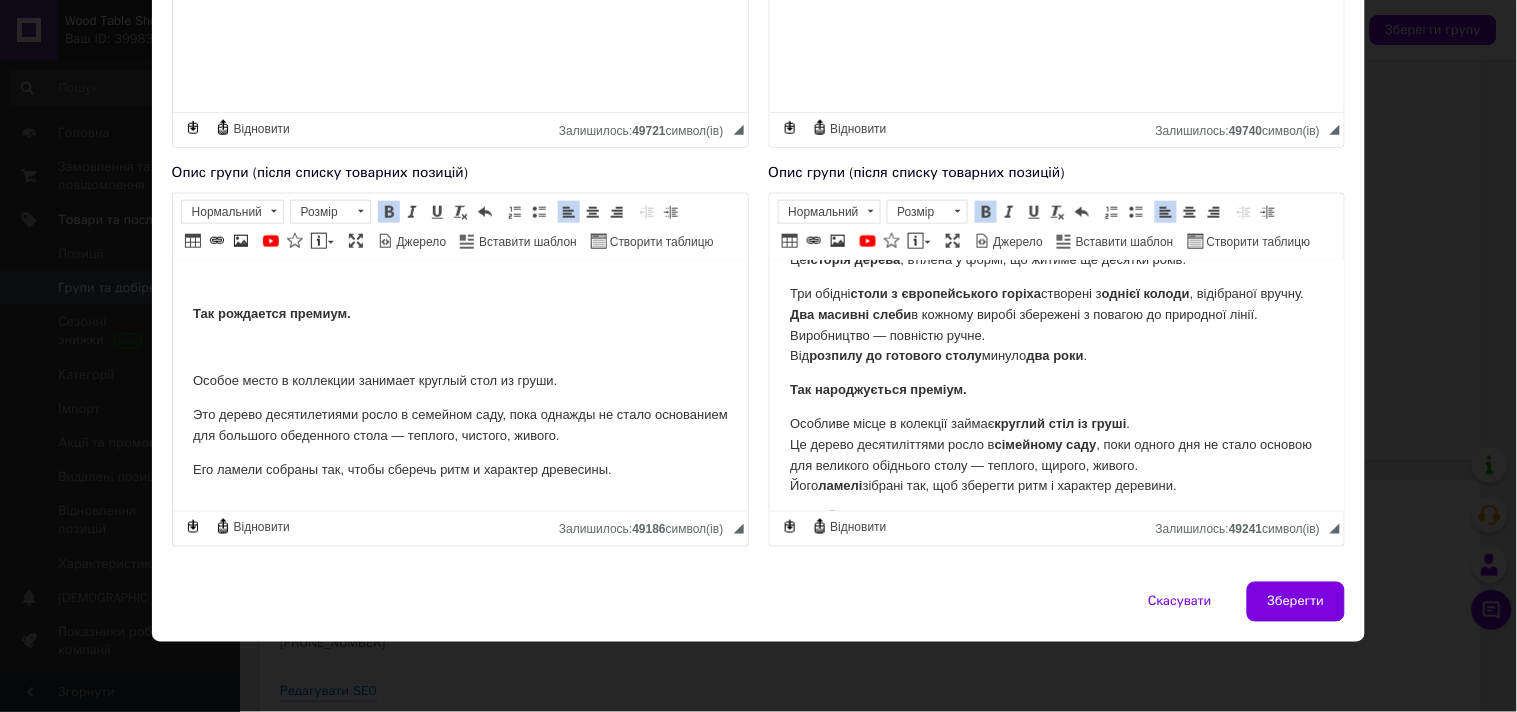 click on "Три обідні  столи з європейського горіха  створені з  однієї колоди , відібраної вручну. Два масивні слеби  в кожному виробі збережені з повагою до природної лінії. Виробництво — повністю ручне. Від  розпилу до готового столу  минуло  два роки ." at bounding box center [1056, 324] 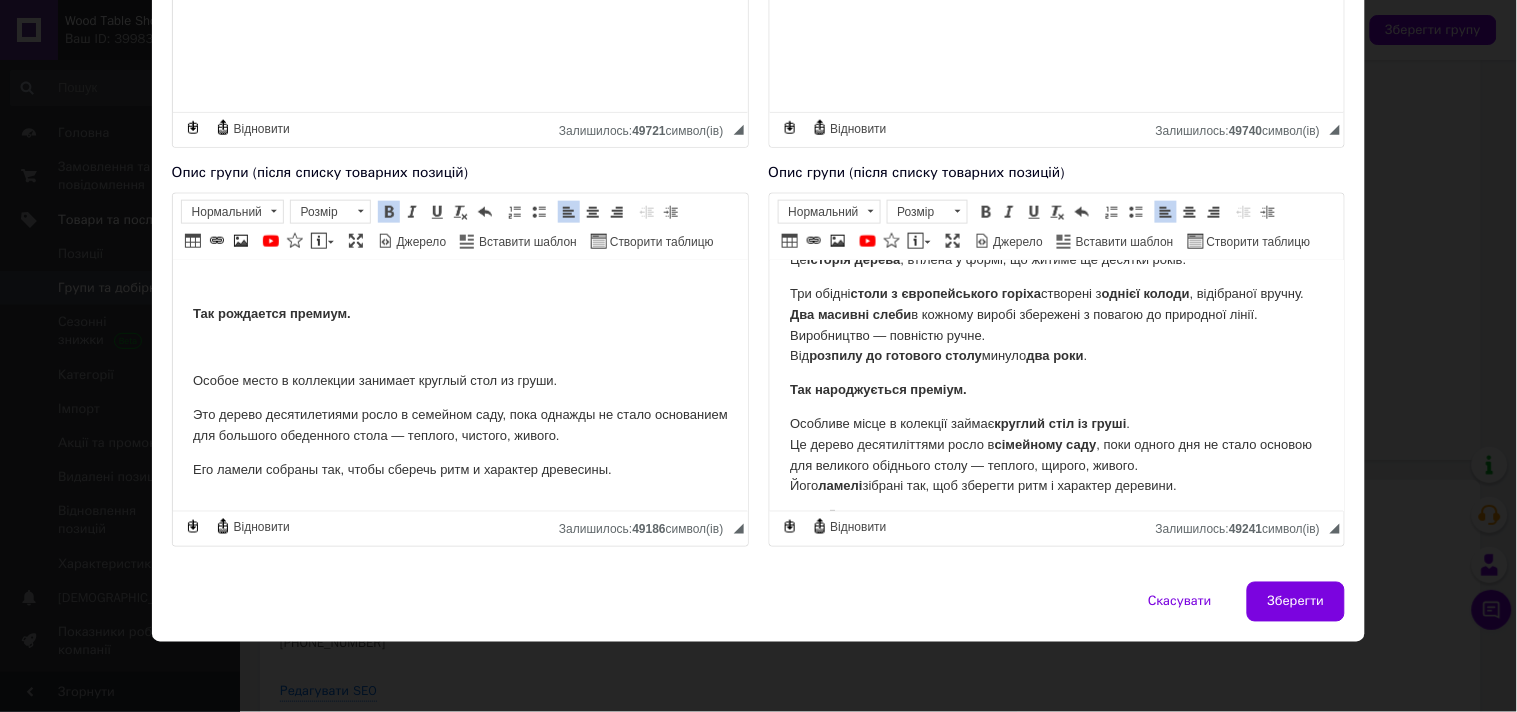 drag, startPoint x: 1038, startPoint y: 368, endPoint x: 1072, endPoint y: 370, distance: 34.058773 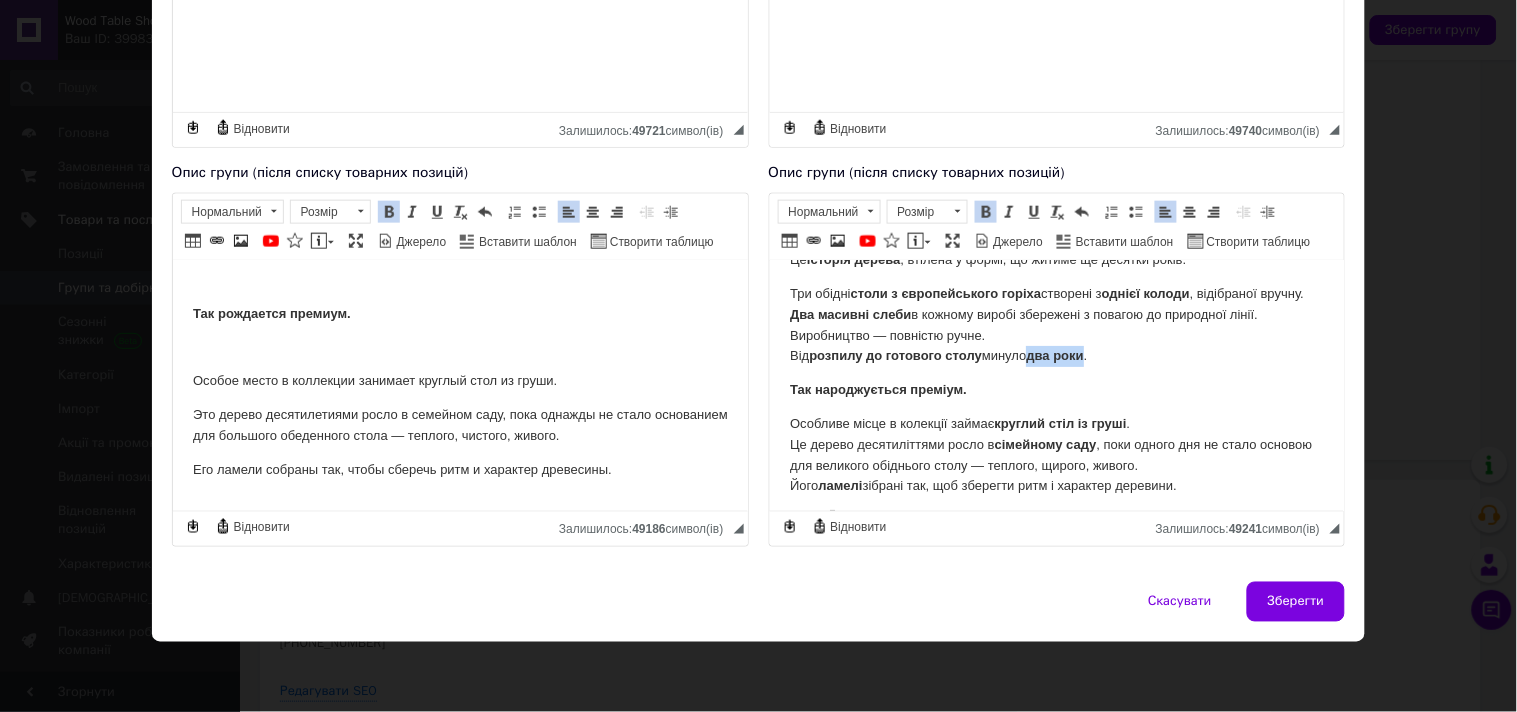drag, startPoint x: 1036, startPoint y: 378, endPoint x: 1090, endPoint y: 369, distance: 54.74486 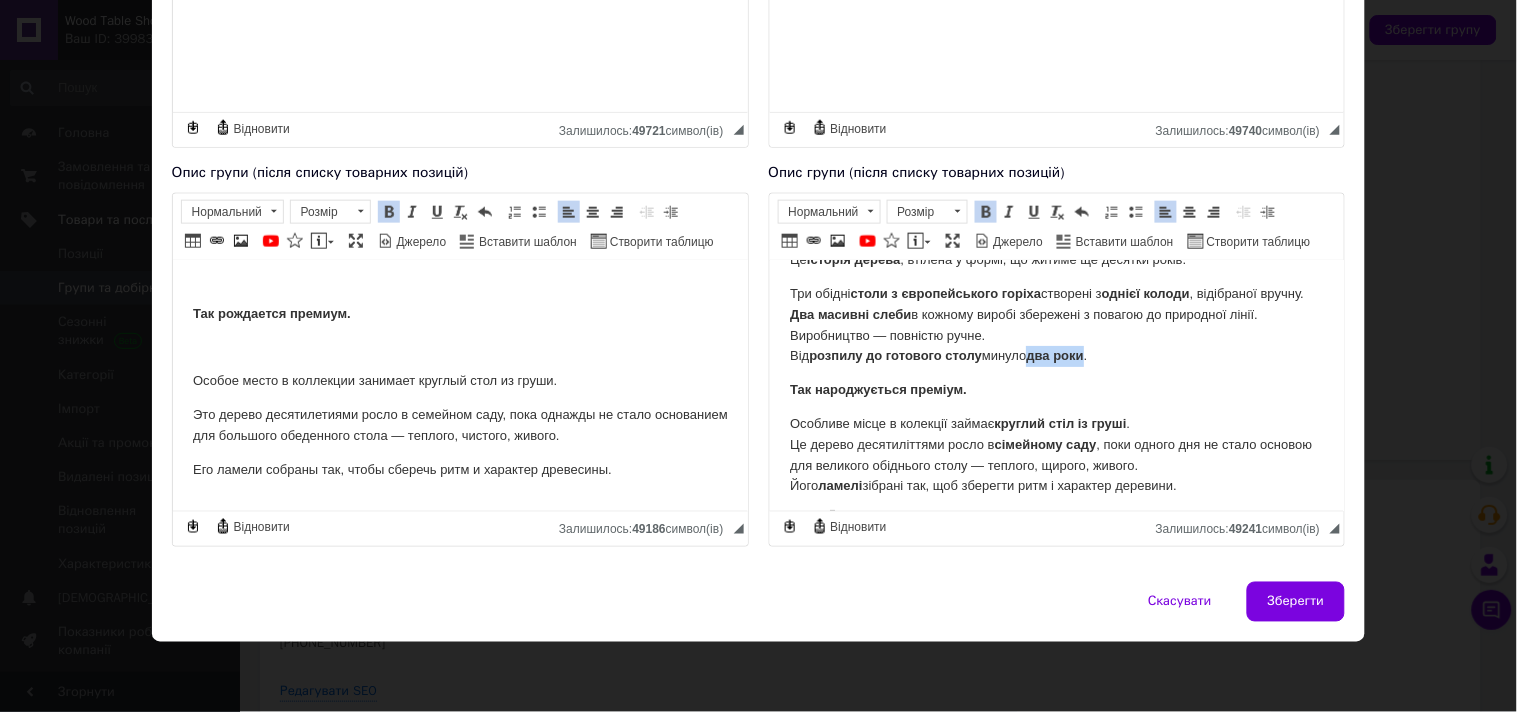 click at bounding box center [986, 212] 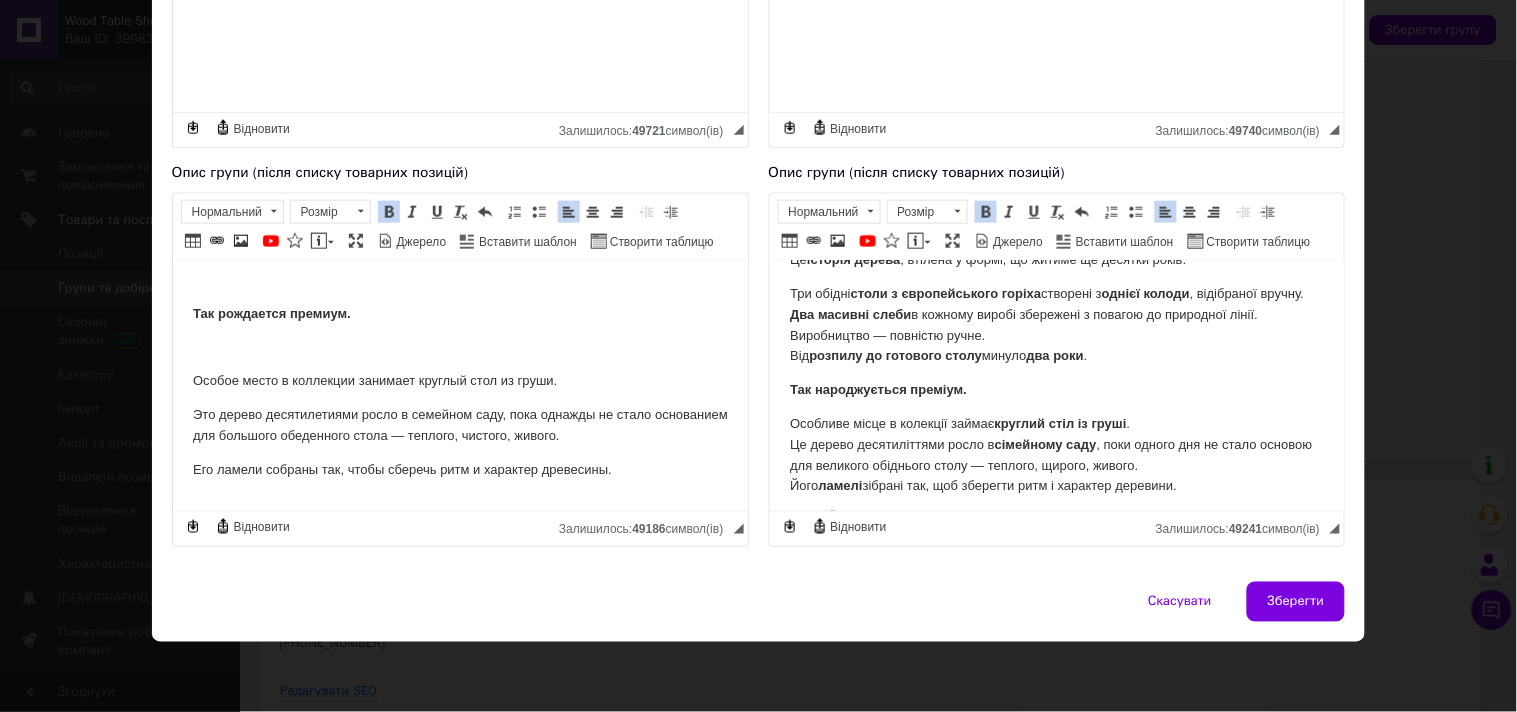 click at bounding box center (986, 212) 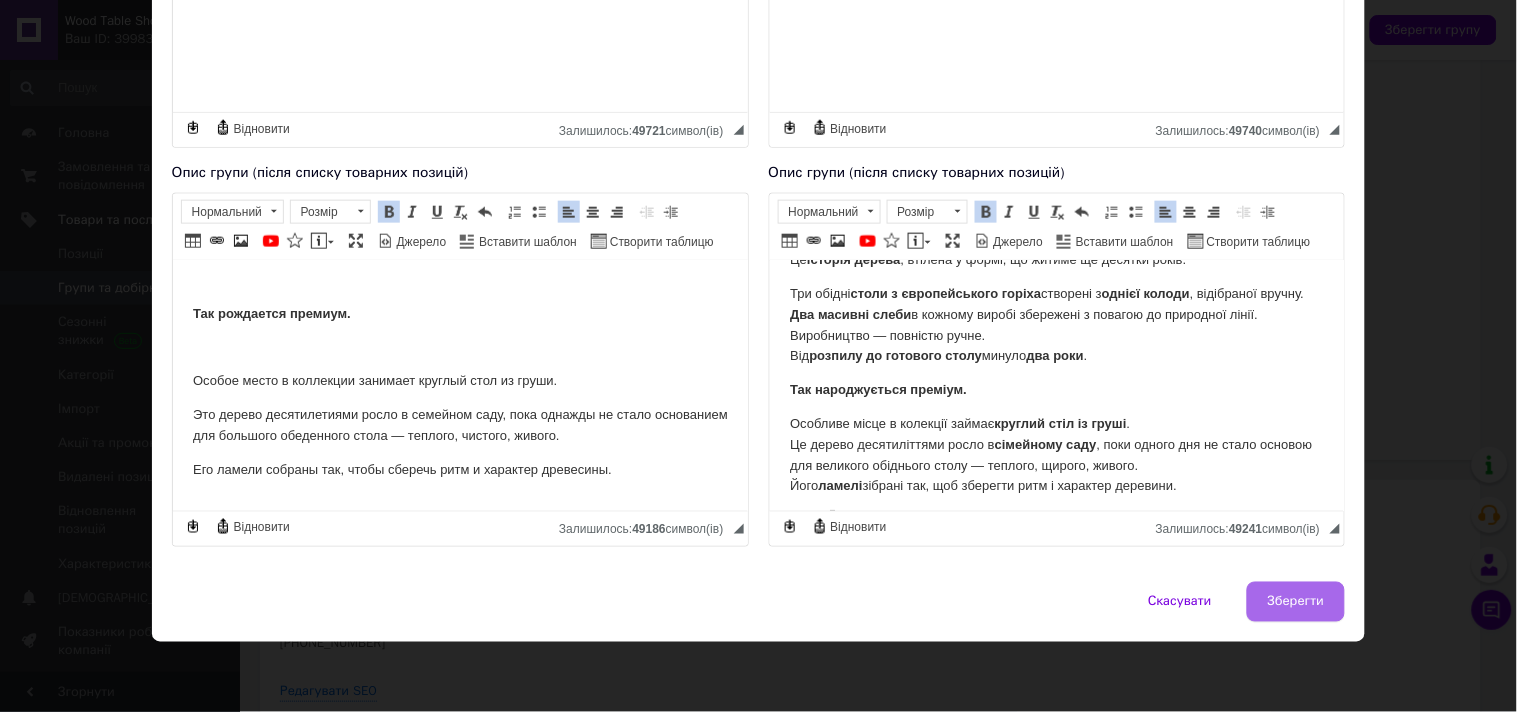 click on "Зберегти" at bounding box center [1296, 602] 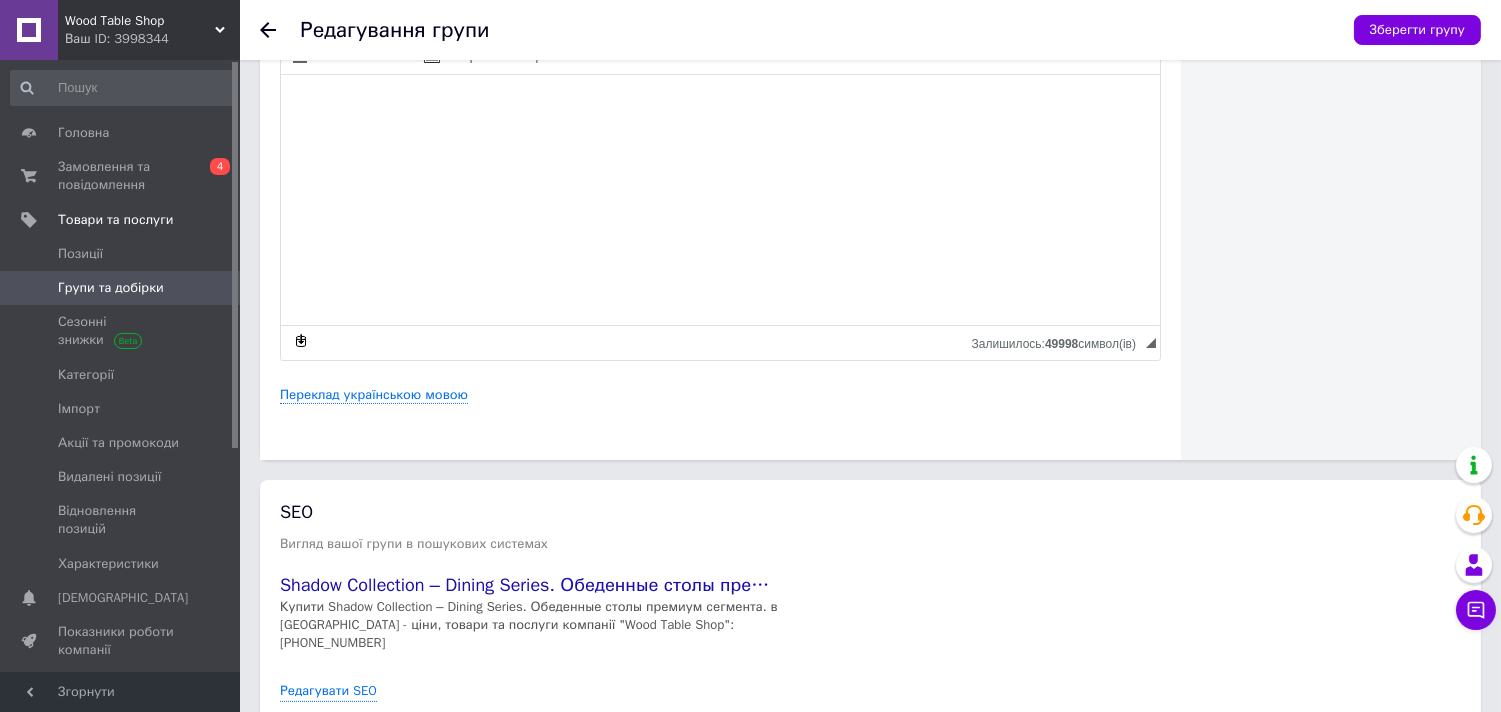 scroll, scrollTop: 0, scrollLeft: 0, axis: both 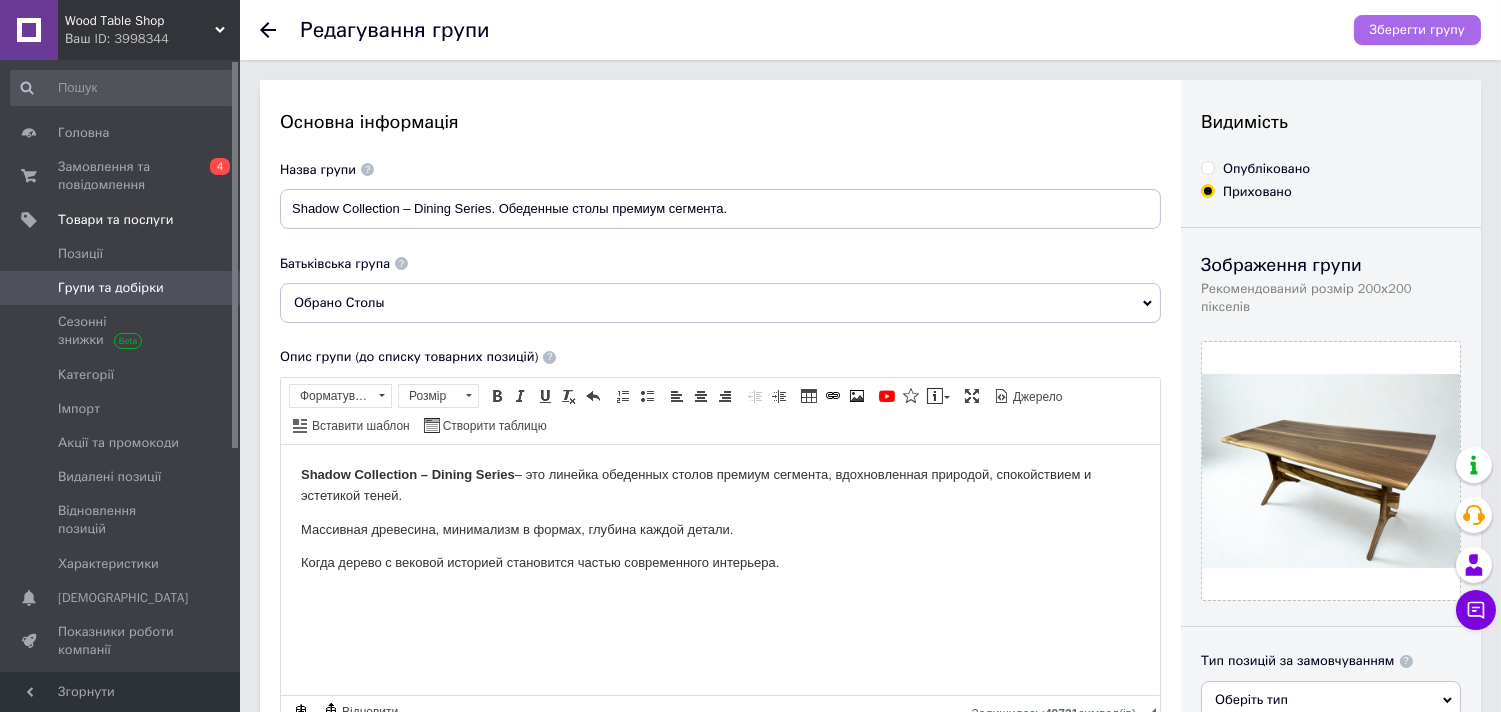 click on "Зберегти групу" at bounding box center [1417, 30] 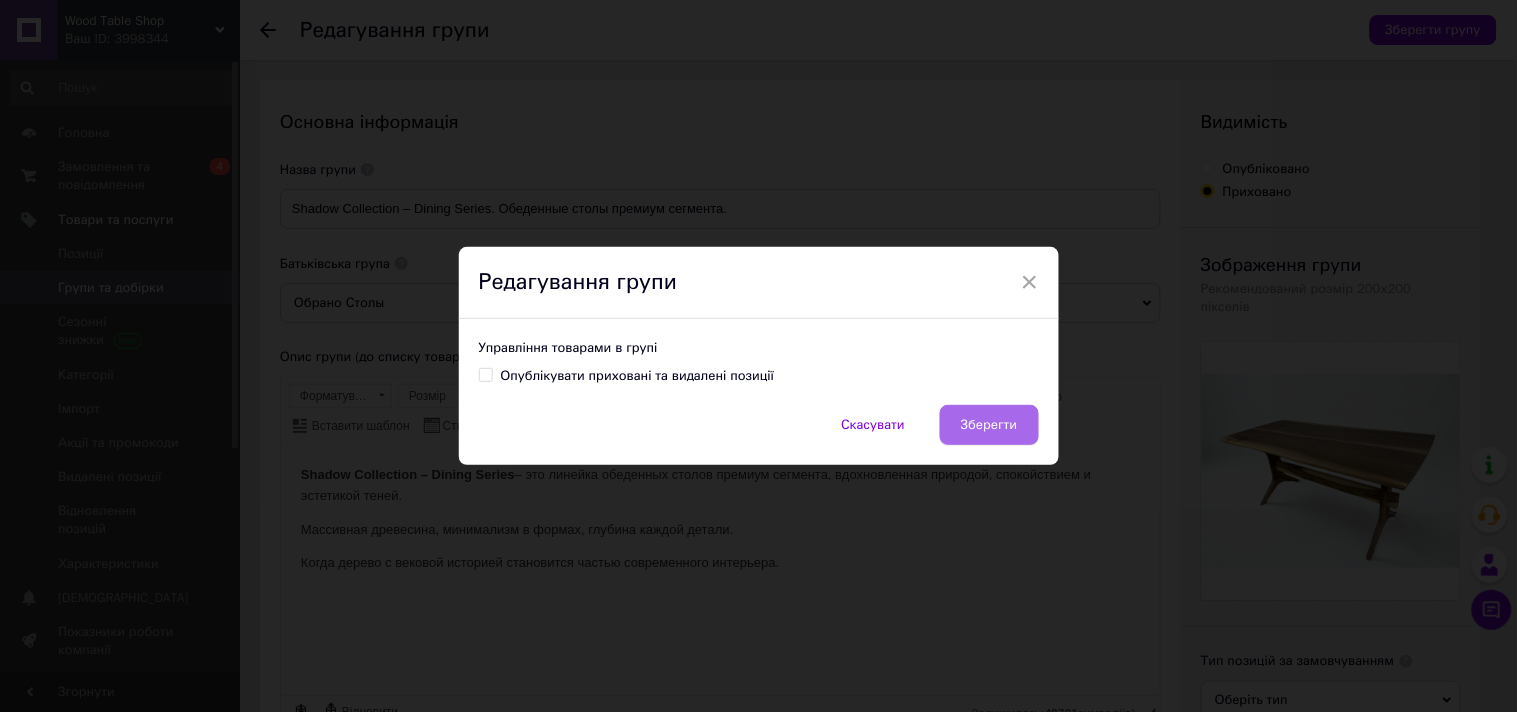 click on "Зберегти" at bounding box center (989, 425) 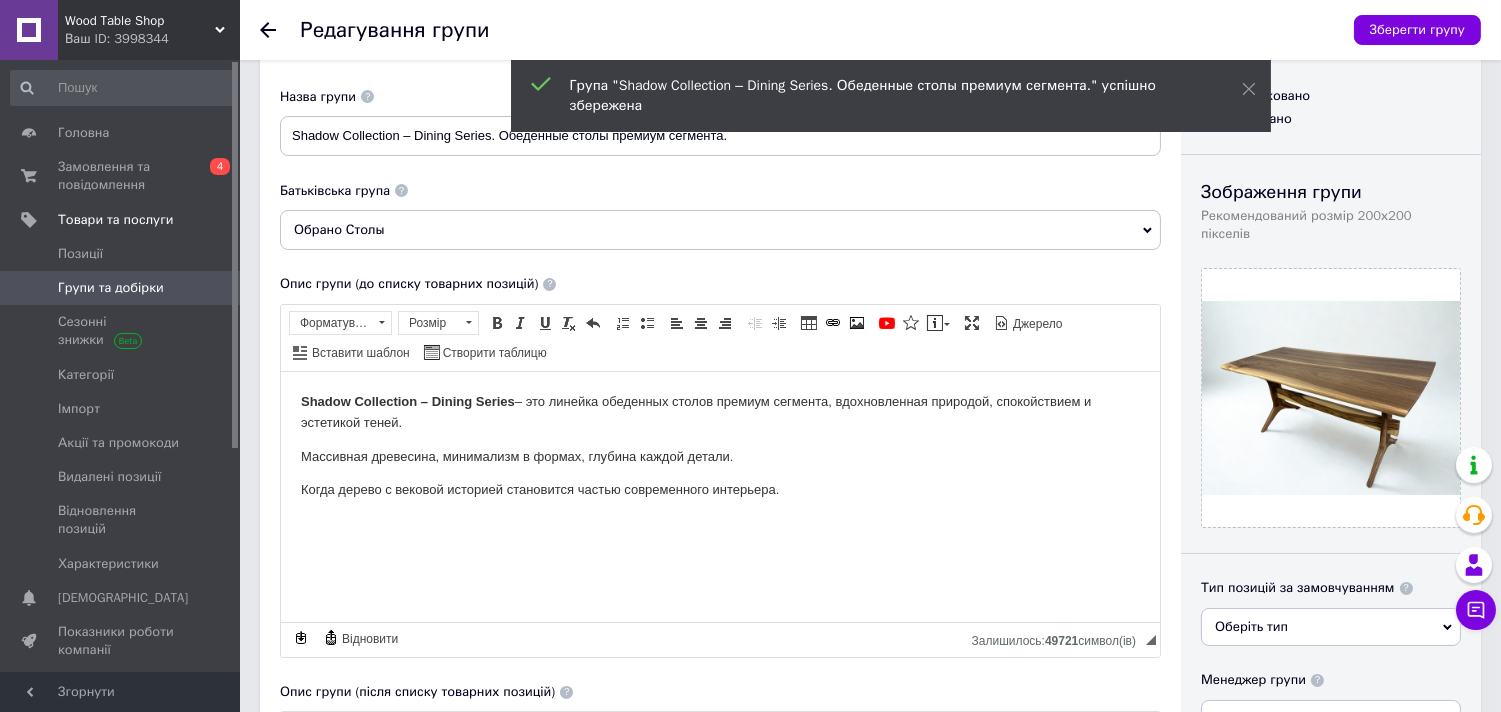 scroll, scrollTop: 111, scrollLeft: 0, axis: vertical 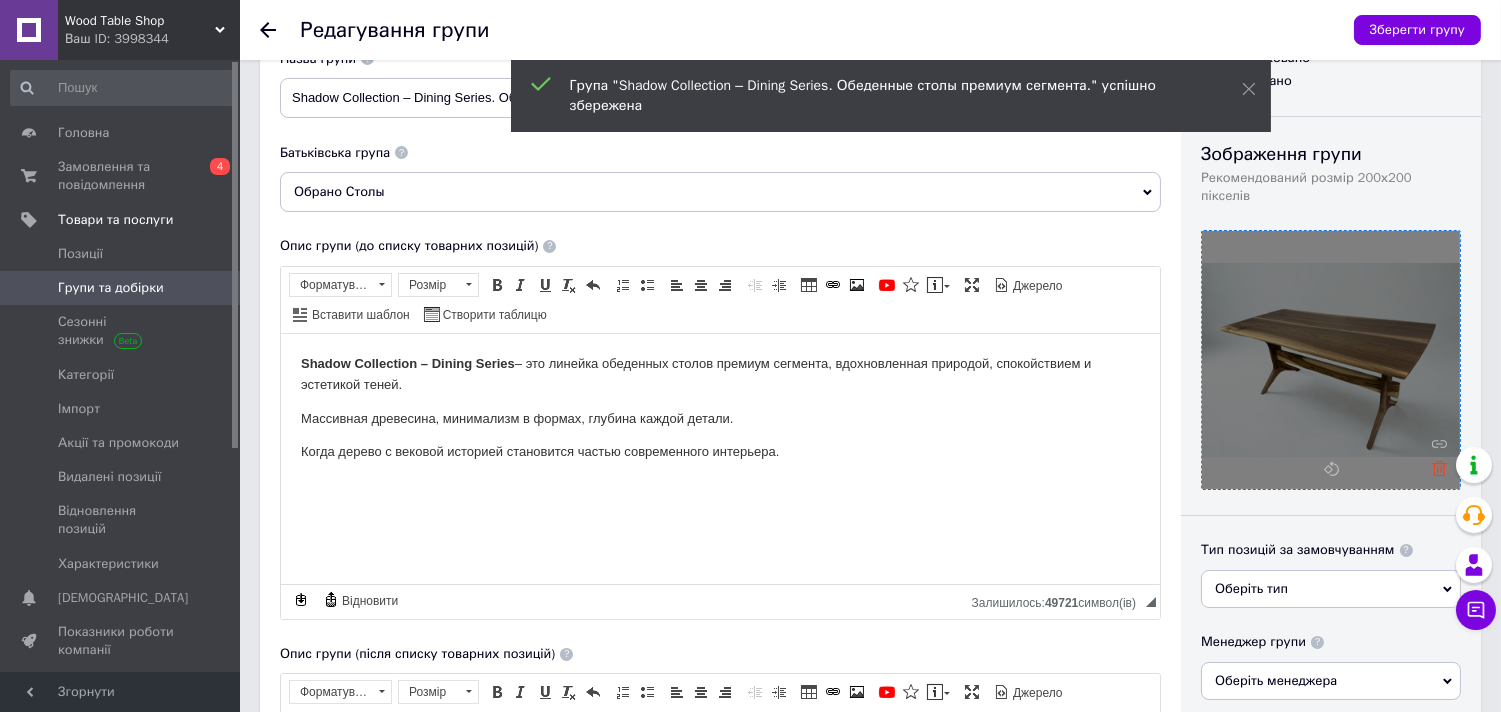 click 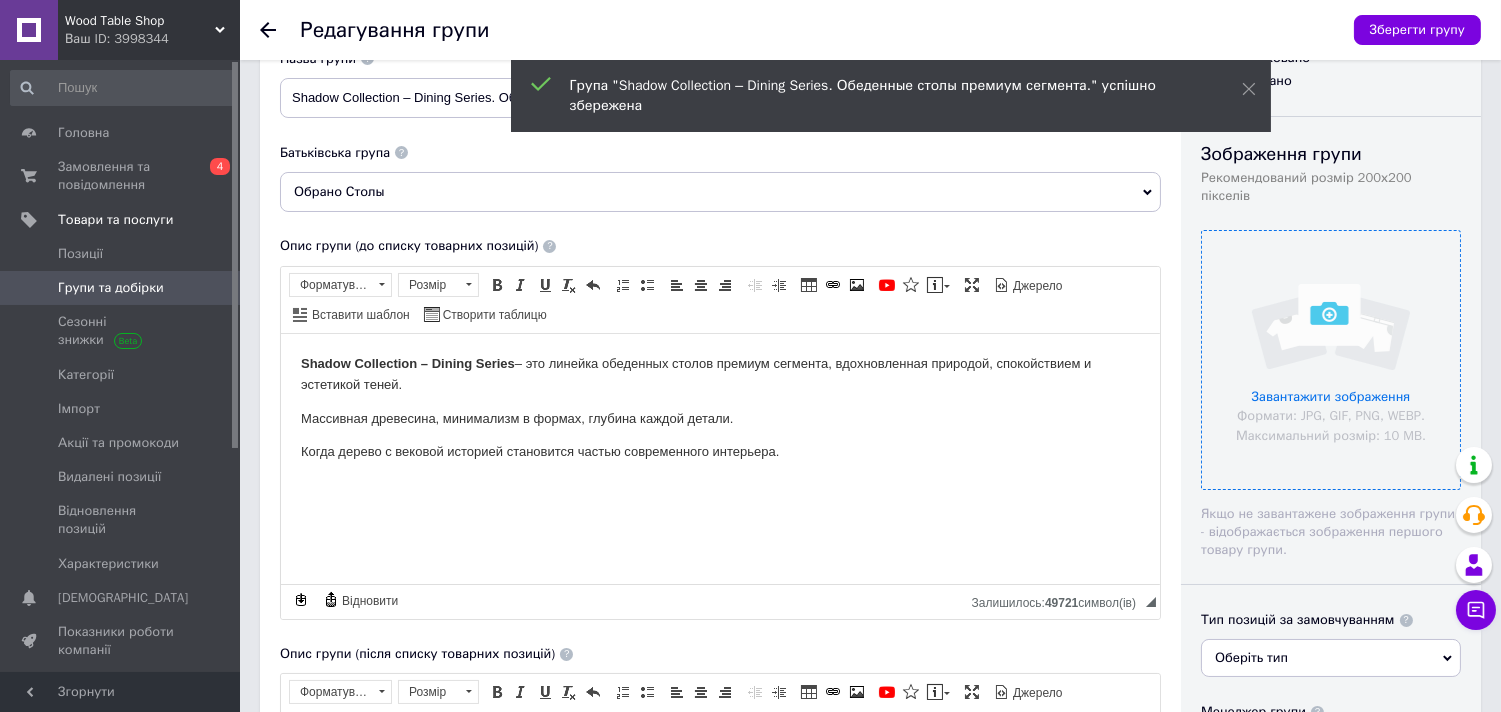 click at bounding box center [1331, 360] 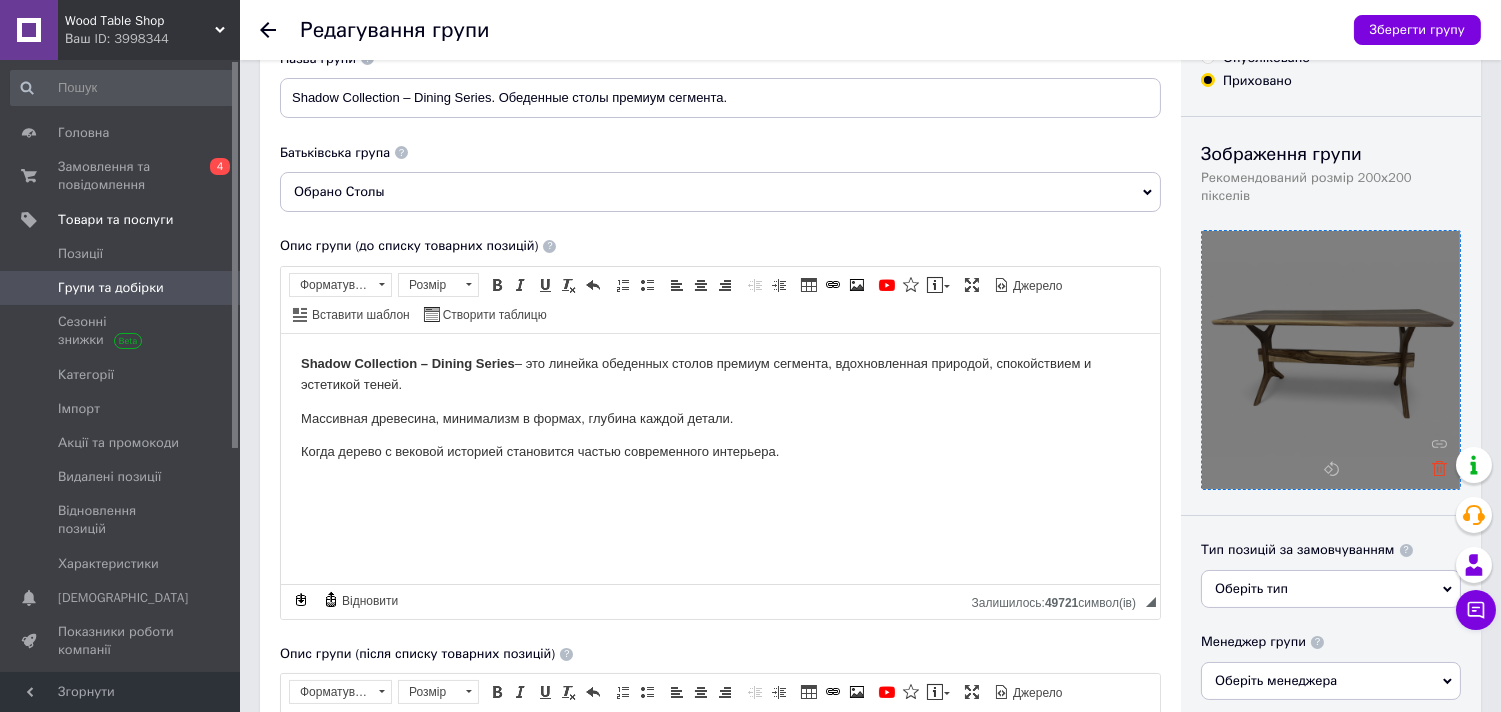 click 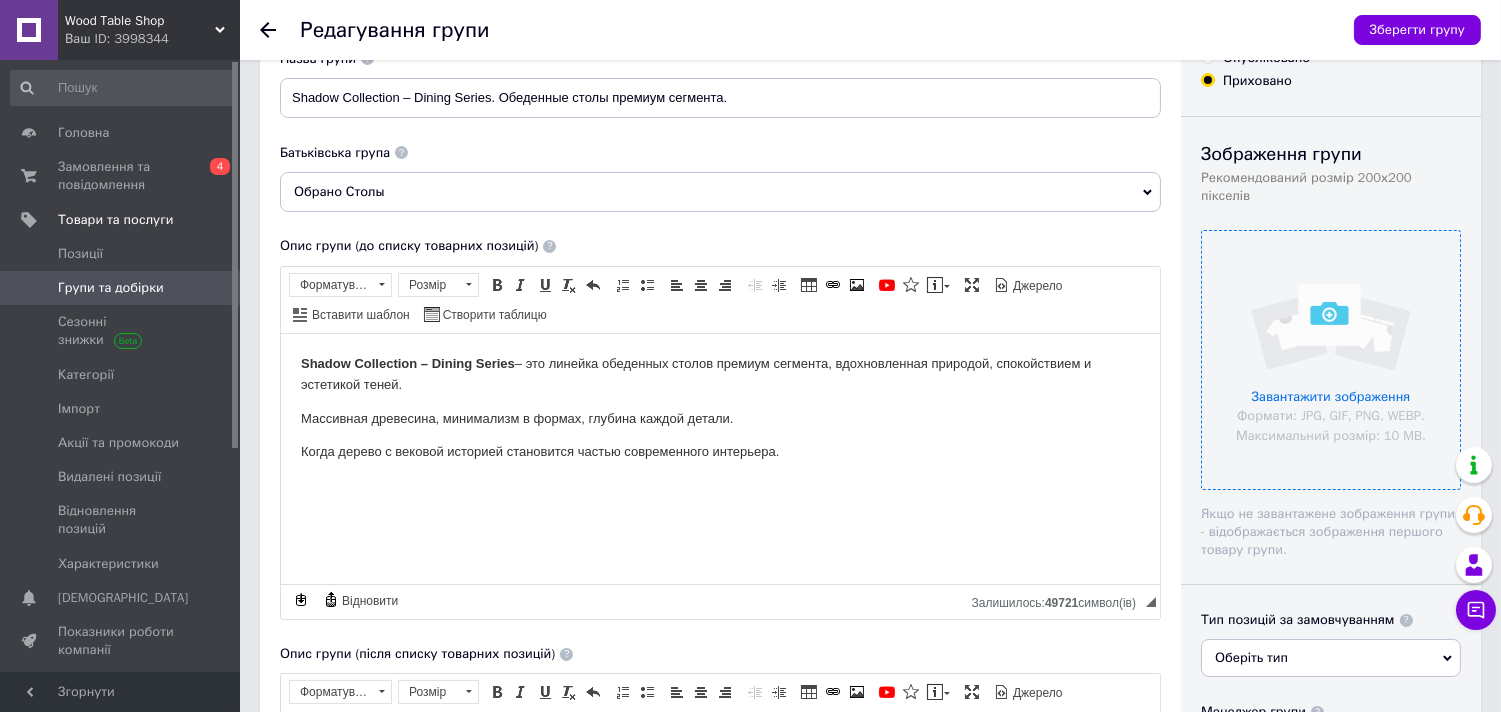click at bounding box center (1331, 360) 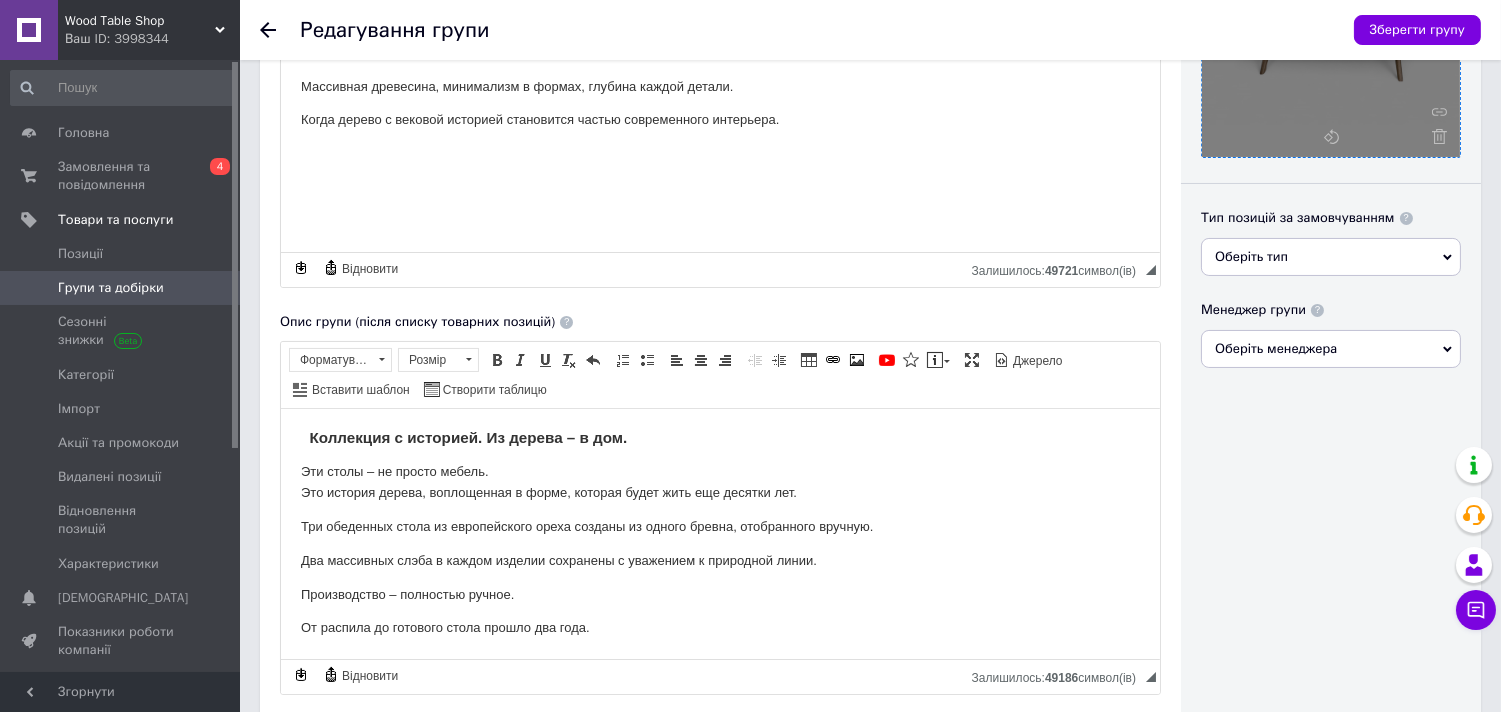 scroll, scrollTop: 444, scrollLeft: 0, axis: vertical 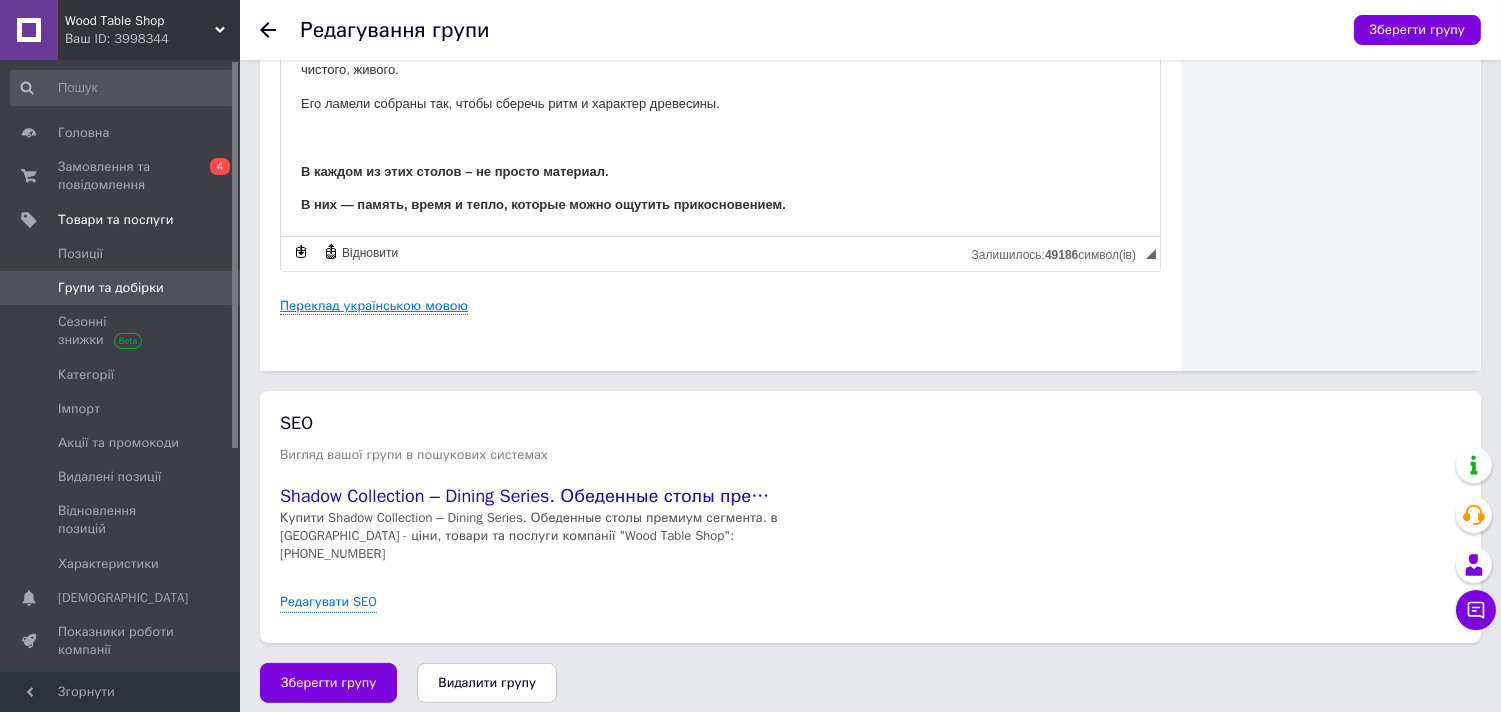 click on "Переклад українською мовою" at bounding box center (374, 306) 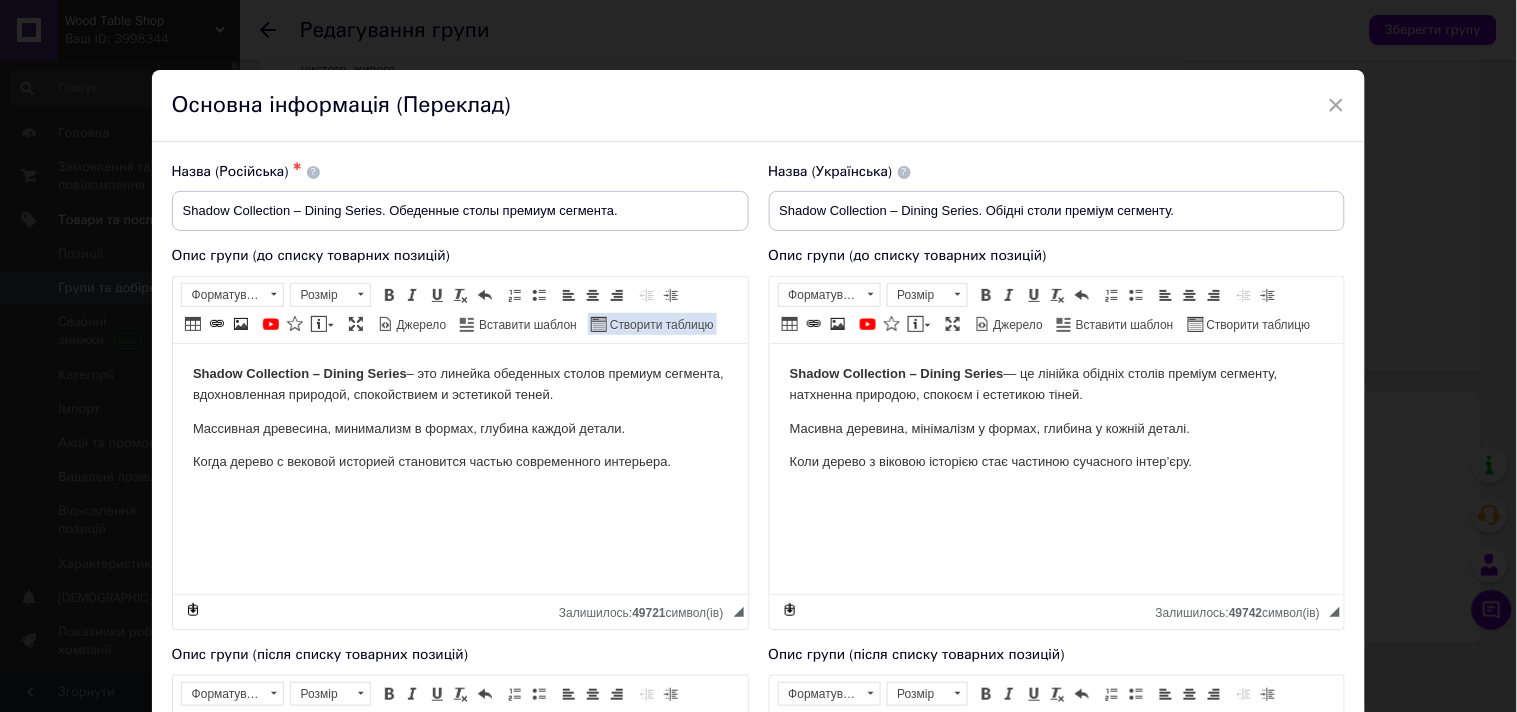 scroll, scrollTop: 0, scrollLeft: 0, axis: both 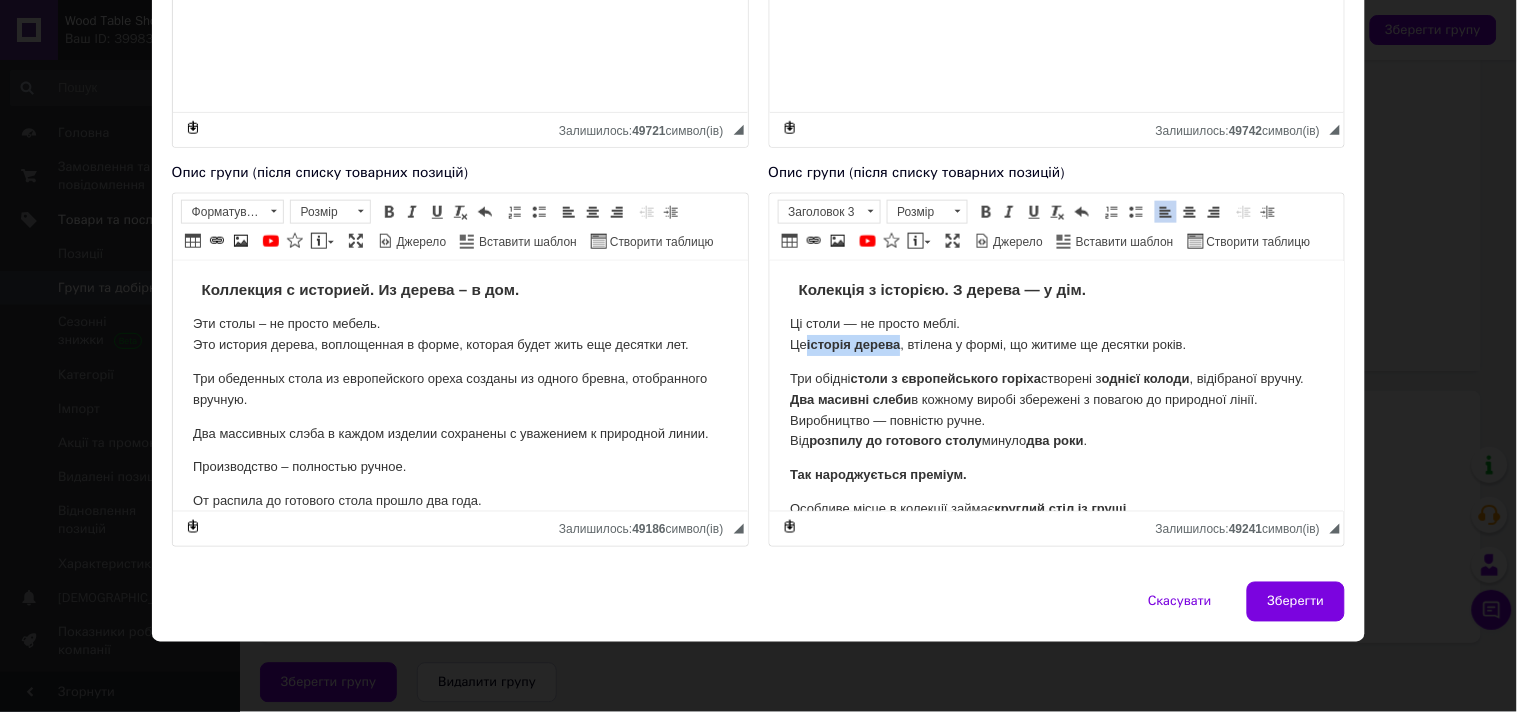 drag, startPoint x: 809, startPoint y: 340, endPoint x: 902, endPoint y: 348, distance: 93.34345 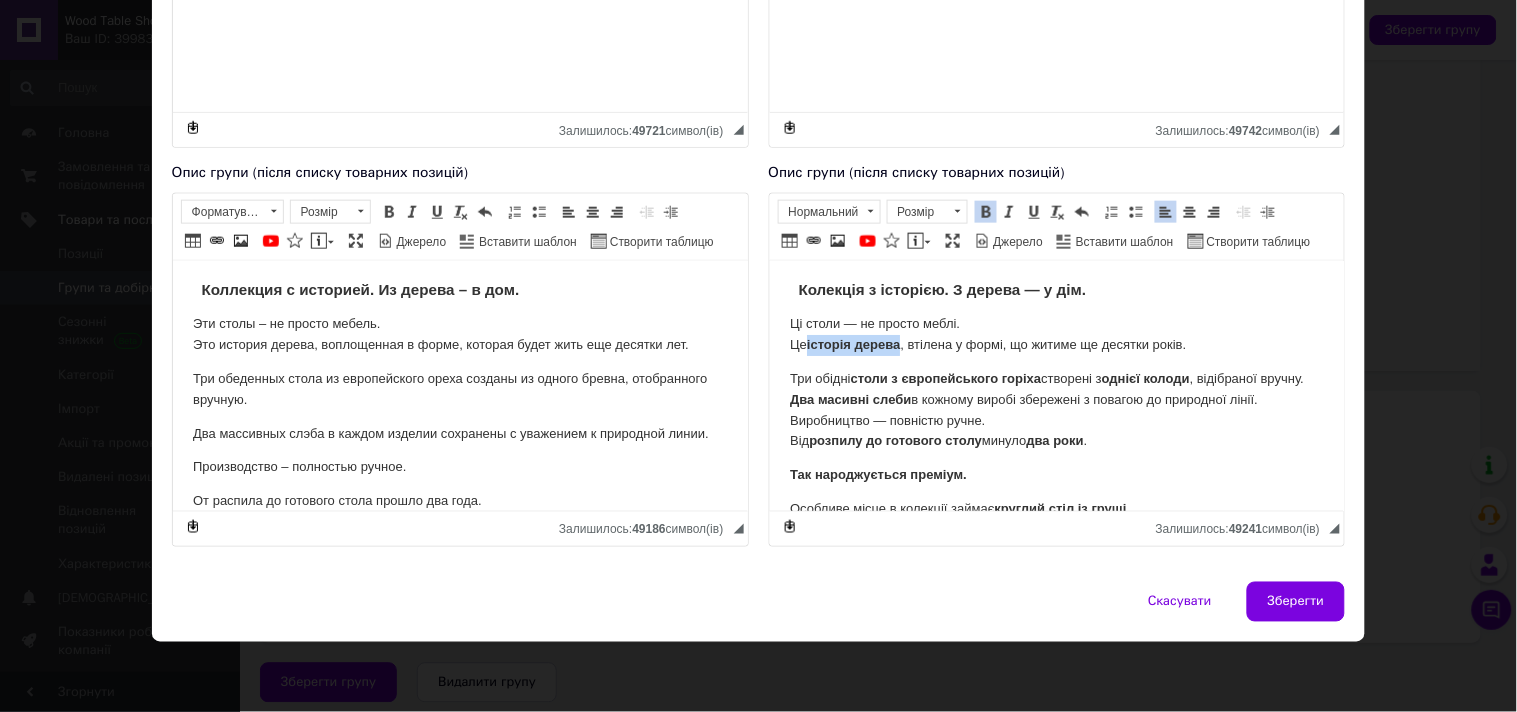 click at bounding box center [986, 212] 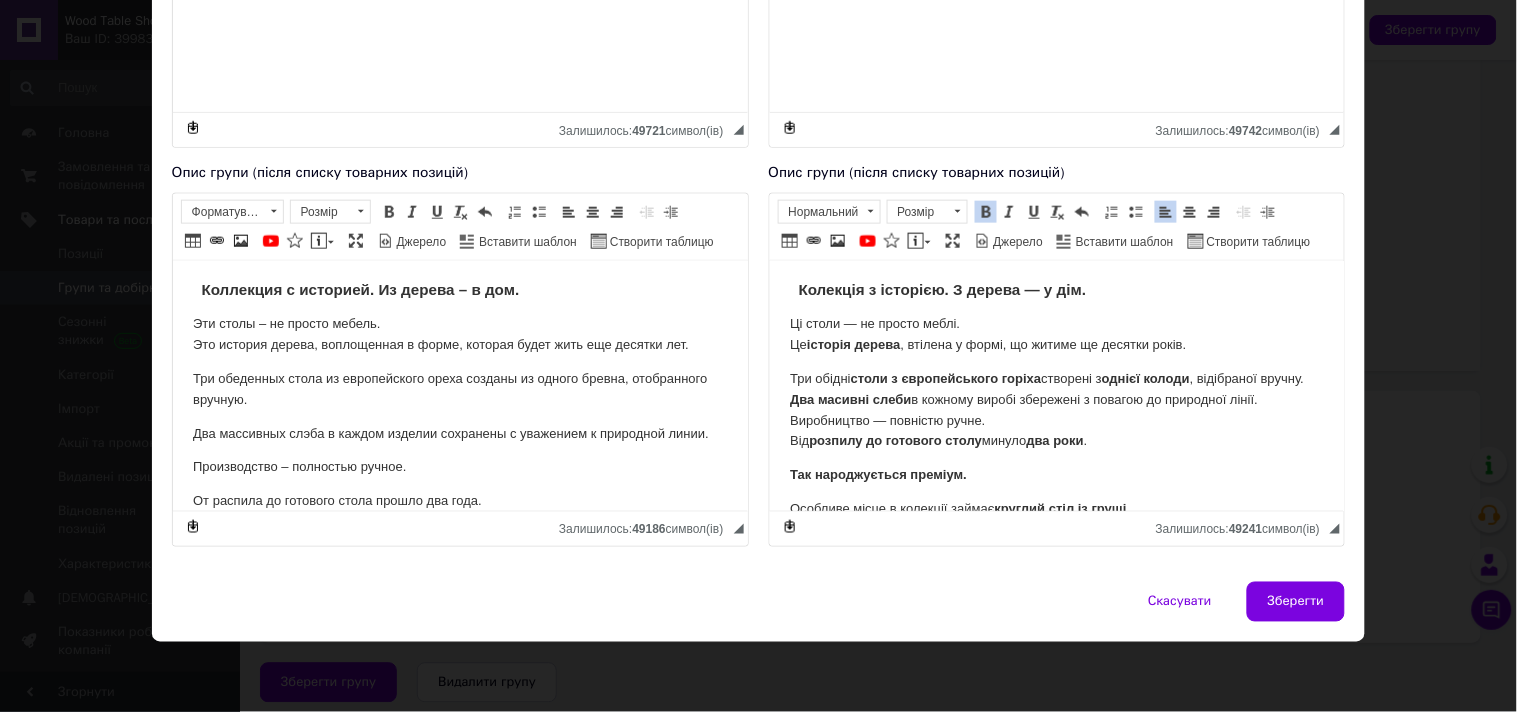 click on "Ці столи — не просто меблі. Це  історія дерева , втілена у формі, що житиме ще десятки років." at bounding box center (1056, 334) 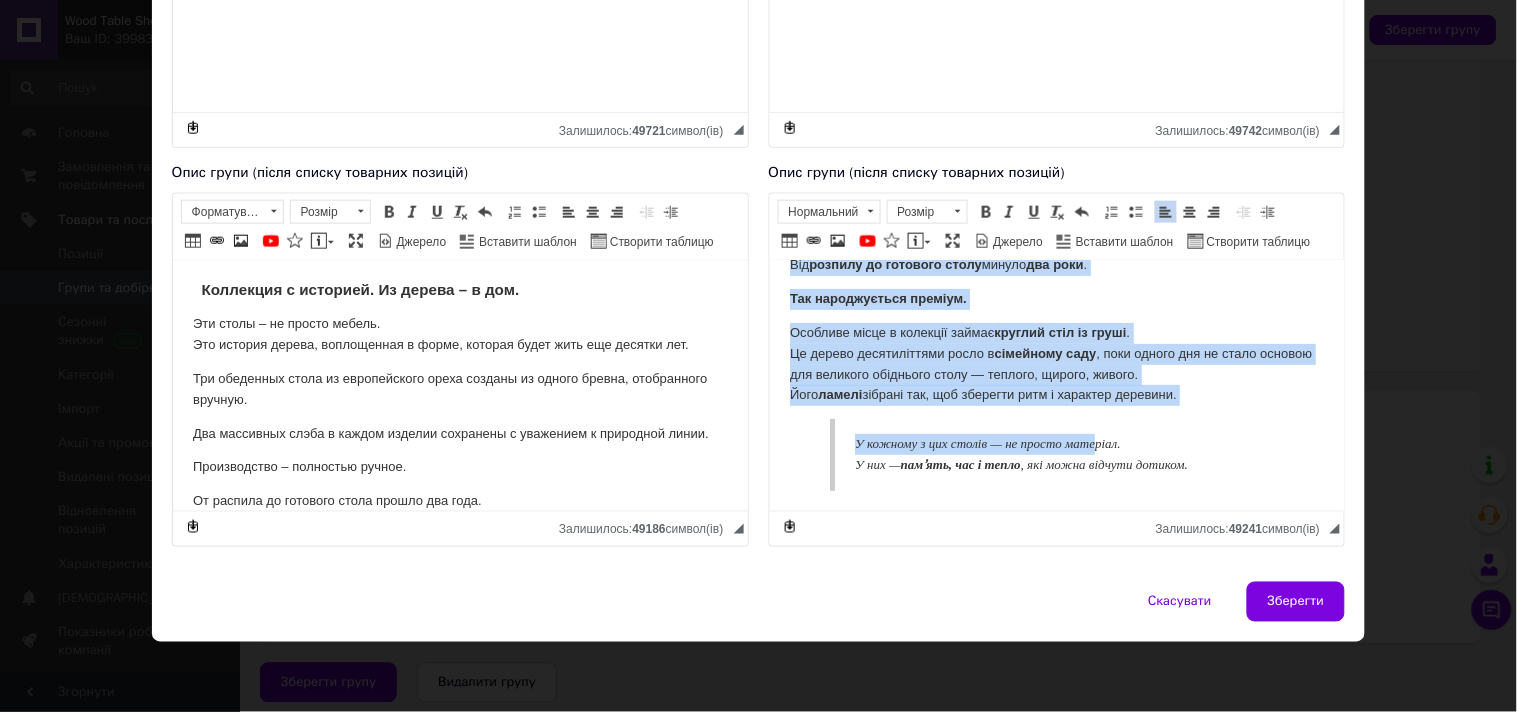 scroll, scrollTop: 196, scrollLeft: 0, axis: vertical 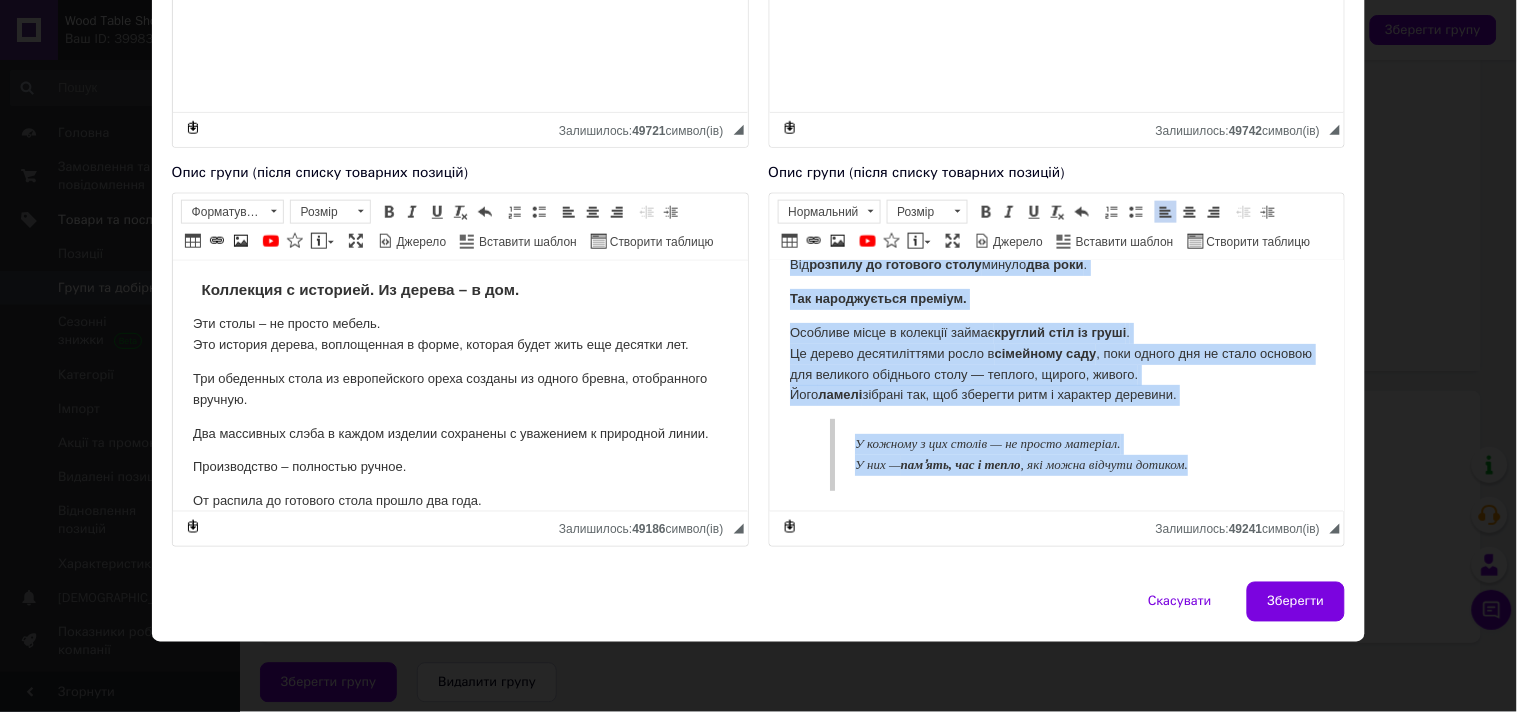 drag, startPoint x: 787, startPoint y: 323, endPoint x: 1265, endPoint y: 470, distance: 500.093 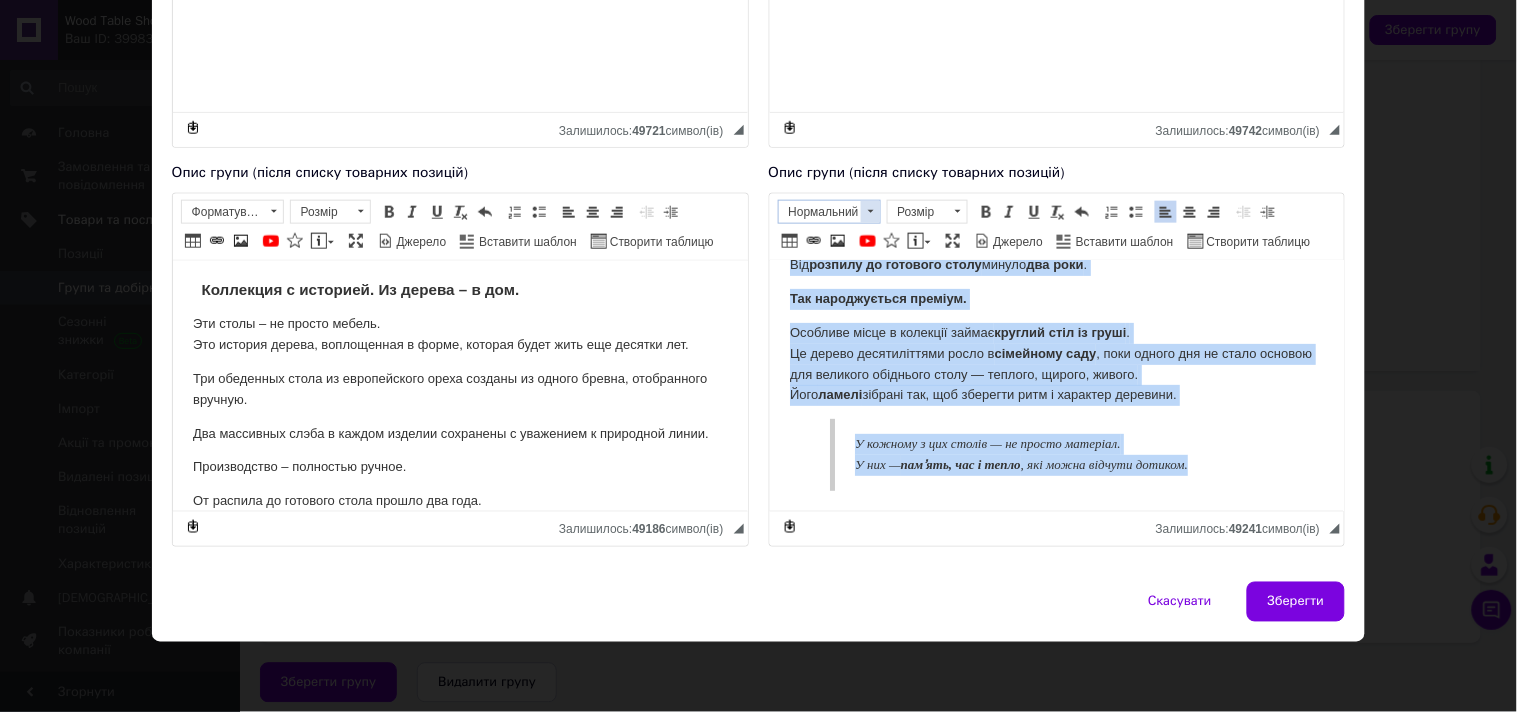 click at bounding box center [871, 211] 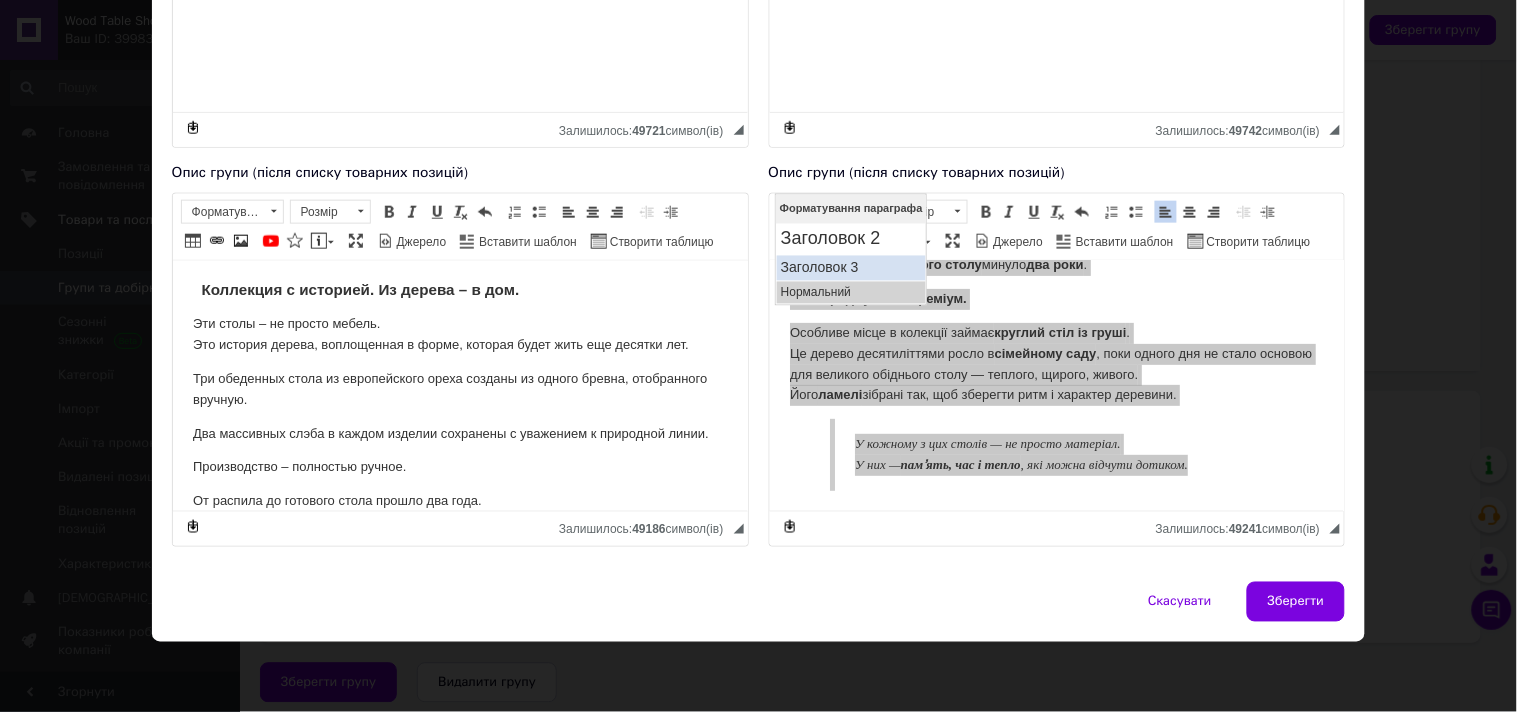 click on "Заголовок 3" at bounding box center [850, 267] 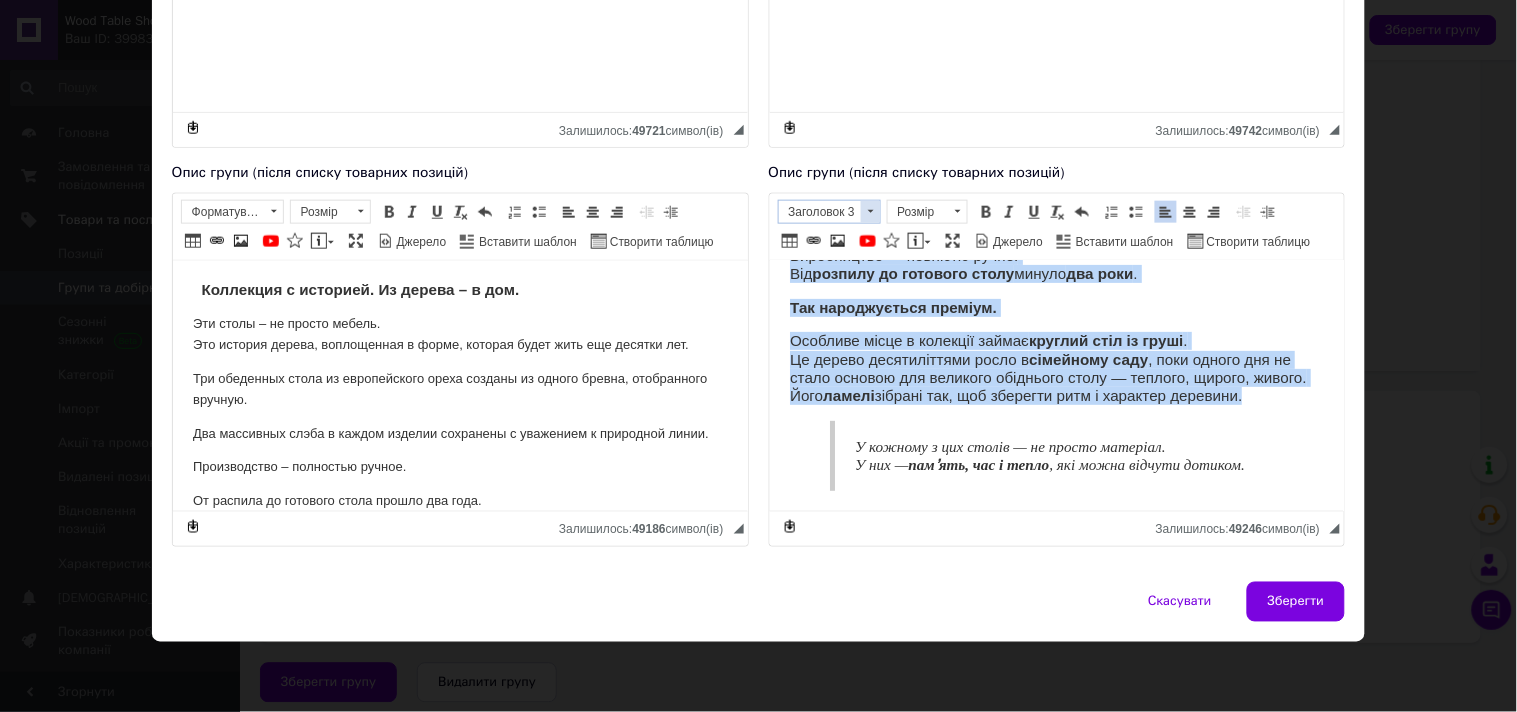 click at bounding box center [870, 212] 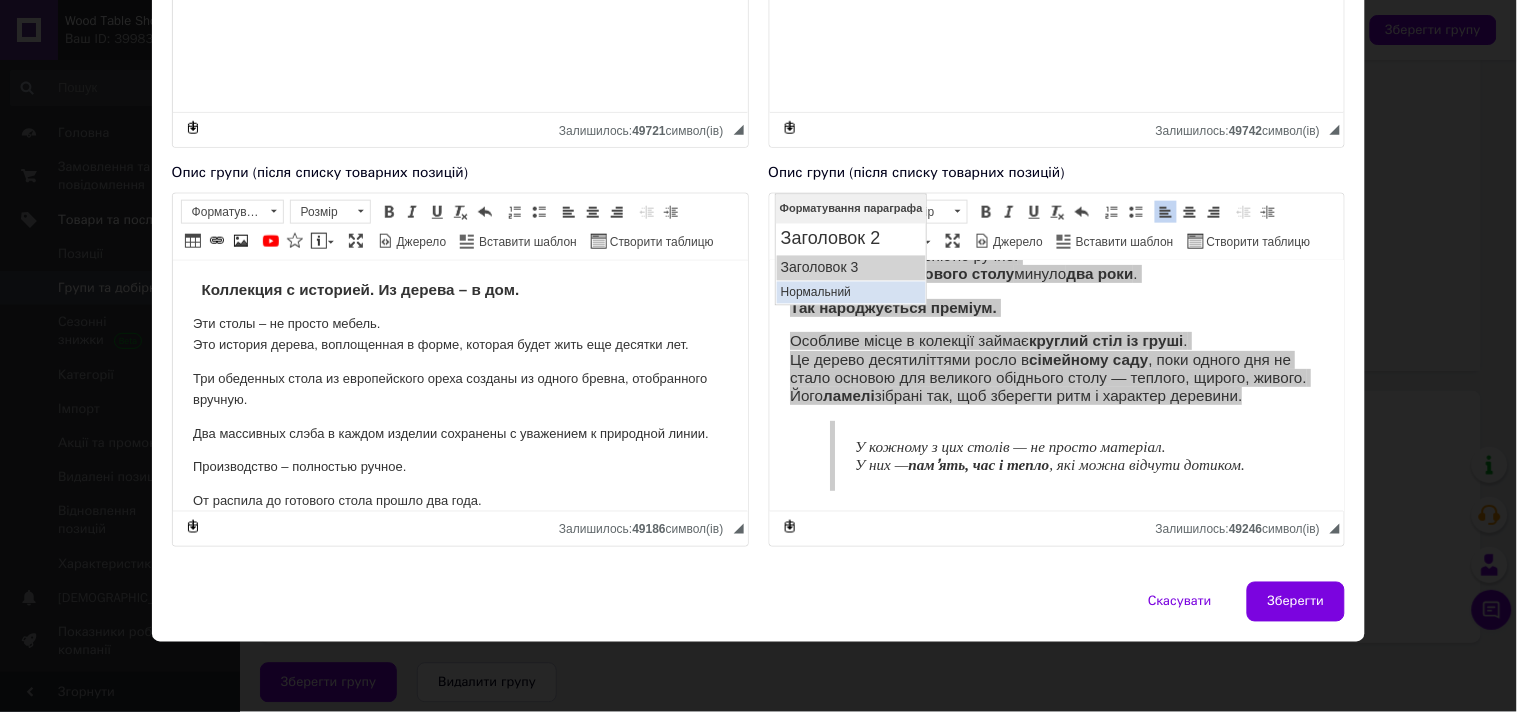 click on "Нормальний" at bounding box center [850, 292] 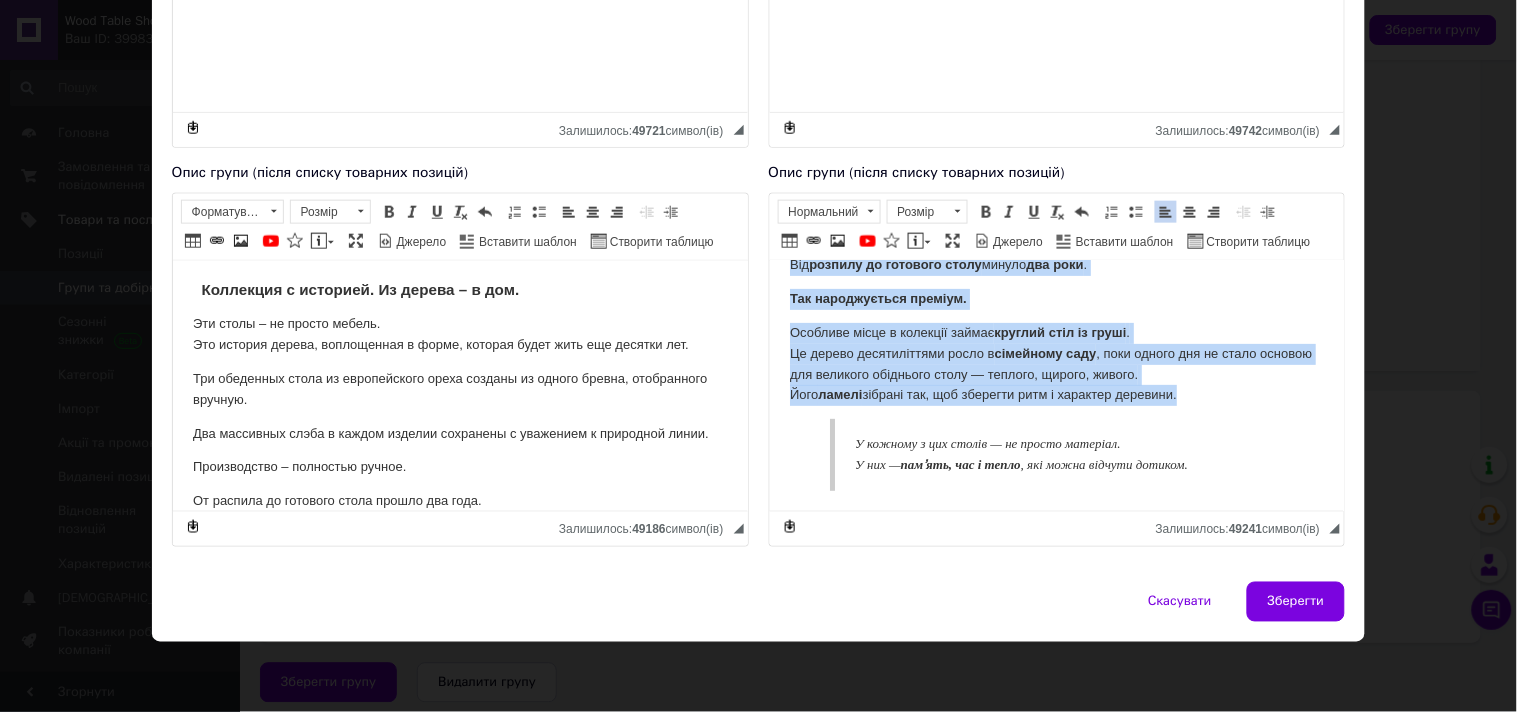 click on "Особливе місце в колекції займає  круглий стіл із груші . Це дерево десятиліттями росло в  сімейному саду , поки одного дня не стало основою для великого обіднього столу — теплого, щирого, живого. Його  ламелі  зібрані так, щоб зберегти ритм і характер деревини." at bounding box center (1056, 363) 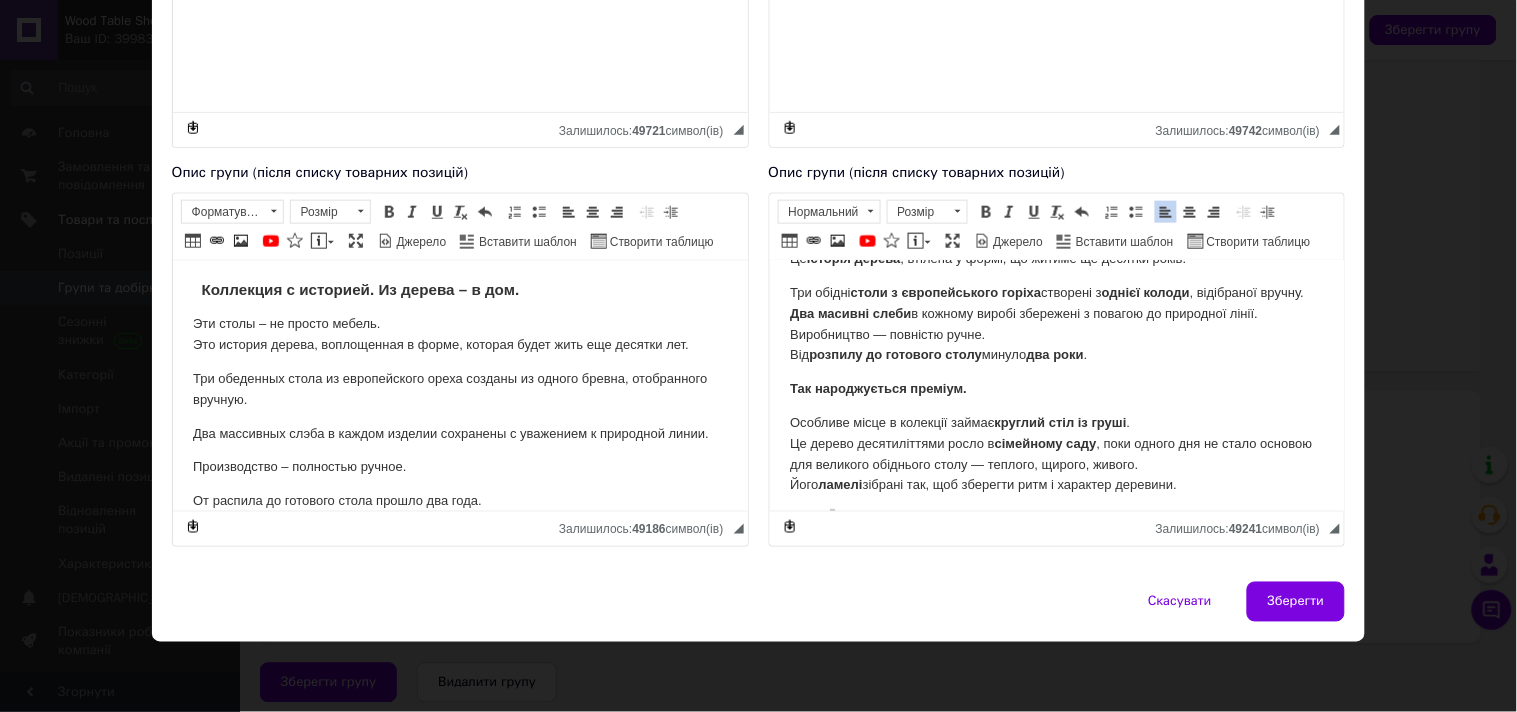 scroll, scrollTop: 111, scrollLeft: 0, axis: vertical 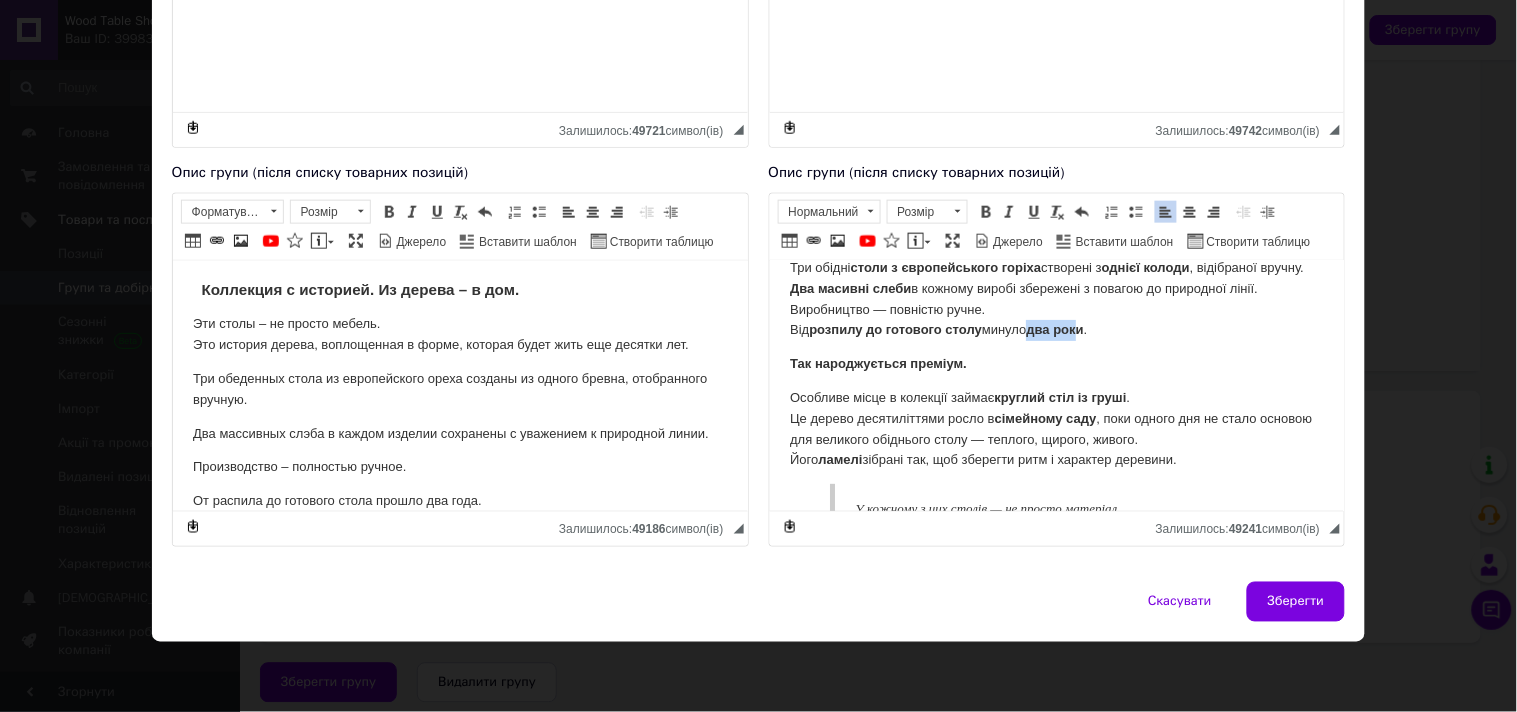 drag, startPoint x: 1088, startPoint y: 342, endPoint x: 1035, endPoint y: 353, distance: 54.129475 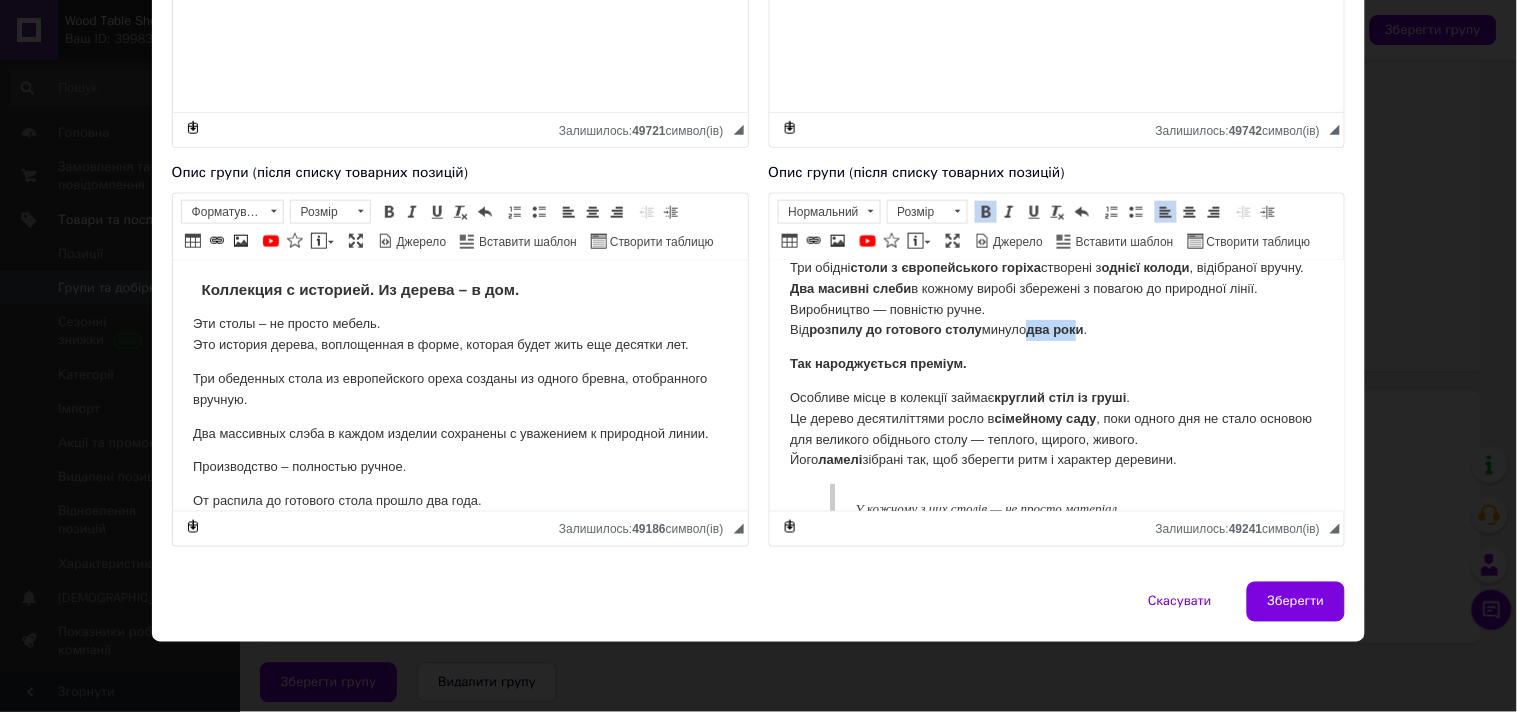 click at bounding box center (986, 212) 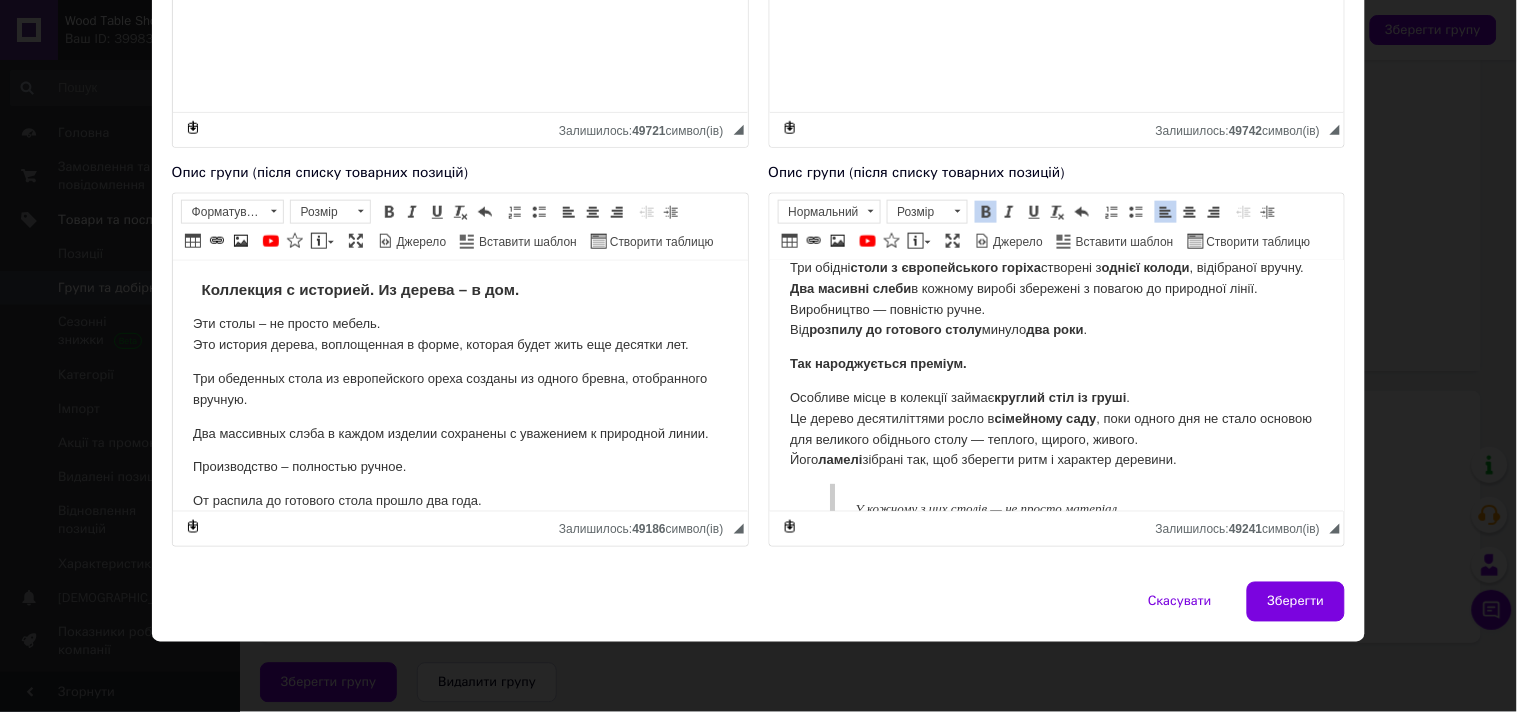 click on "два рок" at bounding box center [1049, 328] 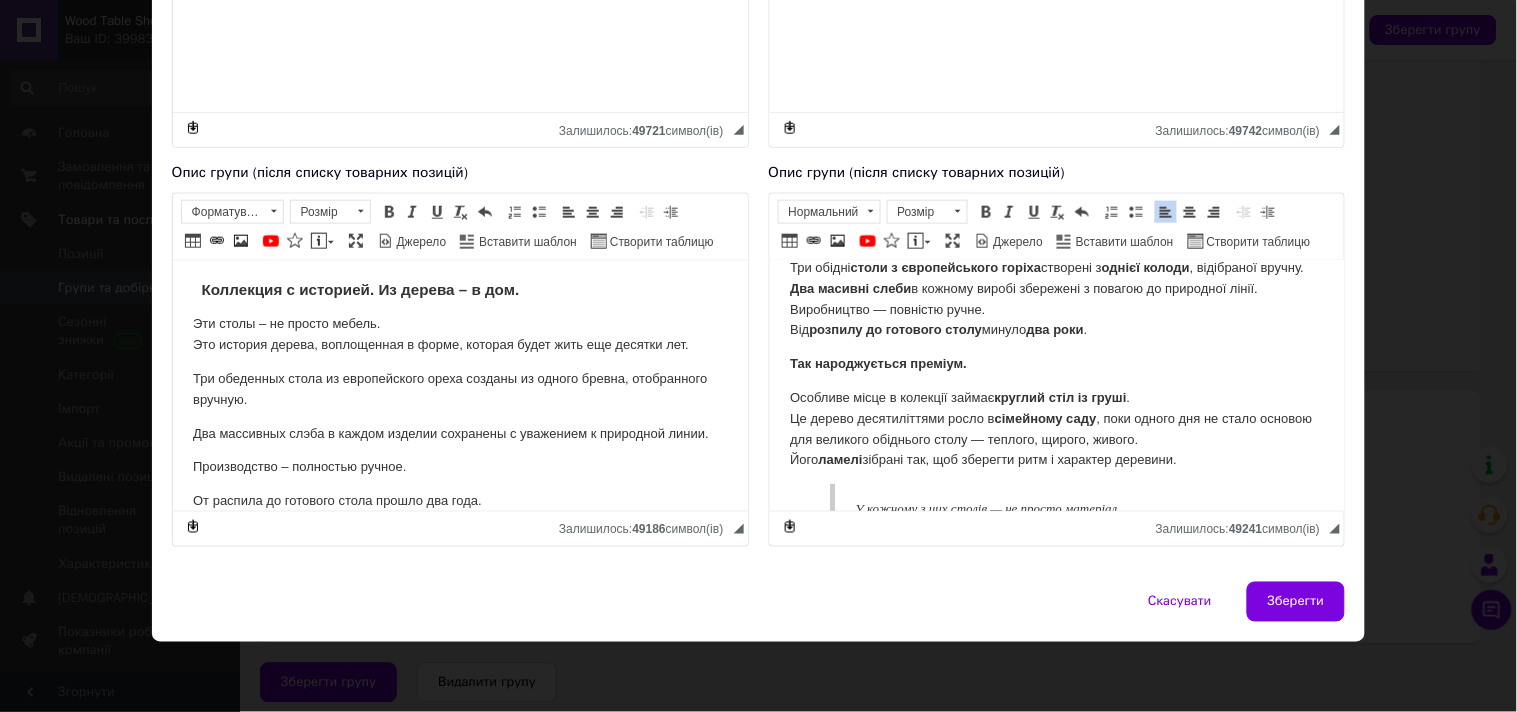type 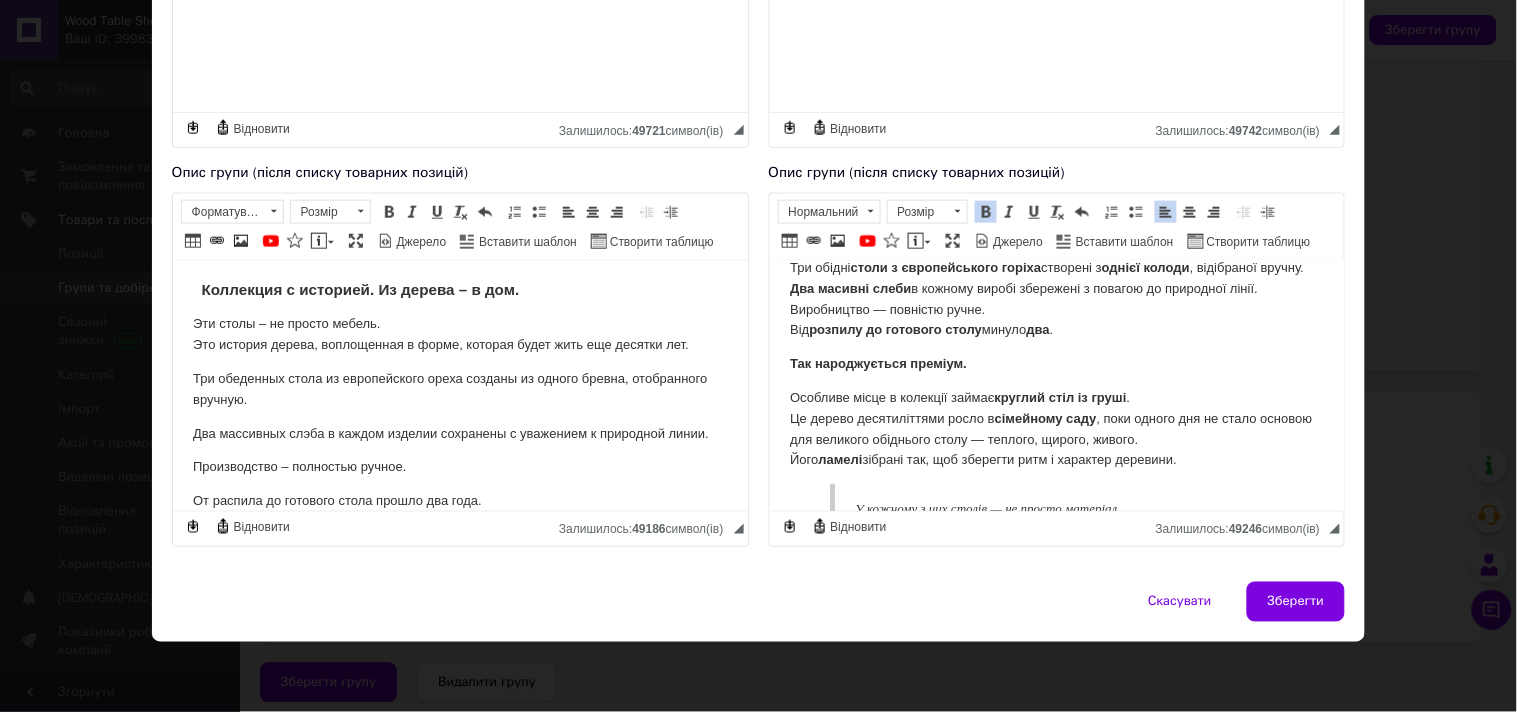 click at bounding box center [986, 212] 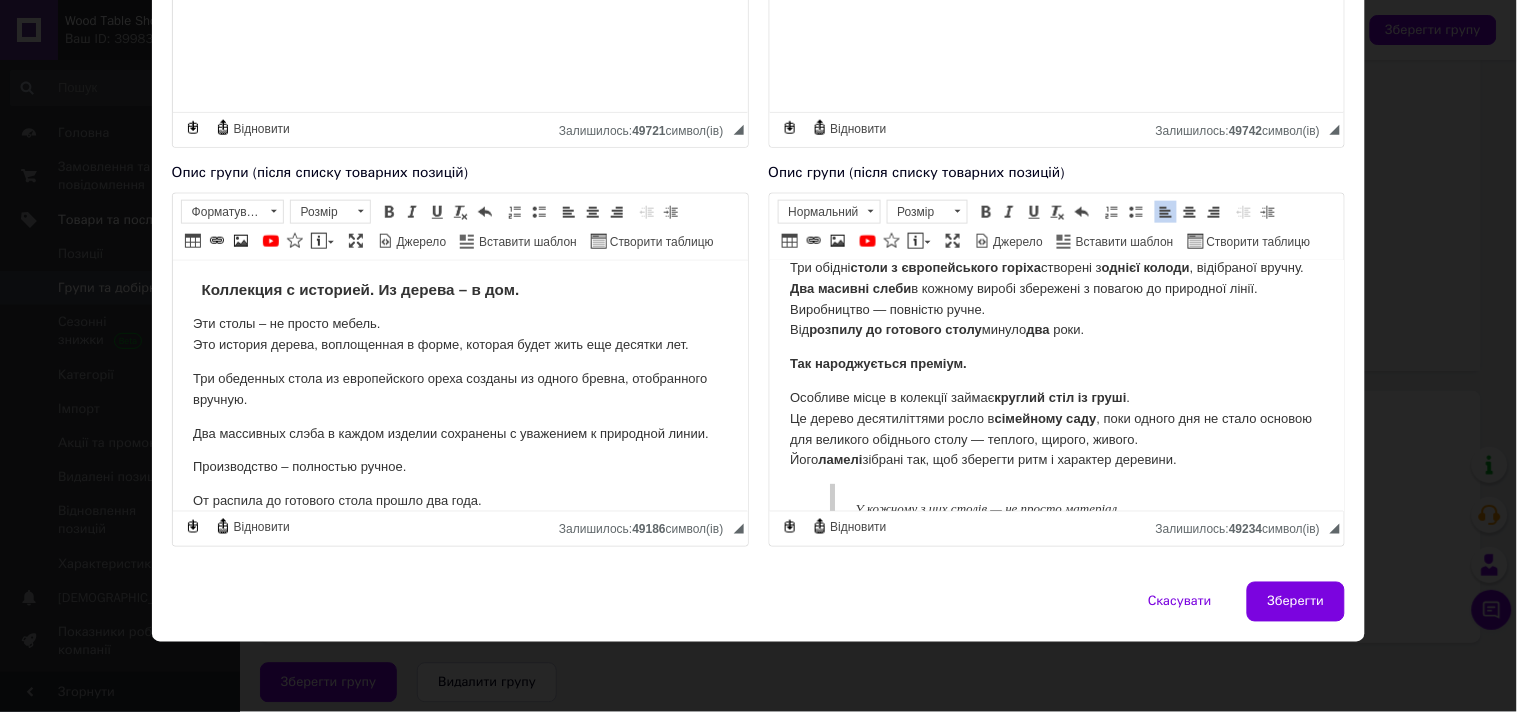 drag, startPoint x: 1056, startPoint y: 346, endPoint x: 1031, endPoint y: 353, distance: 25.96151 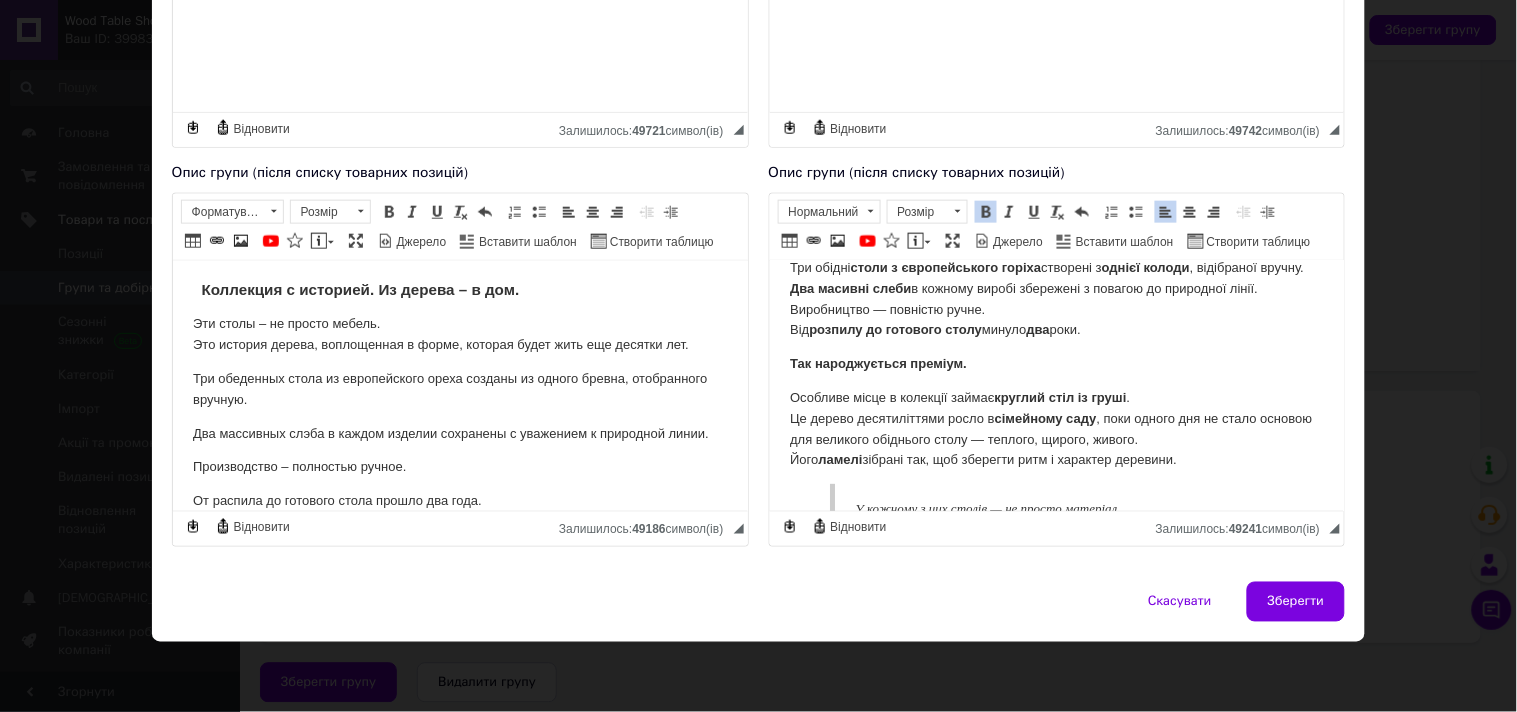 click at bounding box center (986, 212) 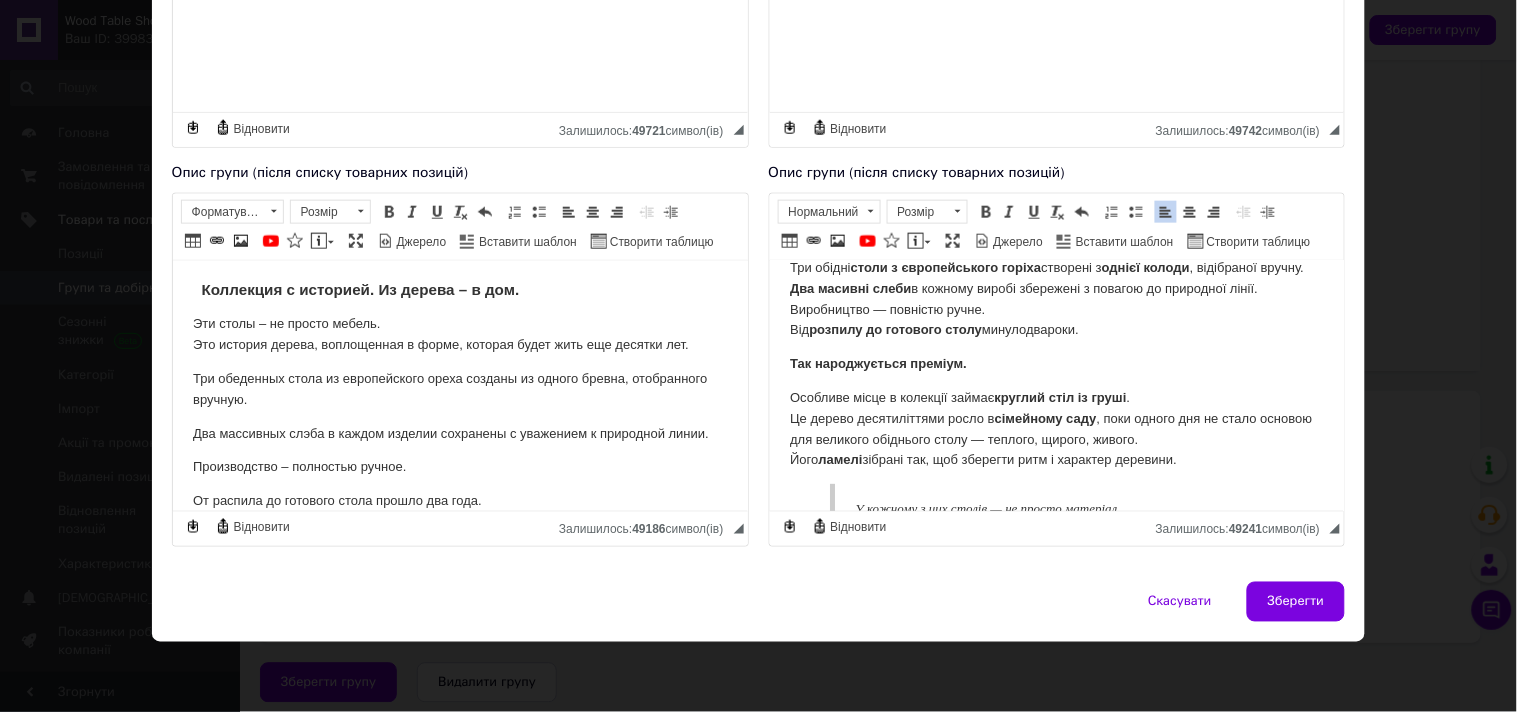 click on "Три обідні  столи з європейського горіха  створені з  однієї колоди , відібраної вручну. Два масивні слеби  в кожному виробі збережені з повагою до природної лінії. Виробництво — повністю ручне. Від  розпилу до готового столу  минуло  два  роки ." at bounding box center (1056, 298) 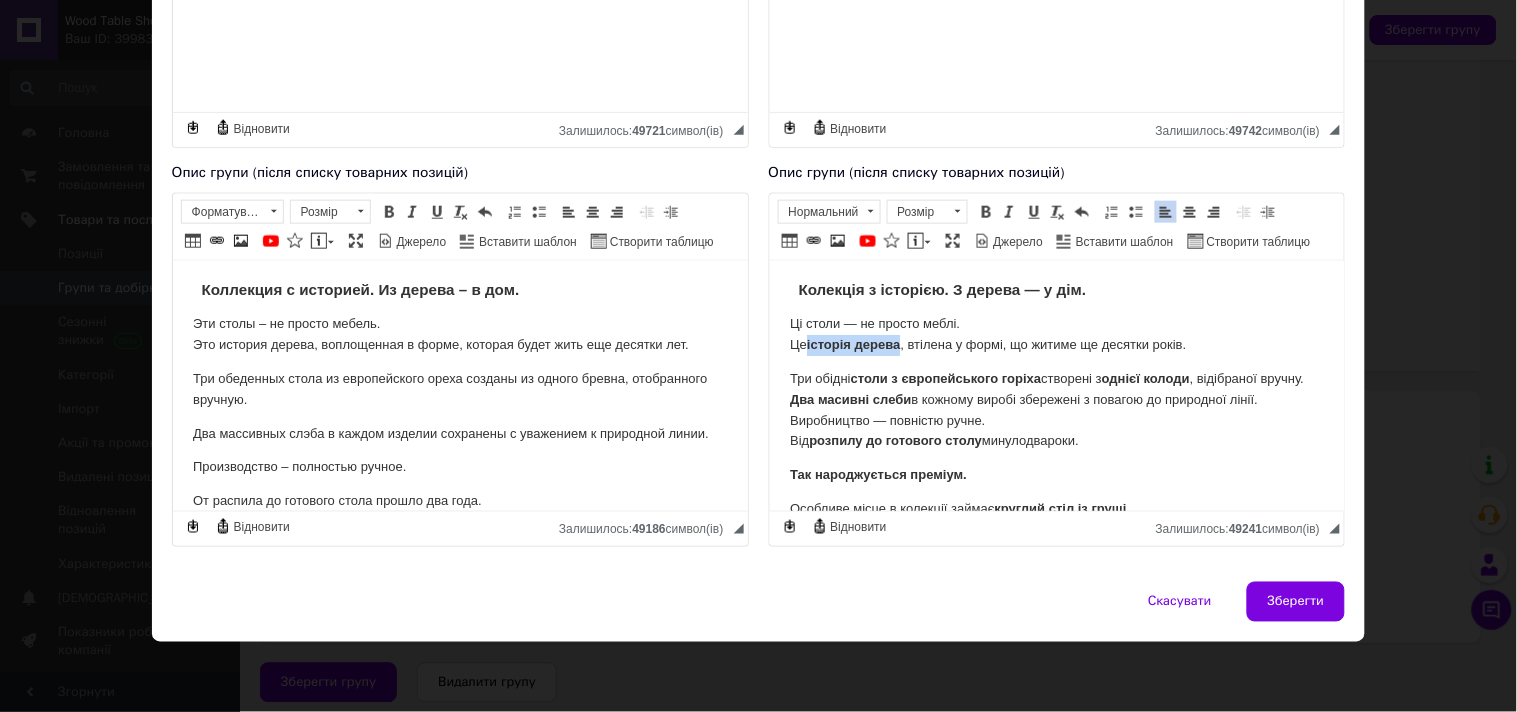 drag, startPoint x: 809, startPoint y: 346, endPoint x: 900, endPoint y: 341, distance: 91.13726 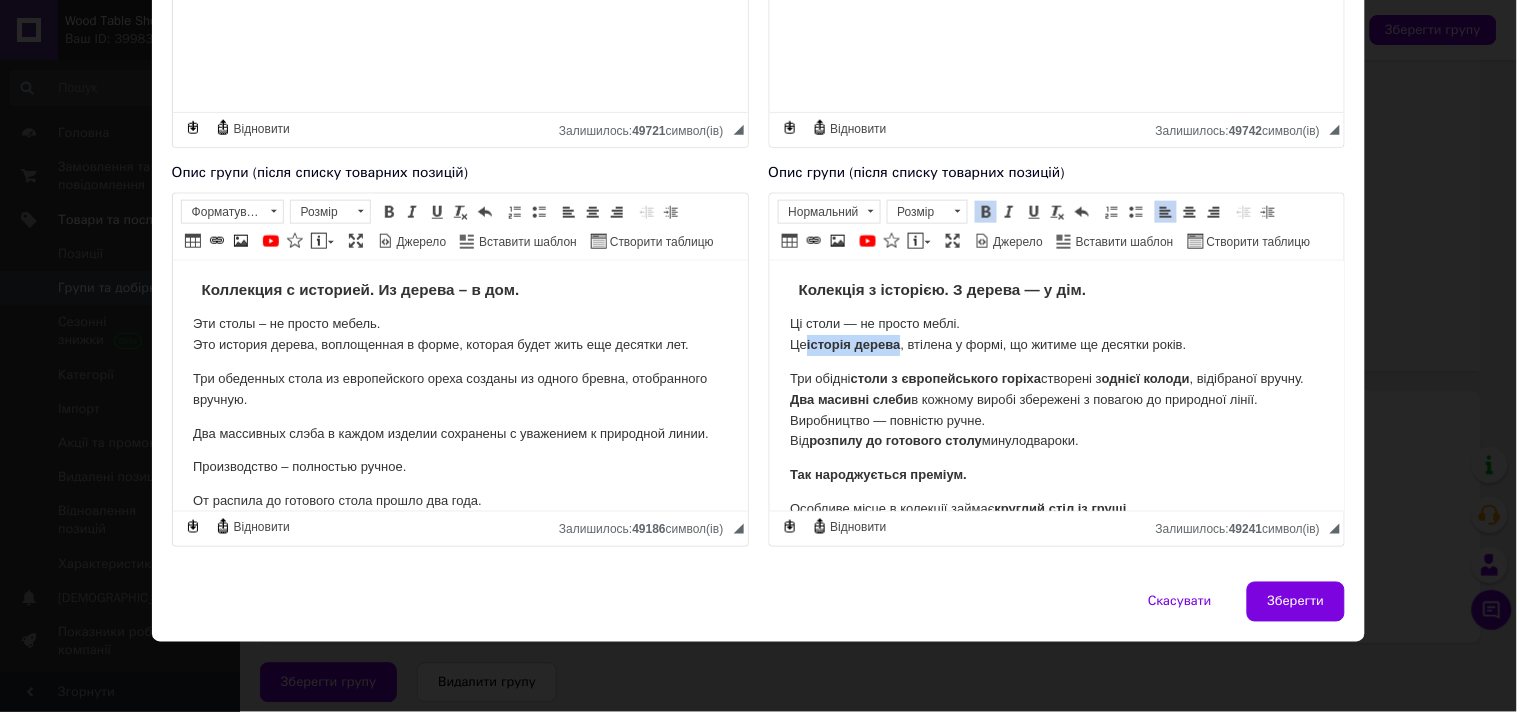 click on "Жирний  Сполучення клавіш Ctrl+B" at bounding box center (986, 212) 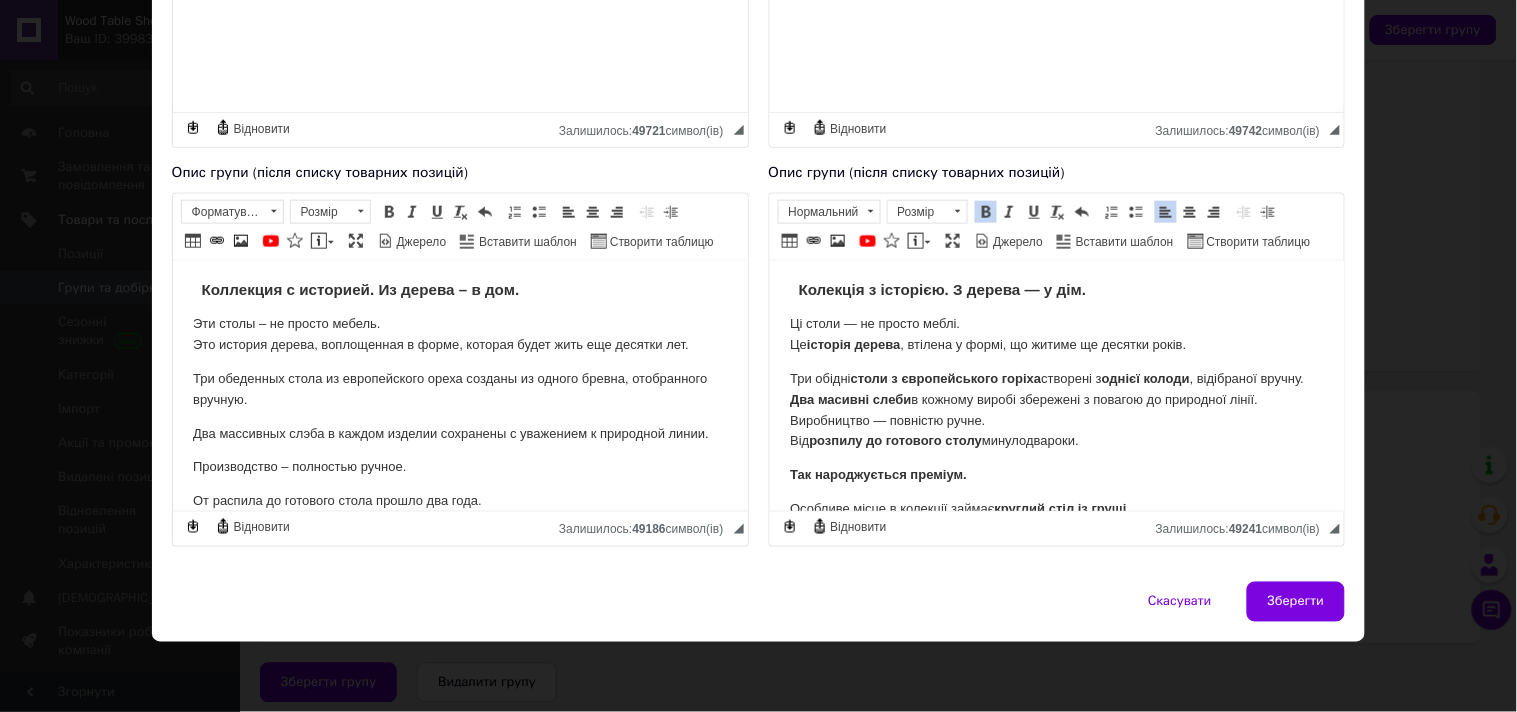 click at bounding box center [986, 212] 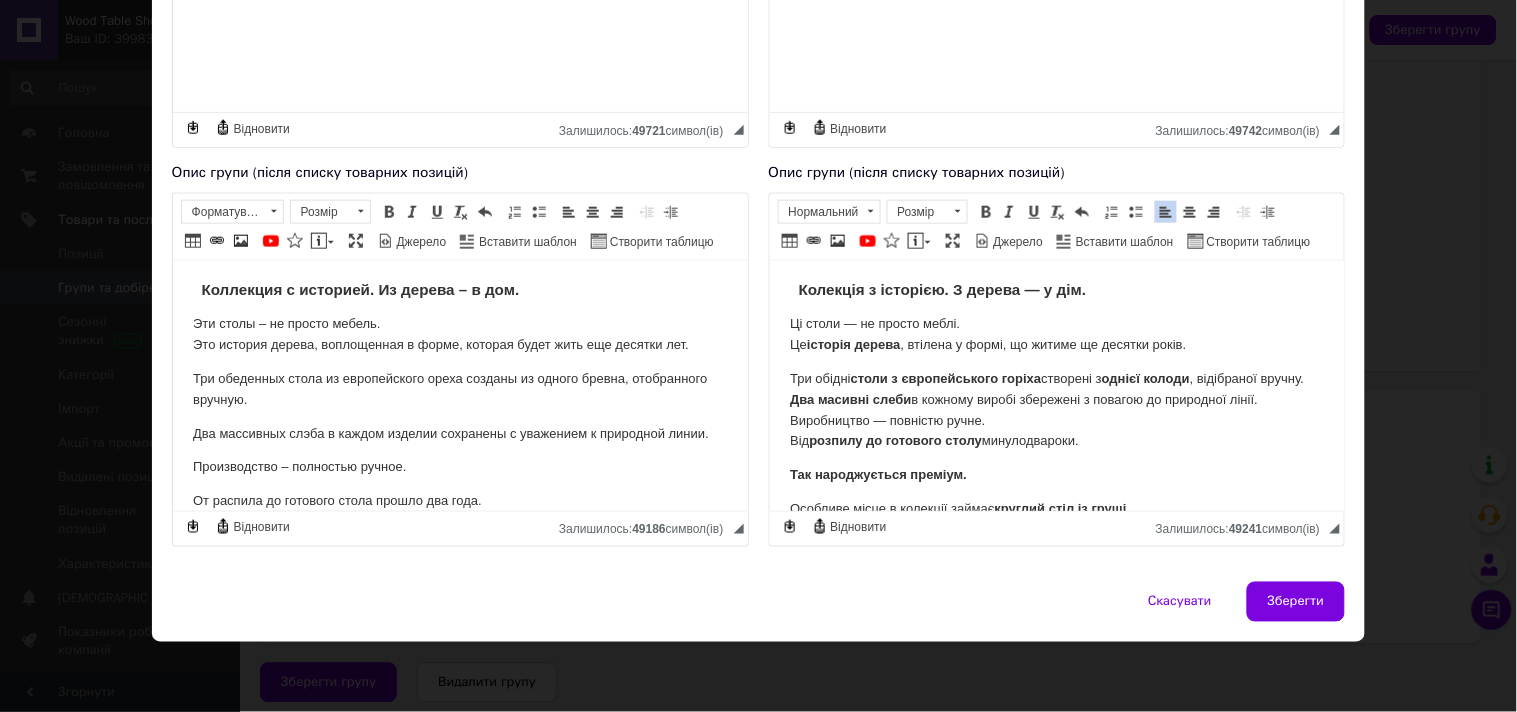 click on "Ці столи — не просто меблі. Це  історія дерева , втілена у формі, що житиме ще десятки років." at bounding box center [1056, 334] 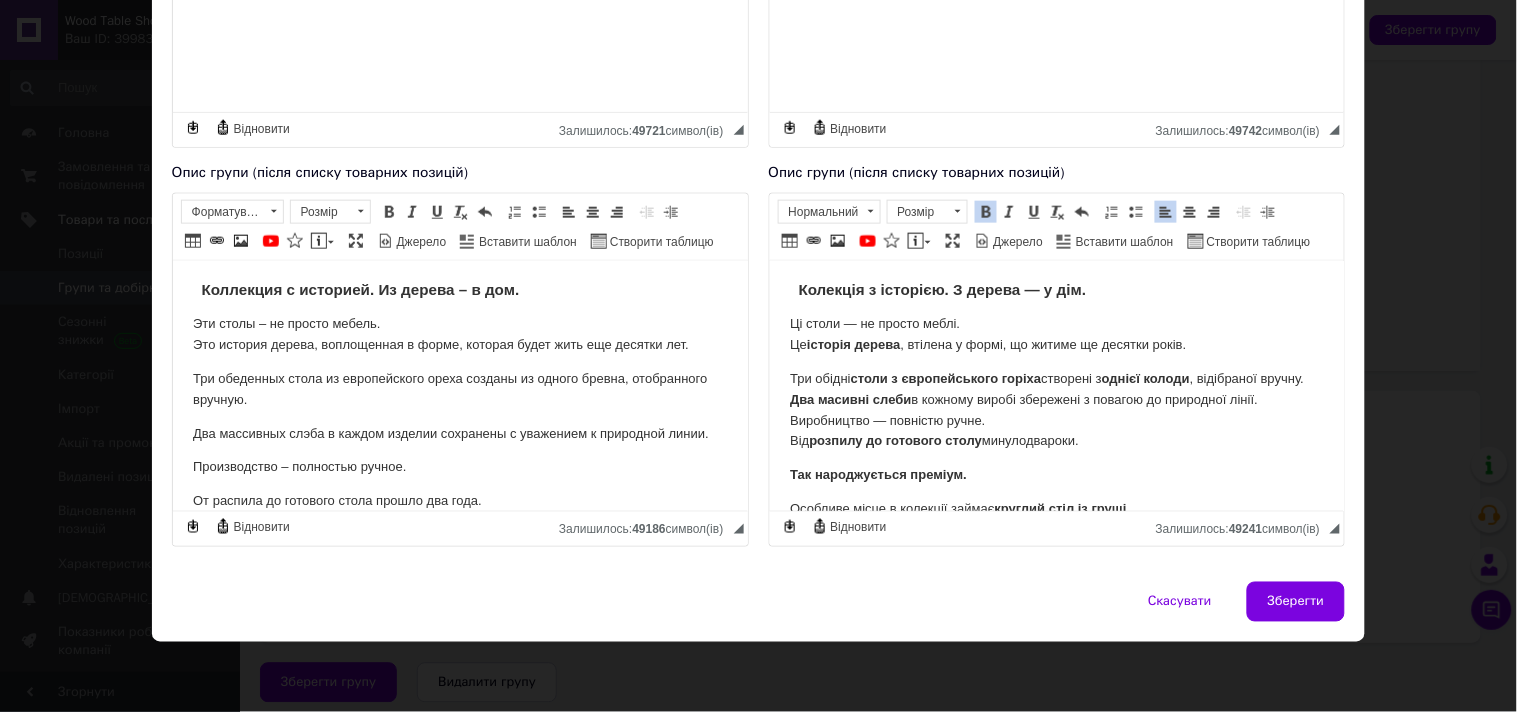 click on "історія дерева" at bounding box center [852, 343] 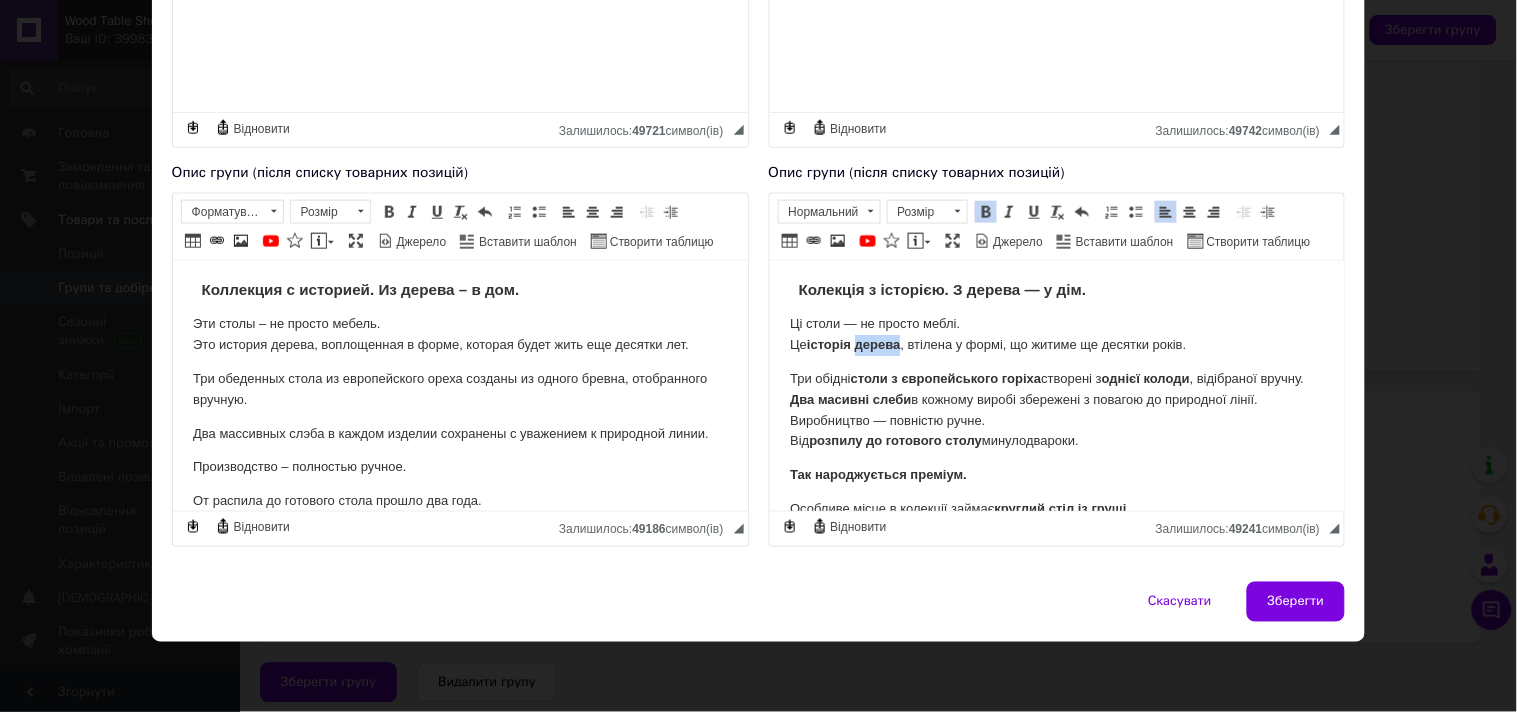 click on "історія дерева" at bounding box center (852, 343) 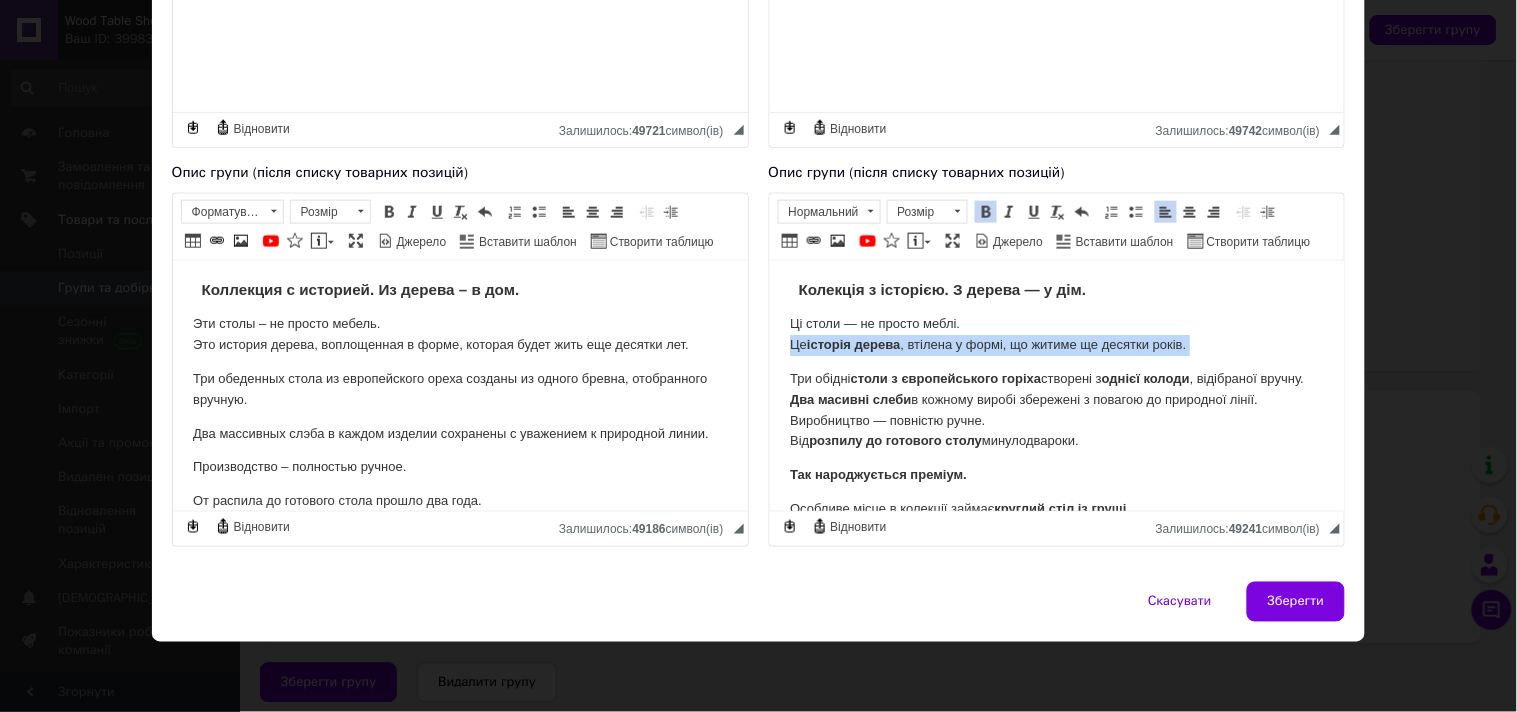 click on "історія дерева" at bounding box center (852, 343) 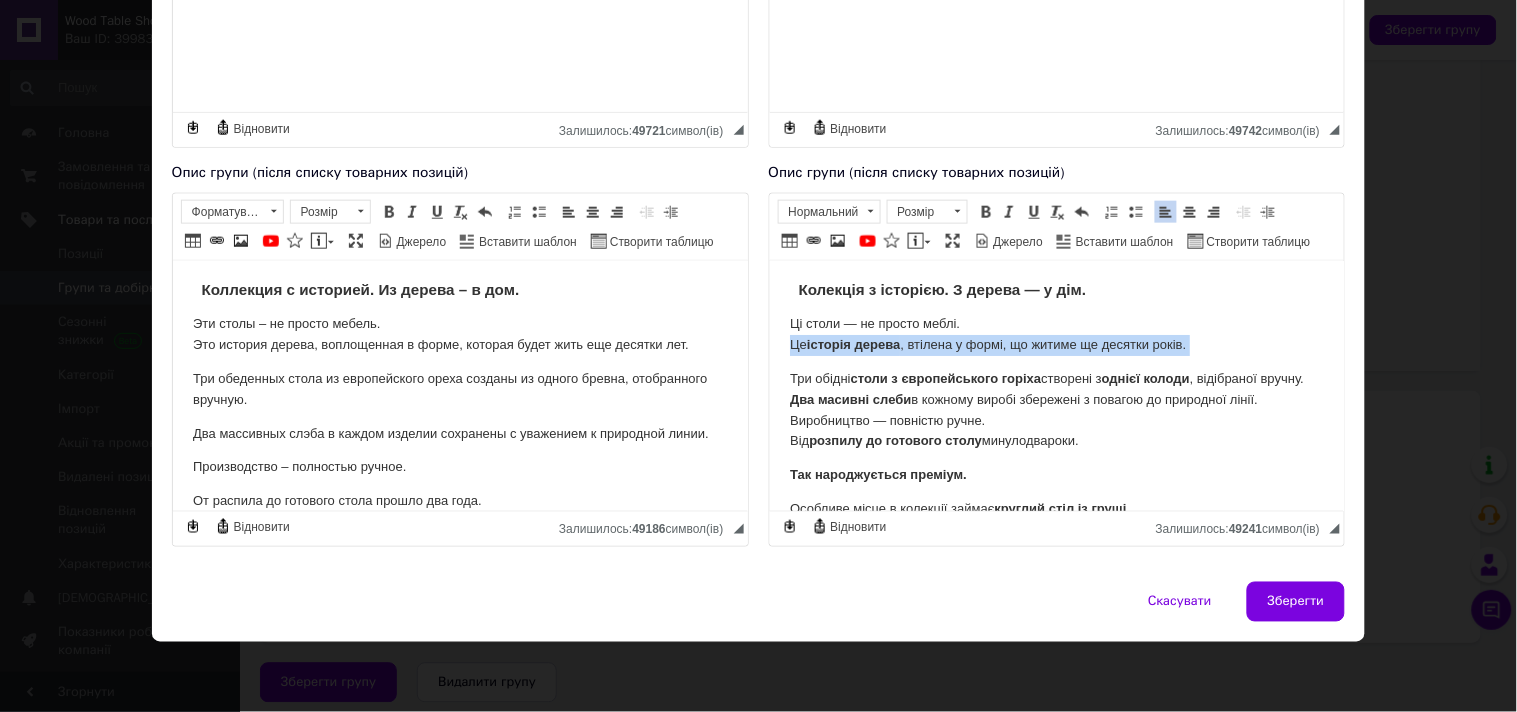 click on "історія дерева" at bounding box center [852, 343] 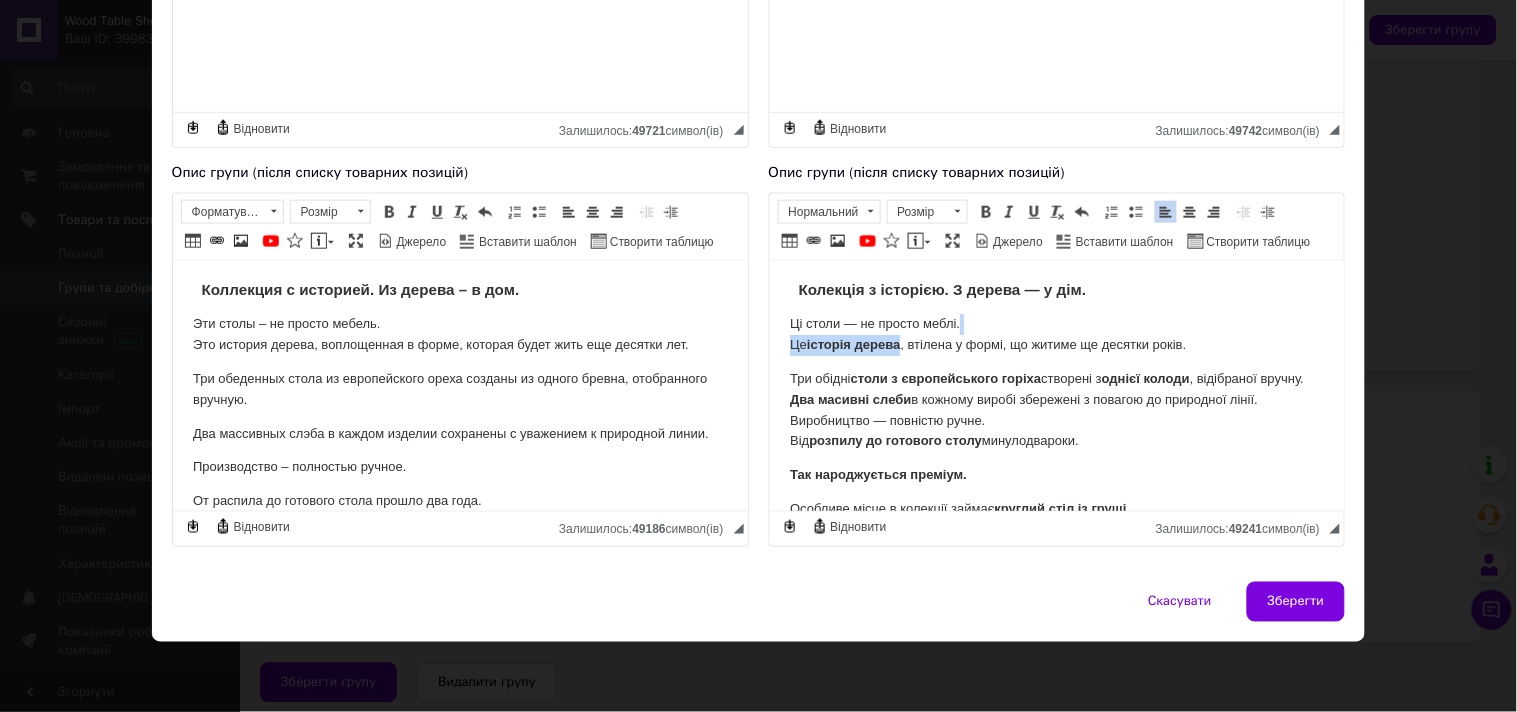 click on "історія дерева" at bounding box center [852, 343] 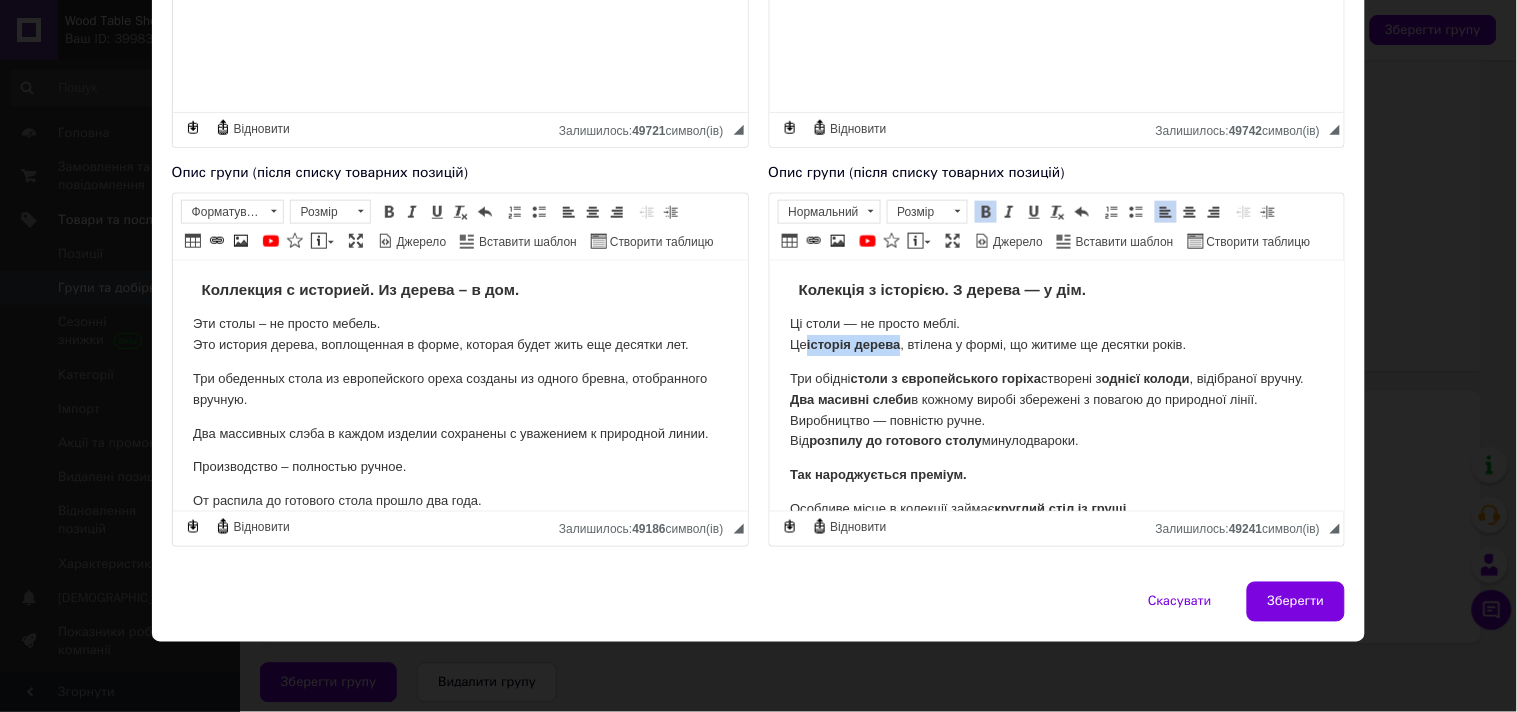 drag, startPoint x: 807, startPoint y: 348, endPoint x: 901, endPoint y: 341, distance: 94.26028 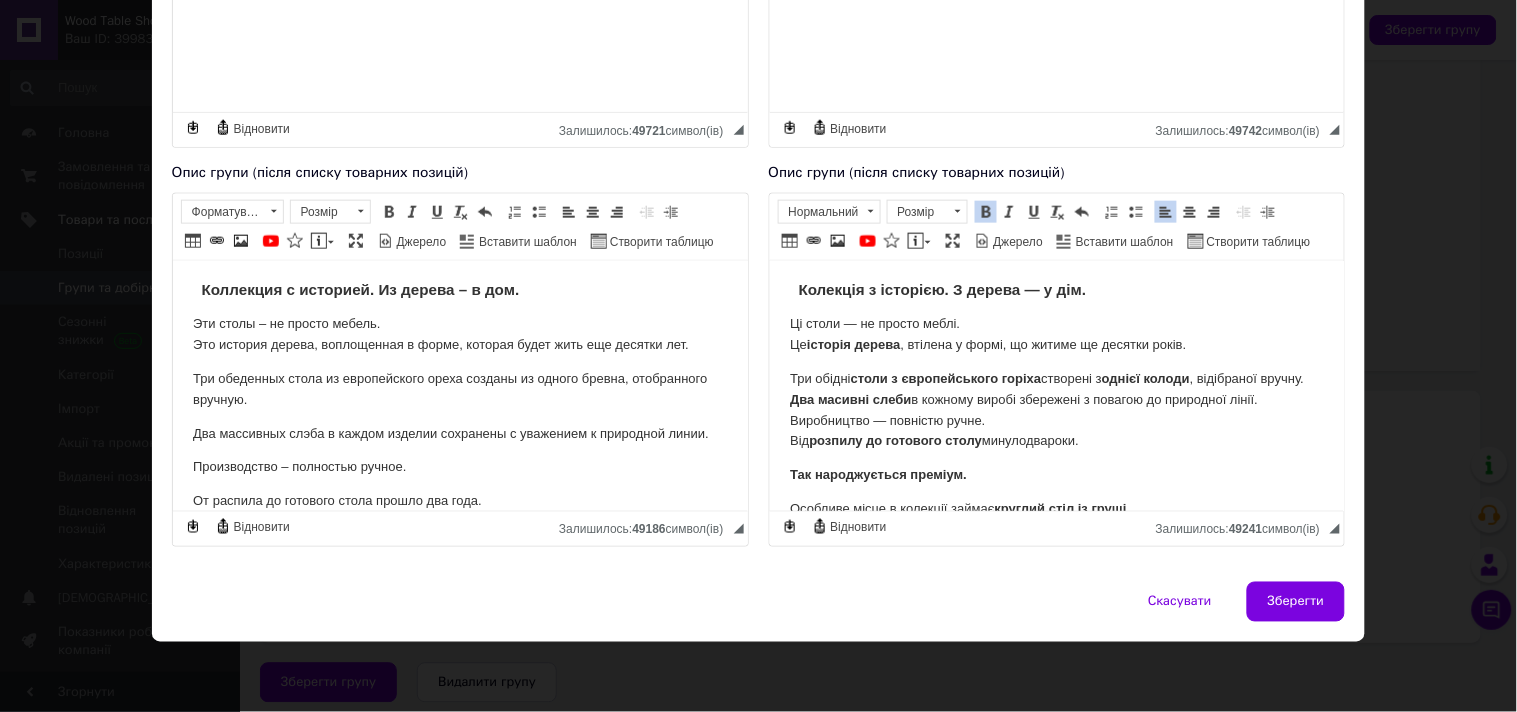 click on "історія дерева" at bounding box center [852, 343] 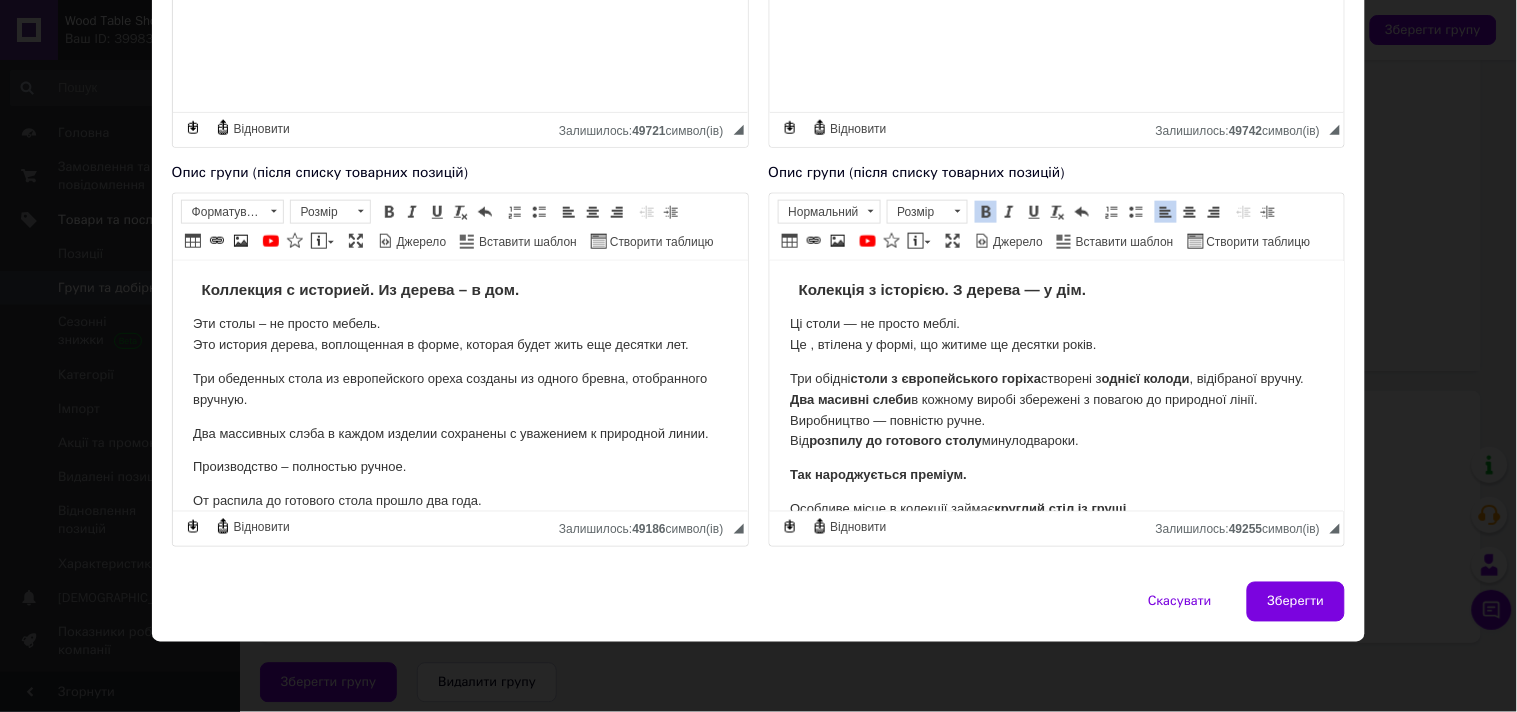 click at bounding box center [986, 212] 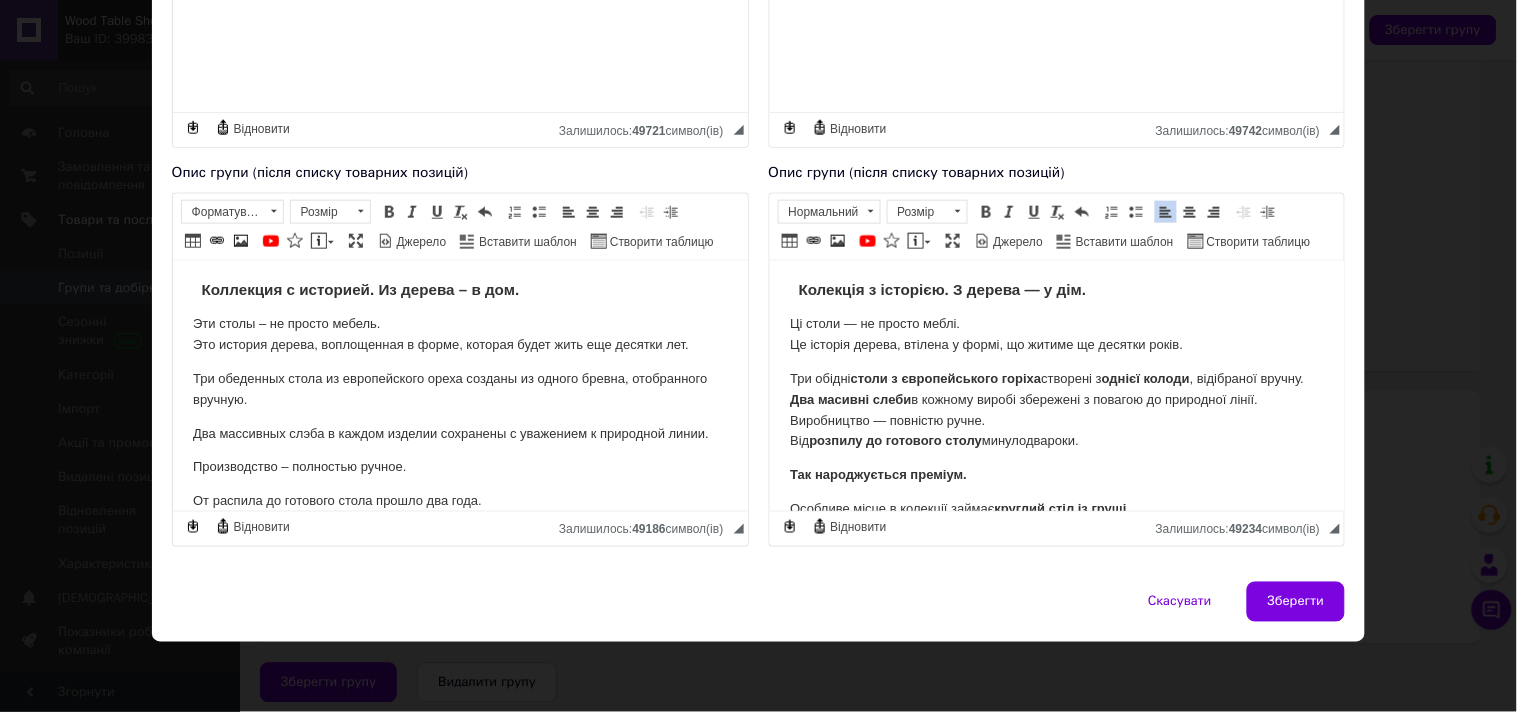click on "Три обідні  столи з європейського горіха  створені з  однієї колоди , відібраної вручну. Два масивні слеби  в кожному виробі збережені з повагою до природної лінії. Виробництво — повністю ручне. Від  розпилу до готового столу  минуло  два  роки ." at bounding box center (1056, 409) 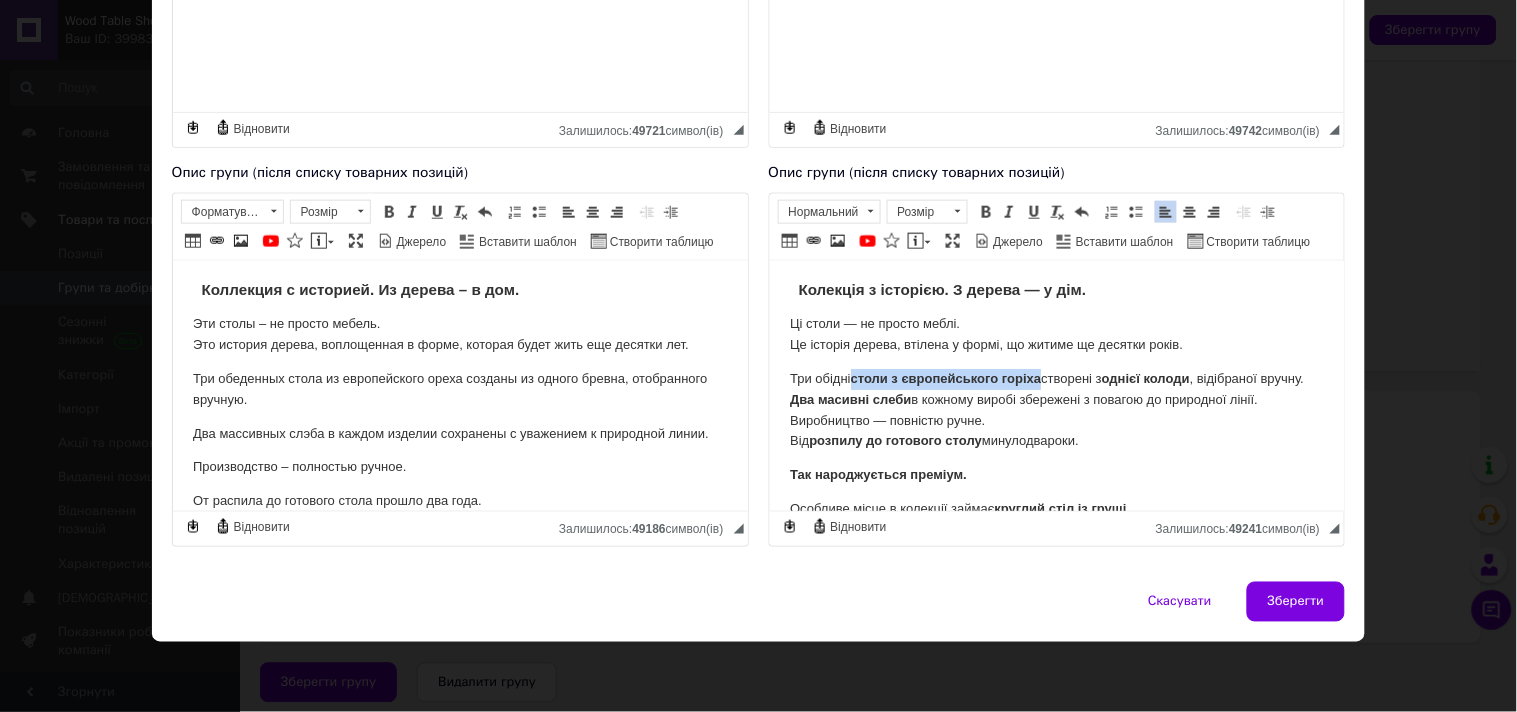 drag, startPoint x: 852, startPoint y: 374, endPoint x: 1042, endPoint y: 373, distance: 190.00262 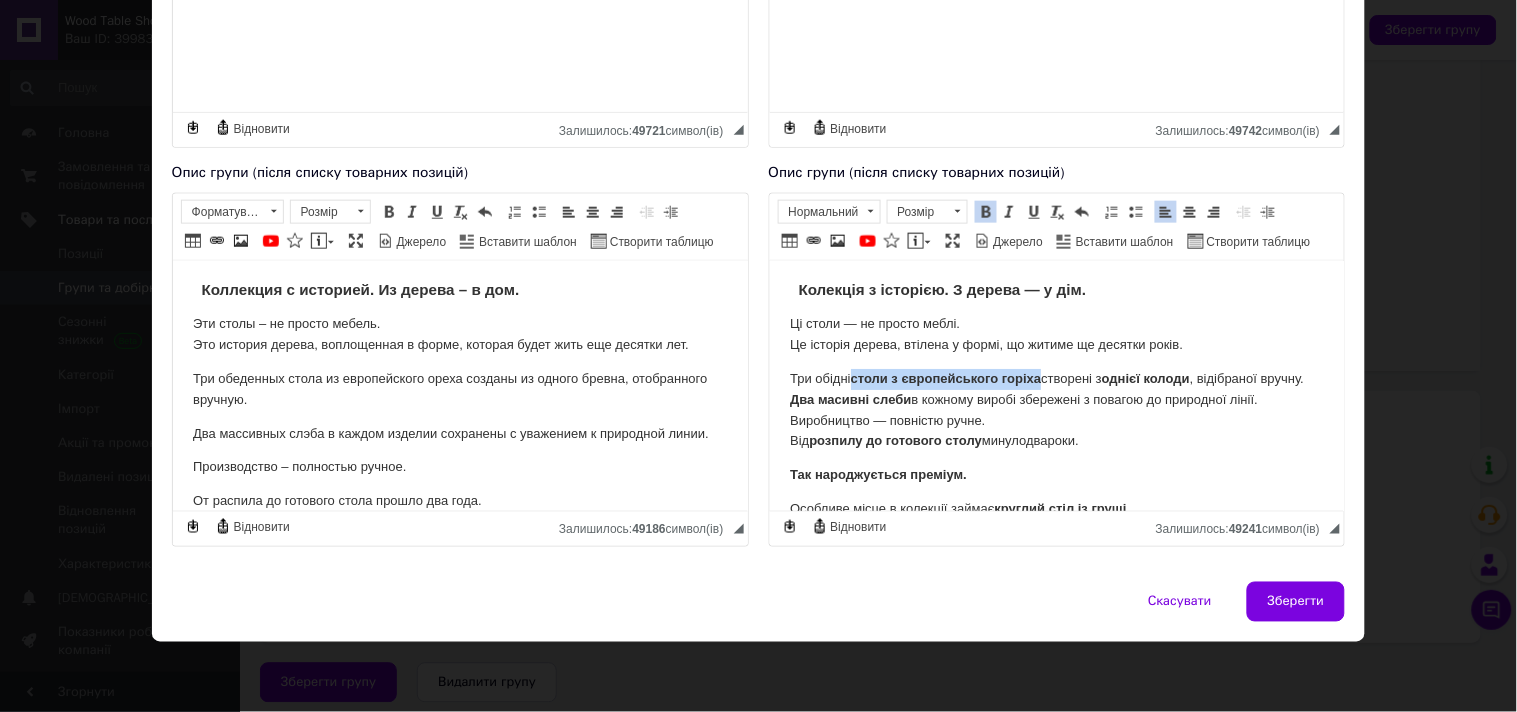 click at bounding box center [986, 212] 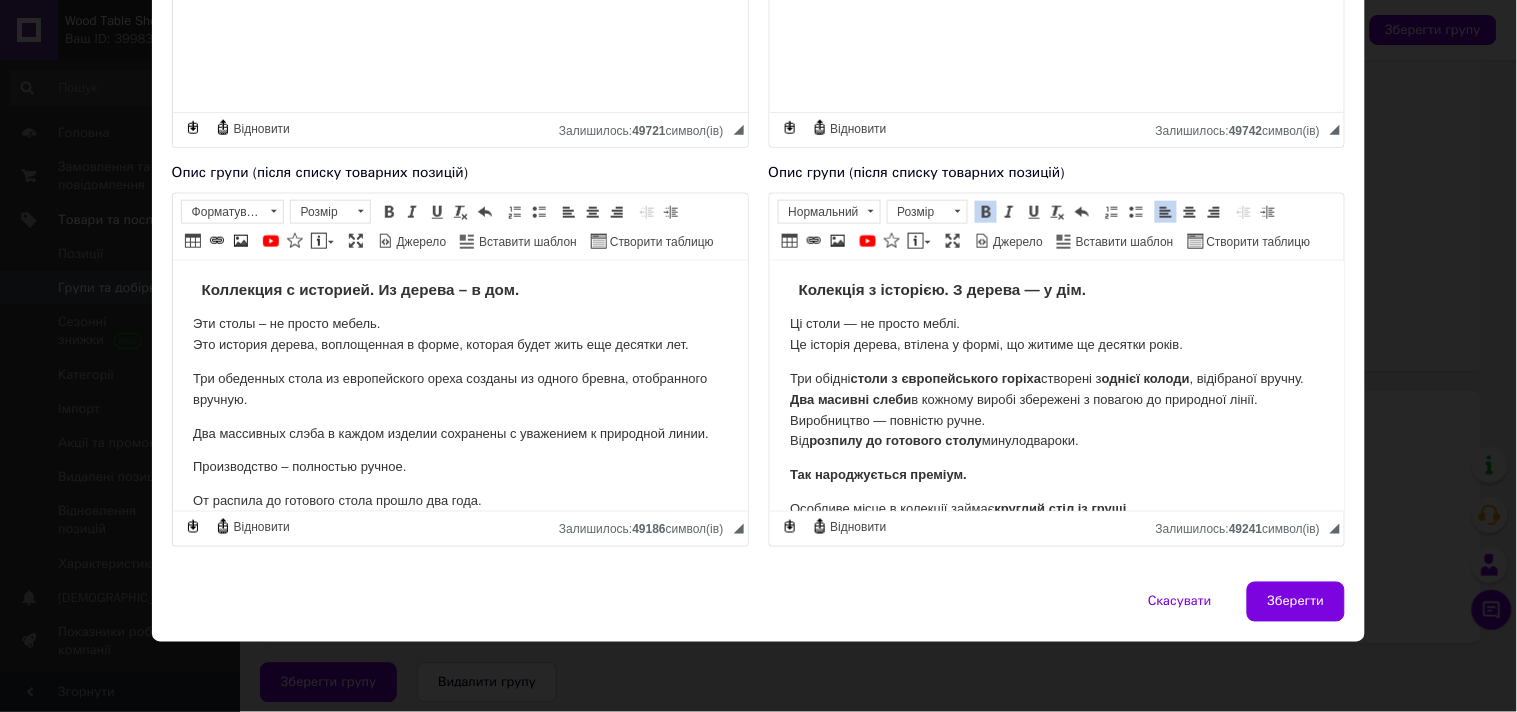 click at bounding box center [986, 212] 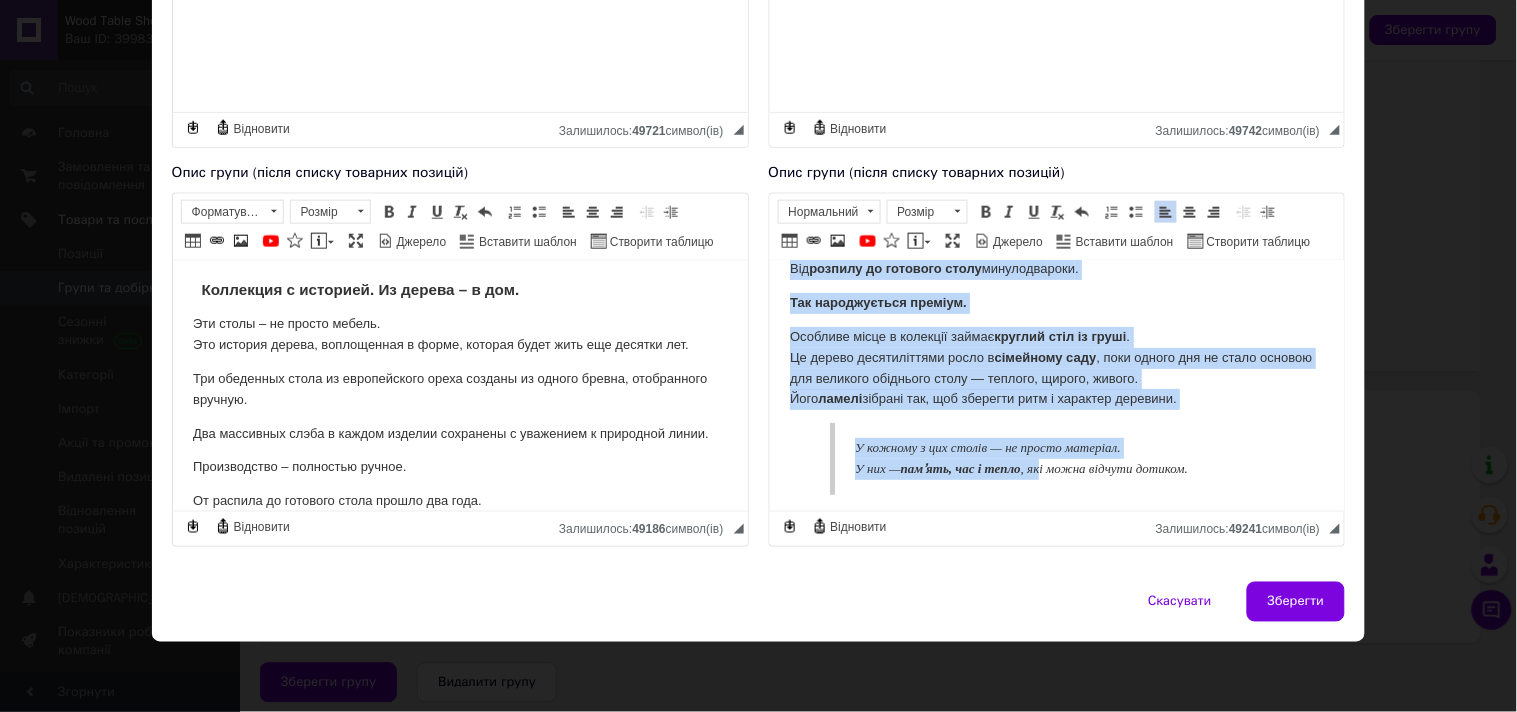 scroll, scrollTop: 196, scrollLeft: 0, axis: vertical 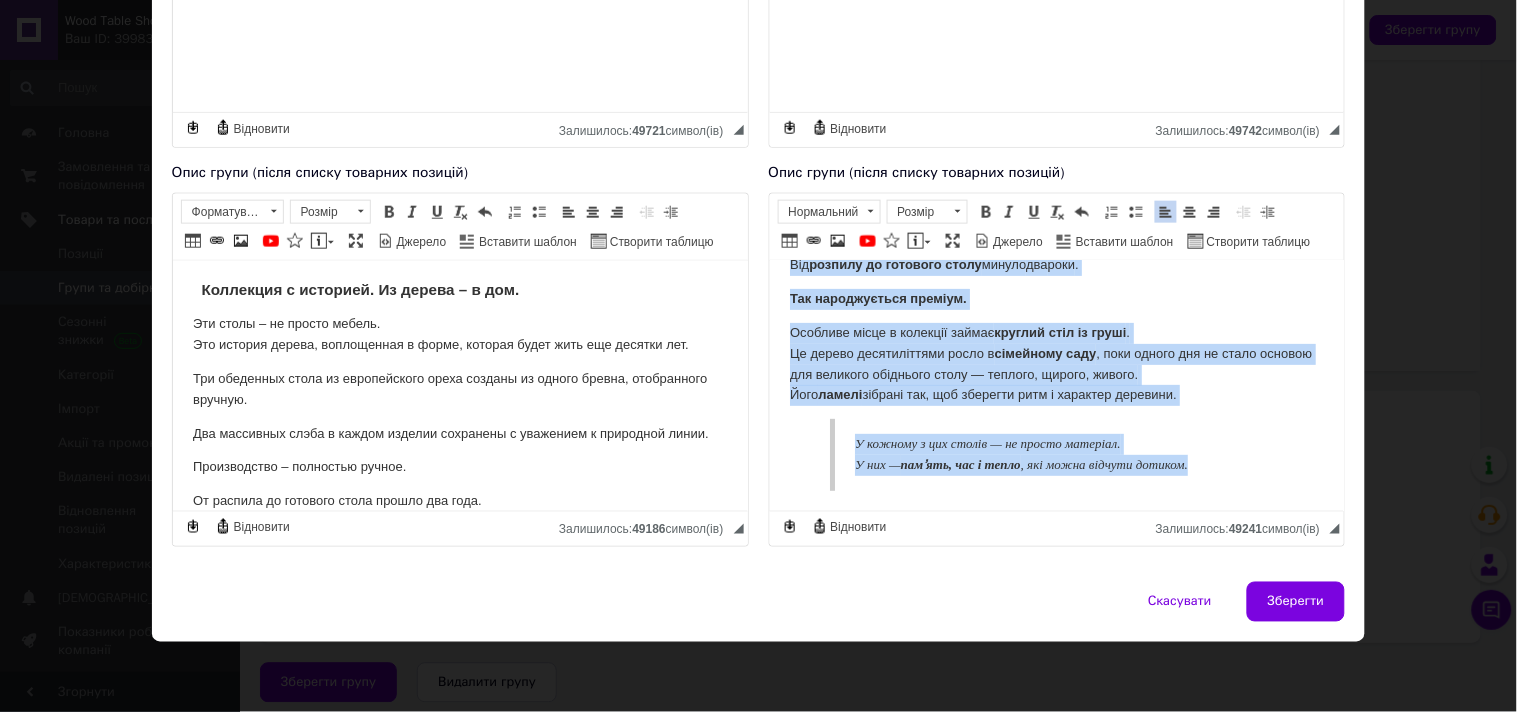drag, startPoint x: 789, startPoint y: 369, endPoint x: 1266, endPoint y: 466, distance: 486.7628 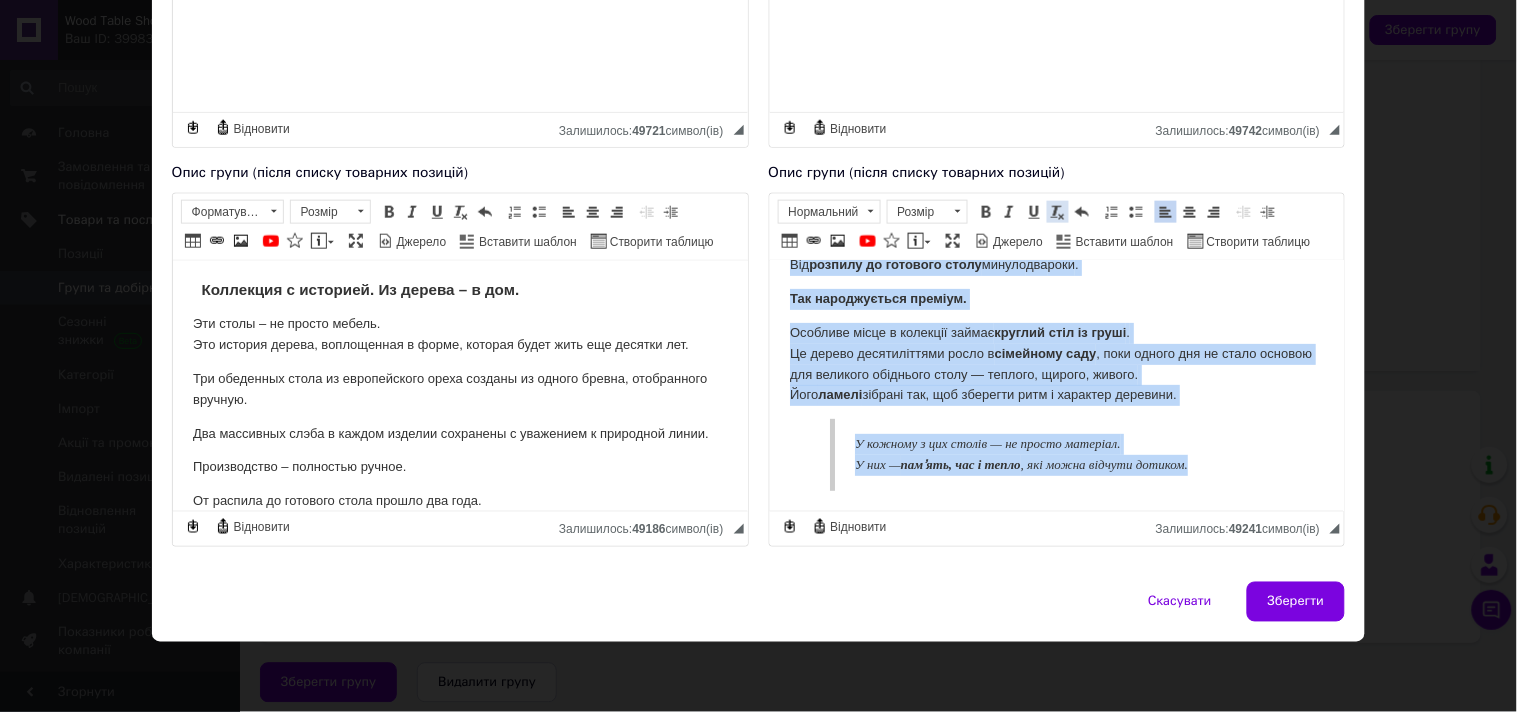 click at bounding box center [1058, 212] 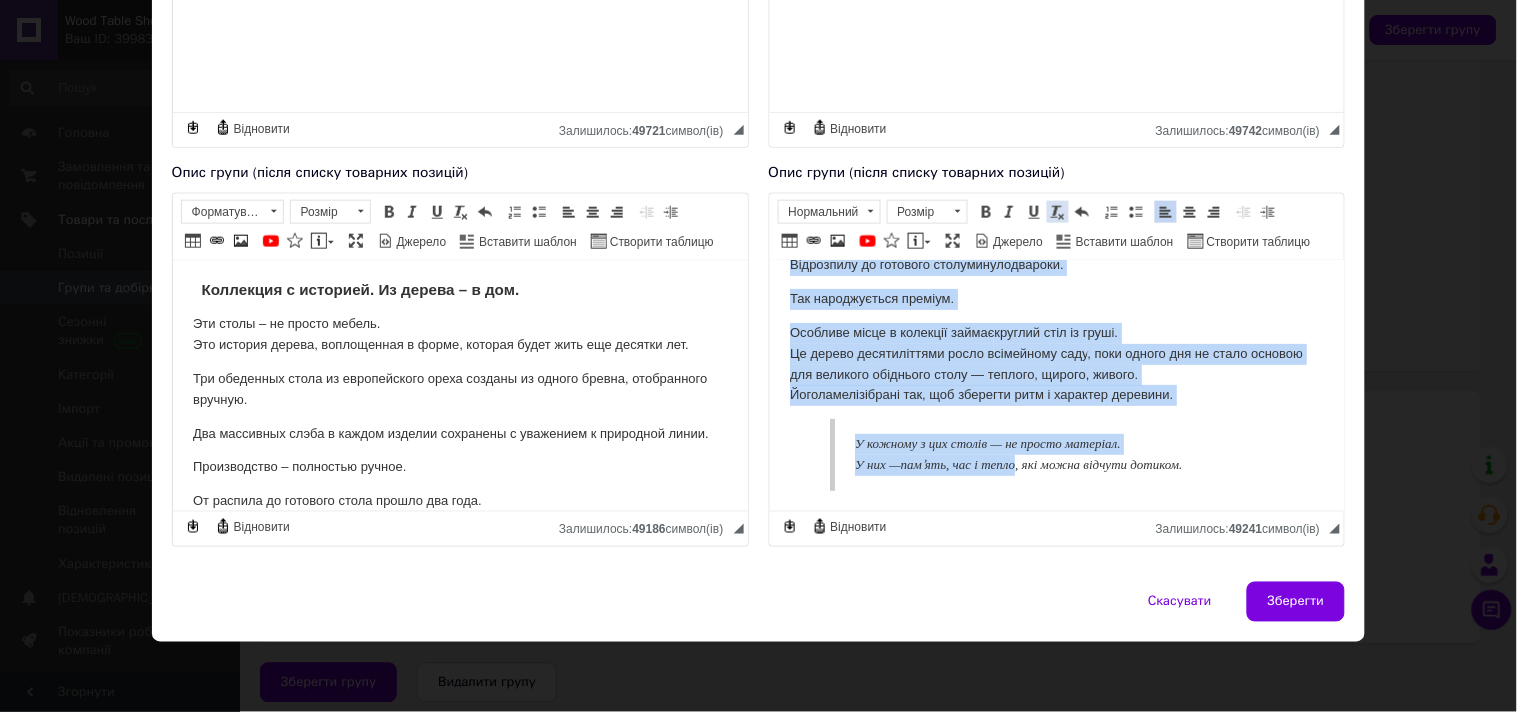 scroll, scrollTop: 175, scrollLeft: 0, axis: vertical 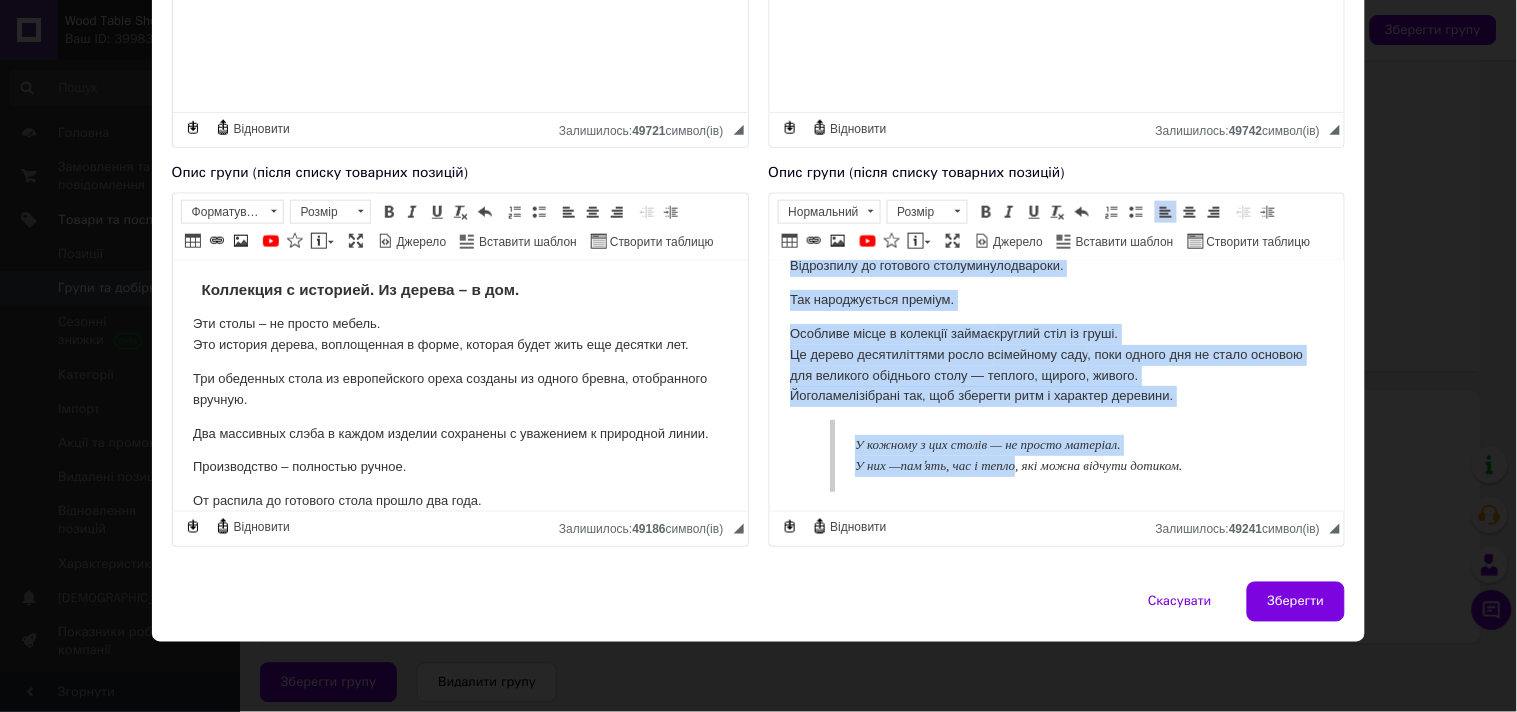 click on "Особливе місце в колекції займає  круглий стіл із груші . Це дерево десятиліттями росло в  сімейному саду , поки одного дня не стало основою для великого обіднього столу — теплого, щирого, живого. Його  ламелі  зібрані так, щоб зберегти ритм і характер деревини." at bounding box center [1056, 364] 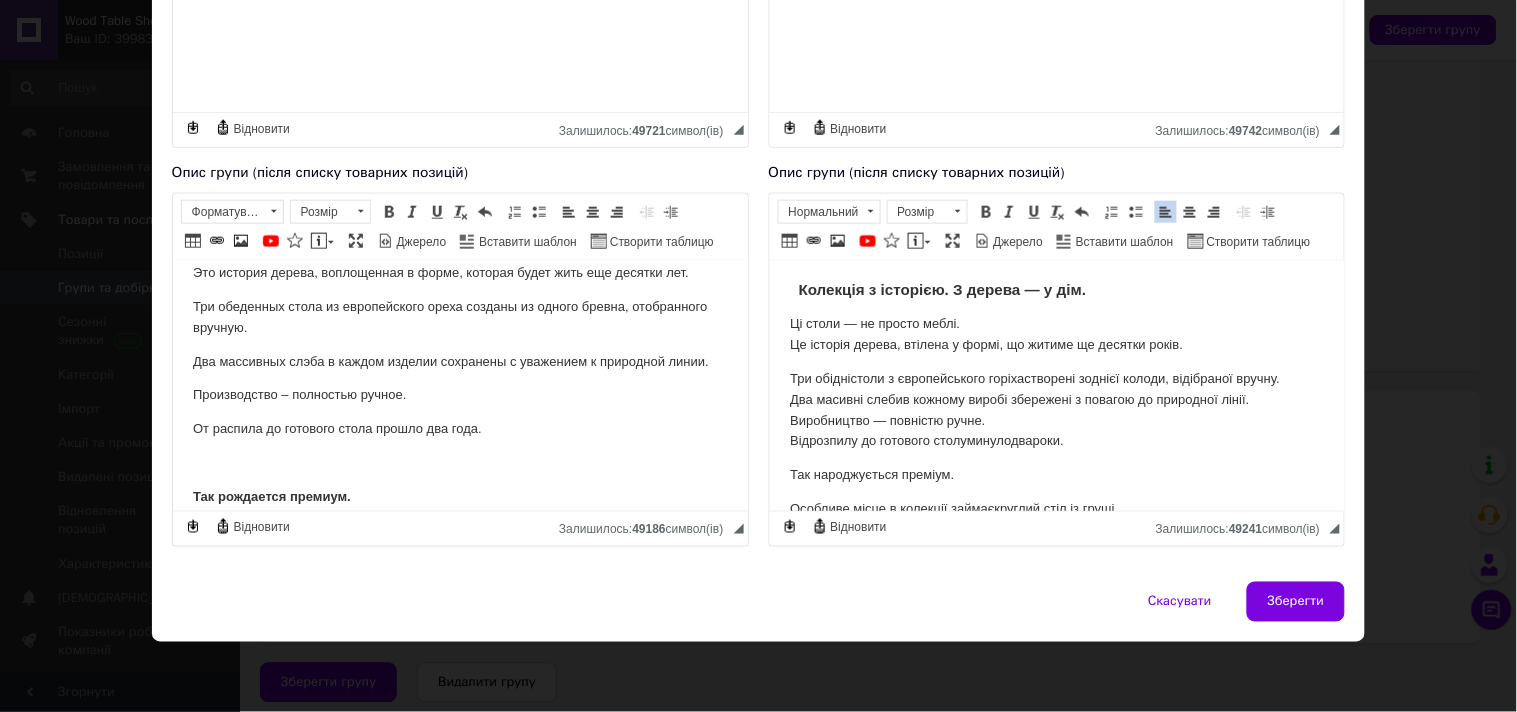 scroll, scrollTop: 111, scrollLeft: 0, axis: vertical 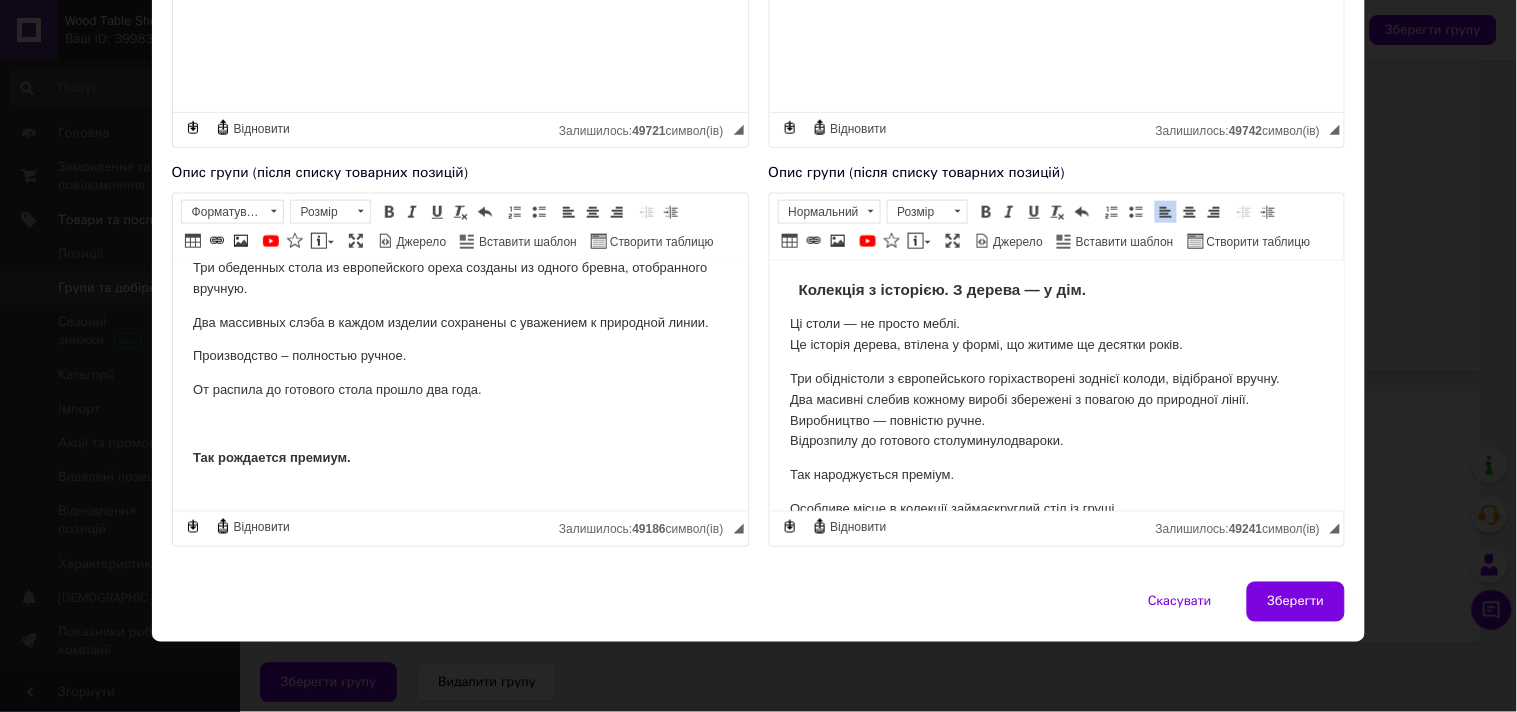 click on "Колекція з історією. З дерева — у дім. Ці столи — не просто меблі. Це   історія дерева , втілена у формі, що житиме ще десятки років. Три обідні  столи з європейського горіха  створені з  однієї колоди , відібраної вручну. Два масивні слеби  в кожному виробі збережені з повагою до природної лінії. Виробництво — повністю ручне. Від  розпилу до готового столу  минуло  два  роки . Так народжується преміум. Особливе місце в колекції займає  круглий стіл із груші . Це дерево десятиліттями росло в  сімейному саду Його  ламелі У них —  памʼять, час і тепло" at bounding box center (1056, 473) 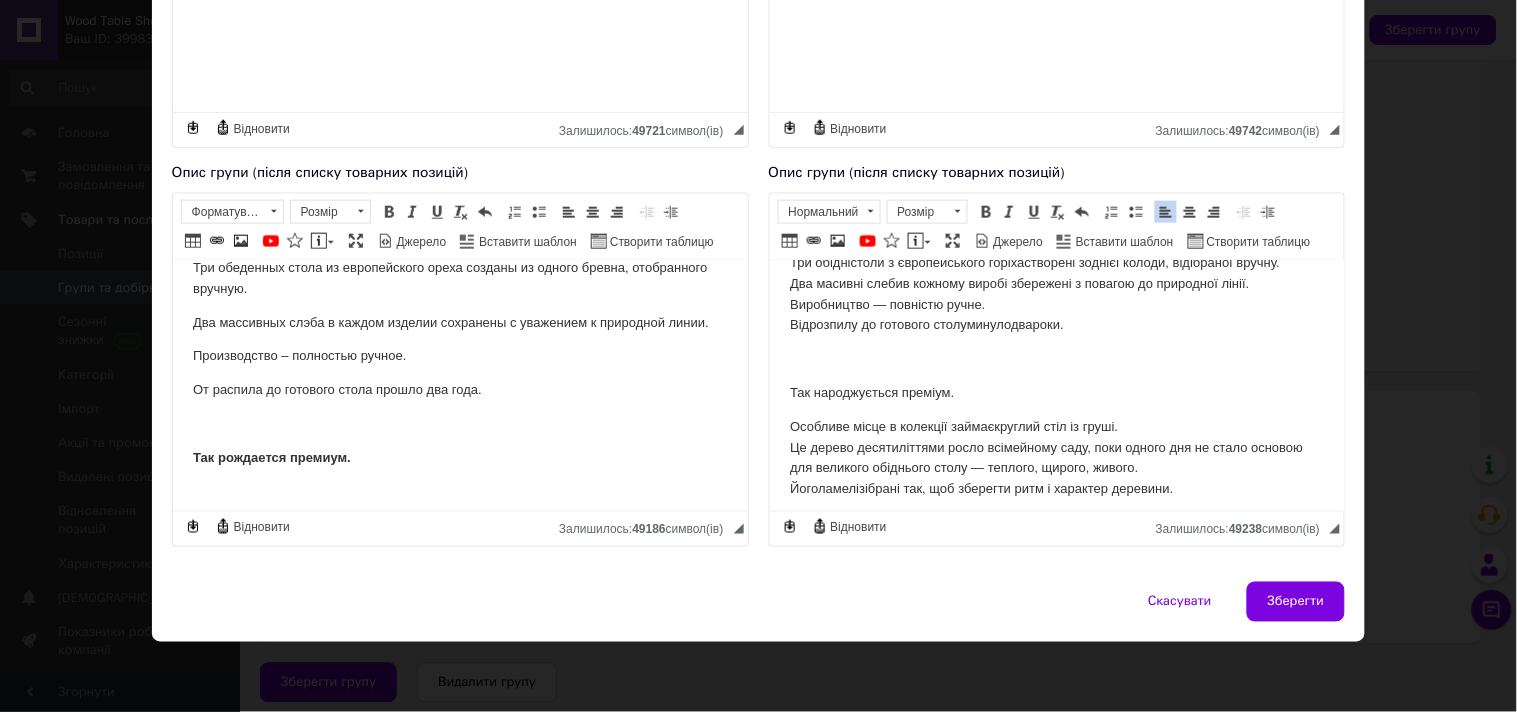 scroll, scrollTop: 210, scrollLeft: 0, axis: vertical 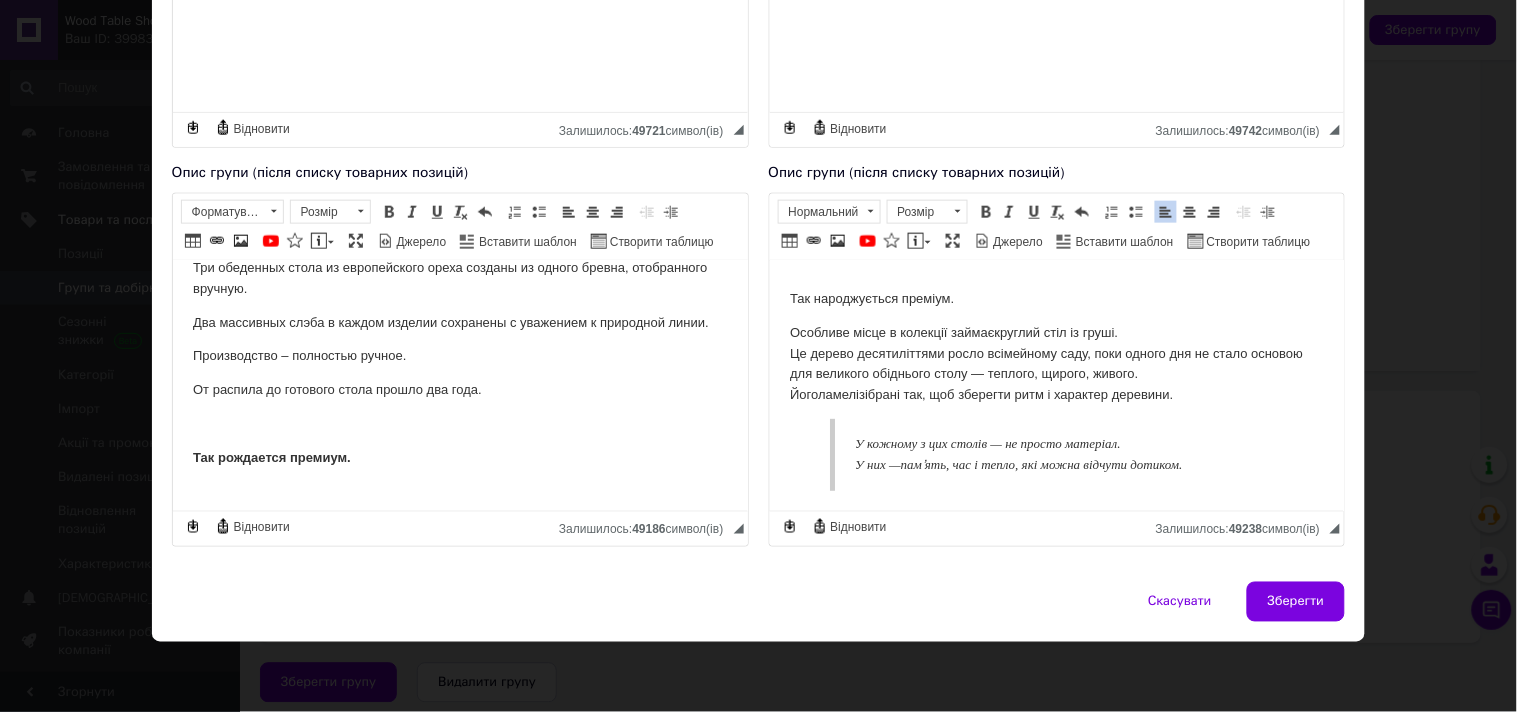 click on "Так народжується преміум." at bounding box center (1056, 298) 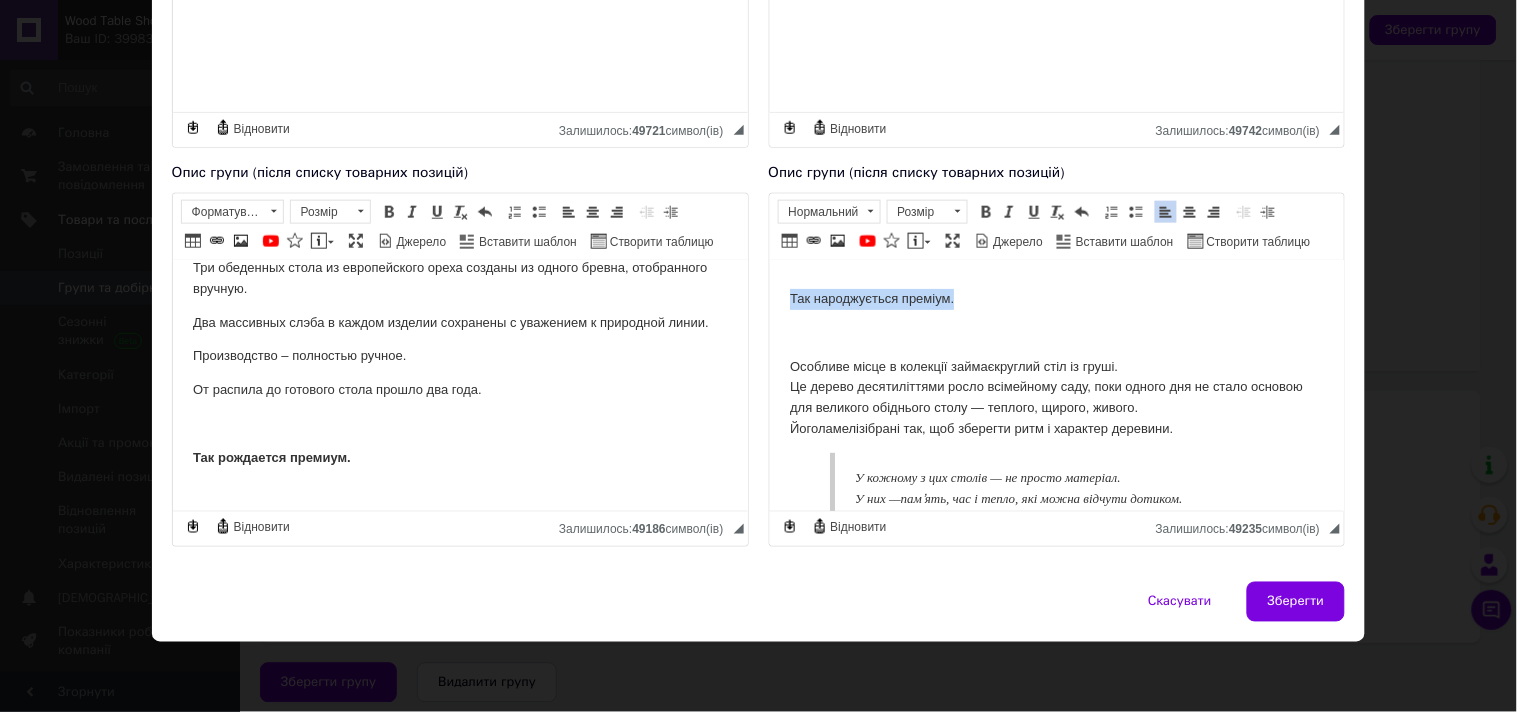 drag, startPoint x: 782, startPoint y: 301, endPoint x: 975, endPoint y: 297, distance: 193.04144 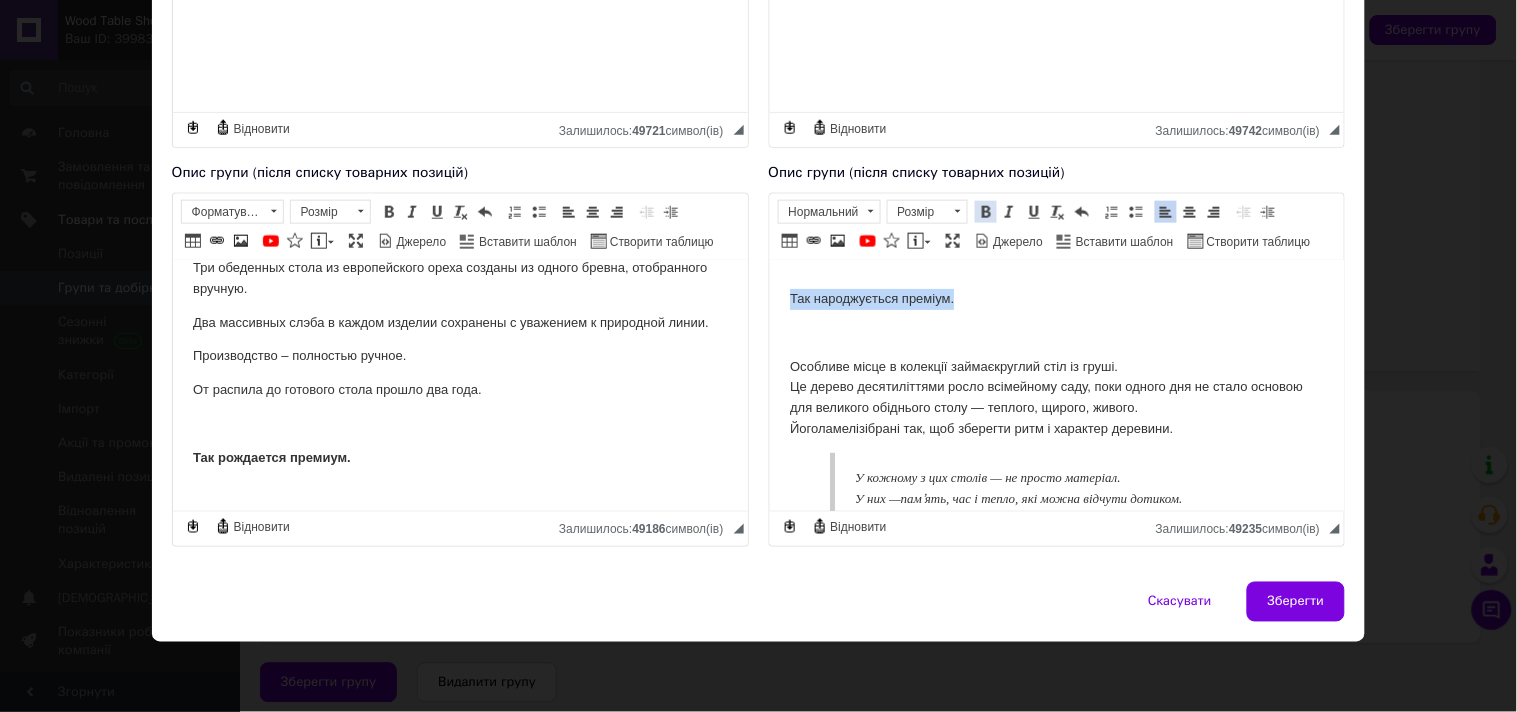 click at bounding box center (986, 212) 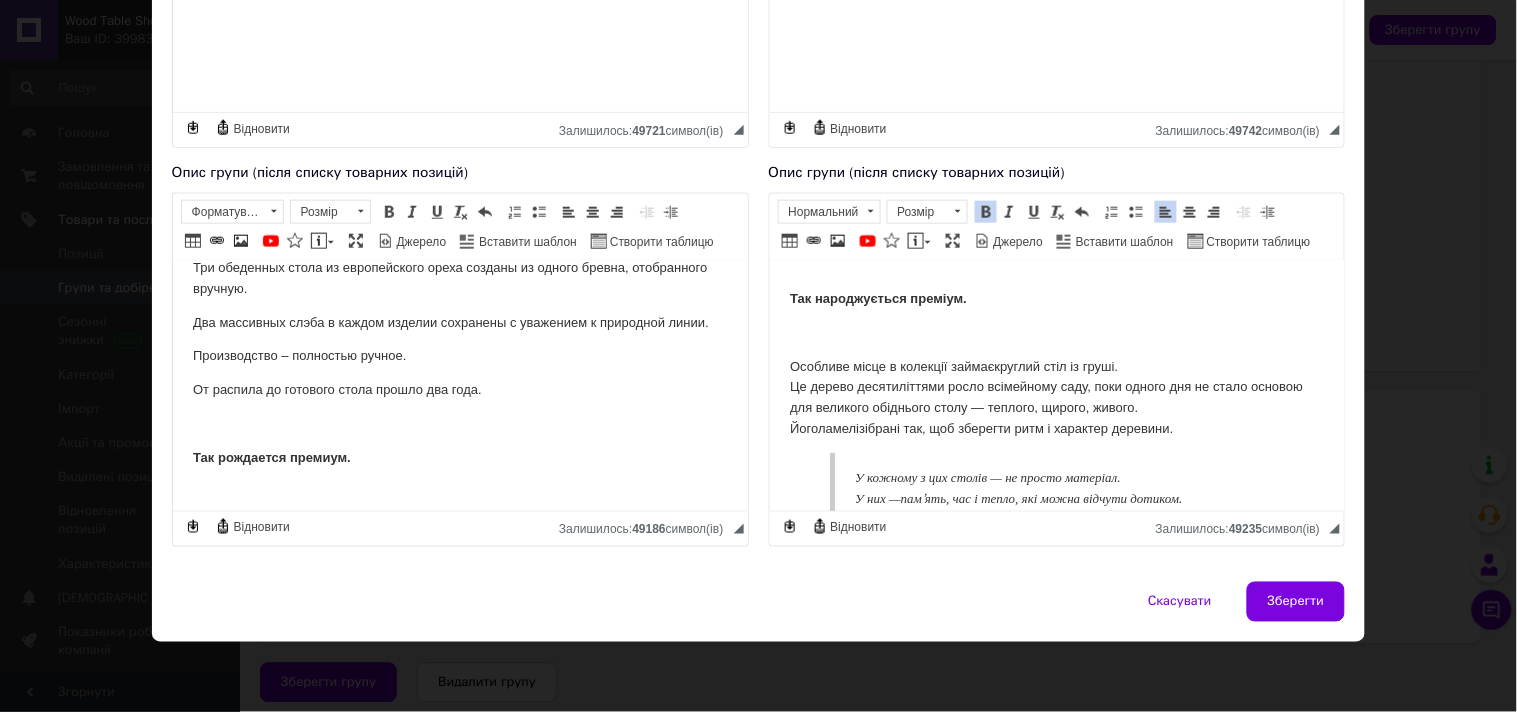 click on "Колекція з історією. З дерева — у дім. Ці столи — не просто меблі. Це   історія дерева , втілена у формі, що житиме ще десятки років. Три обідні  столи з європейського горіха  створені з  однієї колоди , відібраної вручну. Два масивні слеби  в кожному виробі збережені з повагою до природної лінії. Виробництво — повністю ручне. Від  розпилу до готового столу  минуло  два  роки . Так народжується преміум. Особливе місце в колекції займає  круглий стіл із груші . Це дерево десятиліттями росло в  сімейному саду Його  ламелі У них —  памʼять, час і тепло" at bounding box center [1056, 296] 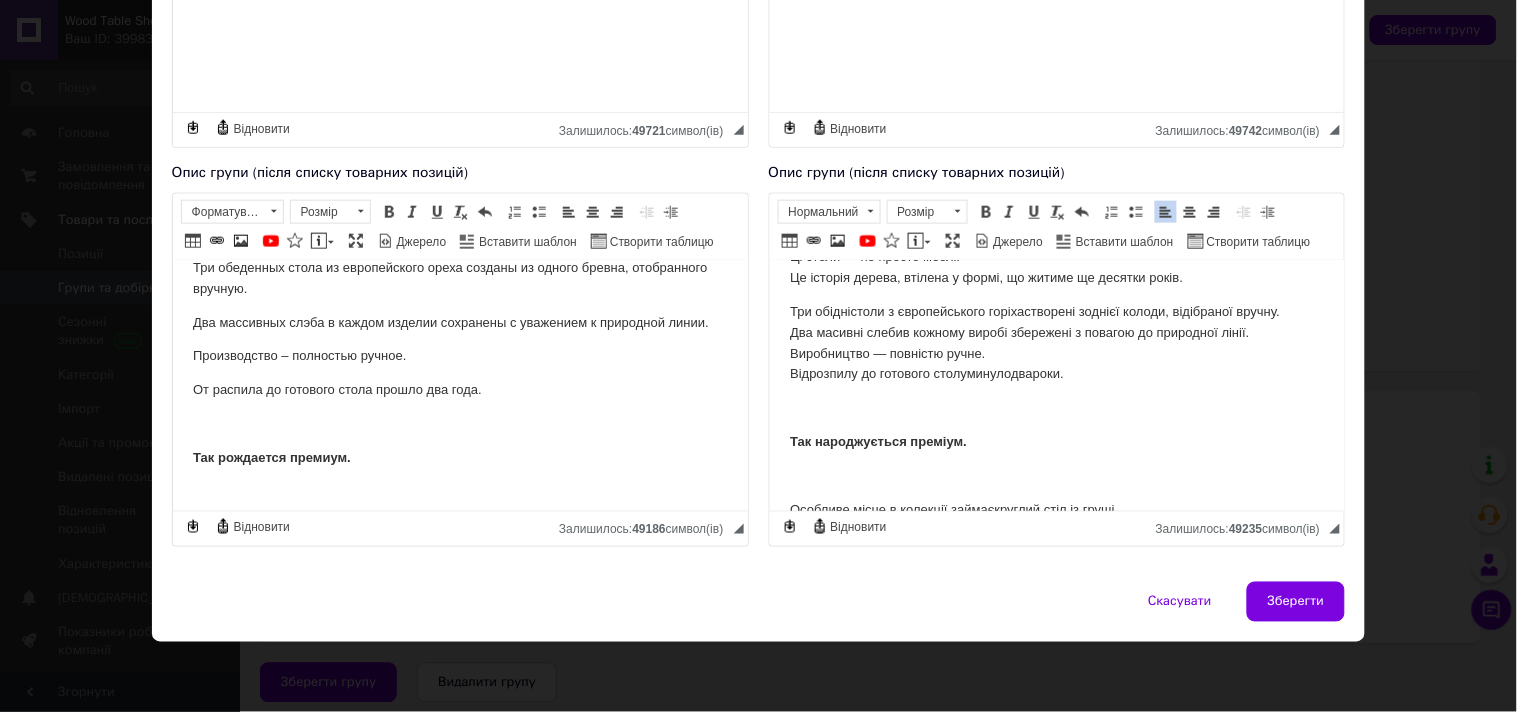 scroll, scrollTop: 21, scrollLeft: 0, axis: vertical 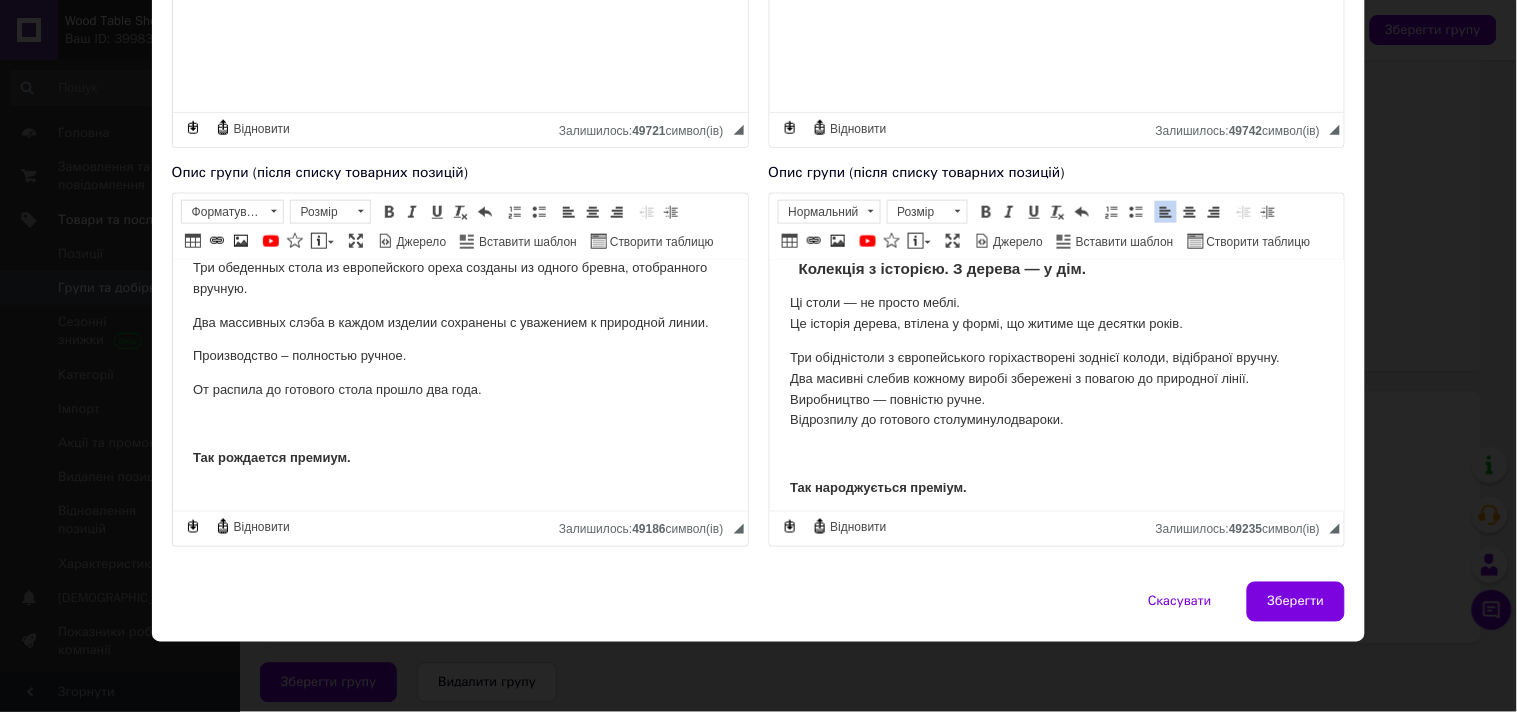 click on "Три обідні  столи з європейського горіха  створені з  однієї колоди , відібраної вручну. Два масивні слеби  в кожному виробі збережені з повагою до природної лінії. Виробництво — повністю ручне. Від  розпилу до готового столу  минуло  два  роки ." at bounding box center (1056, 388) 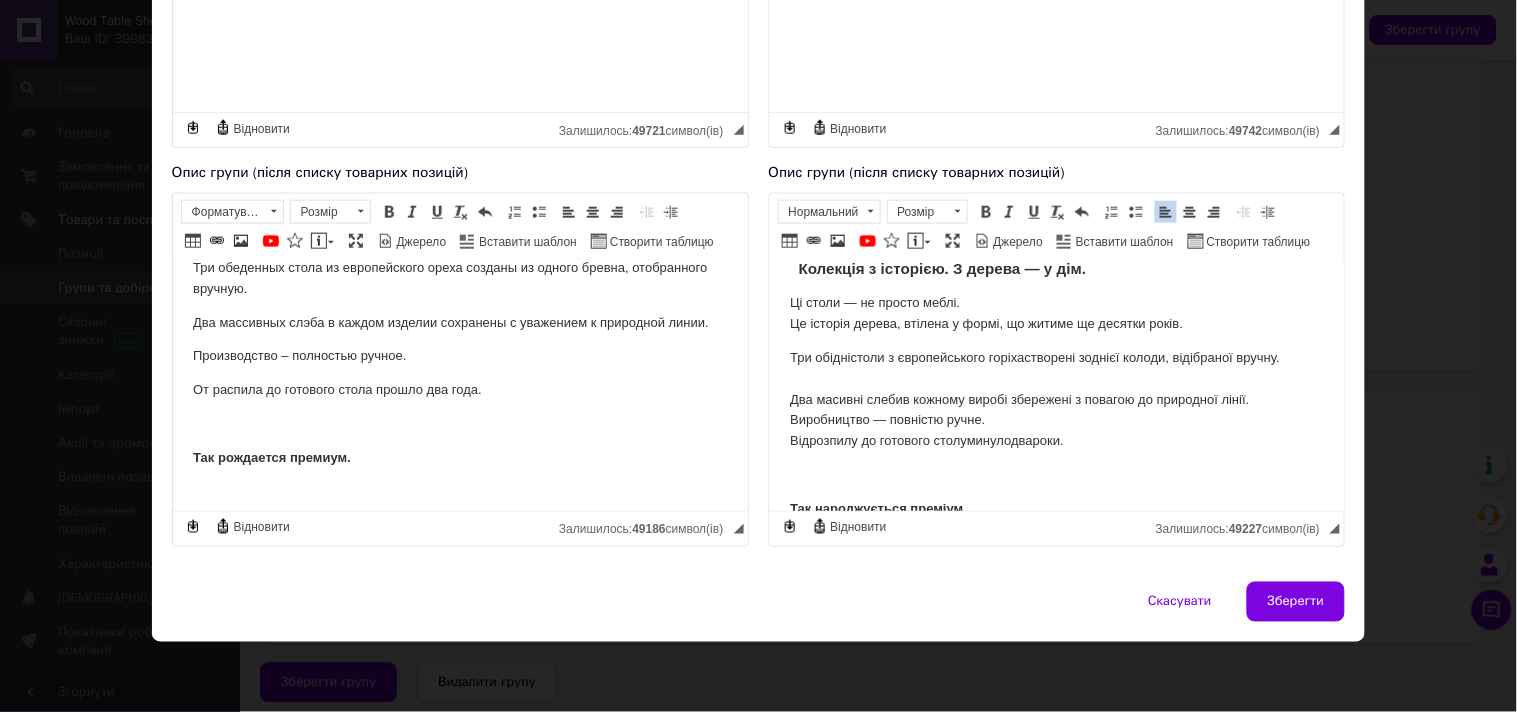 click on "Коллекция с историей. Из дерева – в дом. Эти столы – не просто мебель. Это   история дерева, воплощенная в форме, которая будет жить еще десятки лет. Три обеденных стола из европейского ореха созданы из одного бревна, отобранного вручную. Два массивных слэба в каждом изделии сохранены с уважением к природной линии. Производство – полностью ручное. От распила до готового стола прошло два года. Так рождается премиум. Особое место в коллекции занимает круглый стол из груши. Его ламели собраны так, чтобы сберечь ритм и характер древесины." at bounding box center (459, 447) 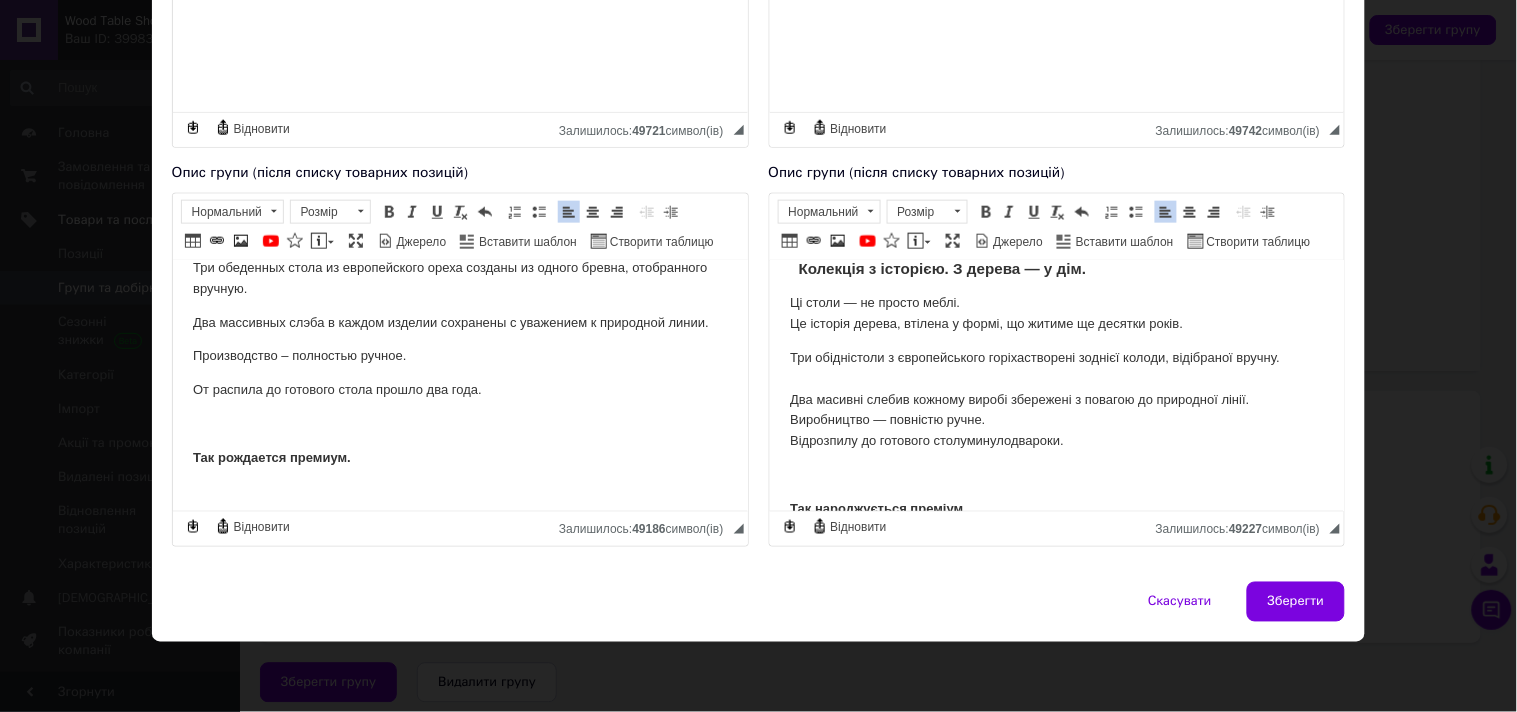 click on "Три обеденных стола из европейского ореха созданы из одного бревна, отобранного вручную." at bounding box center [459, 278] 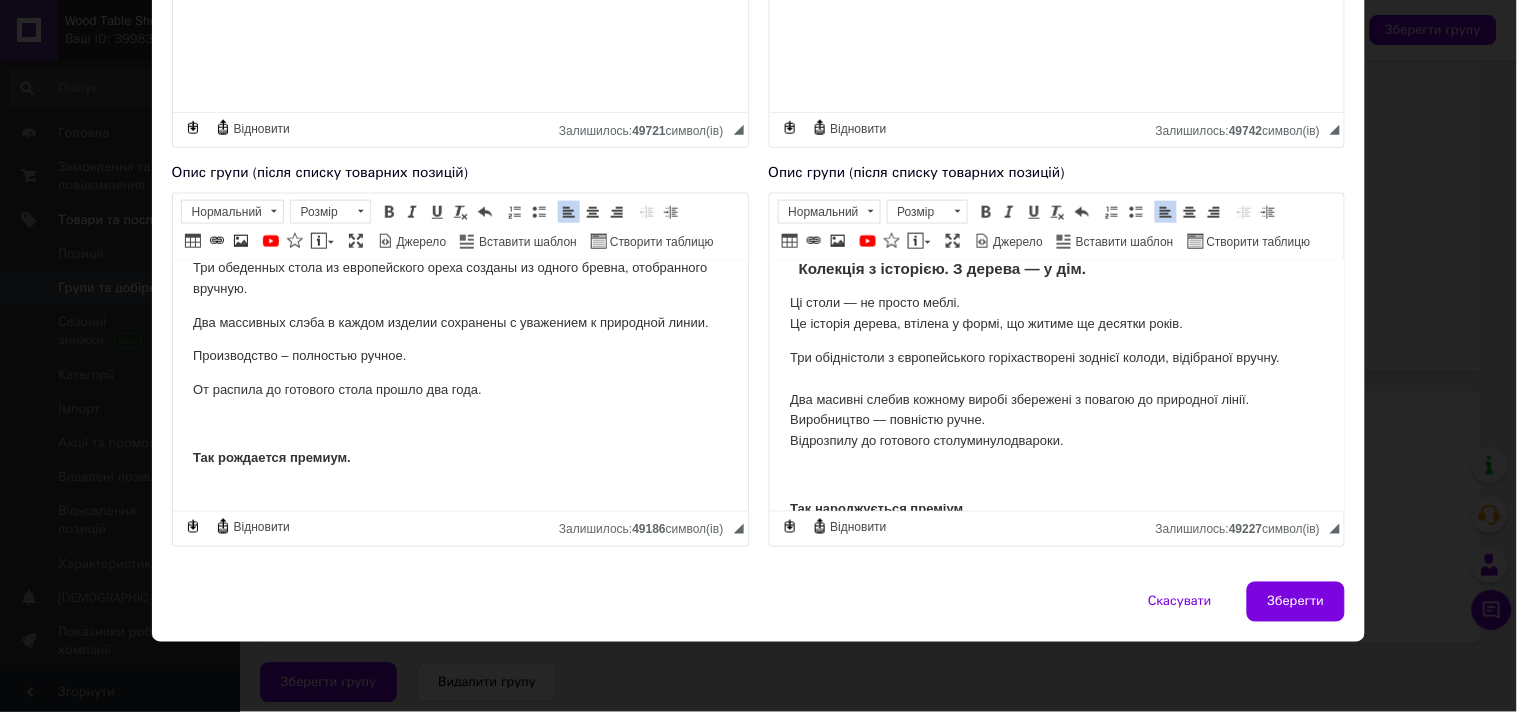 click on "Ці столи — не просто меблі. Це   історія дерева , втілена у формі, що житиме ще десятки років." at bounding box center (1056, 313) 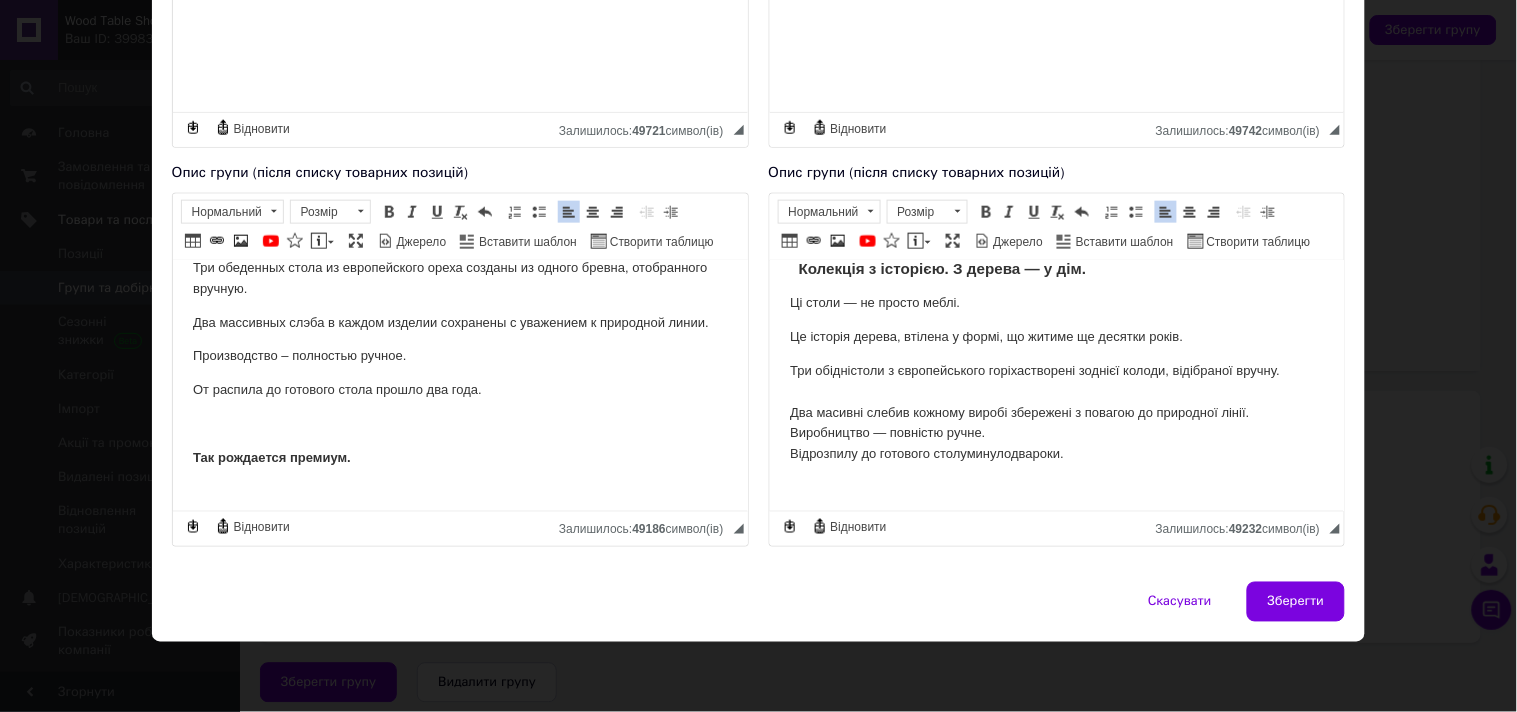 click on "Колекція з історією. З дерева — у дім. Ці столи — не просто меблі. Це   історія дерева , втілена у формі, що житиме ще десятки років. Три обідні  столи з європейського горіха  створені з  однієї колоди , відібраної вручну. Два масивні слеби  в кожному виробі збережені з повагою до природної лінії. Виробництво — повністю ручне. Від  розпилу до готового столу  минуло  два  роки . Так народжується преміум. Особливе місце в колекції займає  круглий стіл із груші . Це дерево десятиліттями росло в  сімейному саду Його  ламелі У них —  памʼять, час і тепло" at bounding box center (1056, 502) 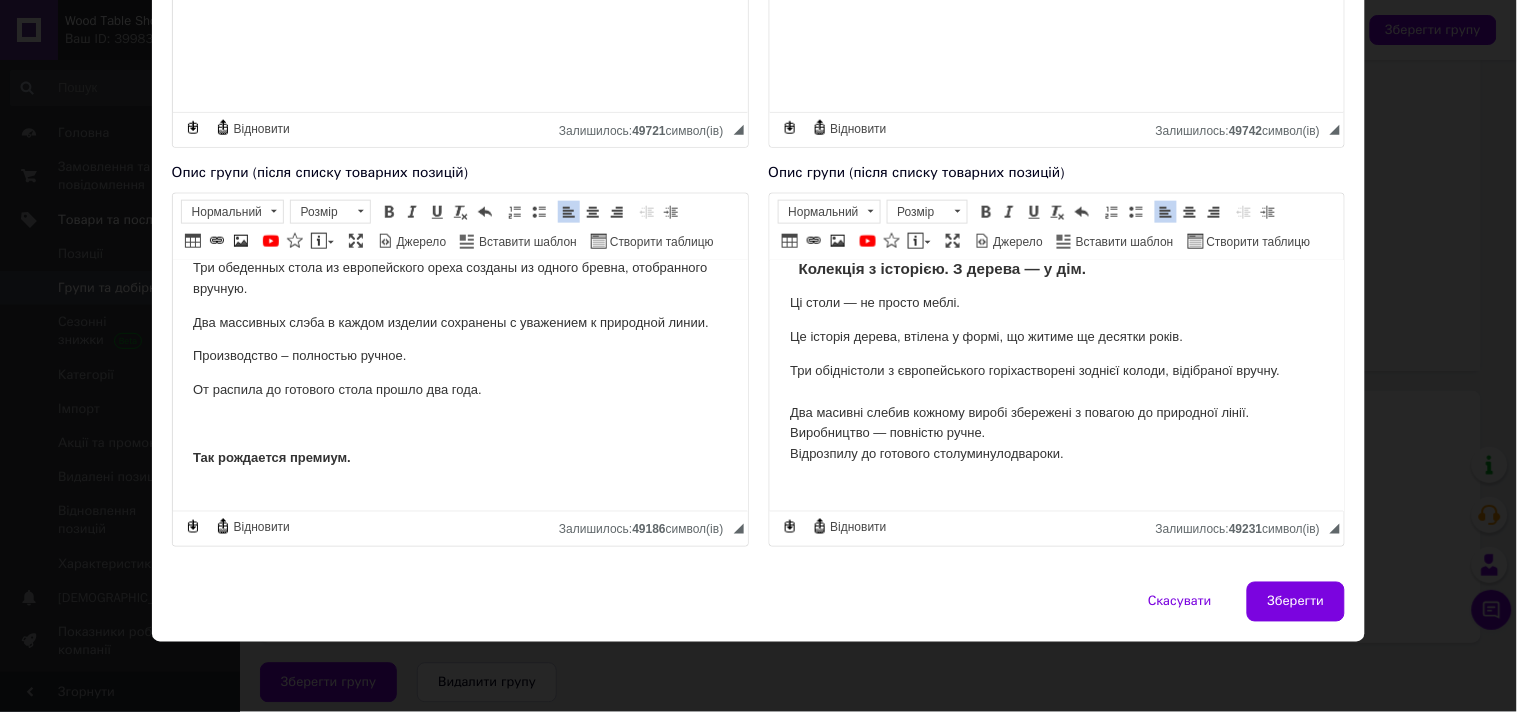 click on "Три обідні  столи з європейського горіха  створені з  однієї колоди , відібраної вручну. Два масивні слеби  в кожному виробі збережені з повагою до природної лінії. Виробництво — повністю ручне. Від  розпилу до готового столу  минуло  два  роки ." at bounding box center [1056, 412] 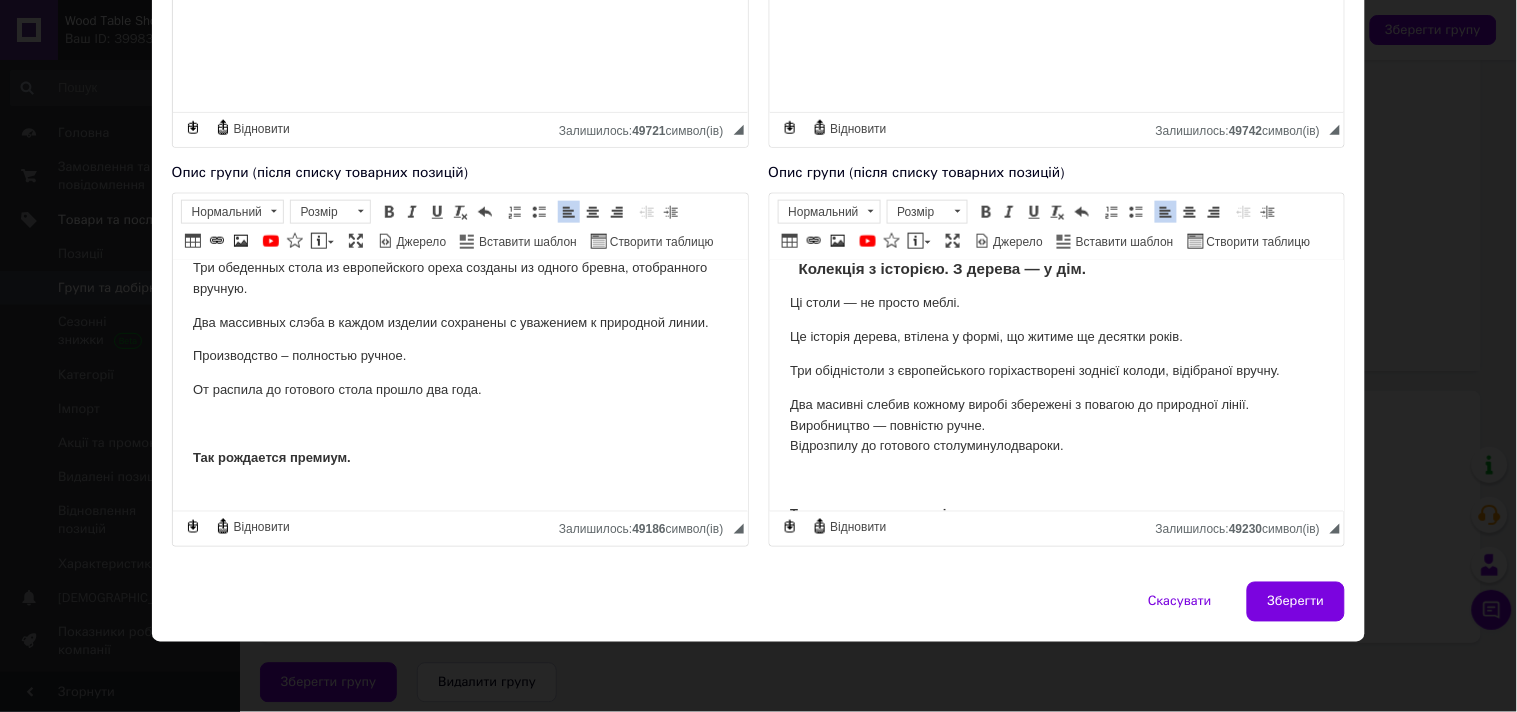 click on "Два масивні слеби  в кожному виробі збережені з повагою до природної лінії. Виробництво — повністю ручне. Від  розпилу до готового столу  минуло  два  роки ." at bounding box center (1056, 425) 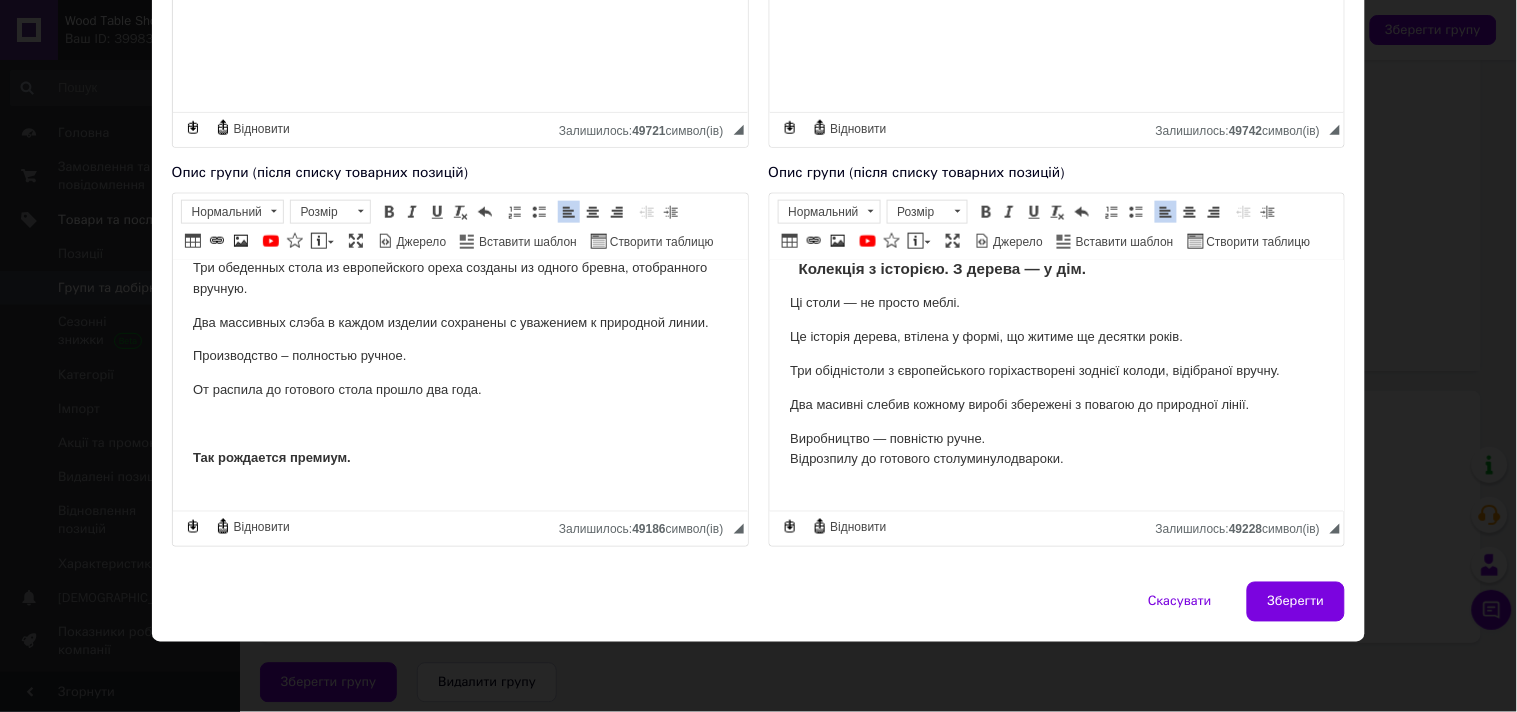 click on "Виробництво — повністю ручне. Від  розпилу до готового столу  минуло  два  роки ." at bounding box center (1056, 449) 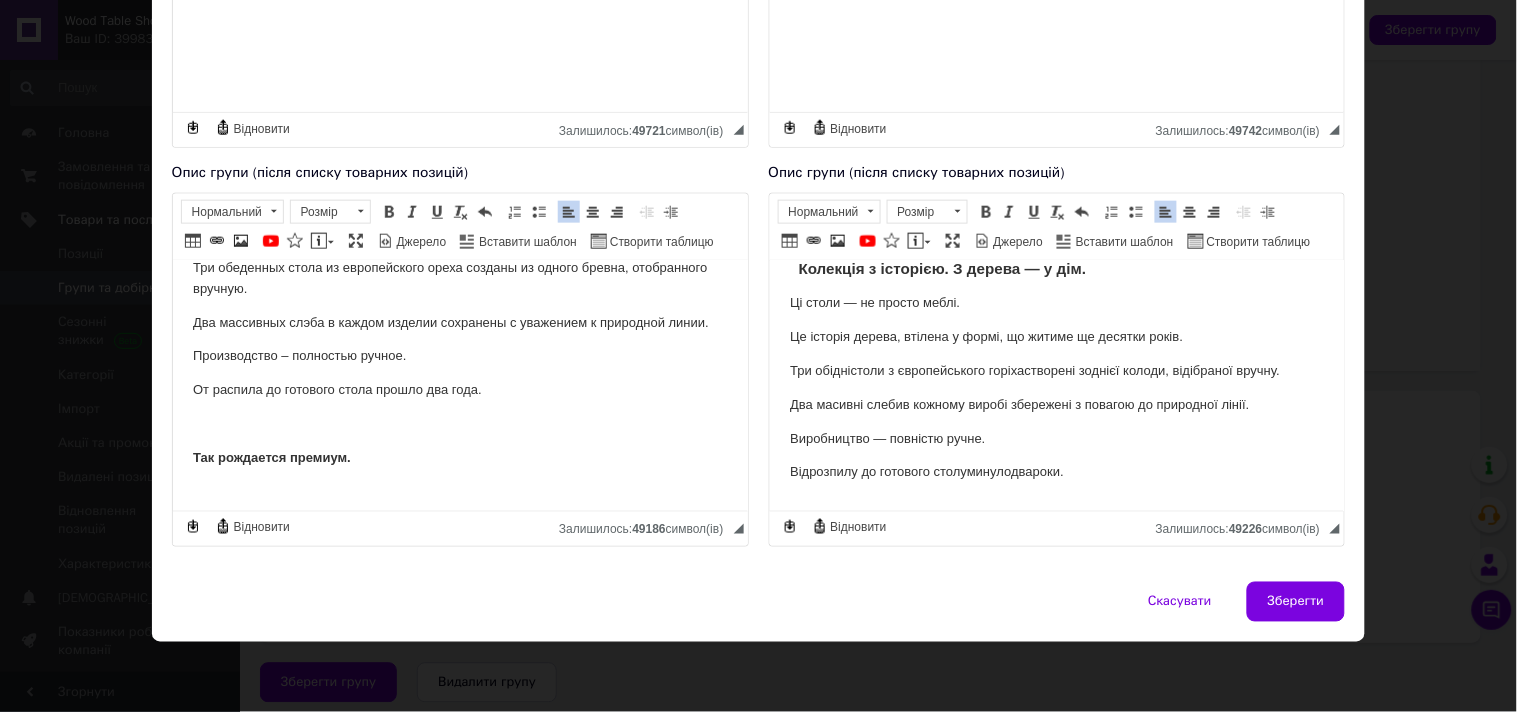 click on "Колекція з історією. З дерева — у дім. Ці столи — не просто меблі. Це   історія дерева , втілена у формі, що житиме ще десятки років. Три обідні  столи з європейського горіха  створені з  однієї колоди , відібраної вручну. Два масивні слеби  в кожному виробі збережені з повагою до природної лінії. Виробництво — повністю ручне. Від  розпилу до готового столу  минуло  два  роки . Так народжується преміум. Особливе місце в колекції займає  круглий стіл із груші . Це дерево десятиліттями росло в  сімейному саду Його  ламелі У них —  памʼять, час і тепло" at bounding box center (1056, 511) 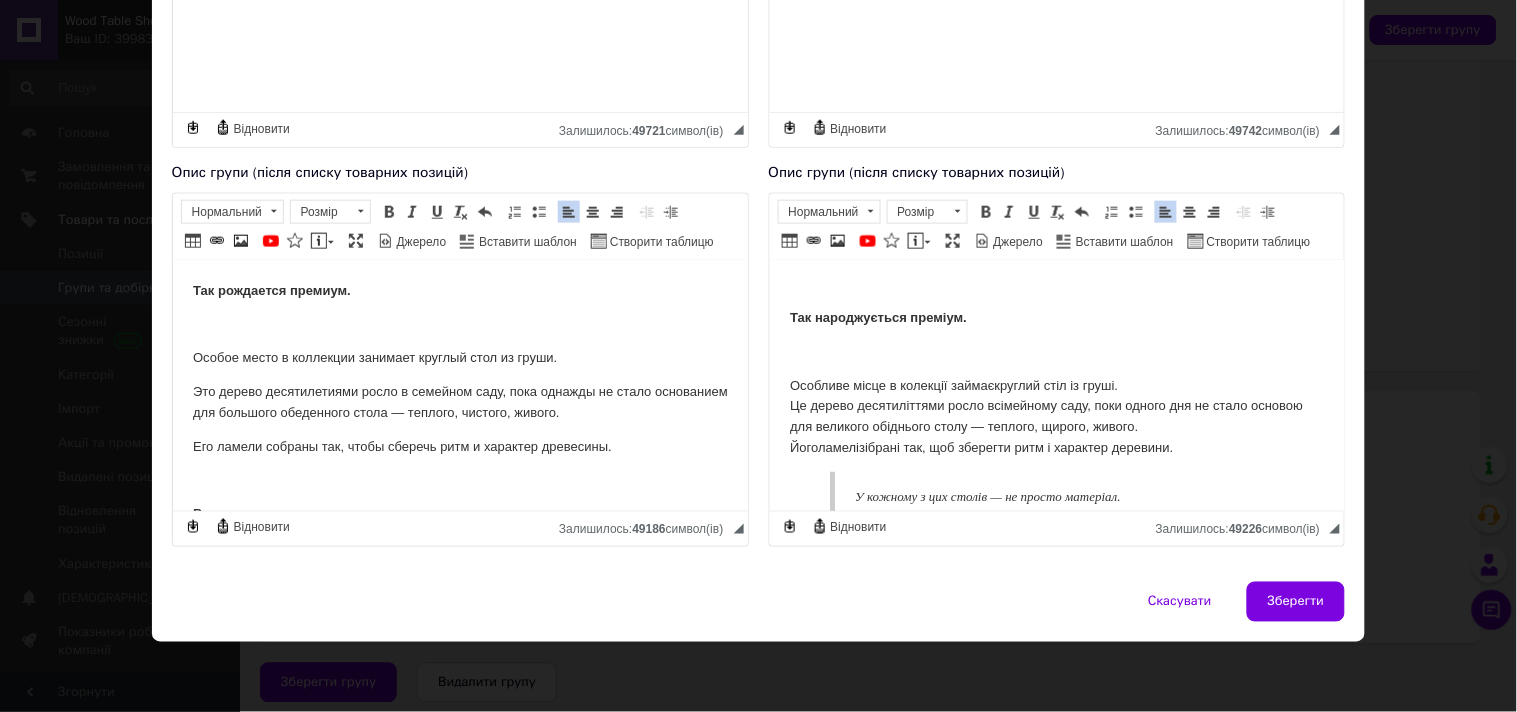 scroll, scrollTop: 333, scrollLeft: 0, axis: vertical 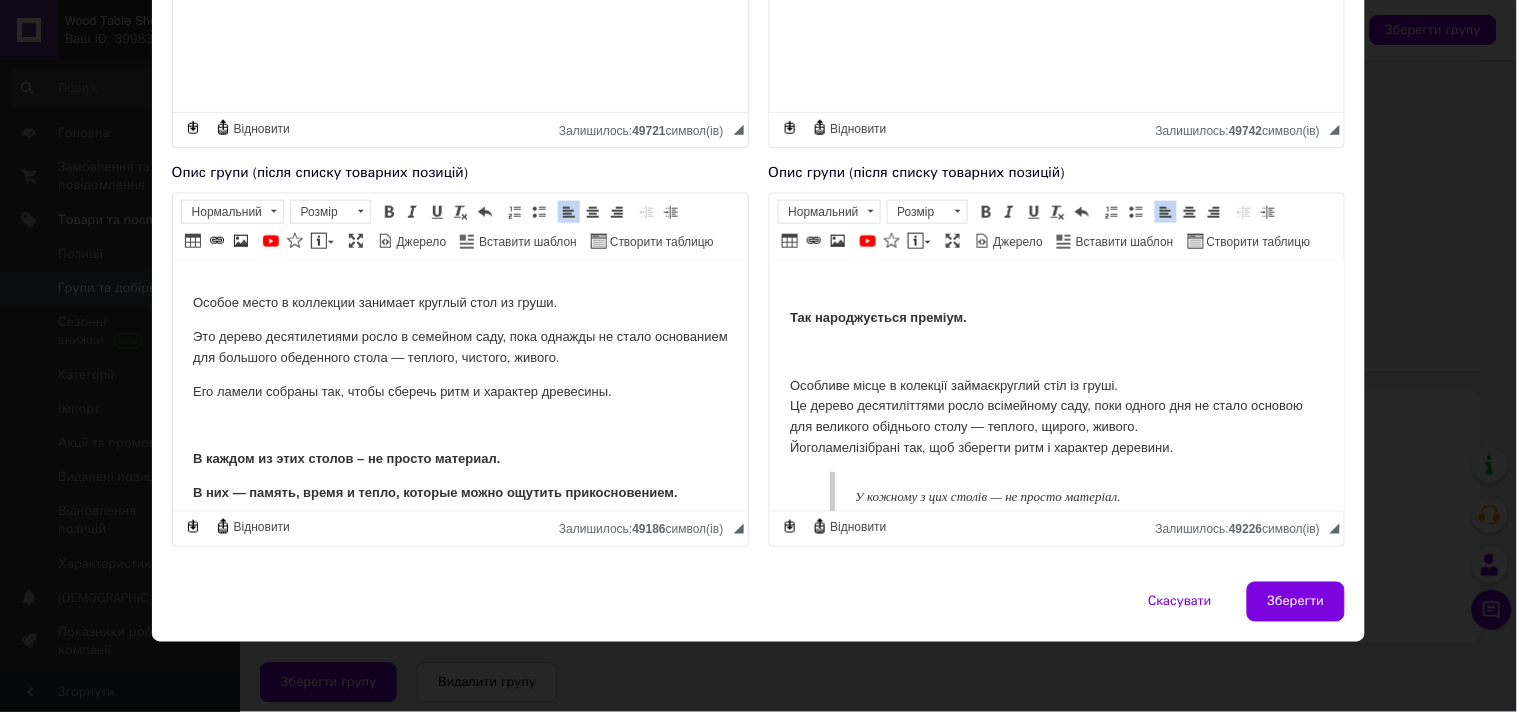 click on "Особливе місце в колекції займає  круглий стіл із груші . Це дерево десятиліттями росло в  сімейному саду , поки одного дня не стало основою для великого обіднього столу — теплого, щирого, живого. Його  ламелі  зібрані так, щоб зберегти ритм і характер деревини." at bounding box center (1056, 416) 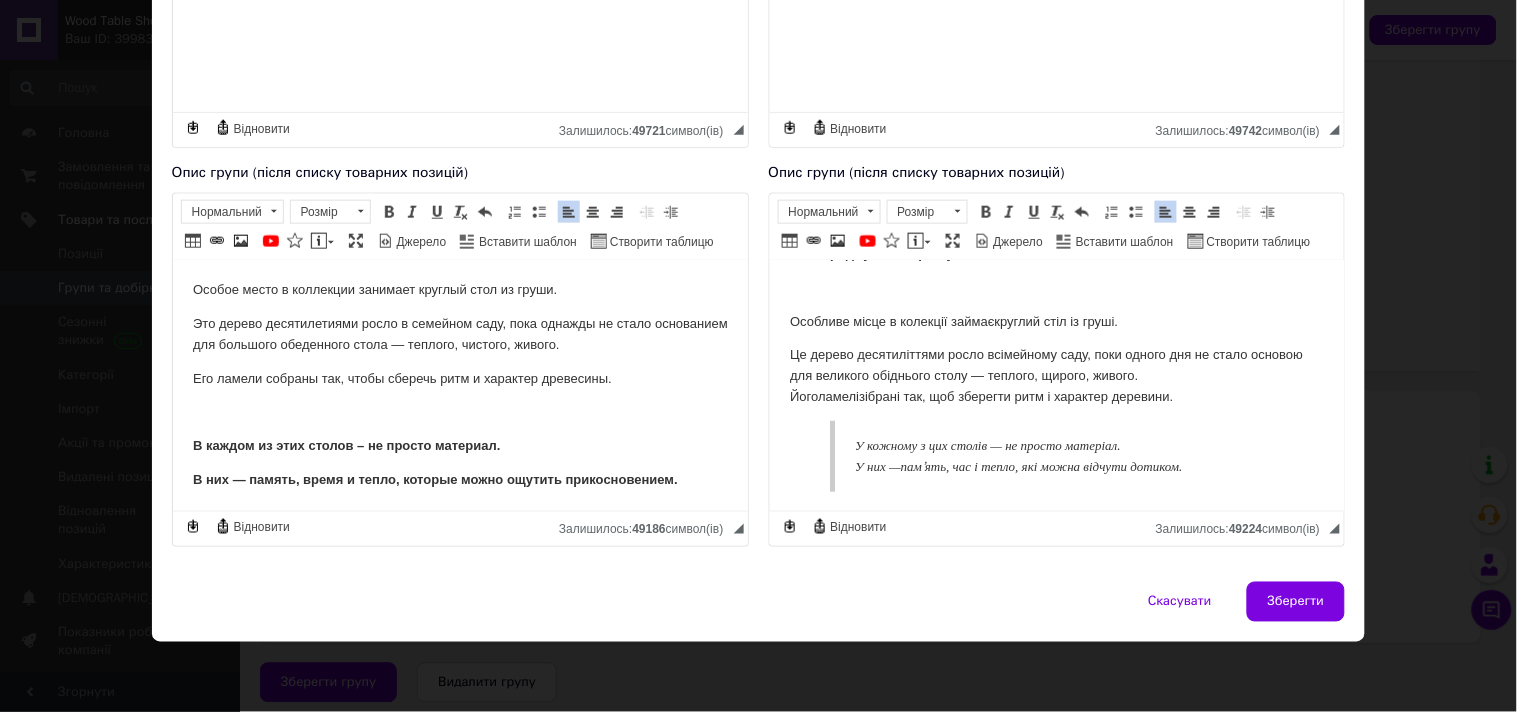 scroll, scrollTop: 366, scrollLeft: 0, axis: vertical 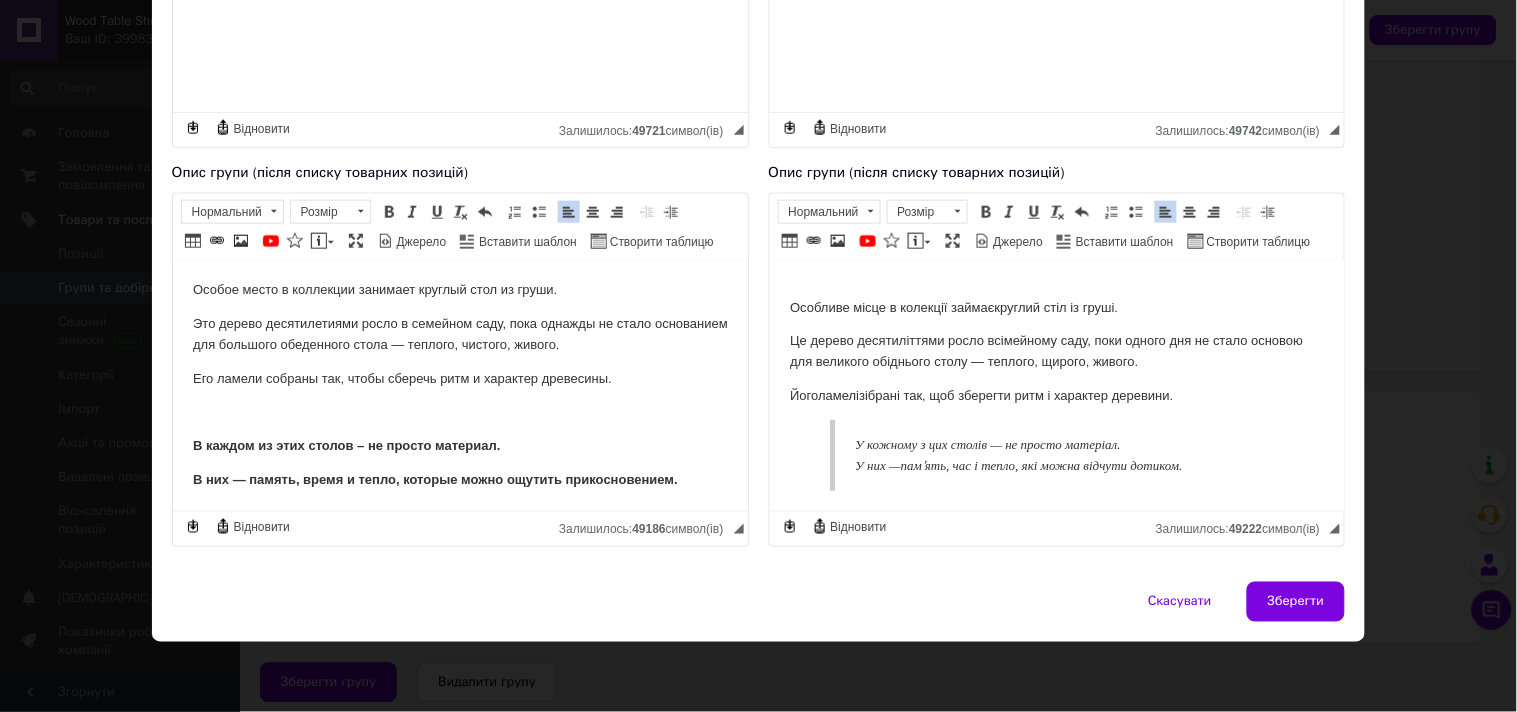click on "Його  ламелі  зібрані так, щоб зберегти ритм і характер деревини." at bounding box center [1056, 395] 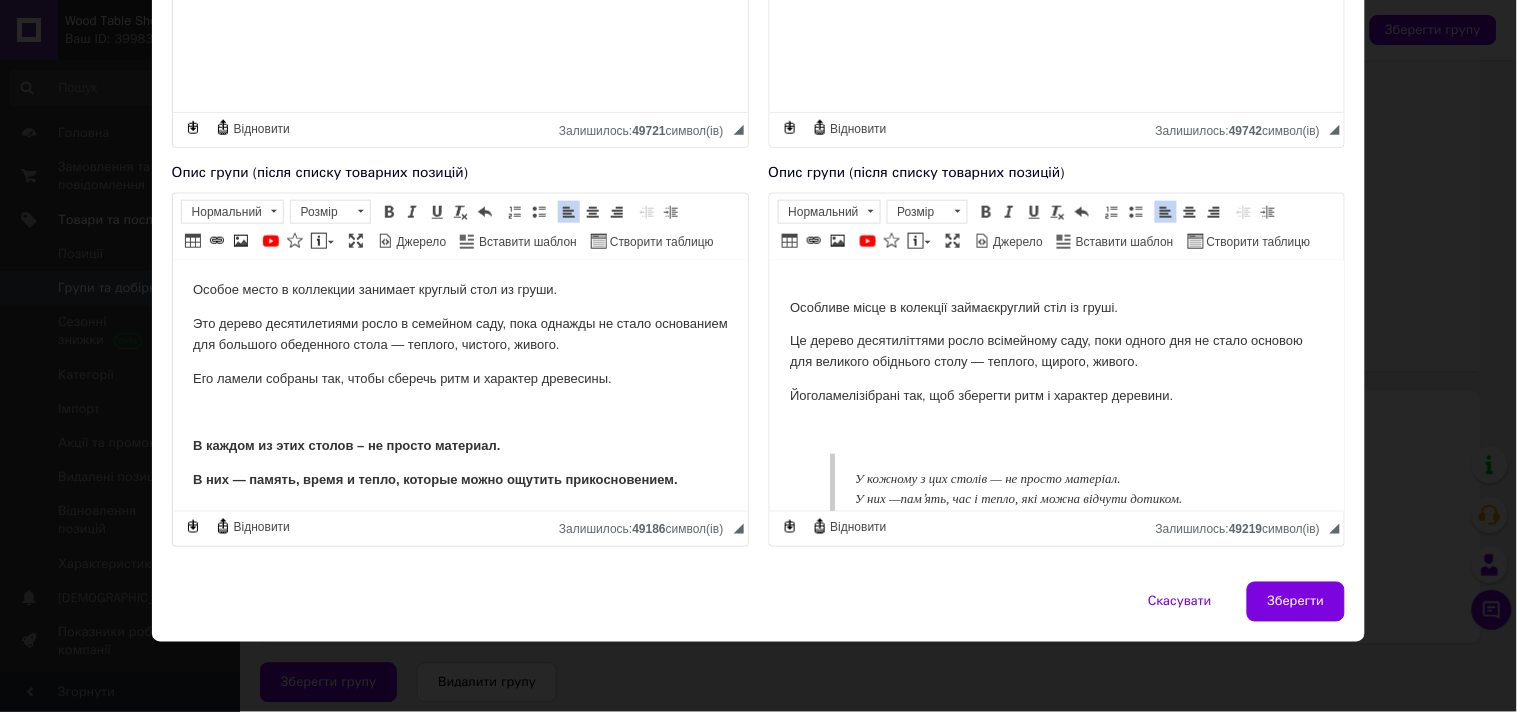 scroll, scrollTop: 355, scrollLeft: 0, axis: vertical 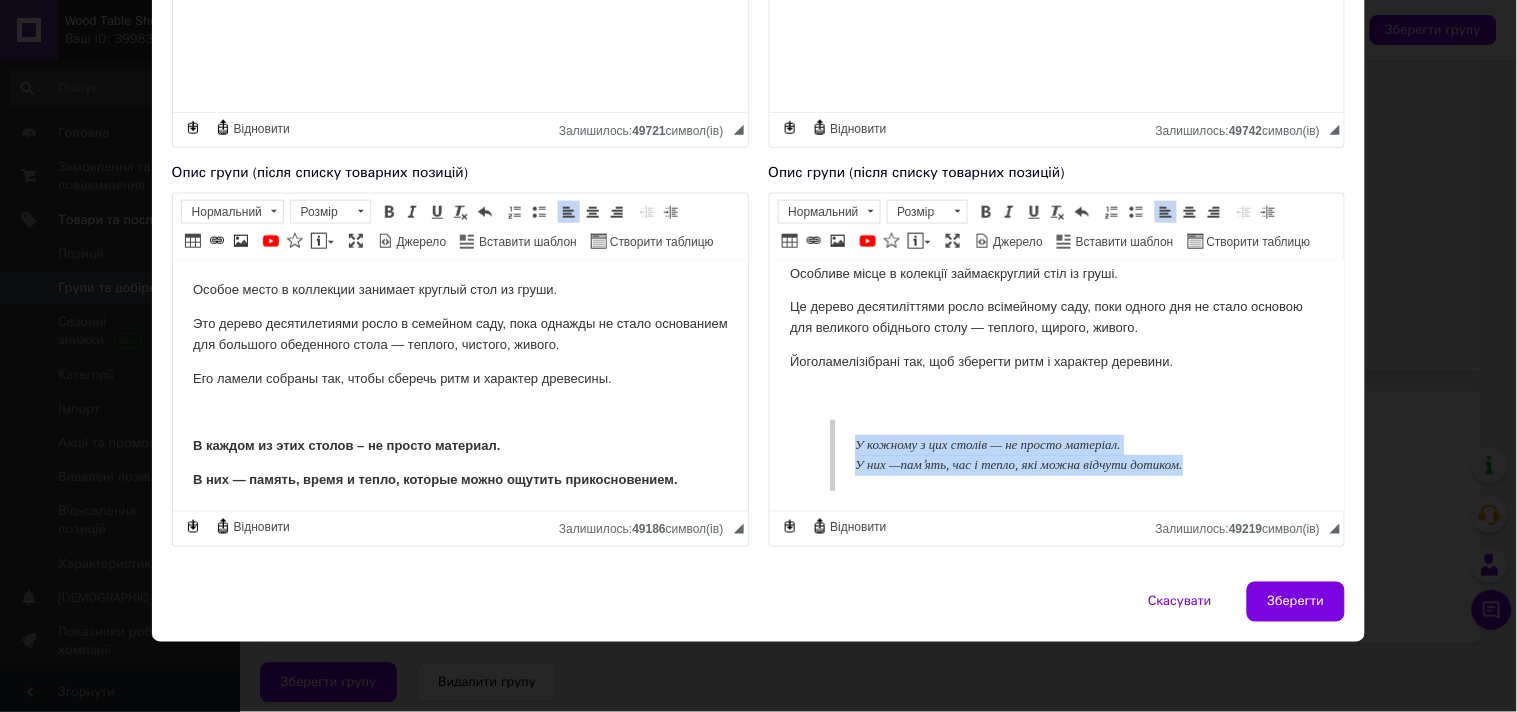 drag, startPoint x: 818, startPoint y: 419, endPoint x: 1279, endPoint y: 470, distance: 463.81247 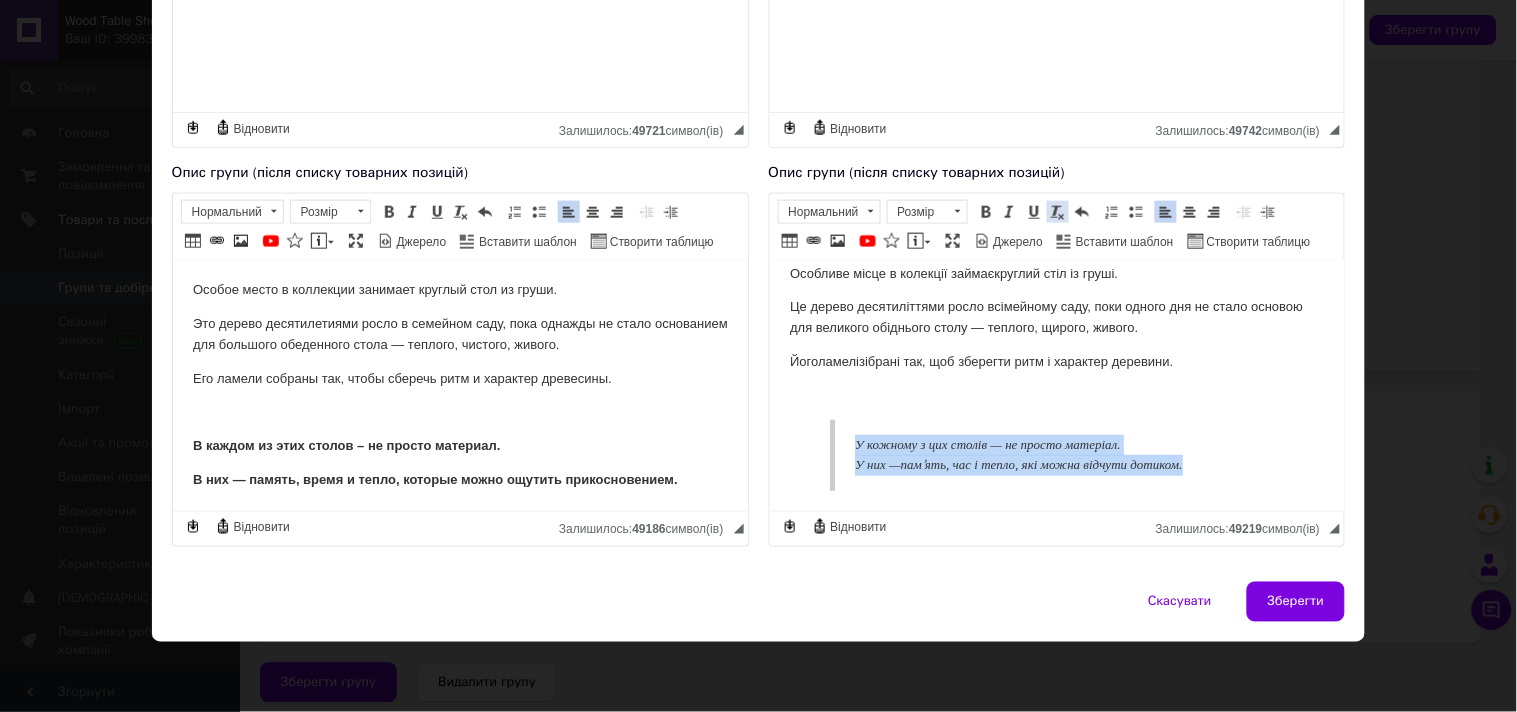 click at bounding box center (1058, 212) 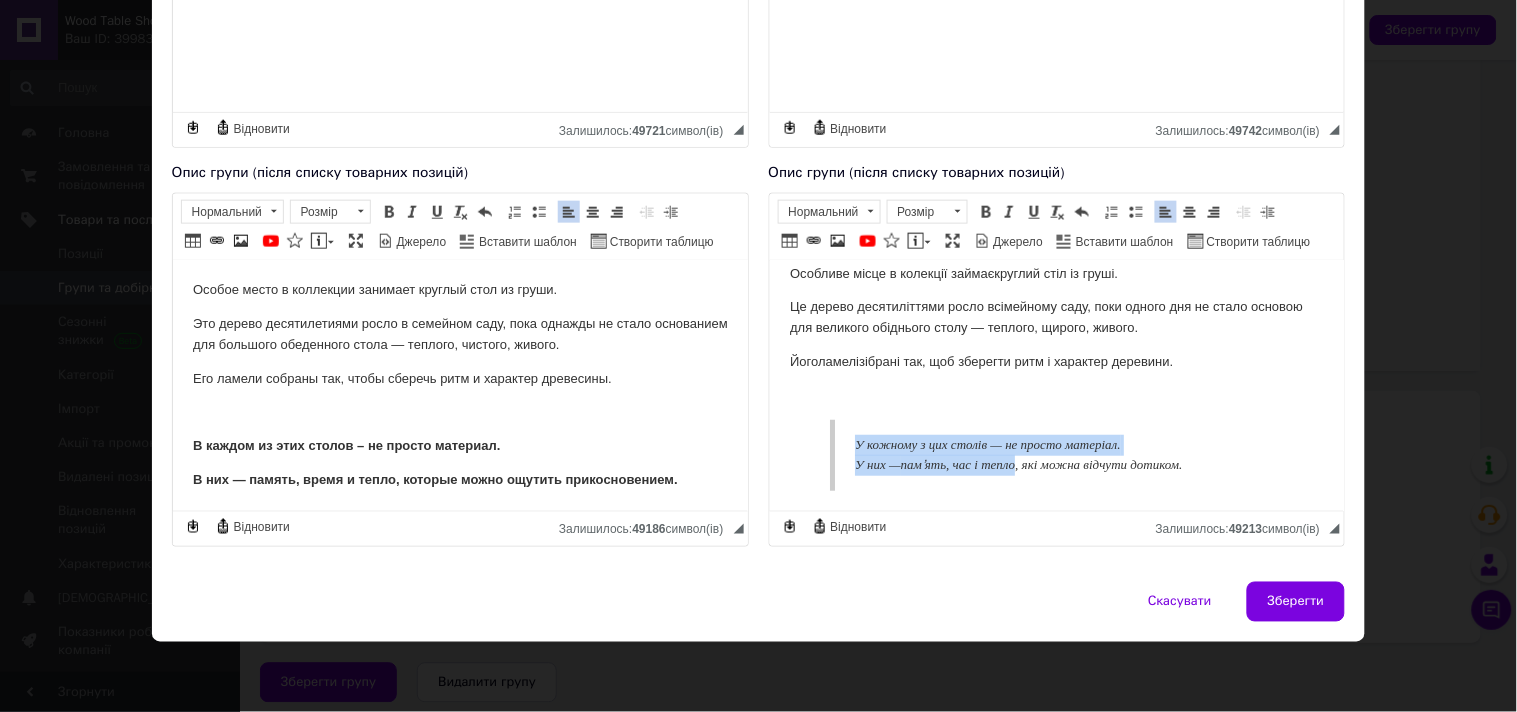 click on "У кожному з цих столів — не просто матеріал. У них —  памʼять, час і тепло , які можна відчути дотиком." at bounding box center (1065, 455) 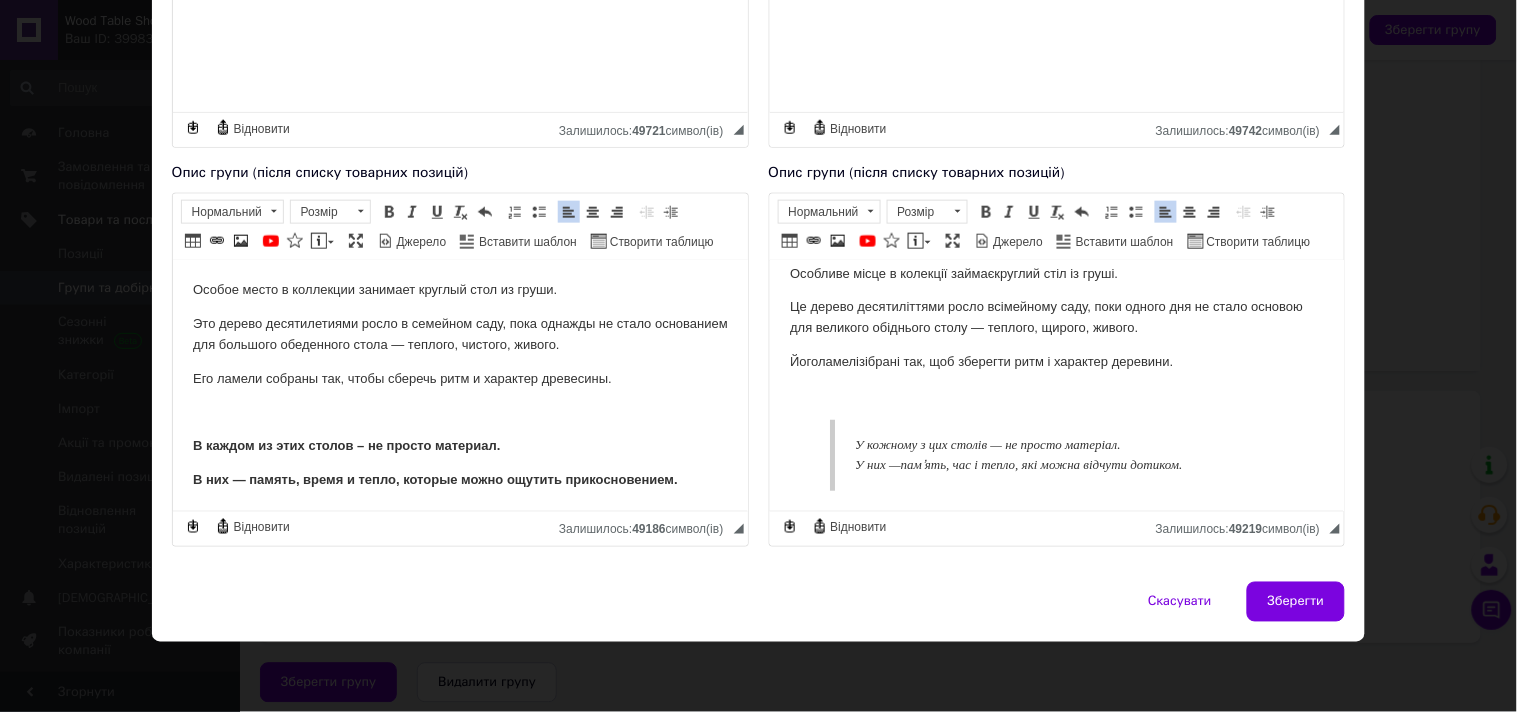 click on "Колекція з історією. З дерева — у дім. Ці столи — не просто меблі. Це   історія дерева , втілена у формі, що житиме ще десятки років. Три обідні  столи з європейського горіха  створені з  однієї колоди , відібраної вручну. Два масивні слеби  в кожному виробі збережені з повагою до природної лінії. Виробництво — повністю ручне. Від  розпилу до готового столу  минуло  два  роки . Так народжується преміум. Особливе місце в колекції займає  круглий стіл із груші . Це дерево десятиліттями росло в  сімейному саду Його  ламелі У них —  памʼять, час і тепло" at bounding box center [1056, 207] 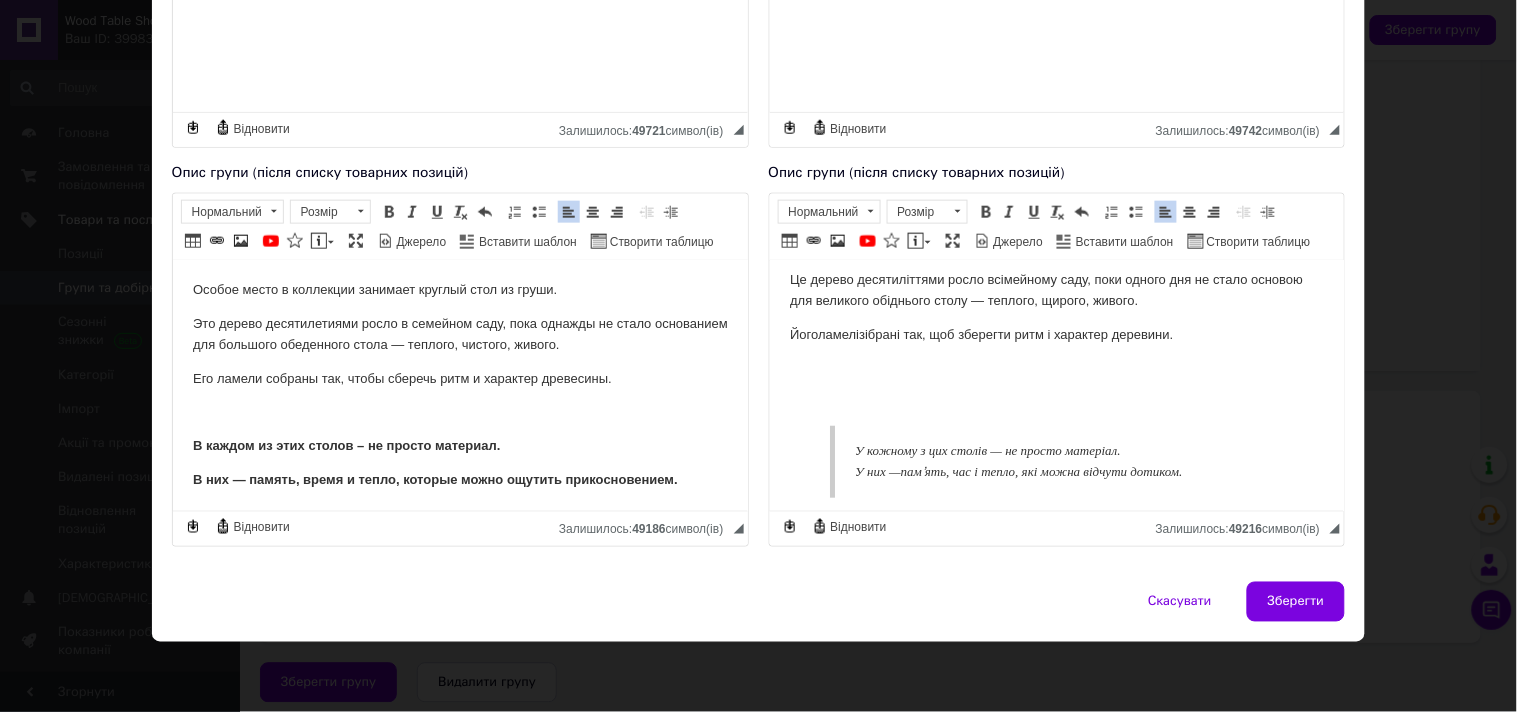 scroll, scrollTop: 388, scrollLeft: 0, axis: vertical 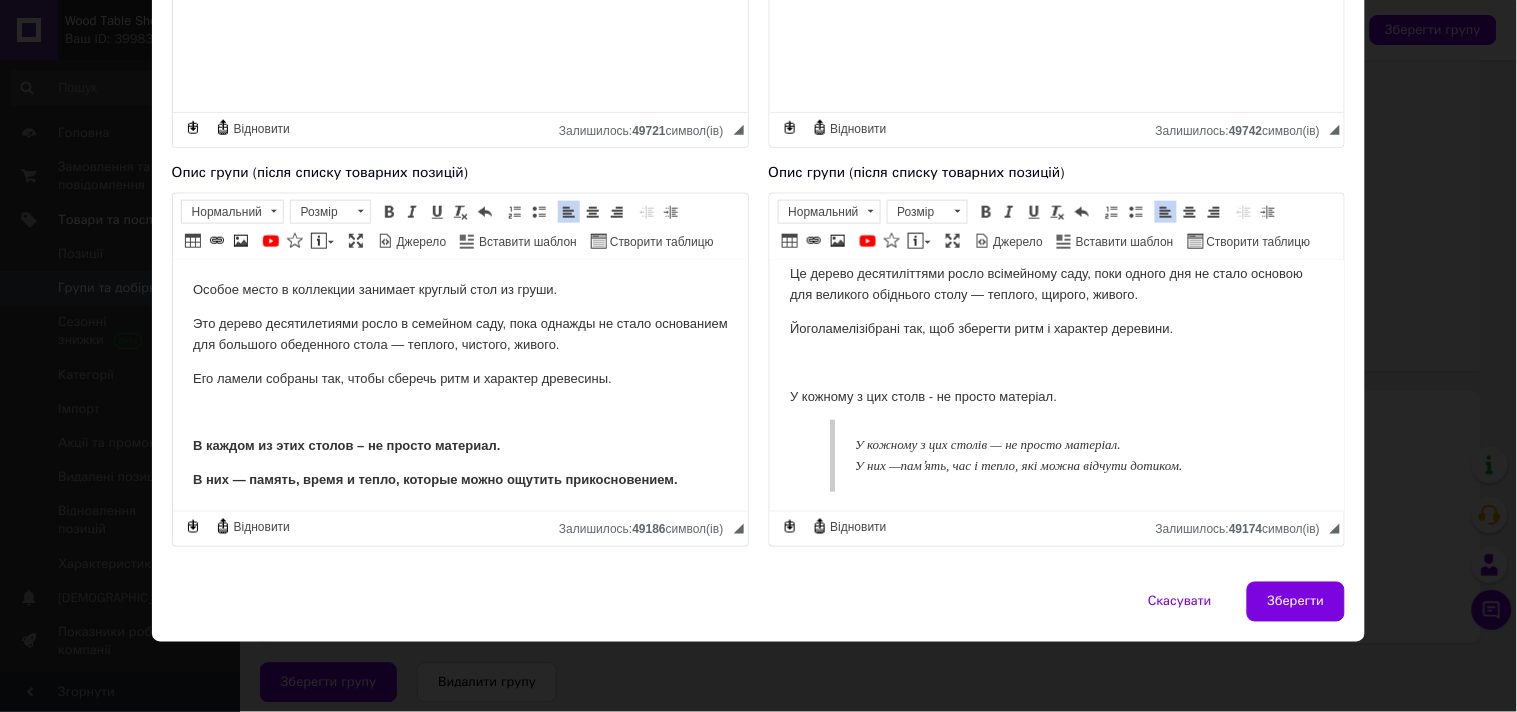 click on "У кожному з цих столв - не просто матеріал." at bounding box center (1056, 396) 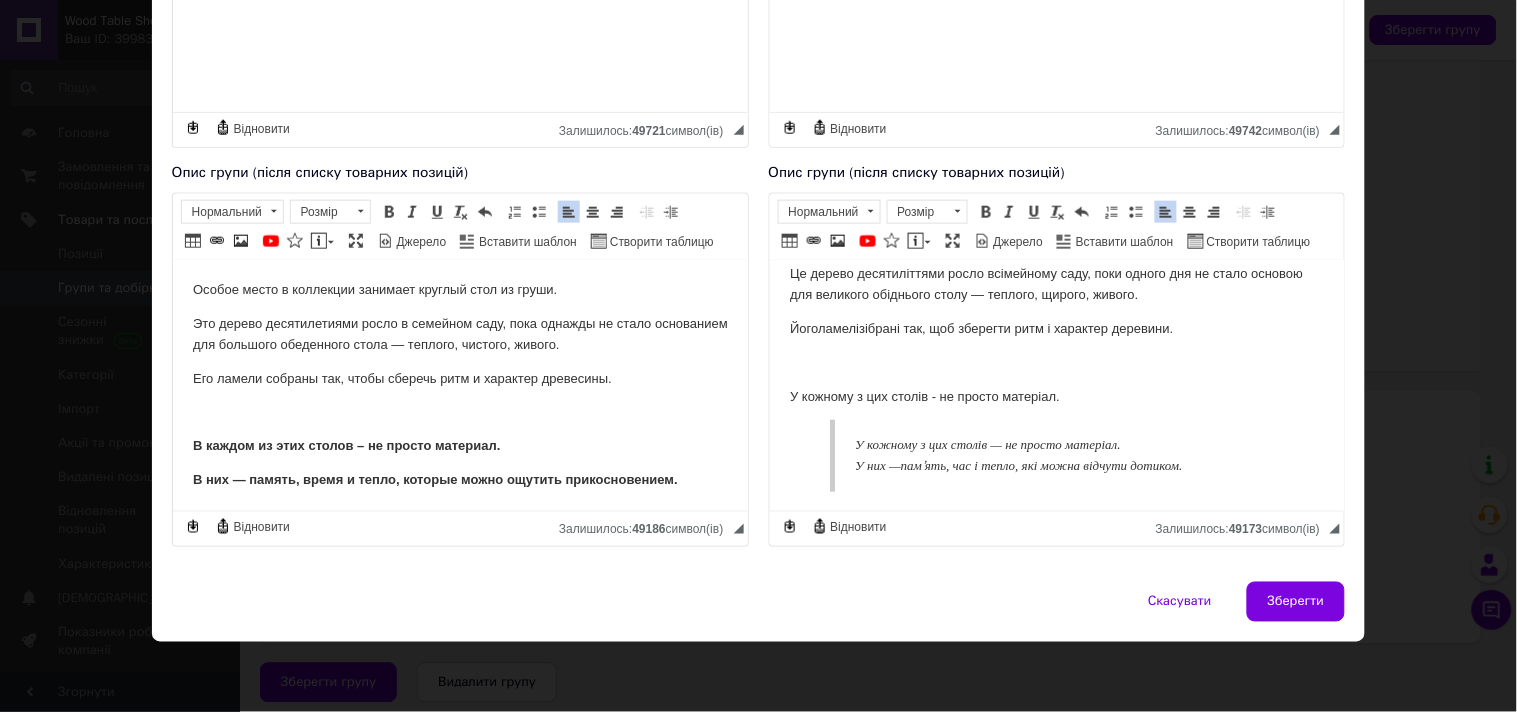 click on "Колекція з історією. З дерева — у дім. Ці столи — не просто меблі. Це   історія дерева , втілена у формі, що житиме ще десятки років. Три обідні  столи з європейського горіха  створені з  однієї колоди , відібраної вручну. Два масивні слеби  в кожному виробі збережені з повагою до природної лінії. Виробництво — повністю ручне. Від  розпилу до готового столу  минуло  два  роки . Так народжується преміум. Особливе місце в колекції займає  круглий стіл із груші . Це дерево десятиліттями росло в  сімейному саду Його  ламелі У них —  памʼять, час і тепло" at bounding box center (1056, 191) 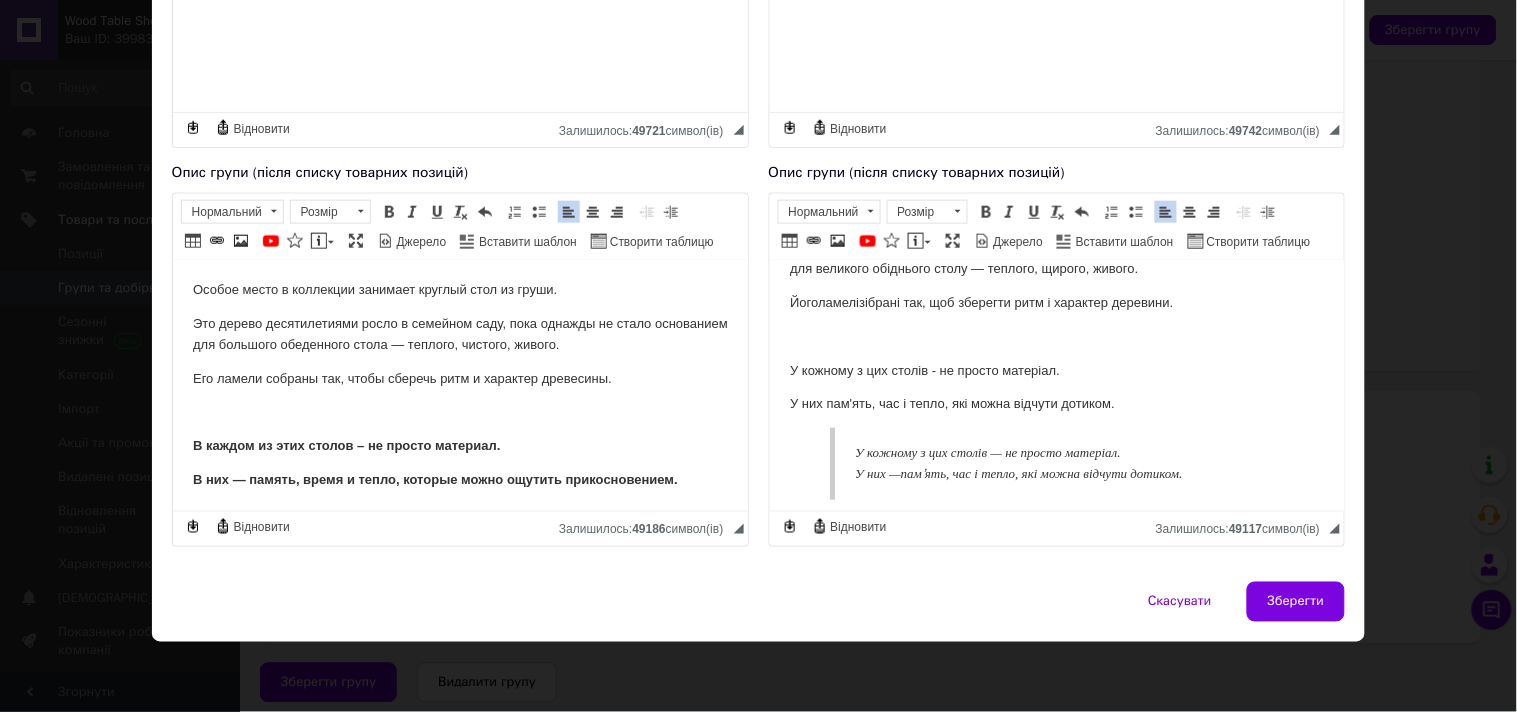 scroll, scrollTop: 422, scrollLeft: 0, axis: vertical 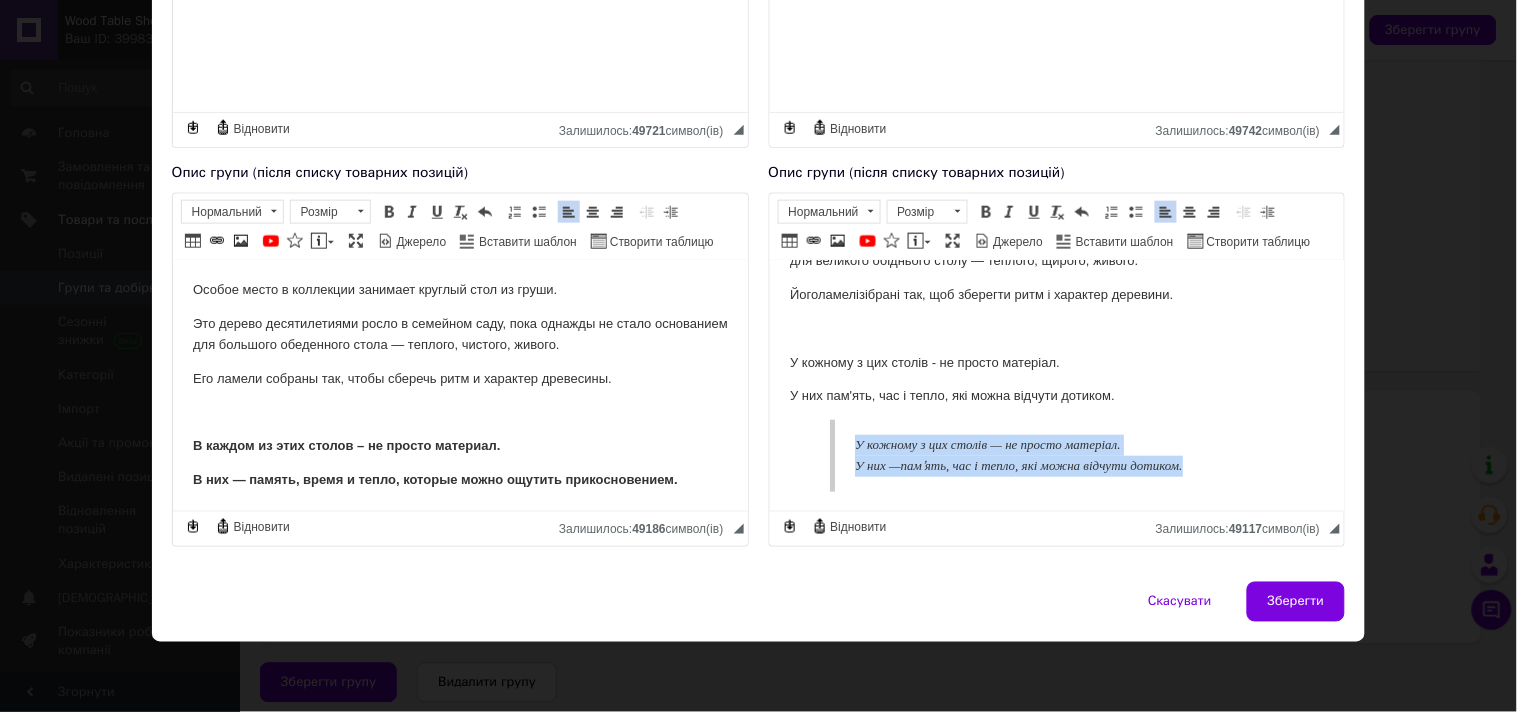 click on "У кожному з цих столів — не просто матеріал. У них —  памʼять, час і тепло , які можна відчути дотиком." at bounding box center (1056, 455) 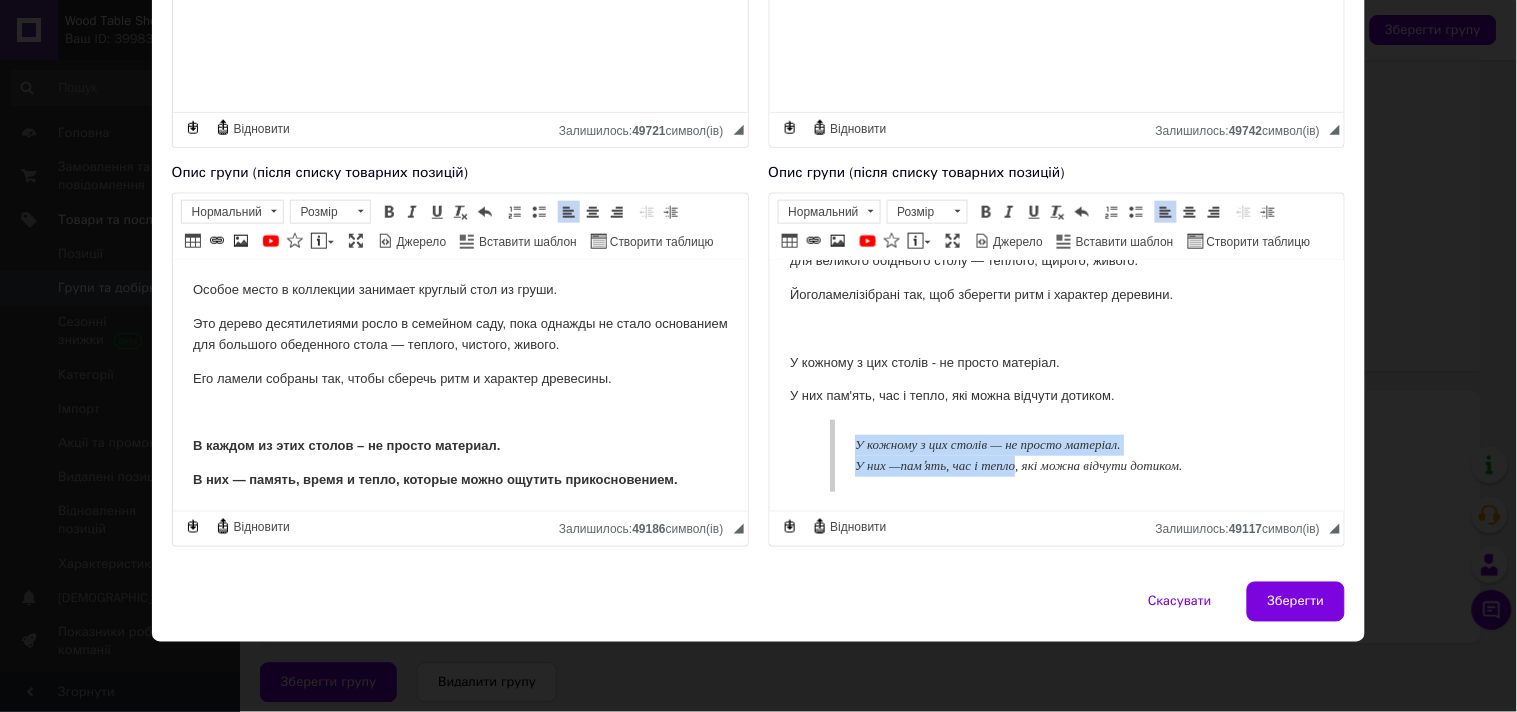 scroll, scrollTop: 402, scrollLeft: 0, axis: vertical 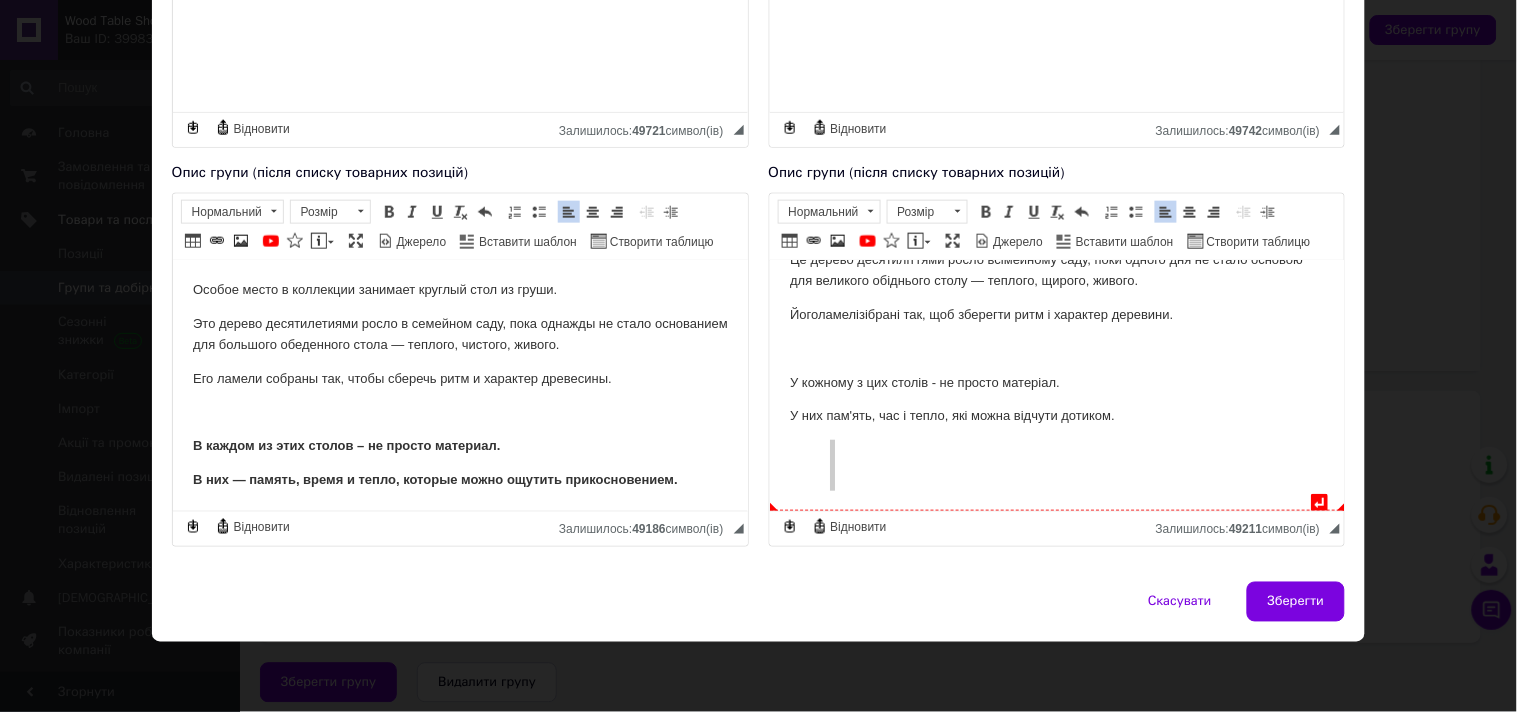 click at bounding box center [1056, 464] 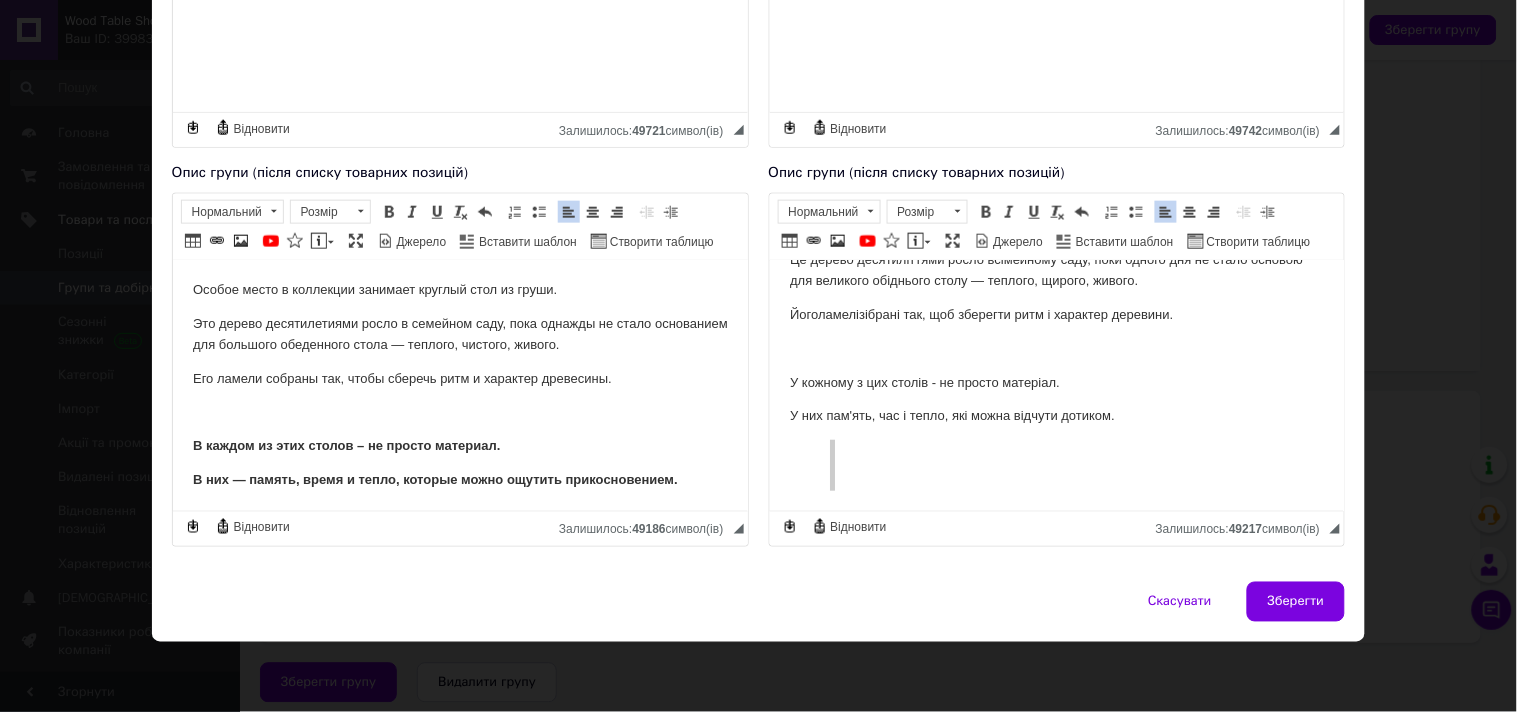 drag, startPoint x: 784, startPoint y: 464, endPoint x: 928, endPoint y: 486, distance: 145.67087 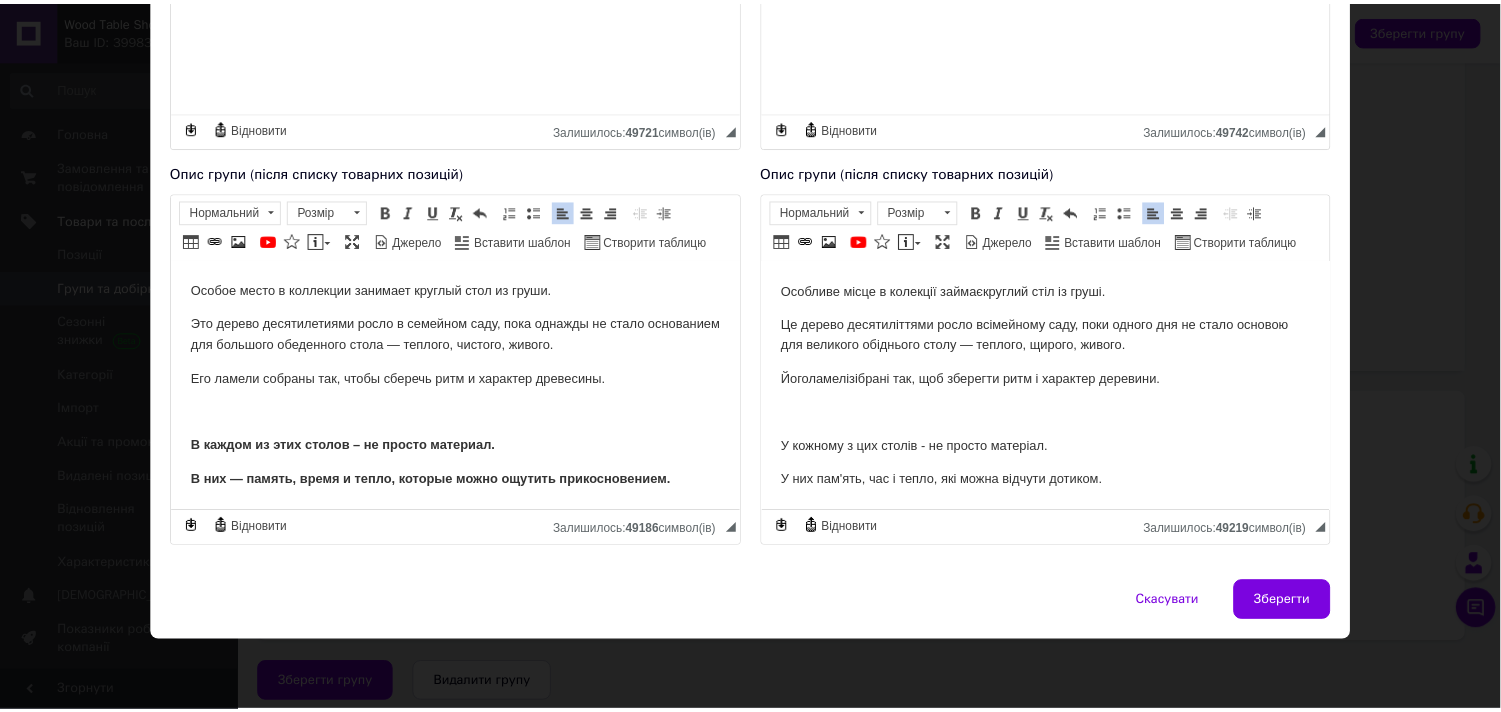 scroll, scrollTop: 337, scrollLeft: 0, axis: vertical 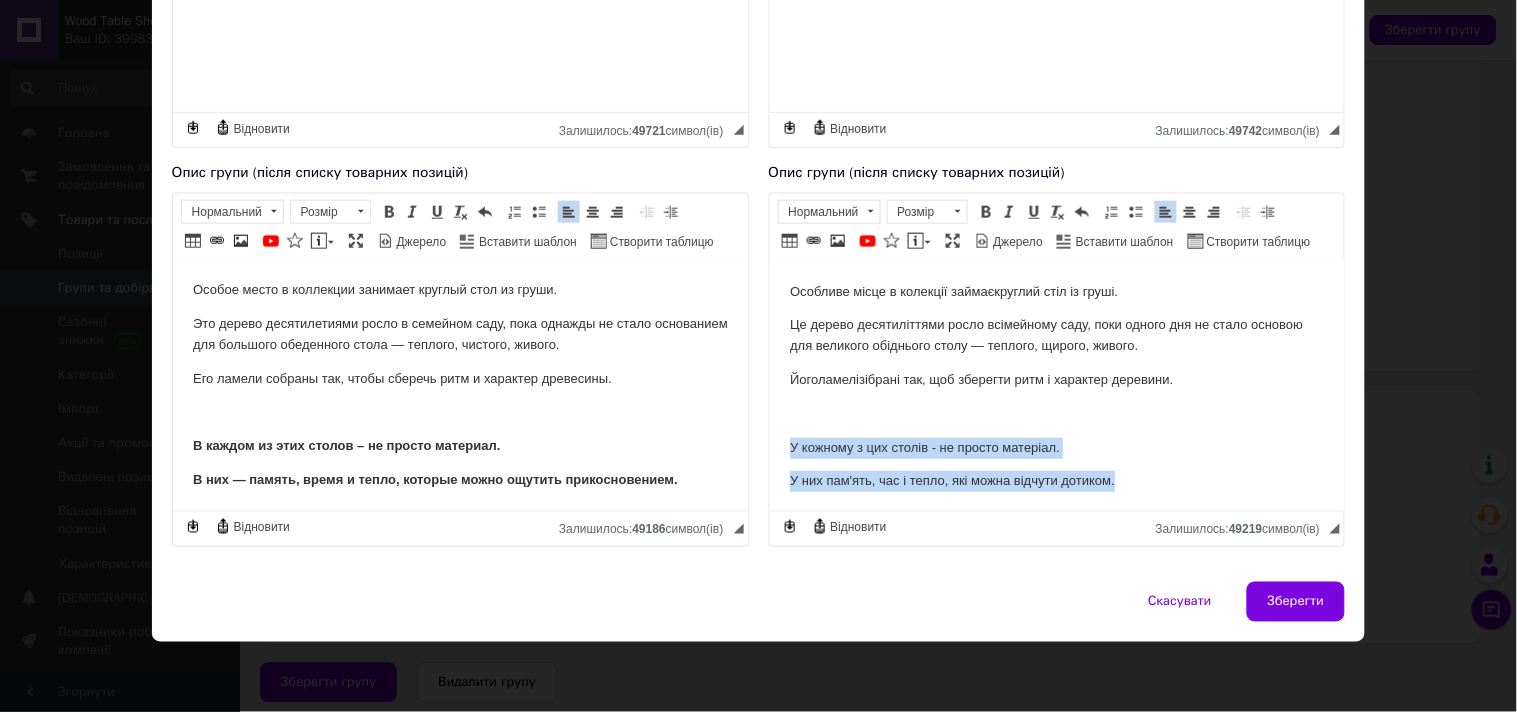 drag, startPoint x: 789, startPoint y: 446, endPoint x: 1522, endPoint y: 701, distance: 776.0889 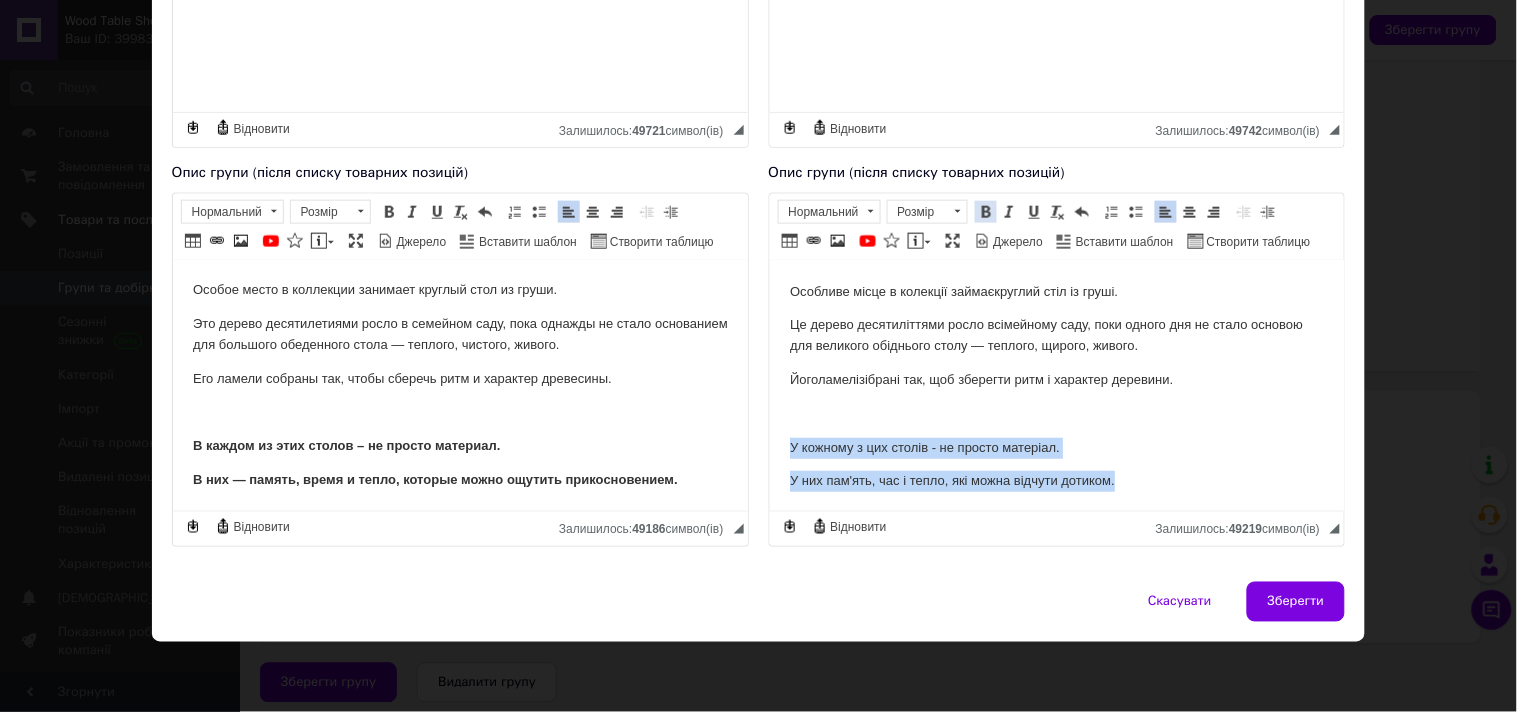 click at bounding box center (986, 212) 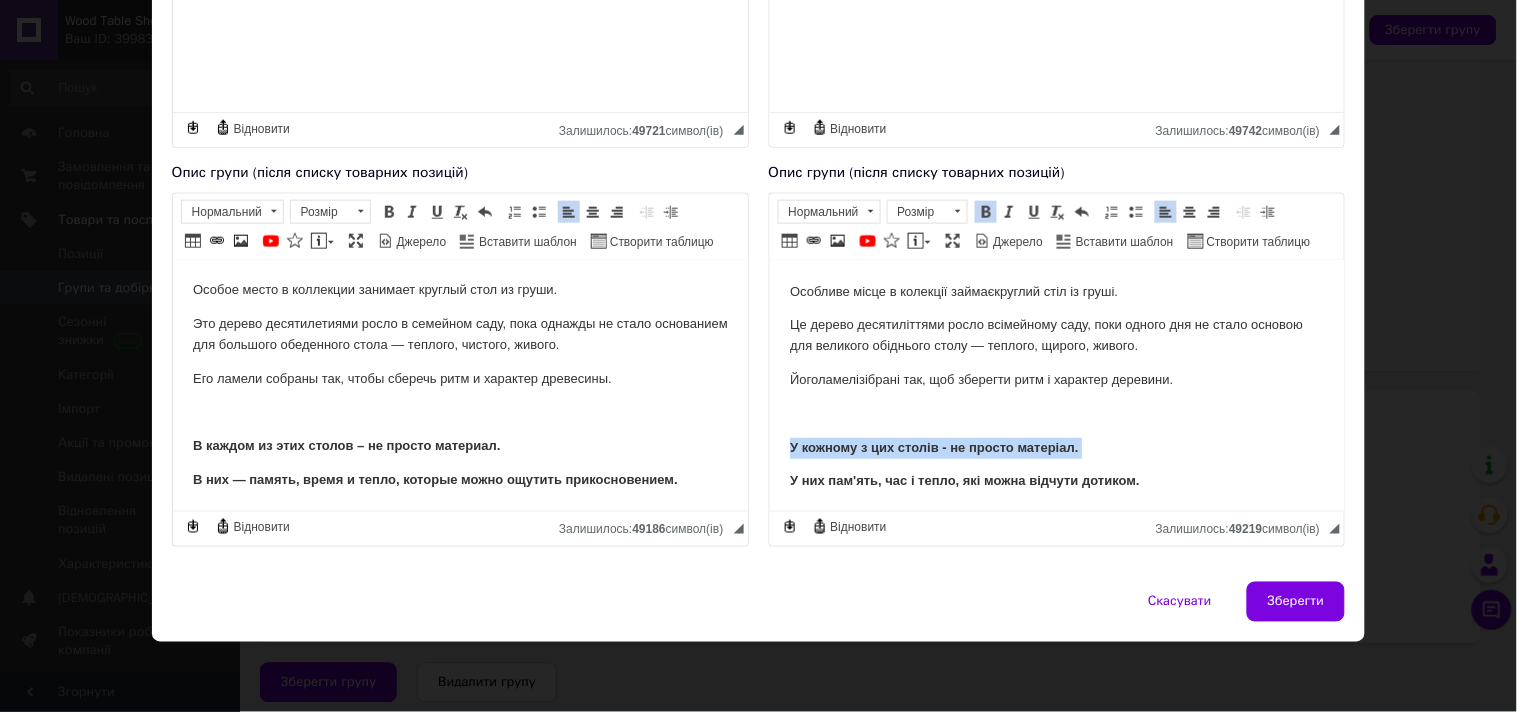 click on "У кожному з цих столів - не просто матеріал." at bounding box center (1056, 447) 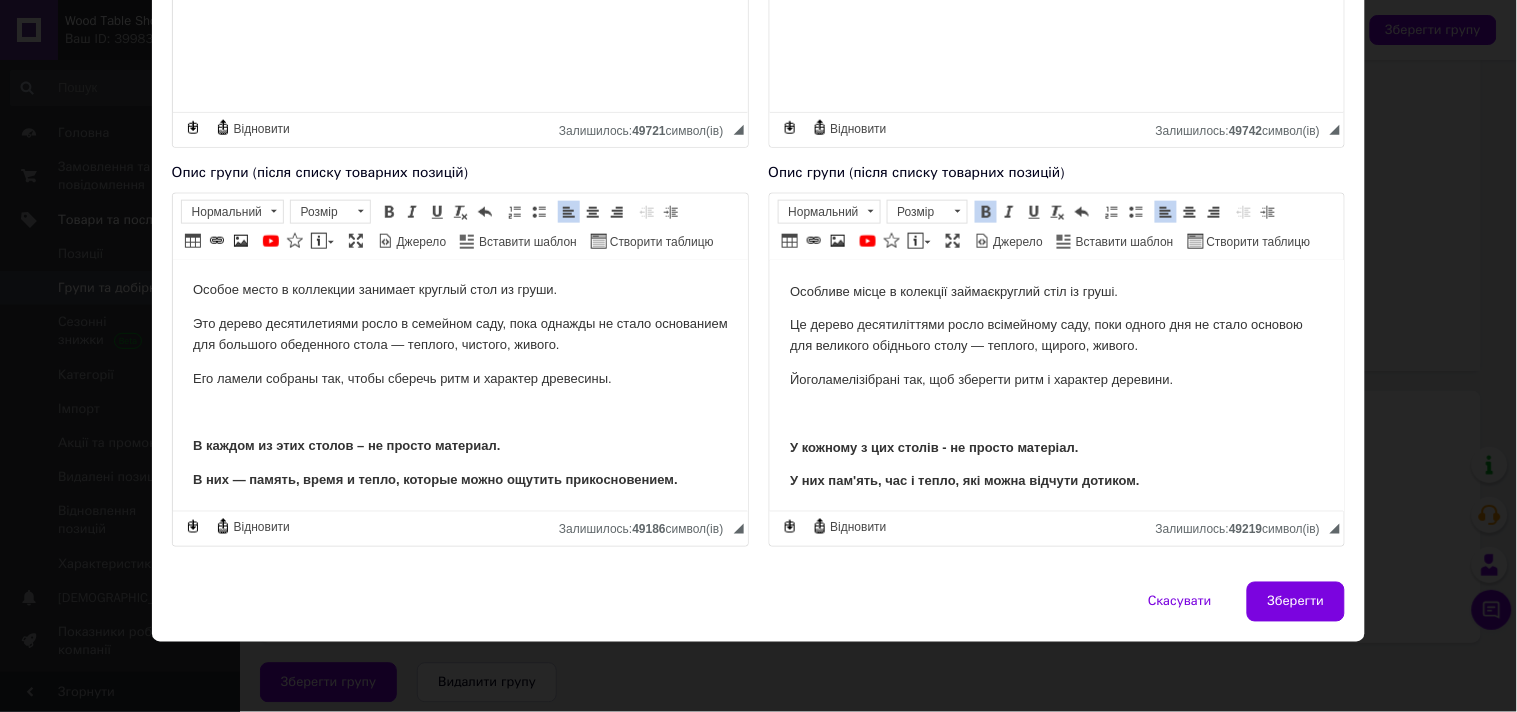 click on "Колекція з історією. З дерева — у дім. Ці столи — не просто меблі. Це   історія дерева , втілена у формі, що житиме ще десятки років. Три обідні  столи з європейського горіха  створені з  однієї колоди , відібраної вручну. Два масивні слеби  в кожному виробі збережені з повагою до природної лінії. Виробництво — повністю ручне. Від  розпилу до готового столу  минуло  два  роки . Так народжується преміум. Особливе місце в колекції займає  круглий стіл із груші . Це дерево десятиліттями росло в  сімейному саду Його  ламелі" at bounding box center [1056, 217] 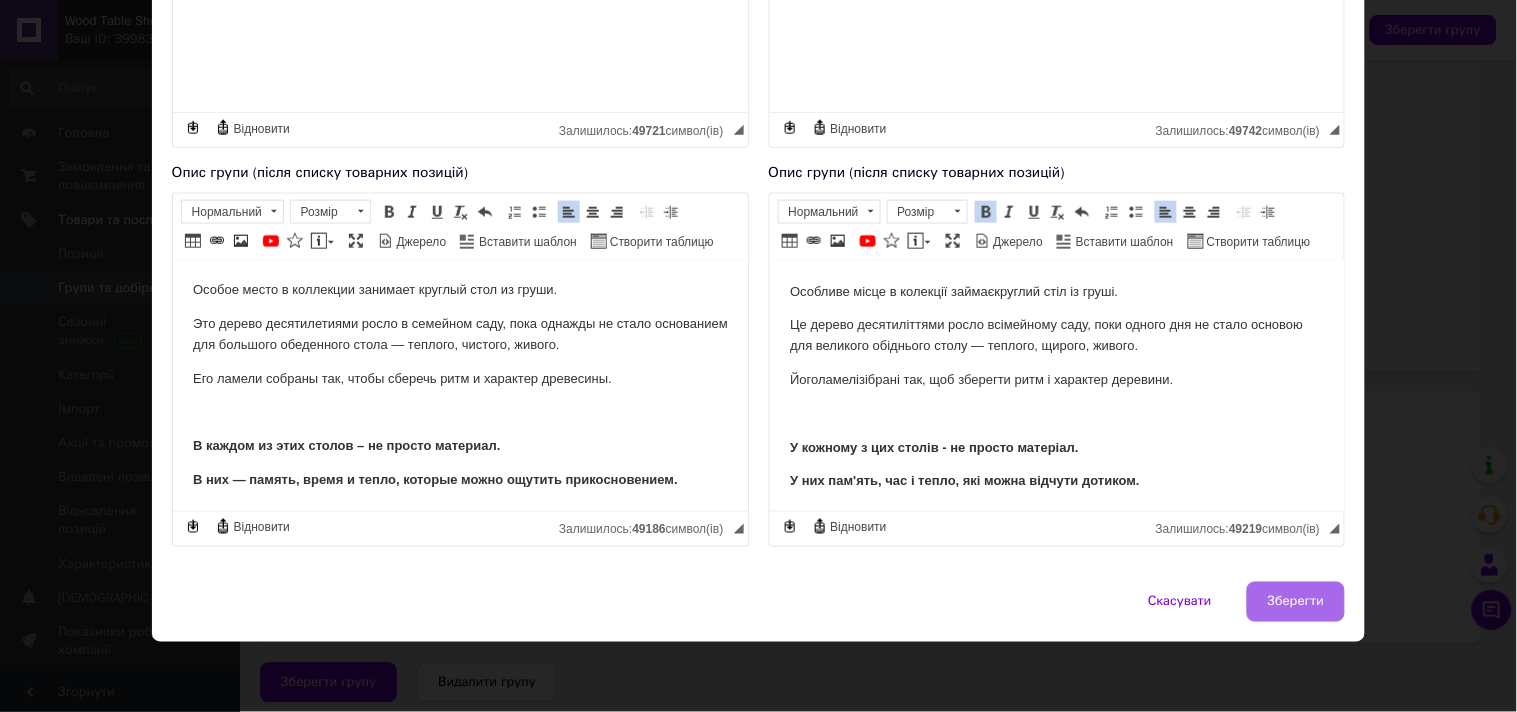 click on "Зберегти" at bounding box center [1296, 602] 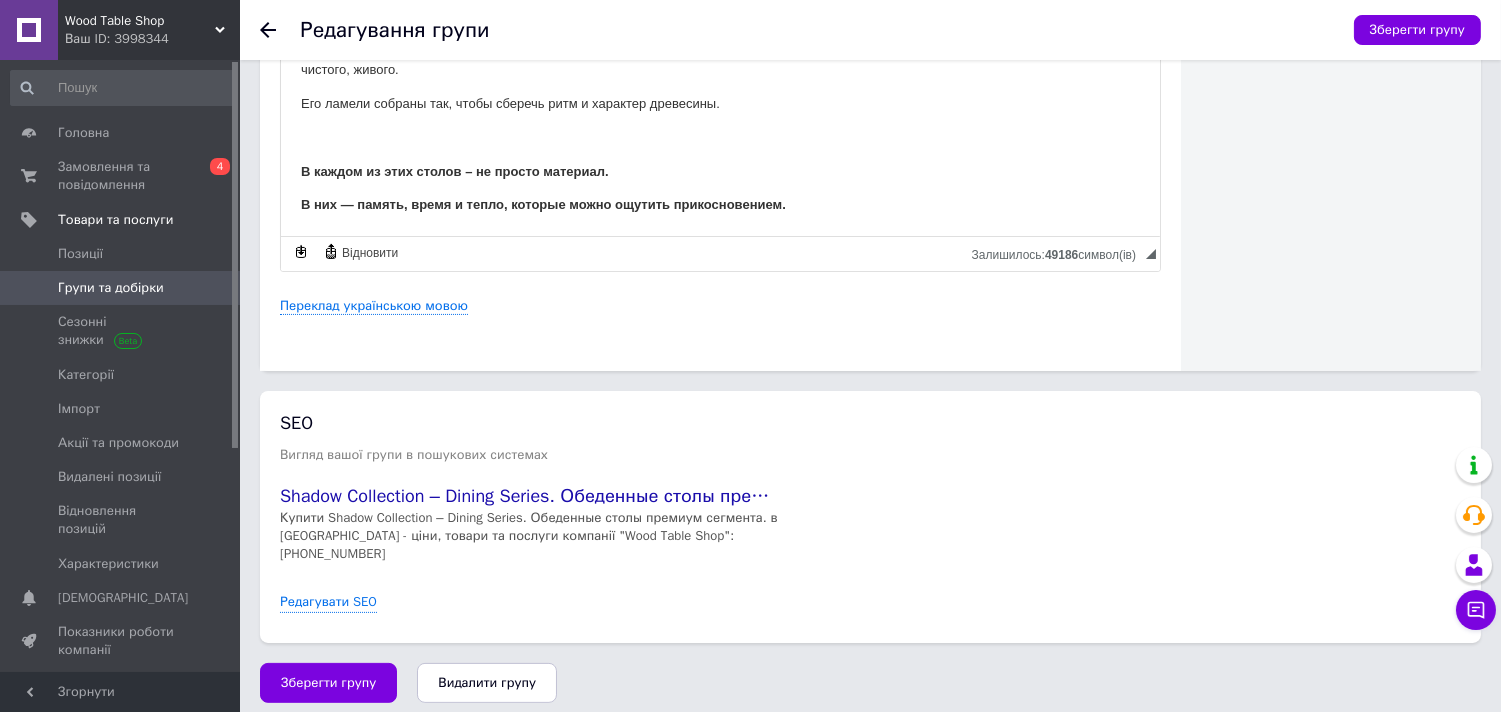 scroll, scrollTop: 190, scrollLeft: 0, axis: vertical 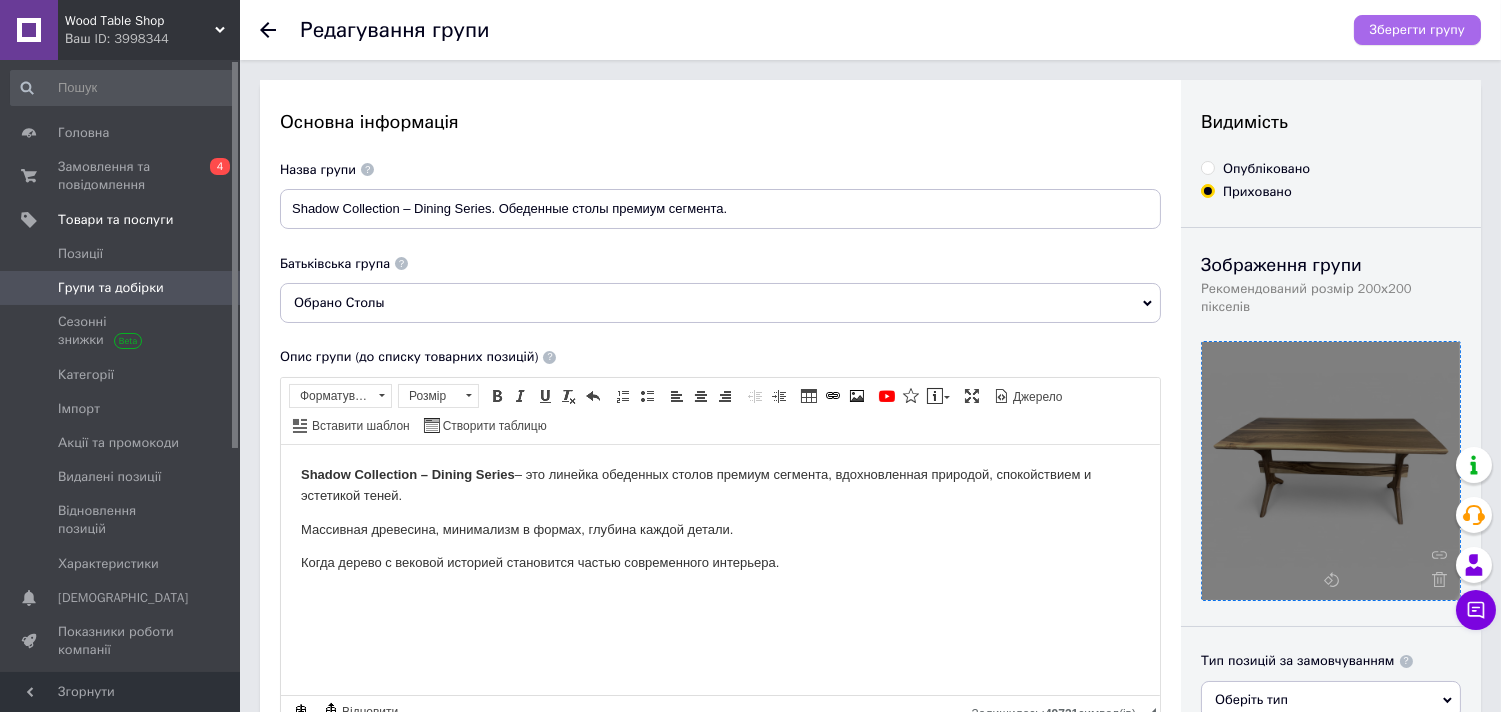 click on "Зберегти групу" at bounding box center (1417, 30) 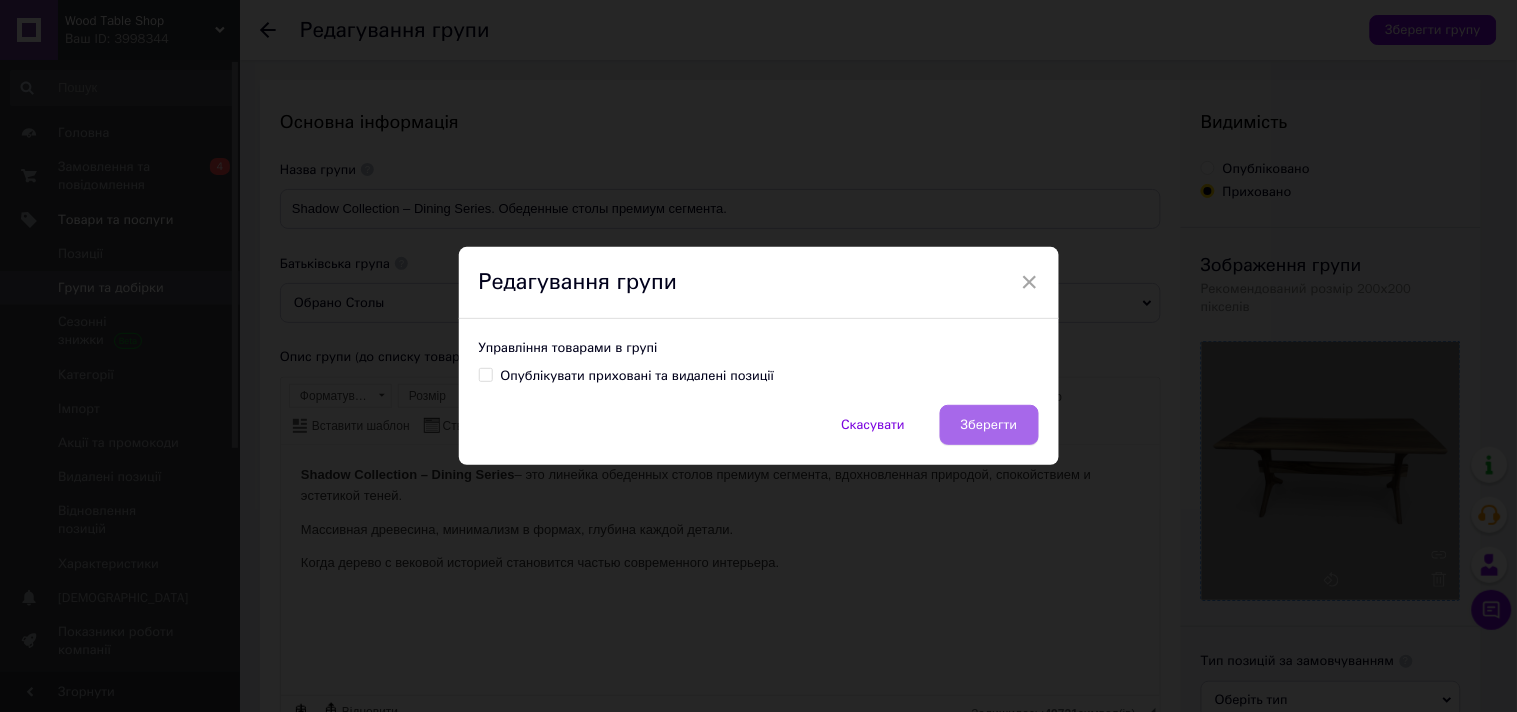 click on "Зберегти" at bounding box center (989, 425) 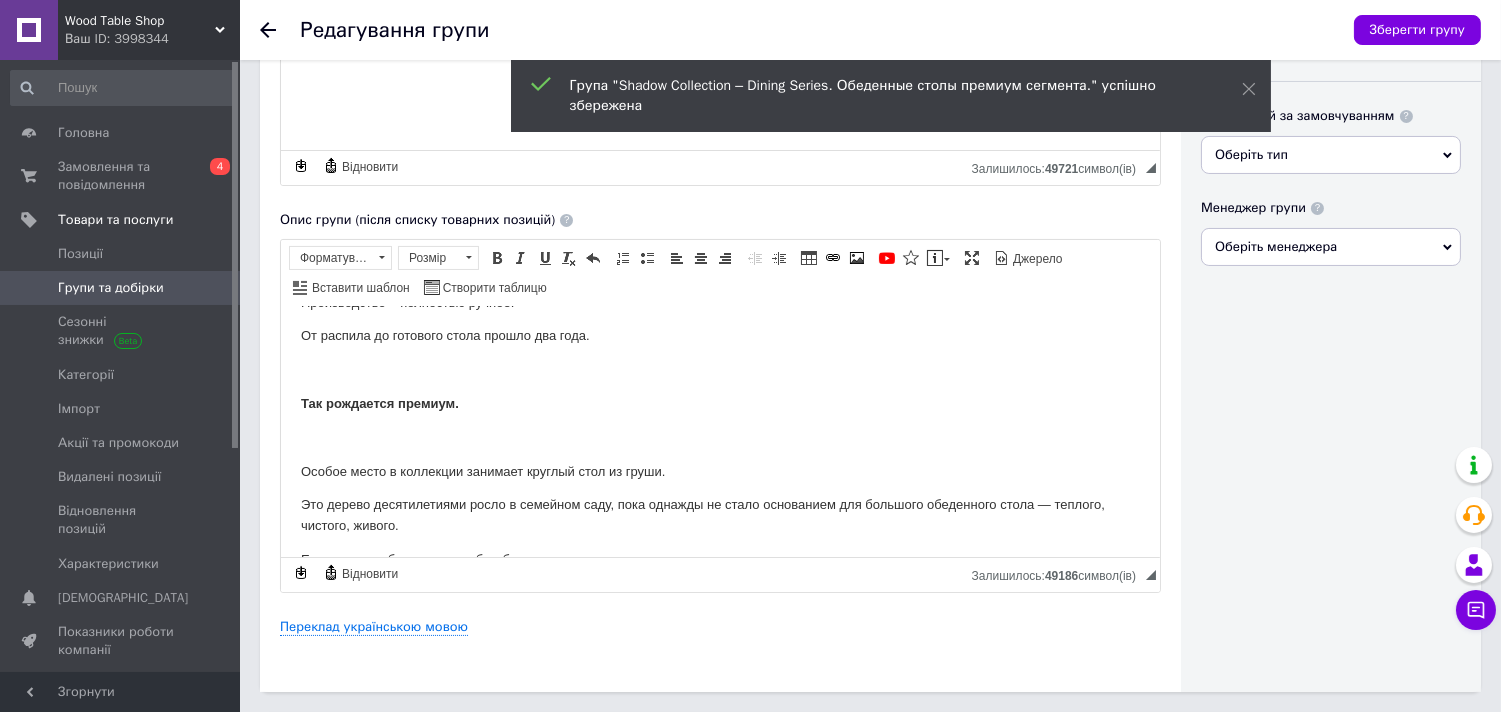 scroll, scrollTop: 666, scrollLeft: 0, axis: vertical 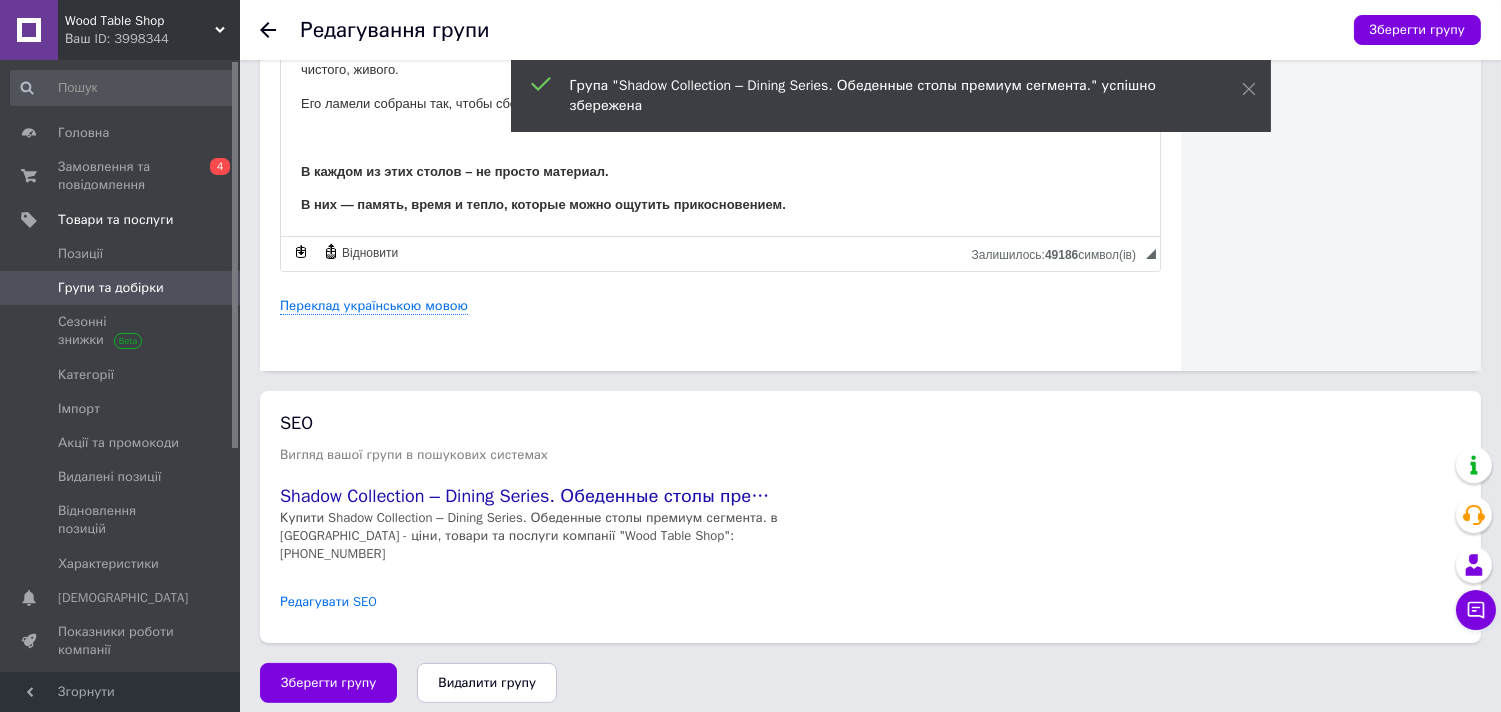 click on "Редагувати SEO" at bounding box center (328, 602) 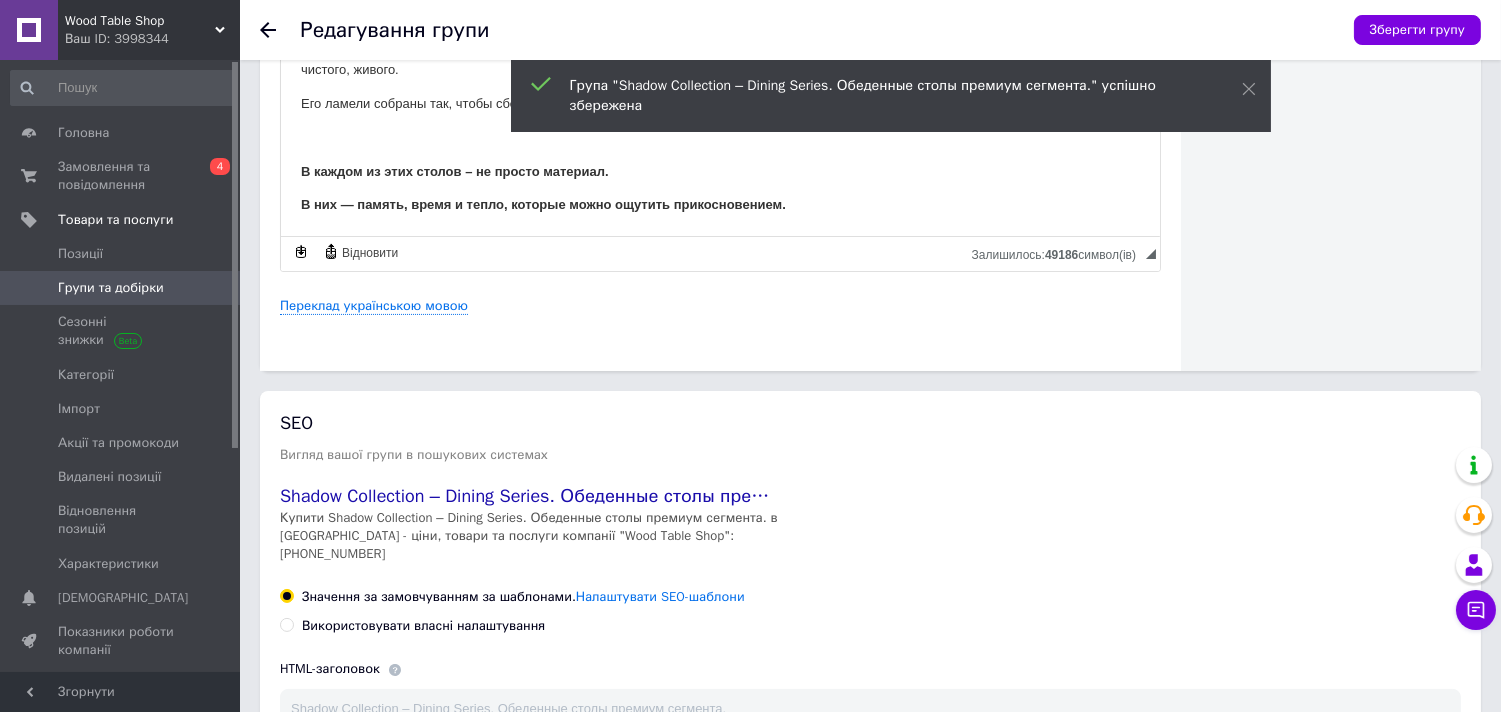 click on "Використовувати власні налаштування" at bounding box center (286, 624) 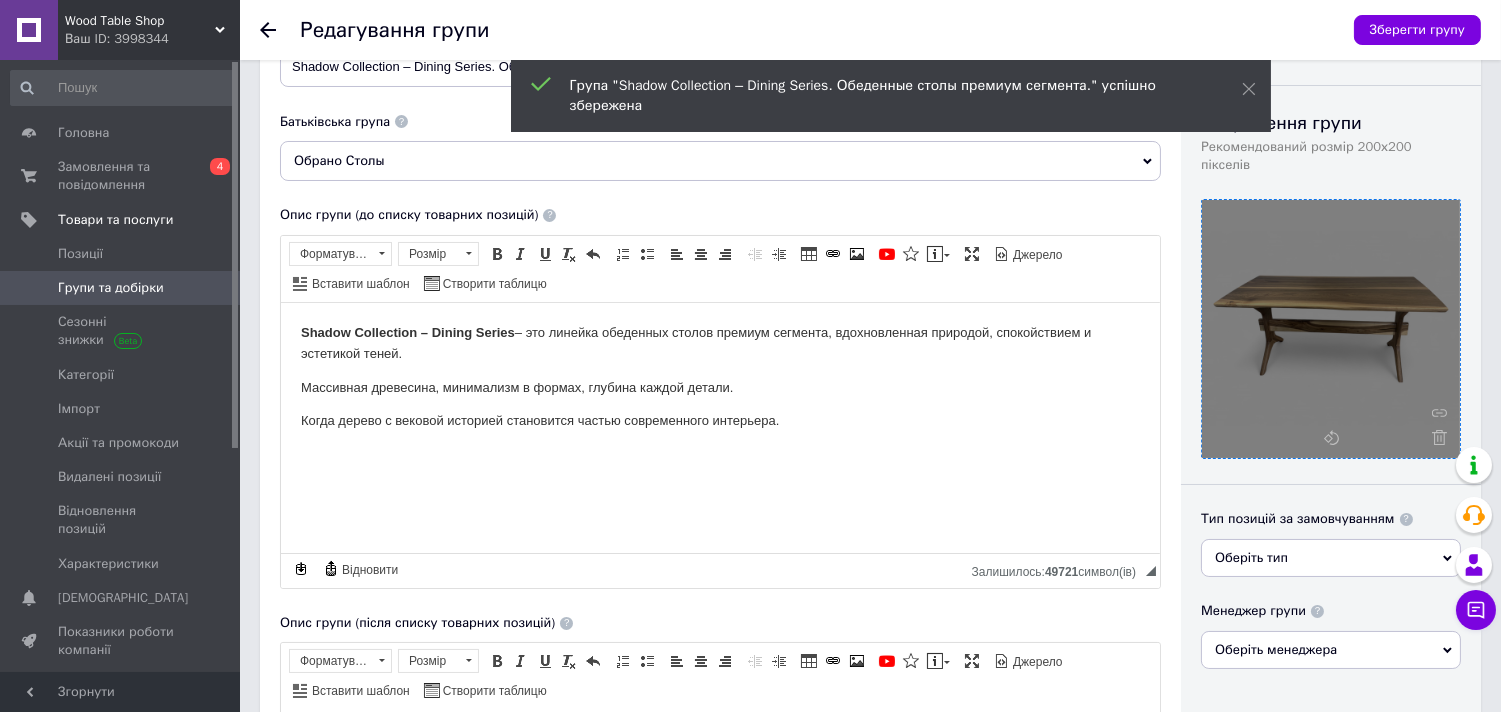 scroll, scrollTop: 0, scrollLeft: 0, axis: both 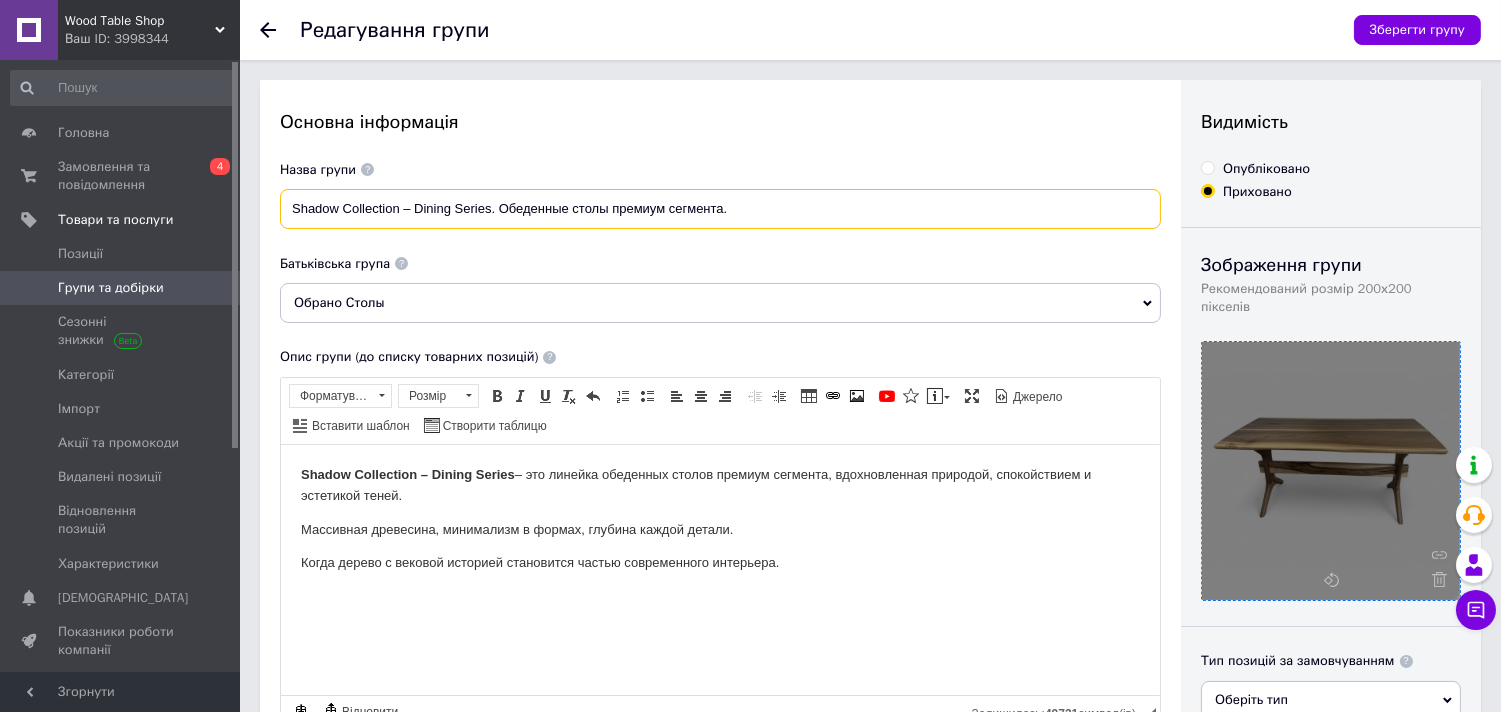 drag, startPoint x: 754, startPoint y: 213, endPoint x: 275, endPoint y: 205, distance: 479.0668 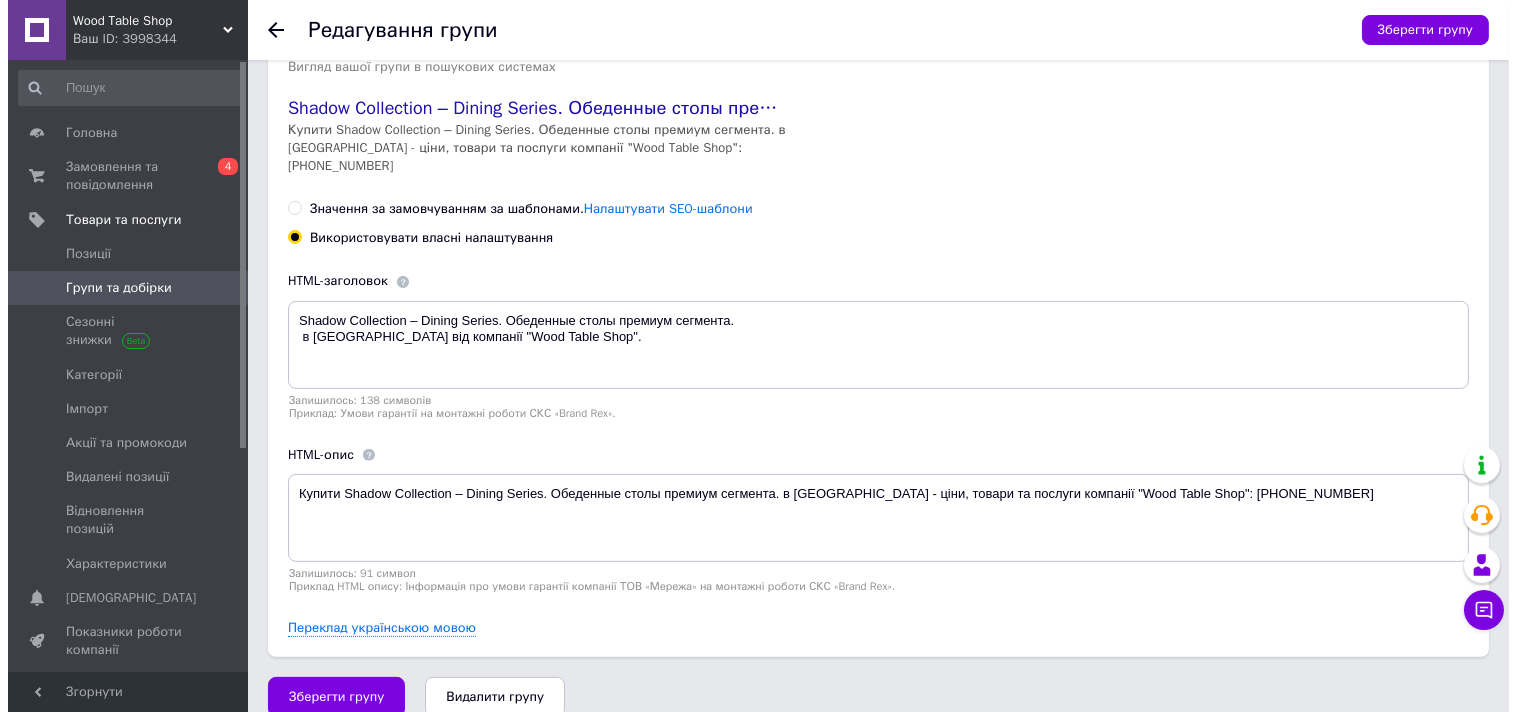 scroll, scrollTop: 1268, scrollLeft: 0, axis: vertical 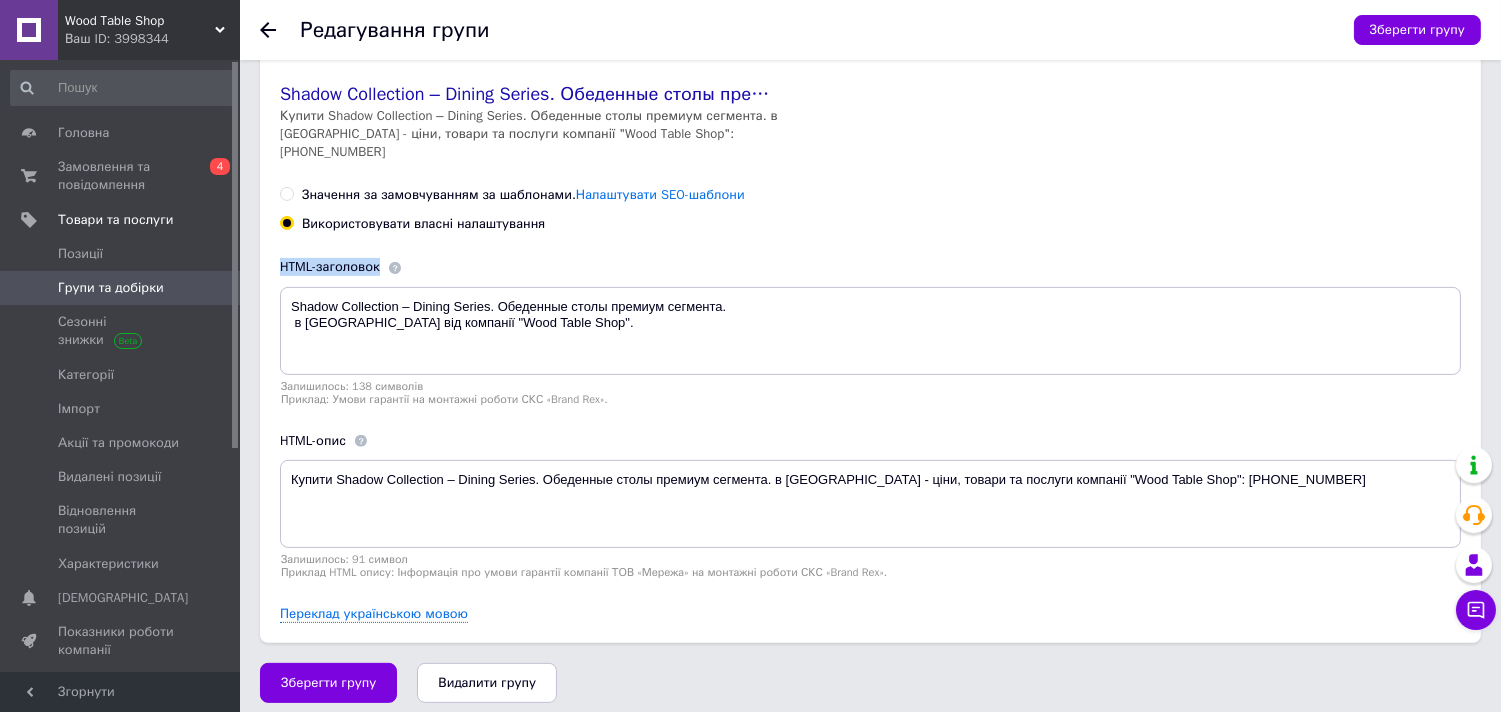 drag, startPoint x: 274, startPoint y: 256, endPoint x: 385, endPoint y: 258, distance: 111.01801 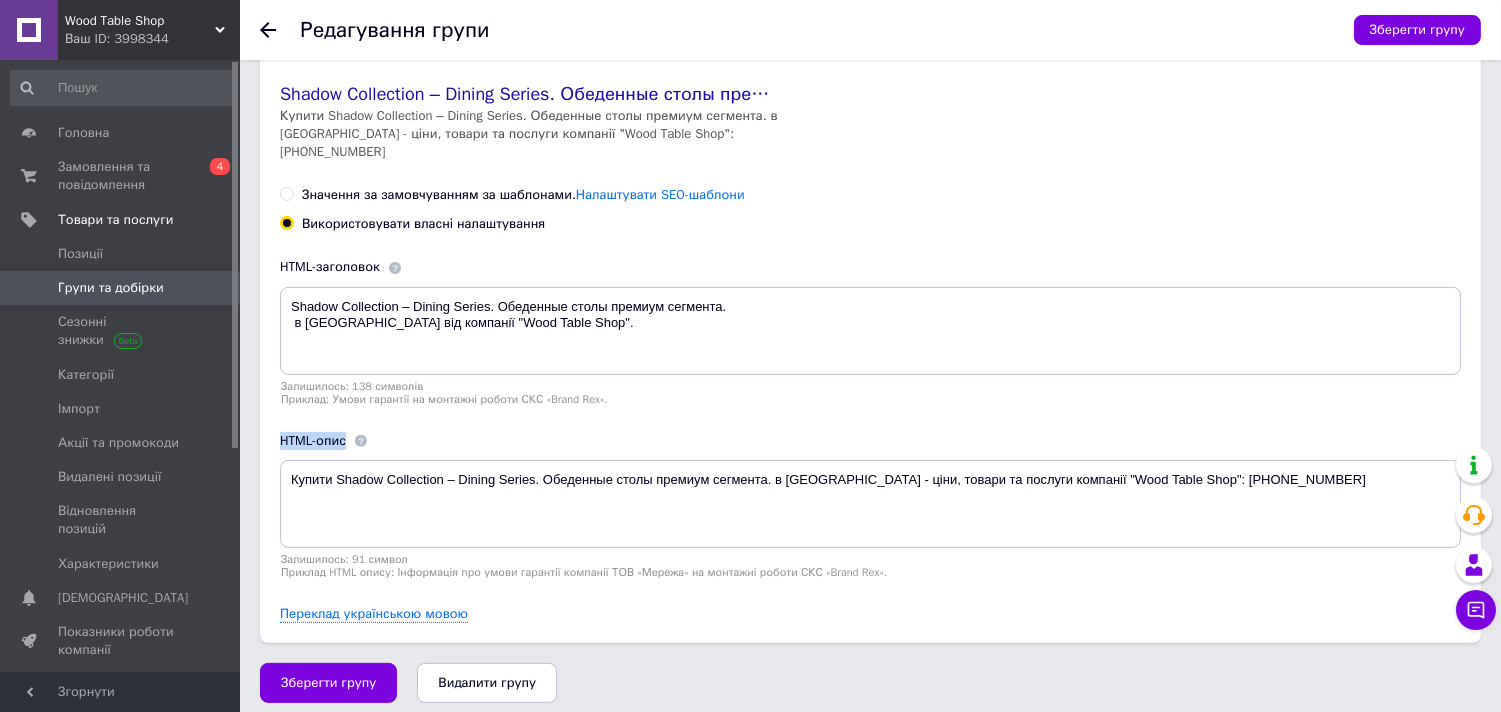 drag, startPoint x: 301, startPoint y: 428, endPoint x: 352, endPoint y: 430, distance: 51.0392 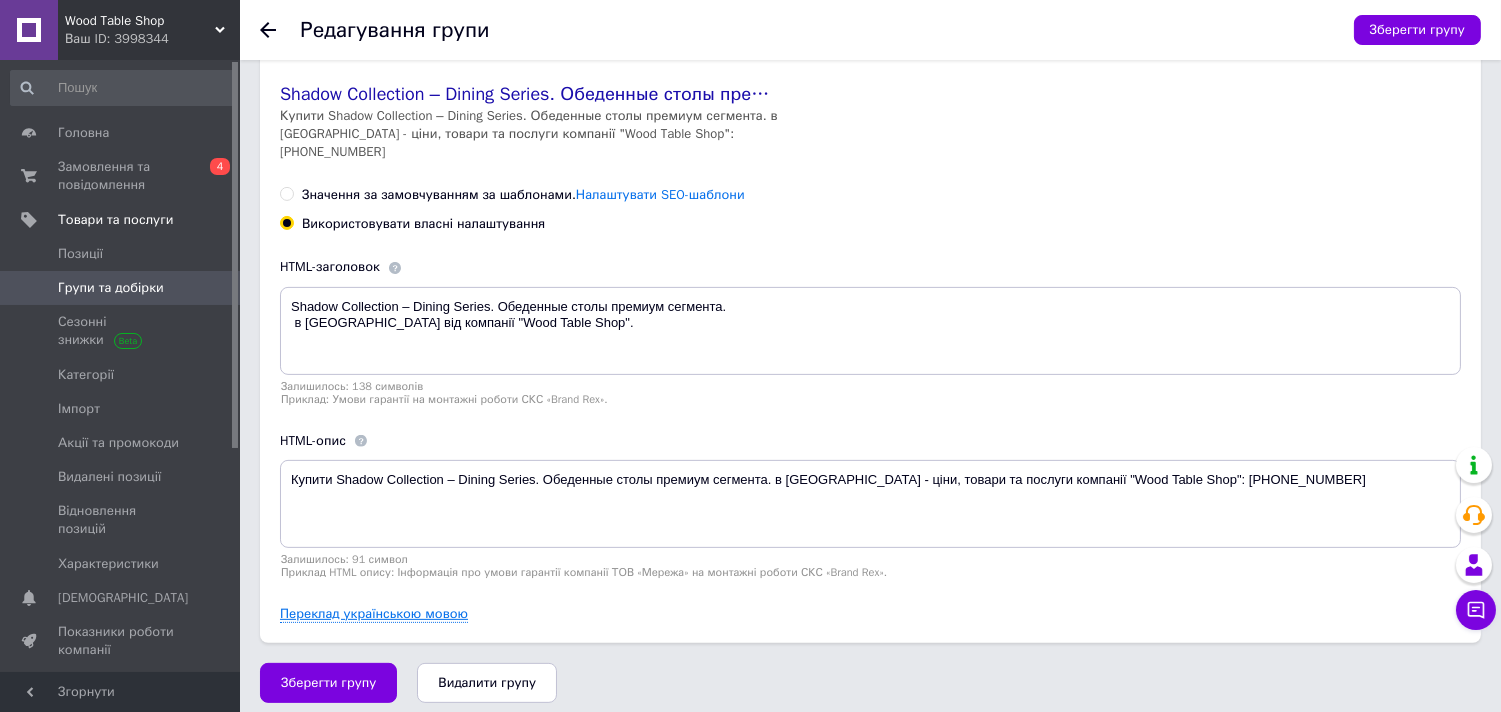 click on "Переклад українською мовою" at bounding box center [374, 614] 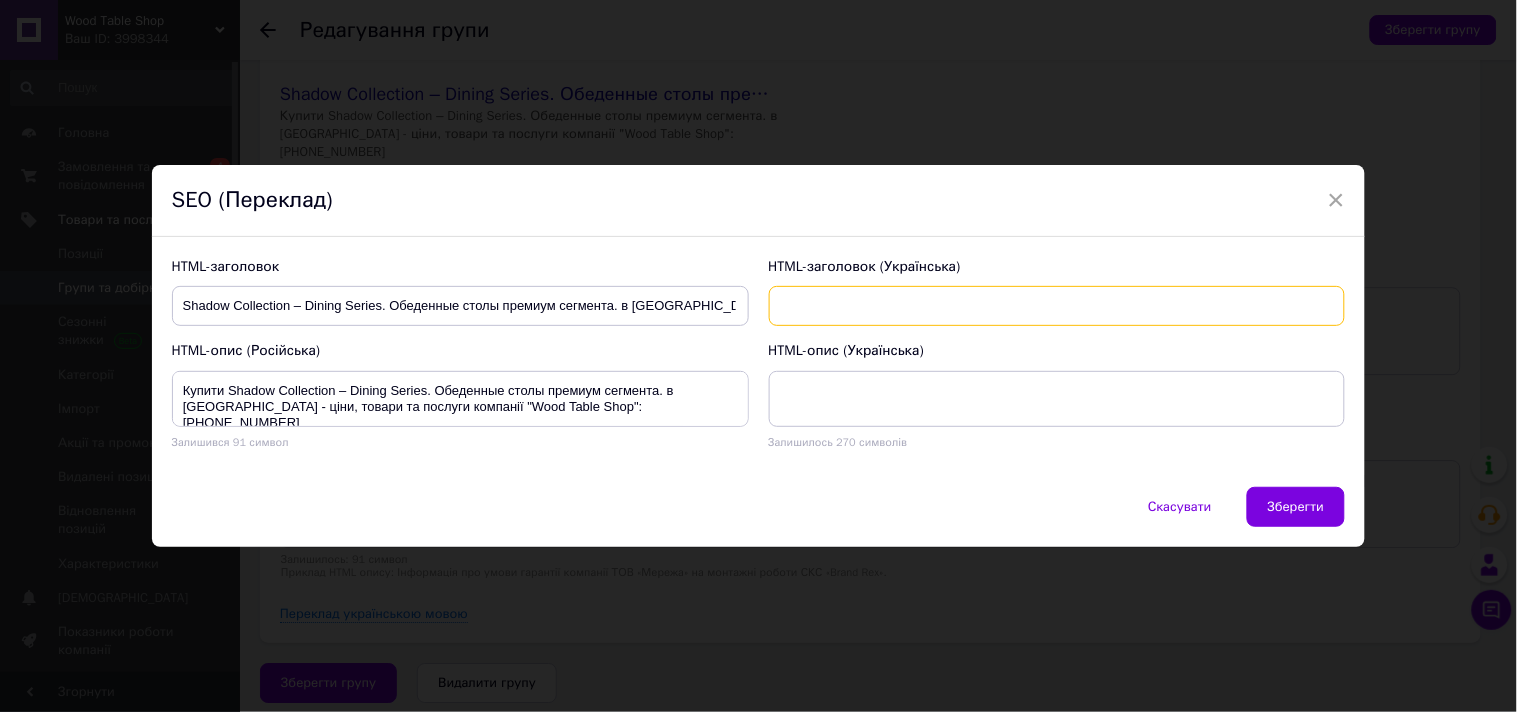 click at bounding box center [1057, 306] 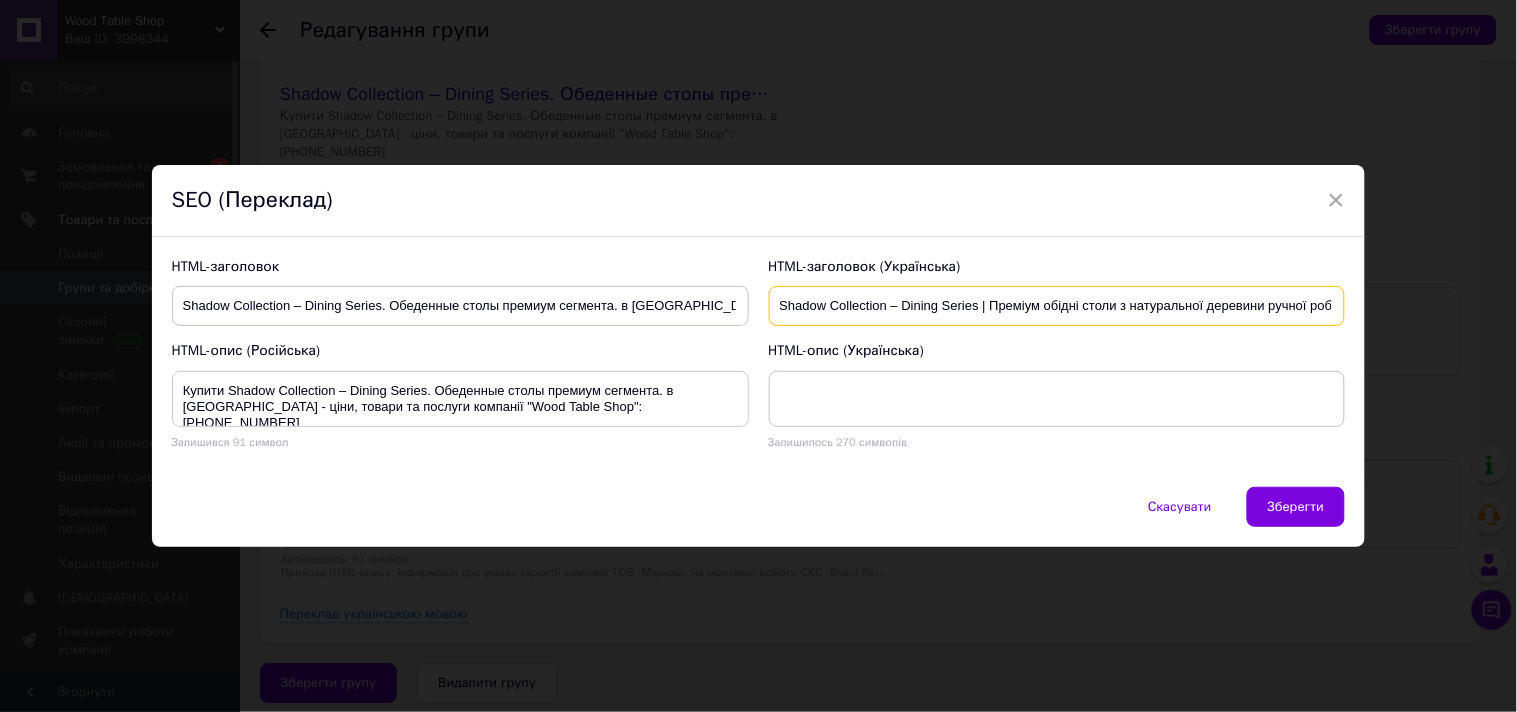 scroll, scrollTop: 0, scrollLeft: 22, axis: horizontal 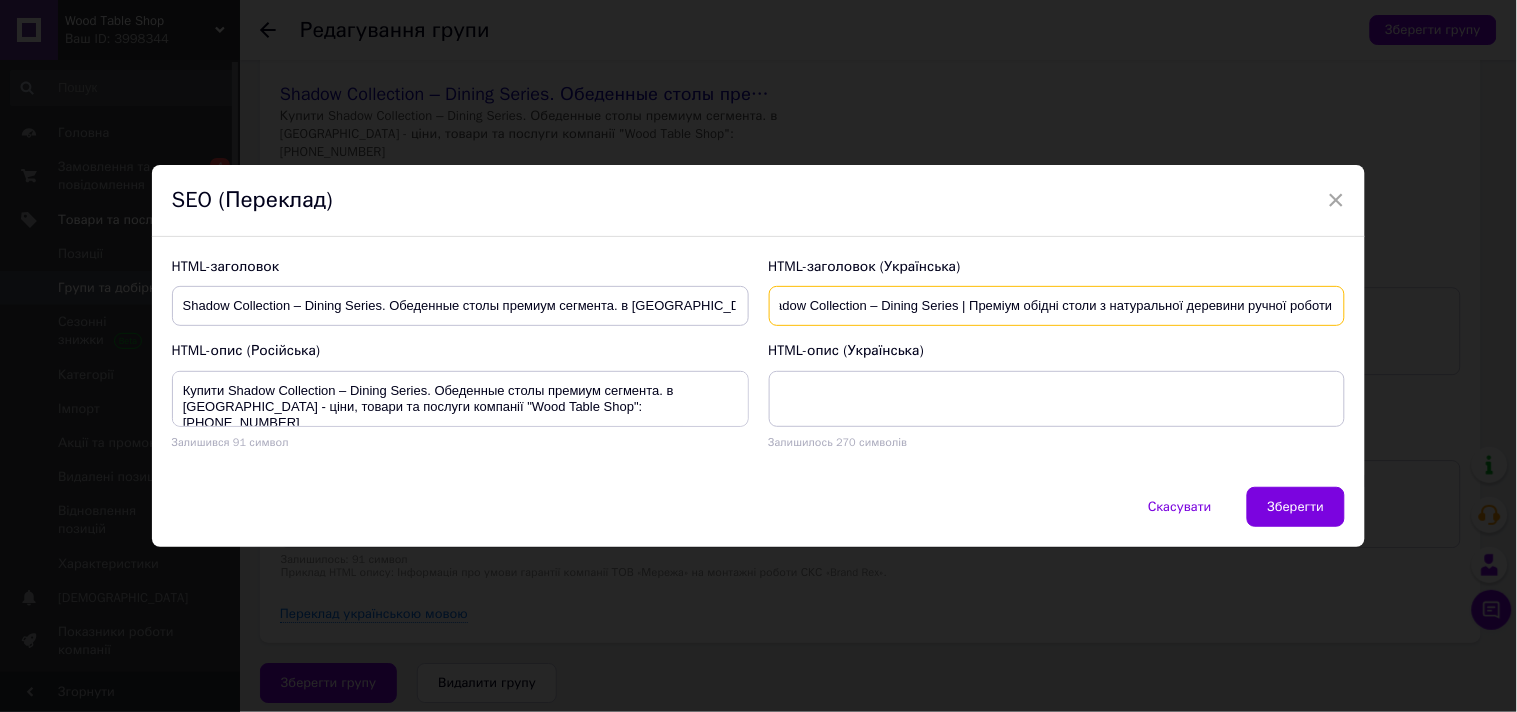 type on "Shadow Collection – Dining Series | Преміум обідні столи з натуральної деревини ручної роботи" 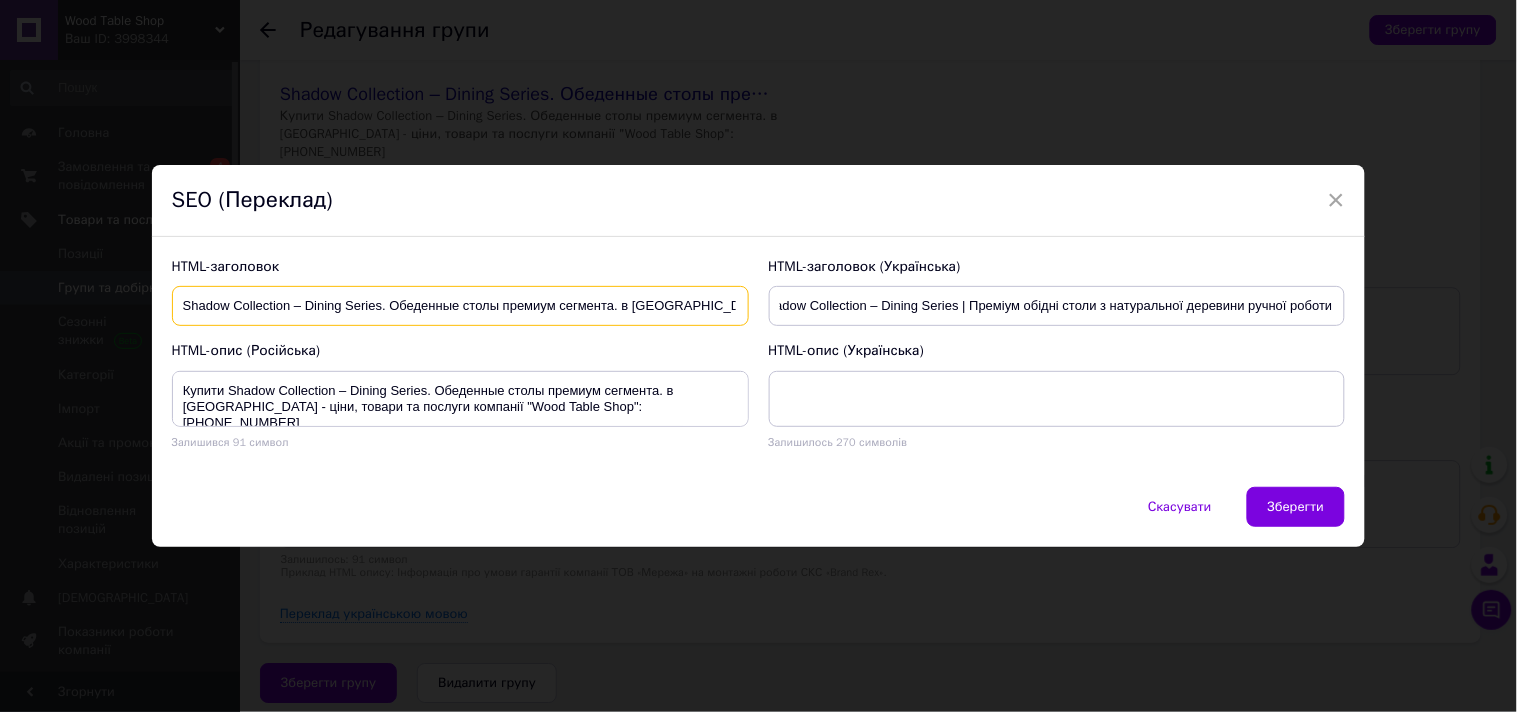 scroll, scrollTop: 0, scrollLeft: 0, axis: both 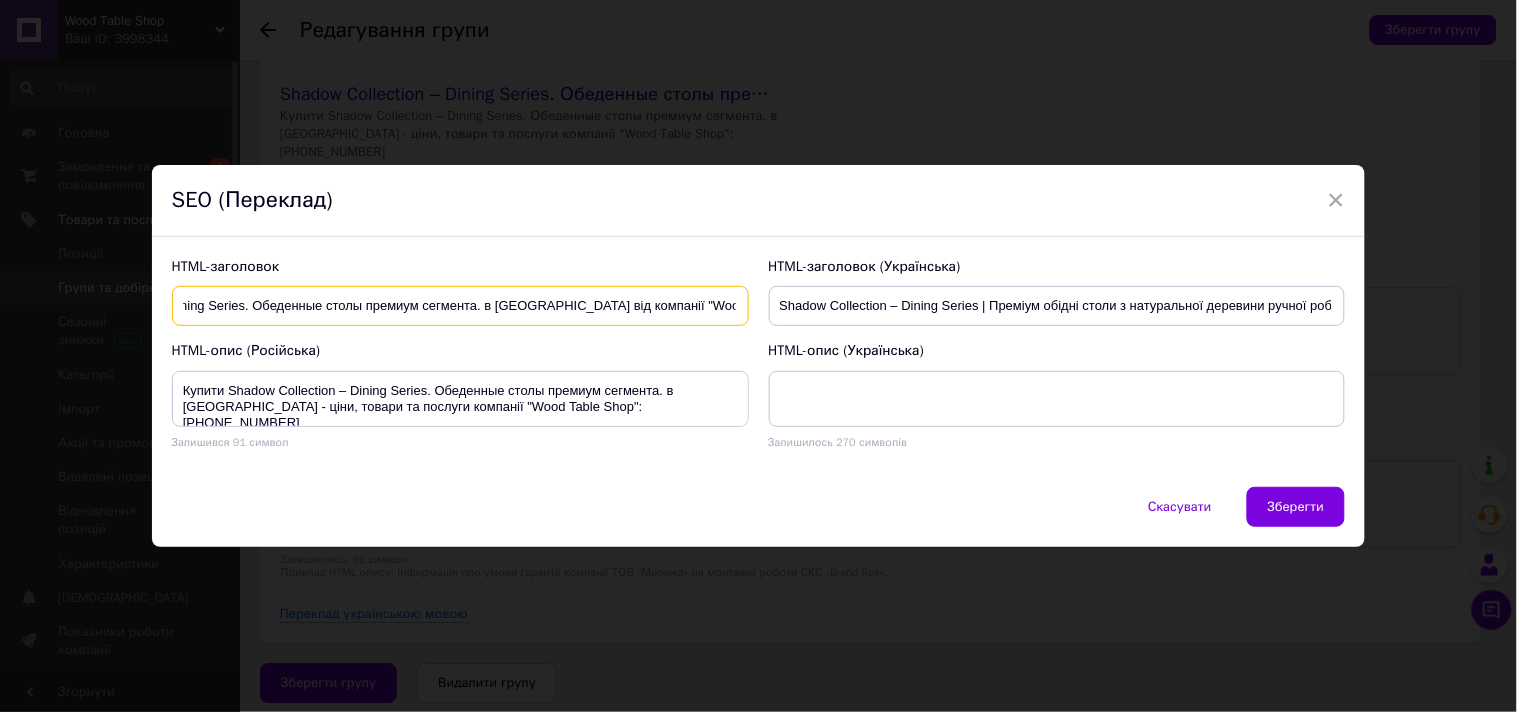 drag, startPoint x: 173, startPoint y: 302, endPoint x: 758, endPoint y: 321, distance: 585.3085 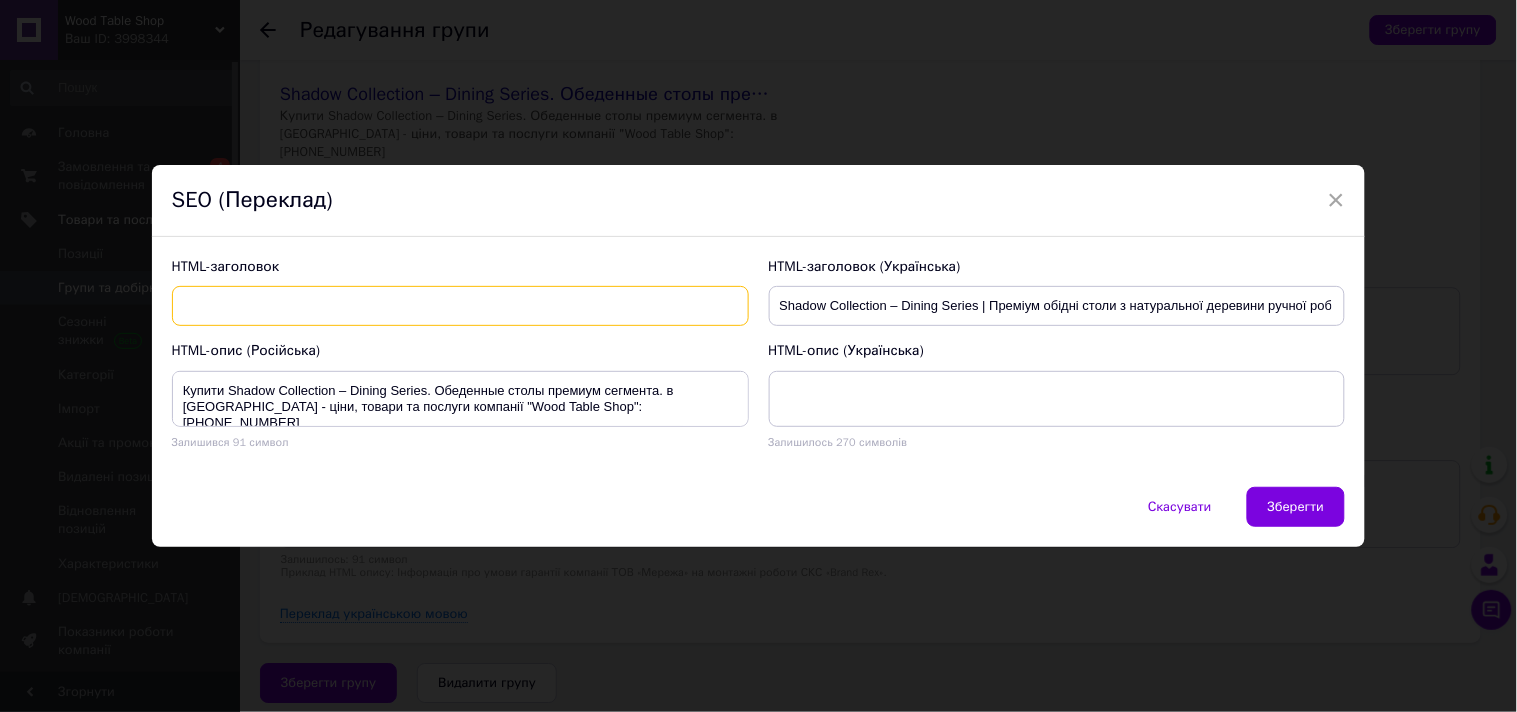scroll, scrollTop: 0, scrollLeft: 0, axis: both 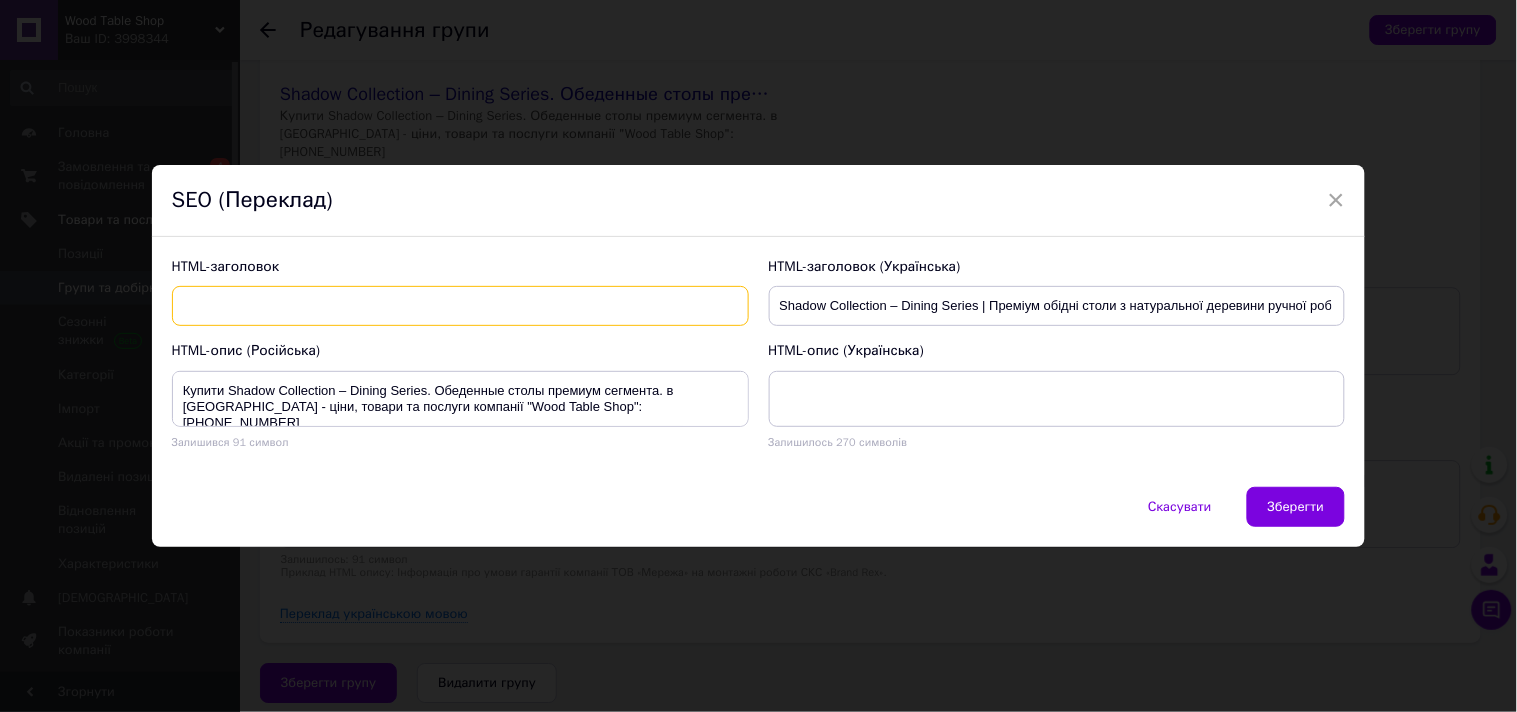 type 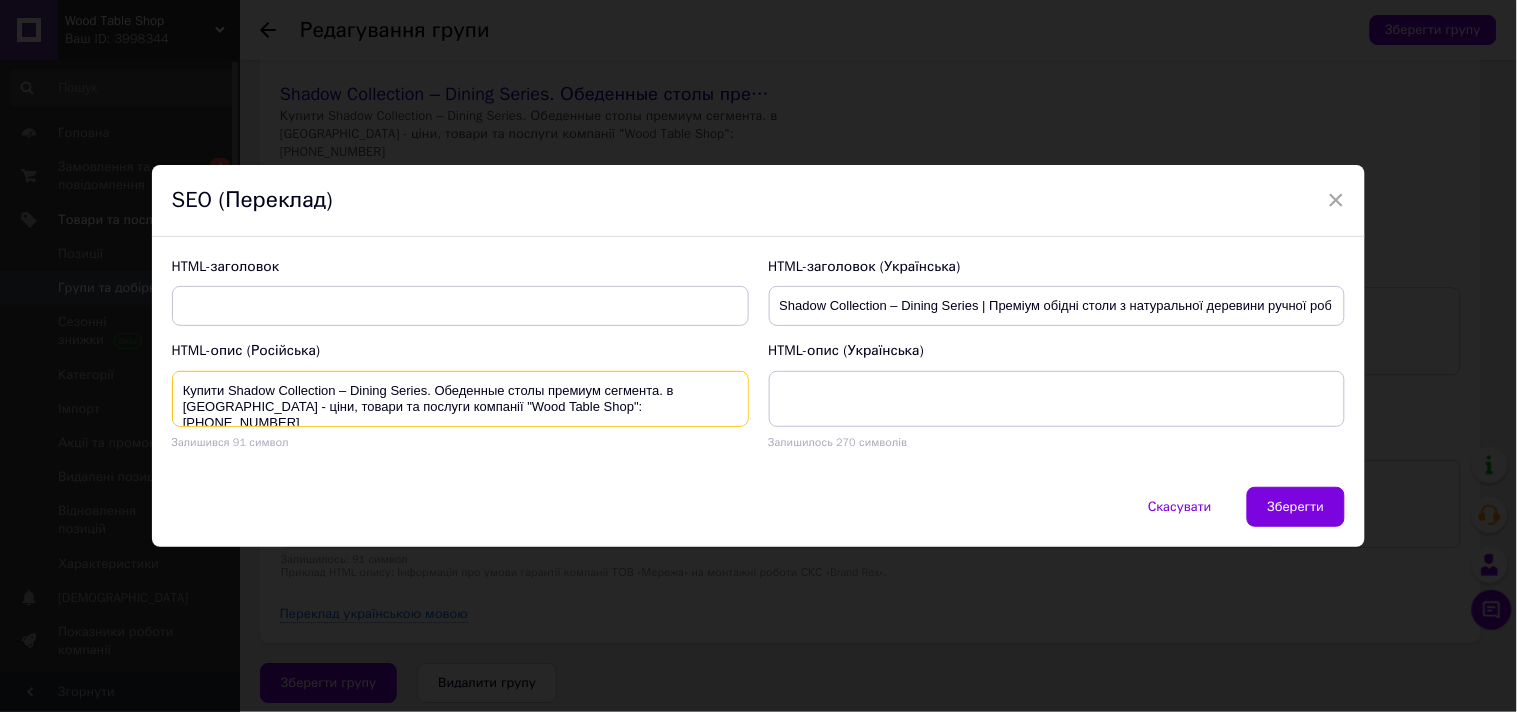 drag, startPoint x: 182, startPoint y: 393, endPoint x: 658, endPoint y: 414, distance: 476.463 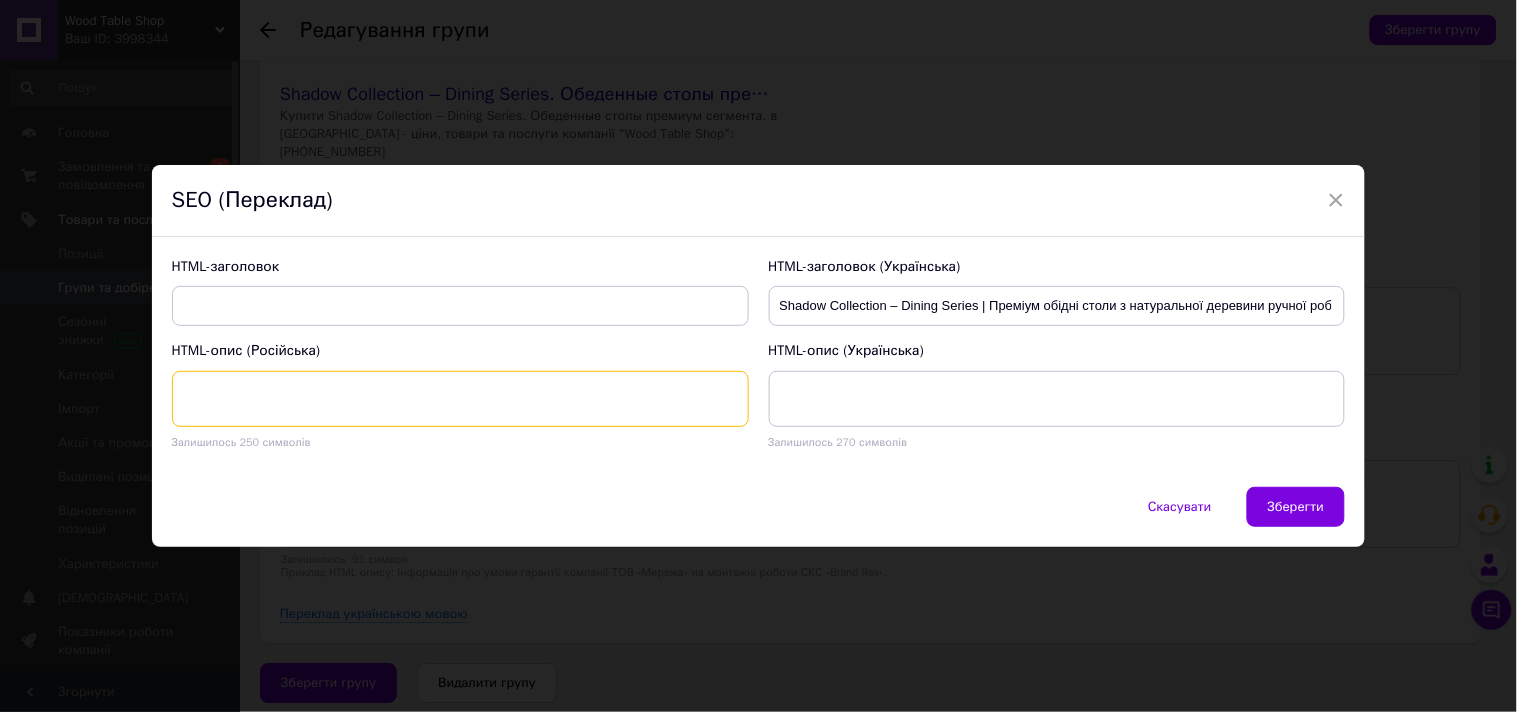 type 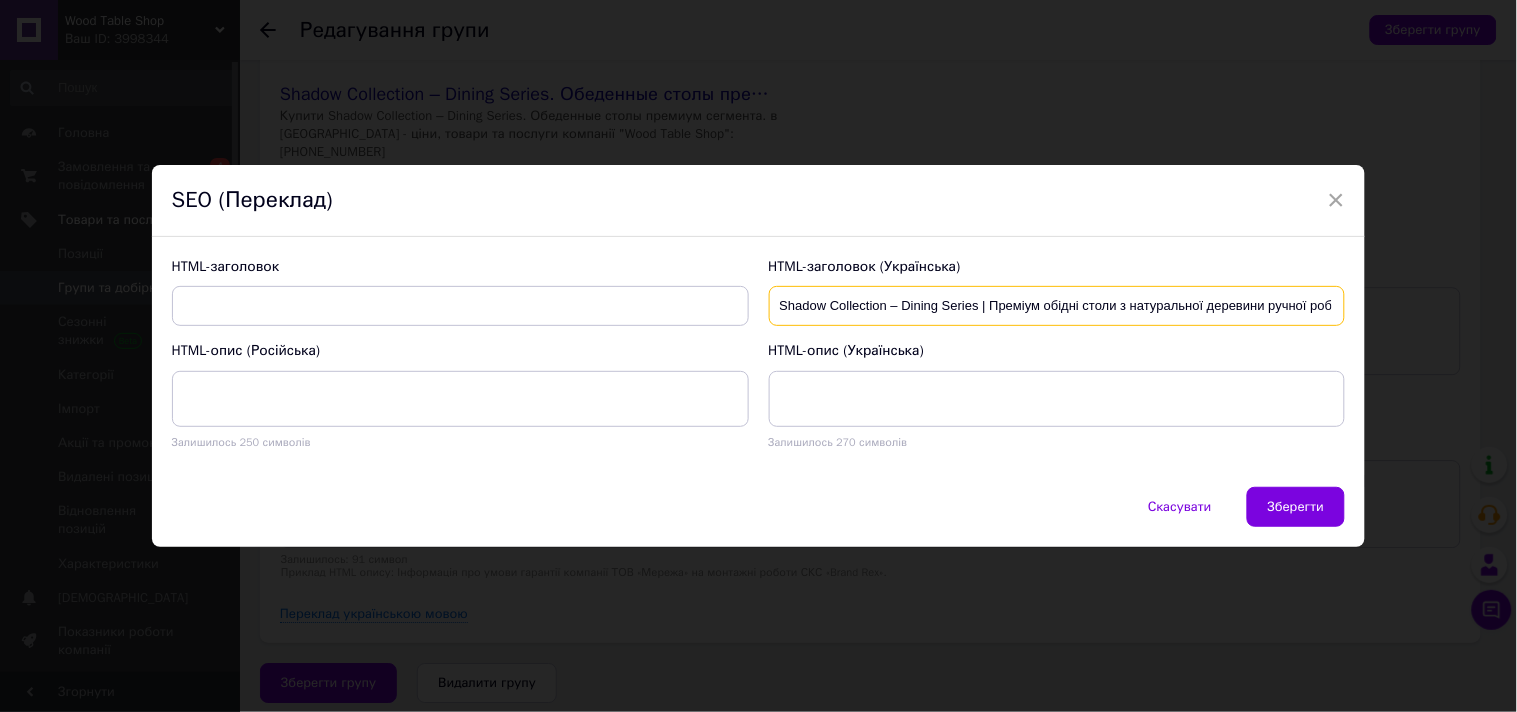 click on "Shadow Collection – Dining Series | Преміум обідні столи з натуральної деревини ручної роботи" at bounding box center (1057, 306) 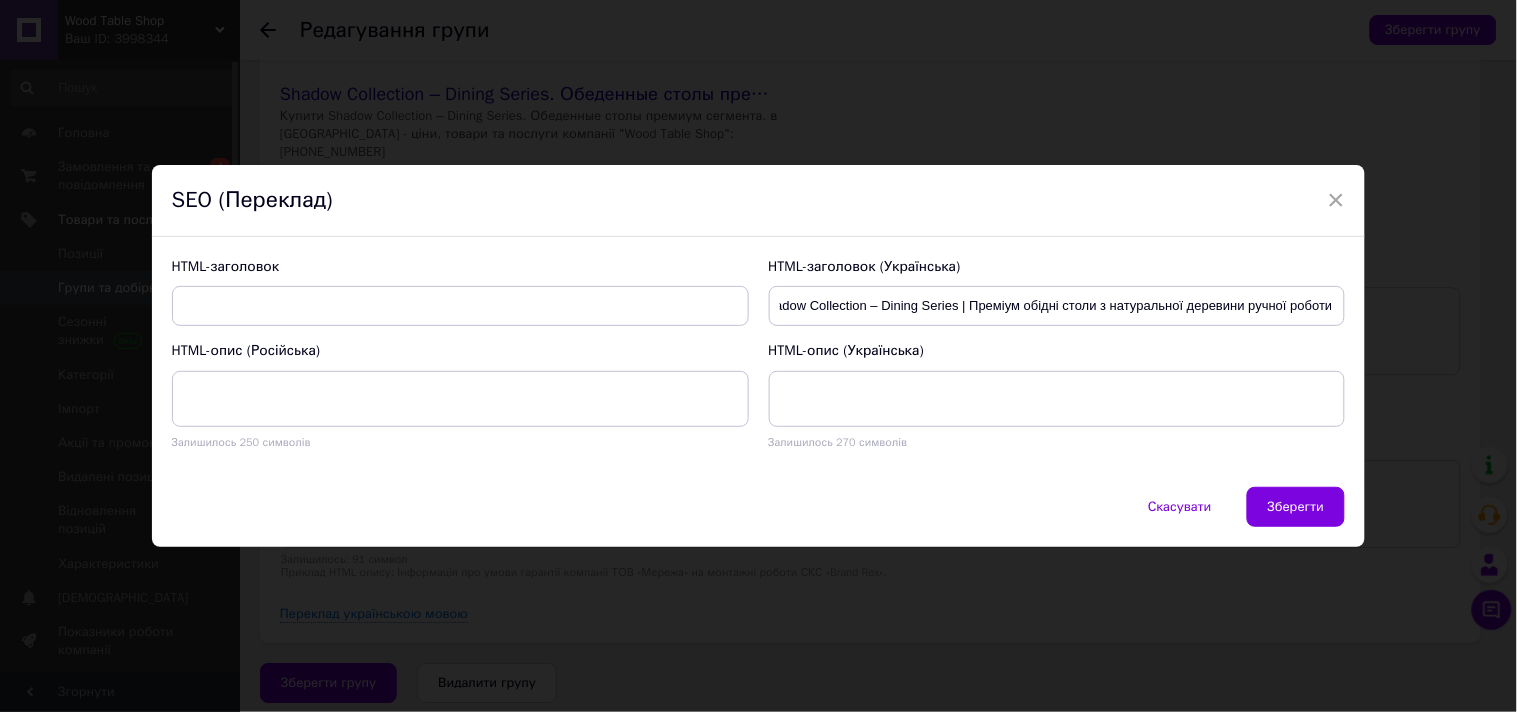 scroll, scrollTop: 0, scrollLeft: 0, axis: both 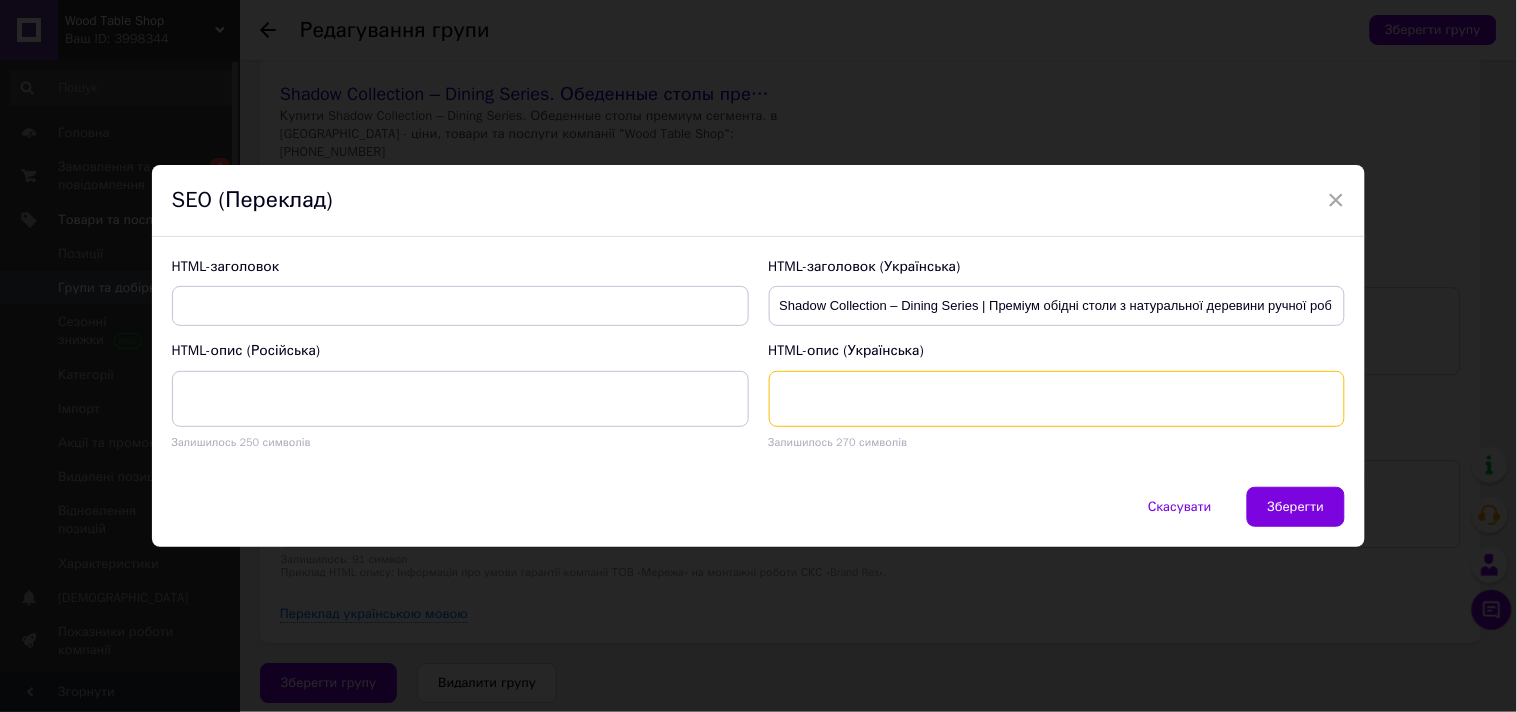 click at bounding box center [1057, 399] 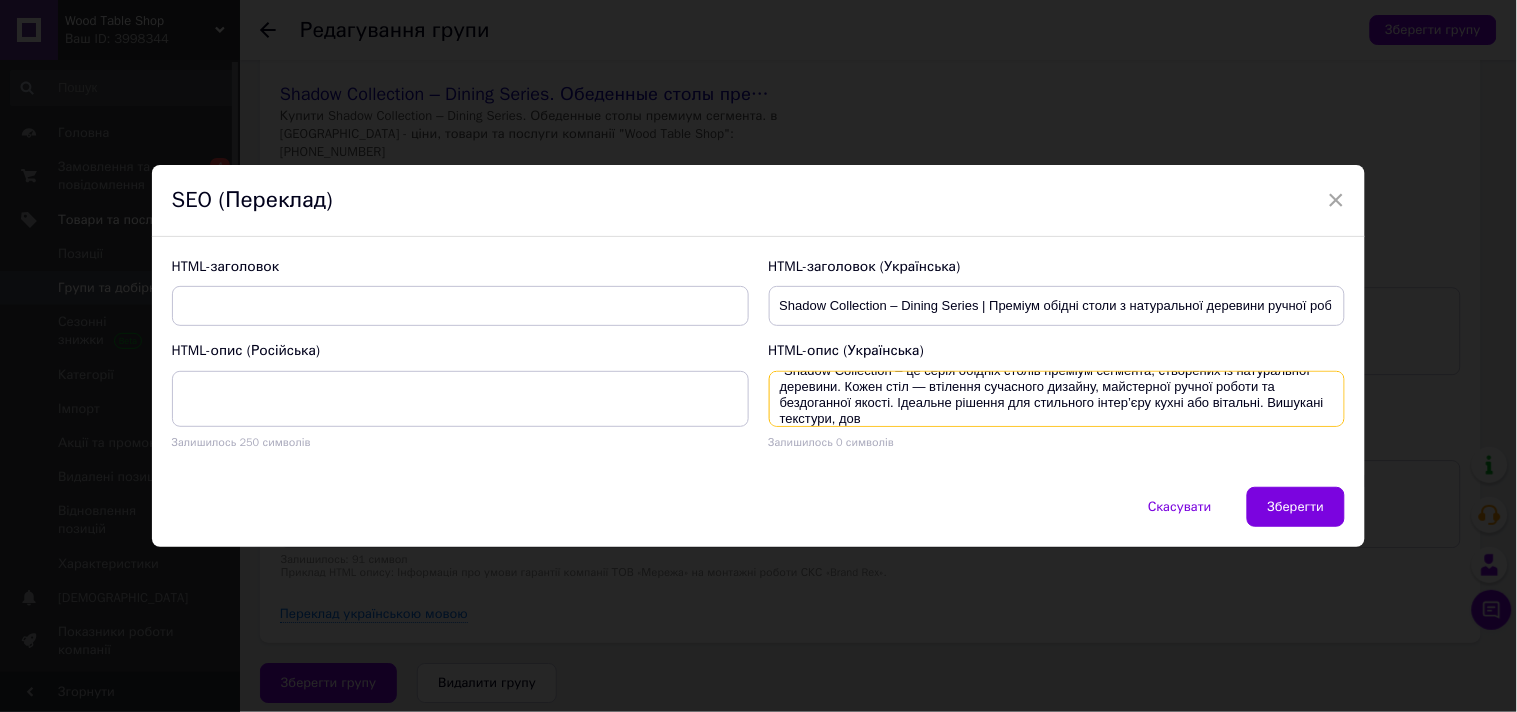 scroll, scrollTop: 0, scrollLeft: 0, axis: both 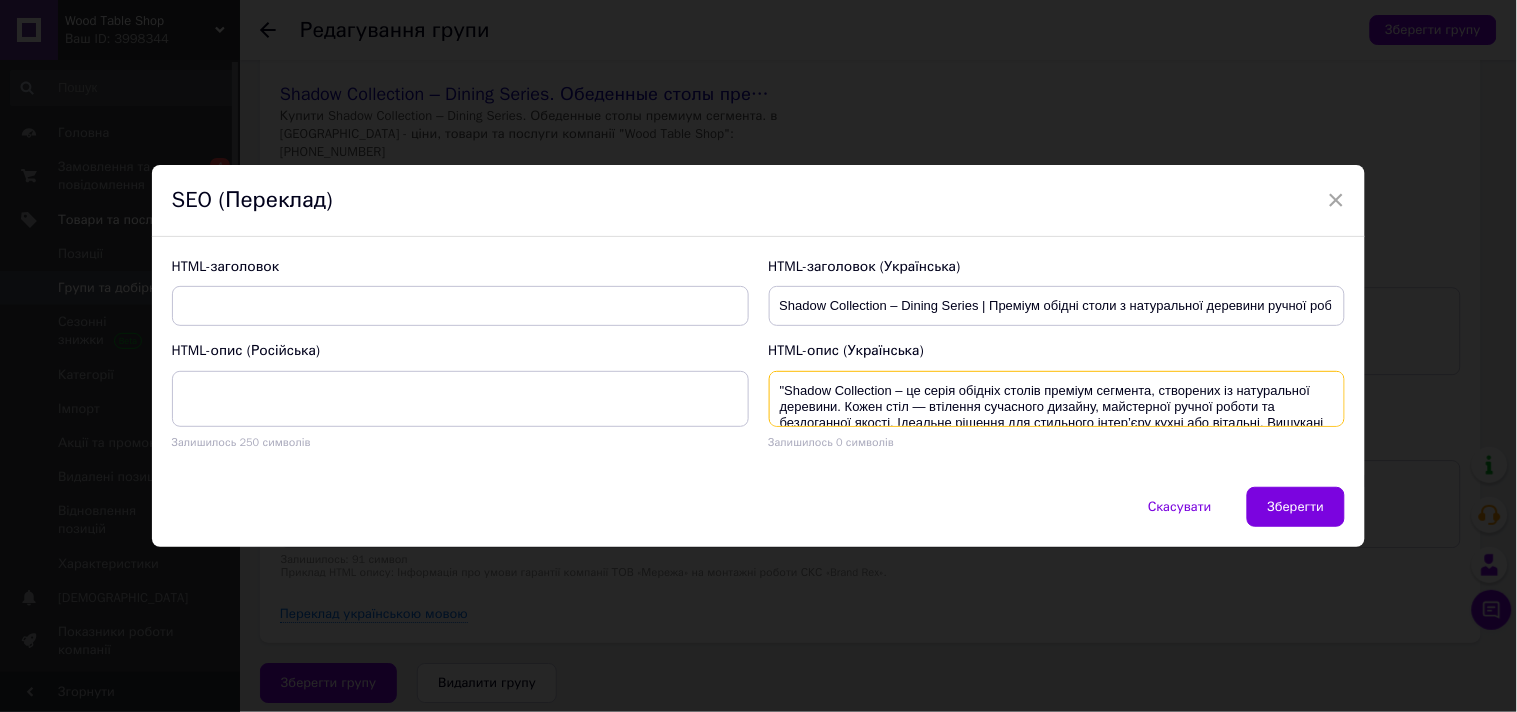 click on ""Shadow Collection – це серія обідніх столів преміум сегмента, створених із натуральної деревини. Кожен стіл — втілення сучасного дизайну, майстерної ручної роботи та бездоганної якості. Ідеальне рішення для стильного інтер’єру кухні або вітальні. Вишукані текстури, дов" at bounding box center [1057, 399] 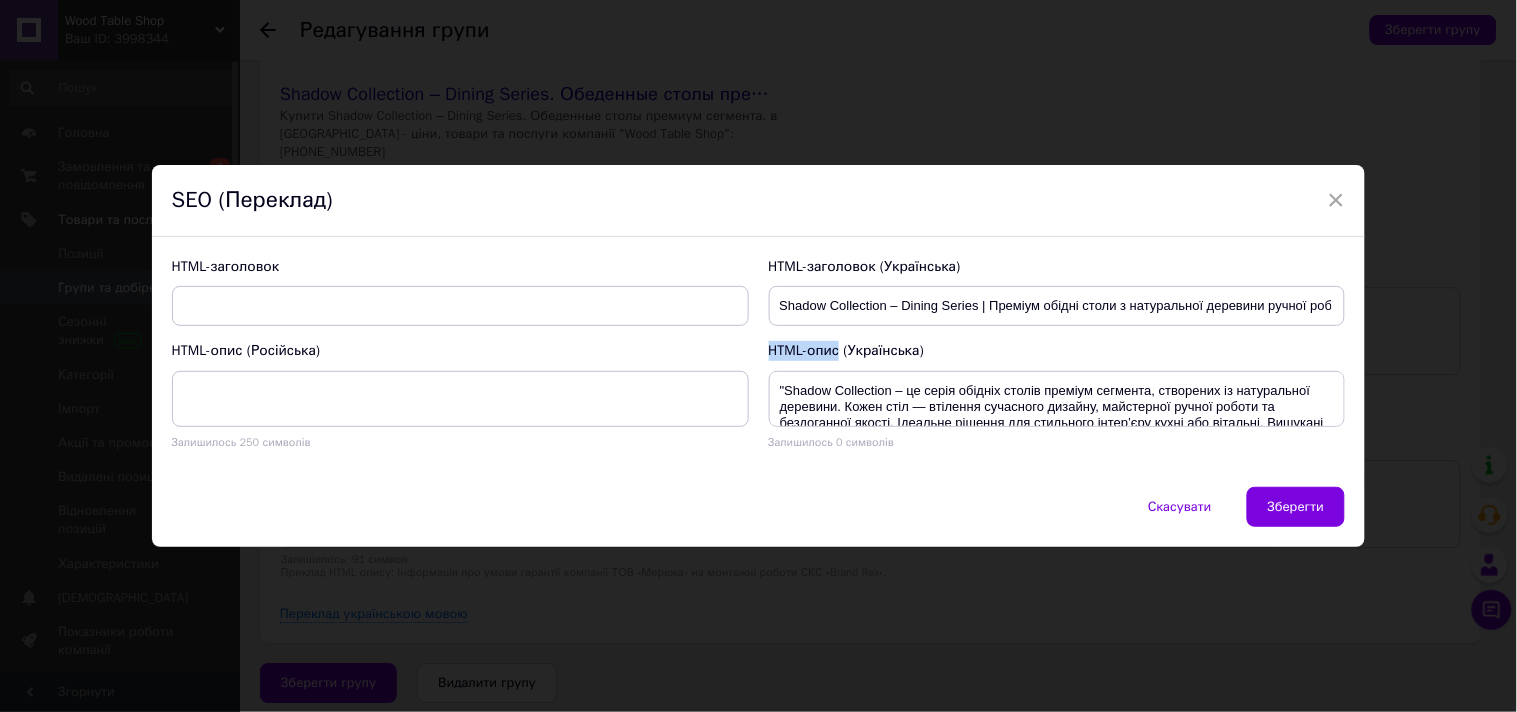 drag, startPoint x: 756, startPoint y: 345, endPoint x: 843, endPoint y: 353, distance: 87.36704 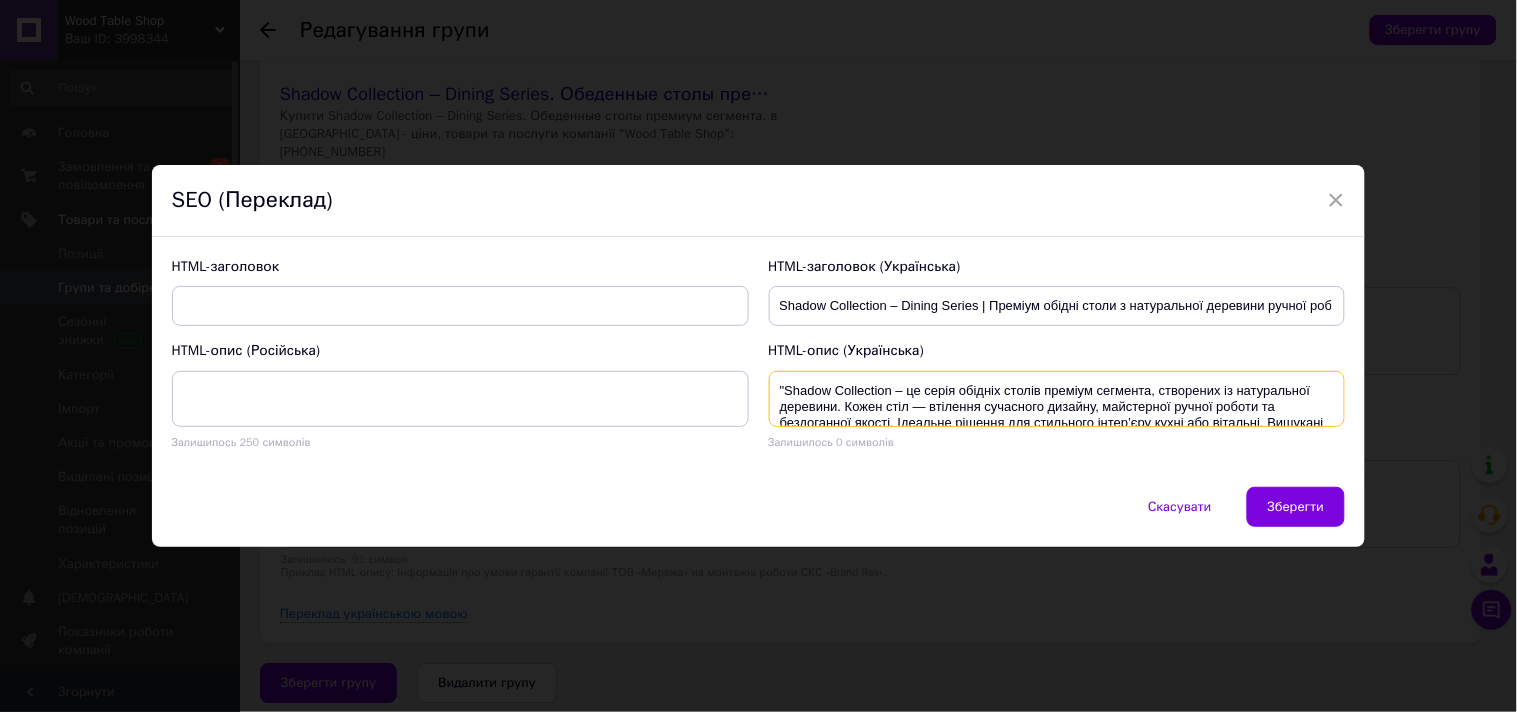 scroll, scrollTop: 31, scrollLeft: 0, axis: vertical 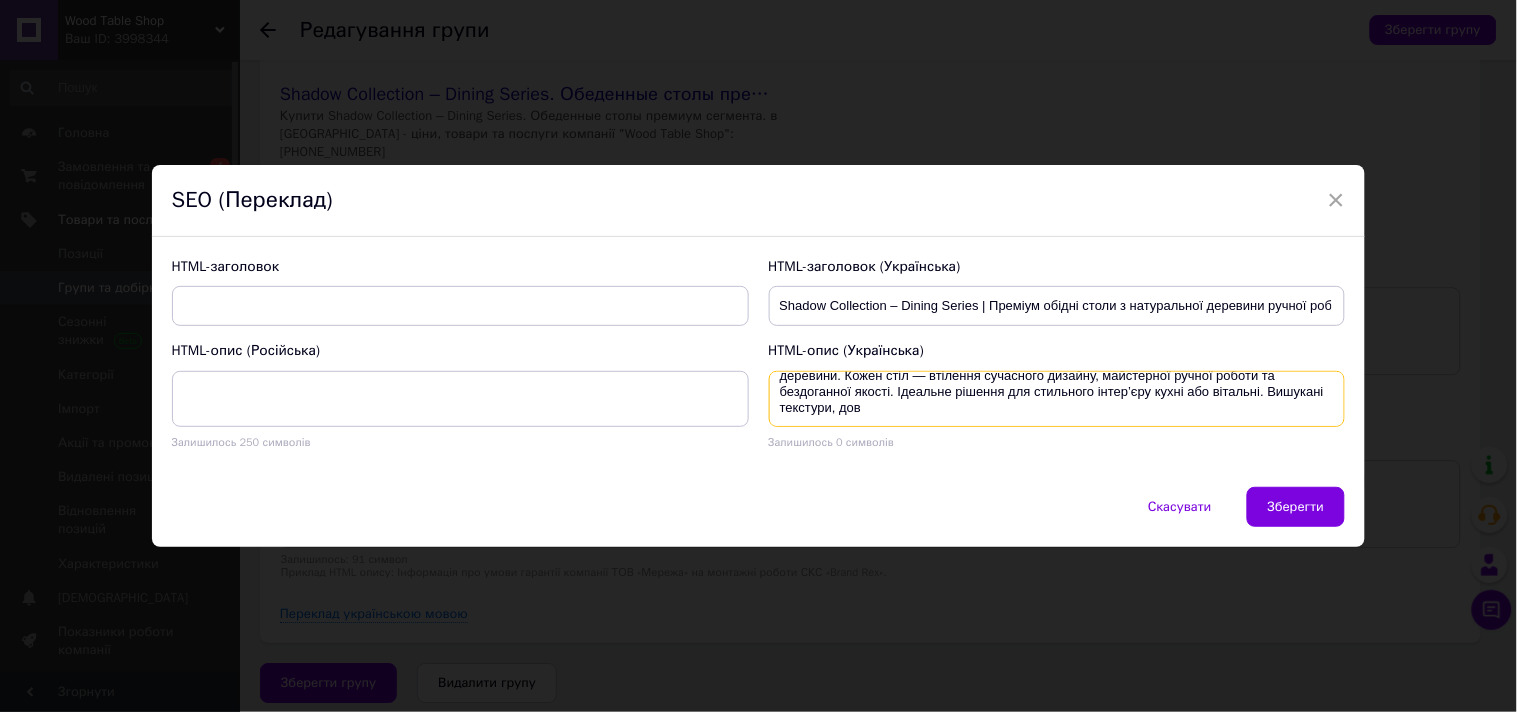 drag, startPoint x: 773, startPoint y: 376, endPoint x: 1368, endPoint y: 425, distance: 597.0142 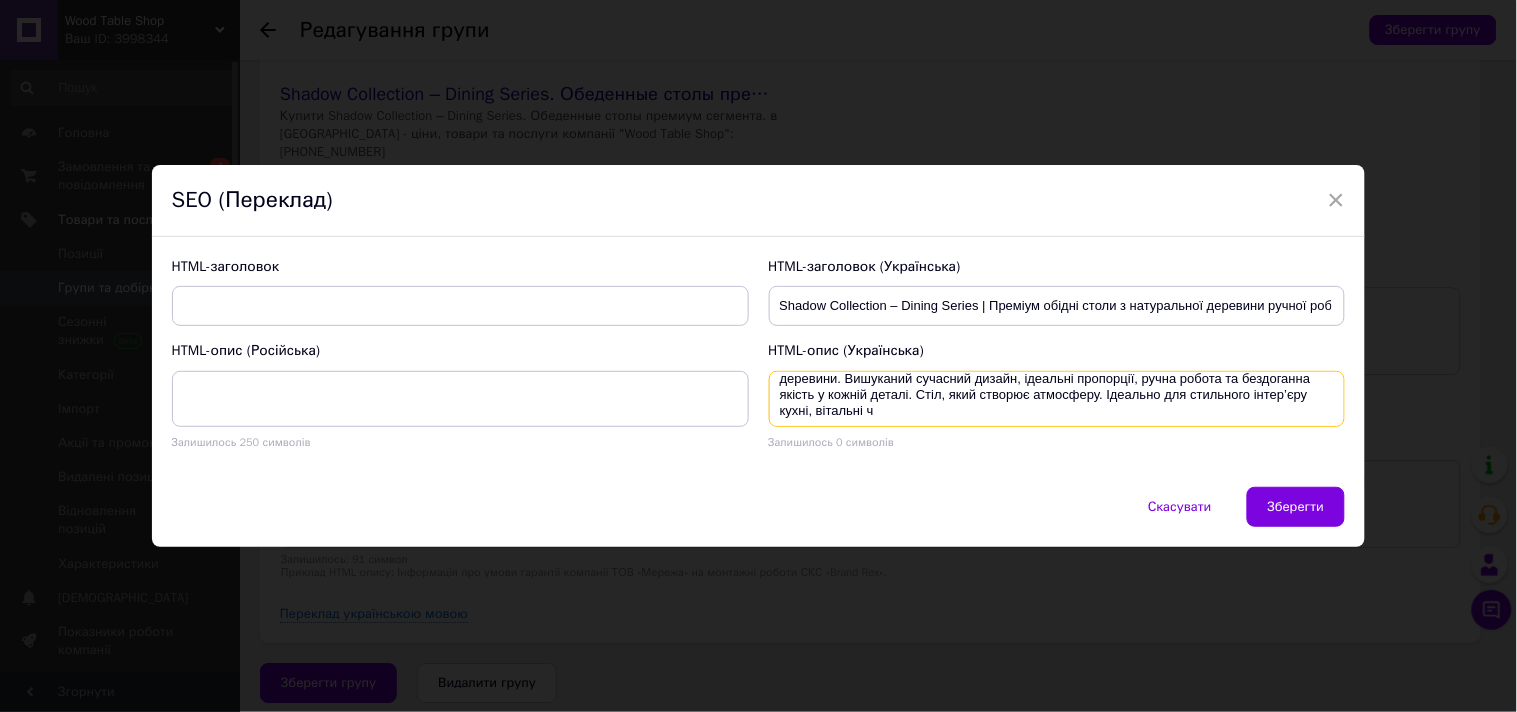scroll, scrollTop: 31, scrollLeft: 0, axis: vertical 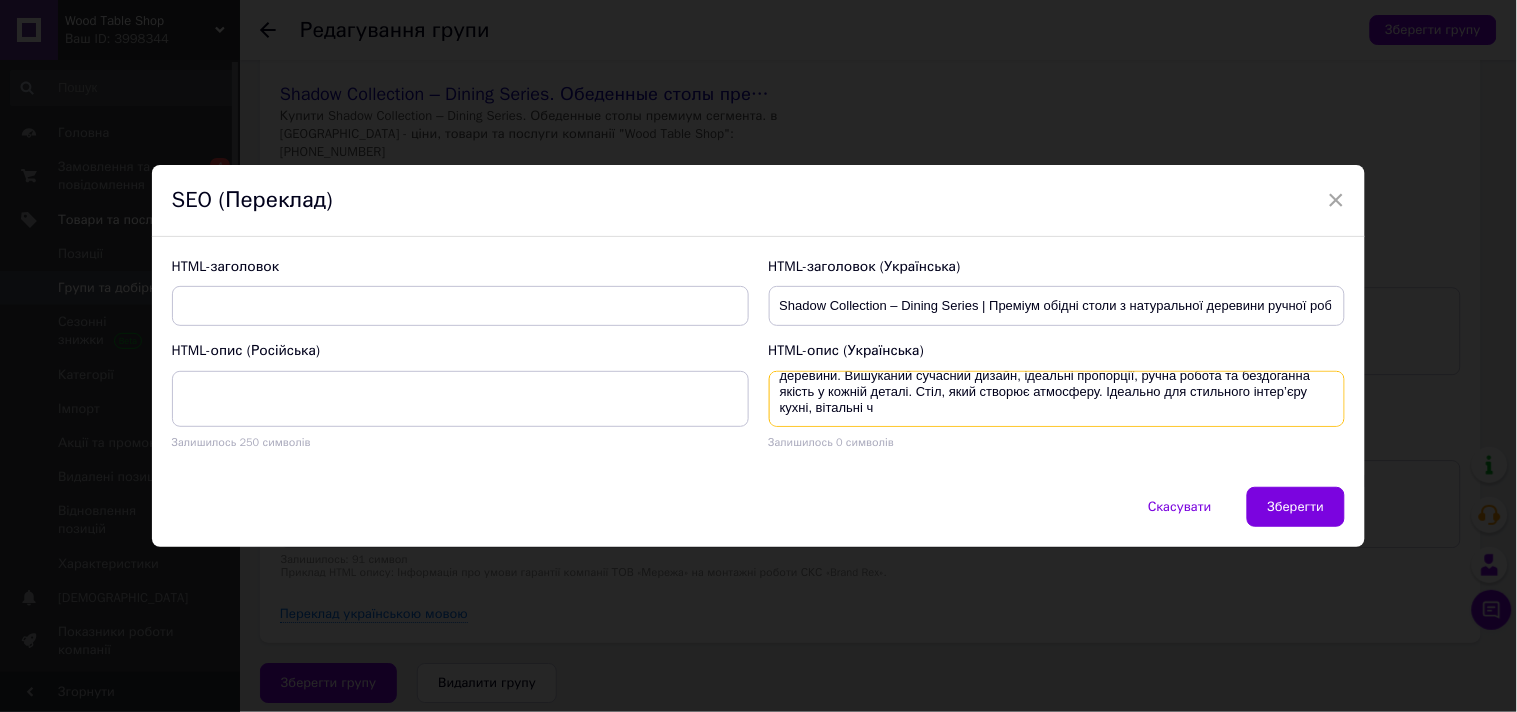 drag, startPoint x: 917, startPoint y: 402, endPoint x: 1105, endPoint y: 398, distance: 188.04254 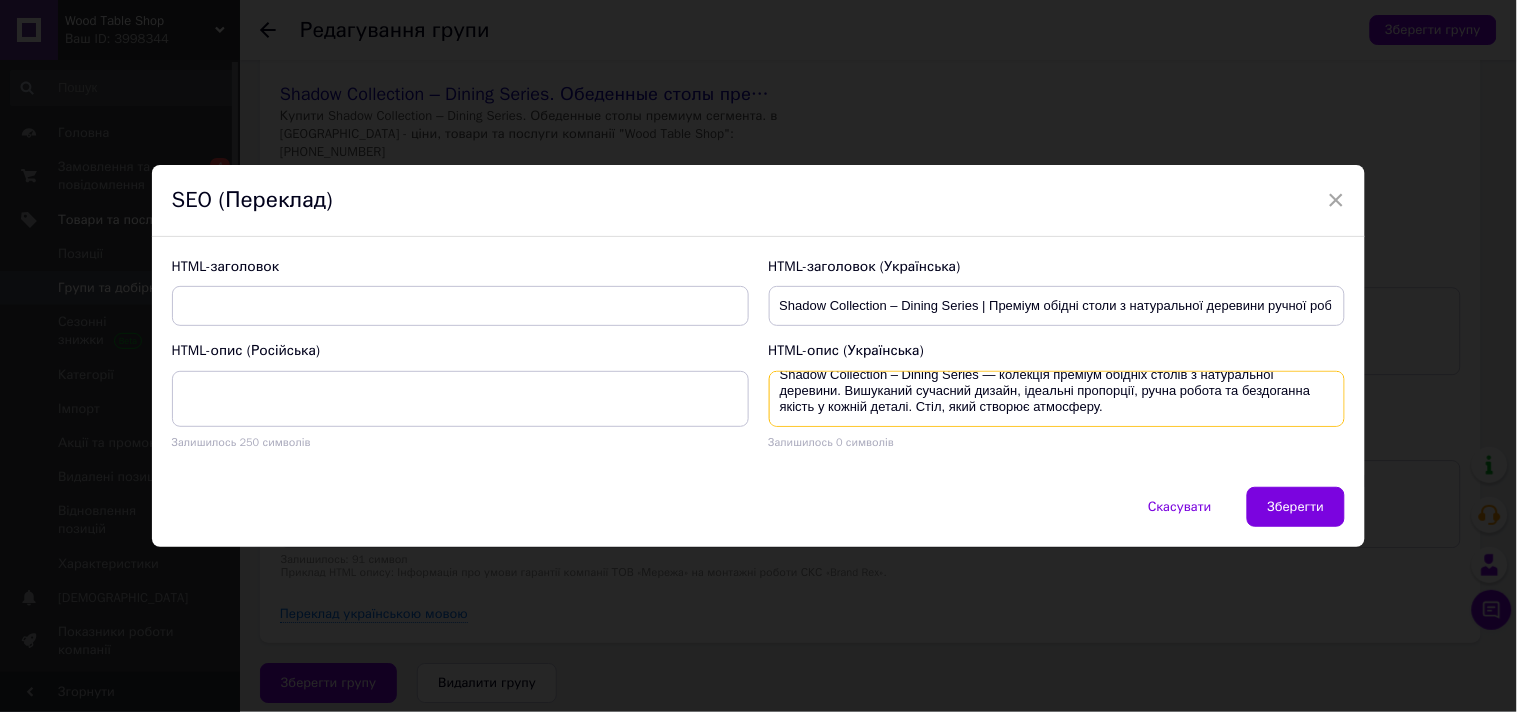 scroll, scrollTop: 15, scrollLeft: 0, axis: vertical 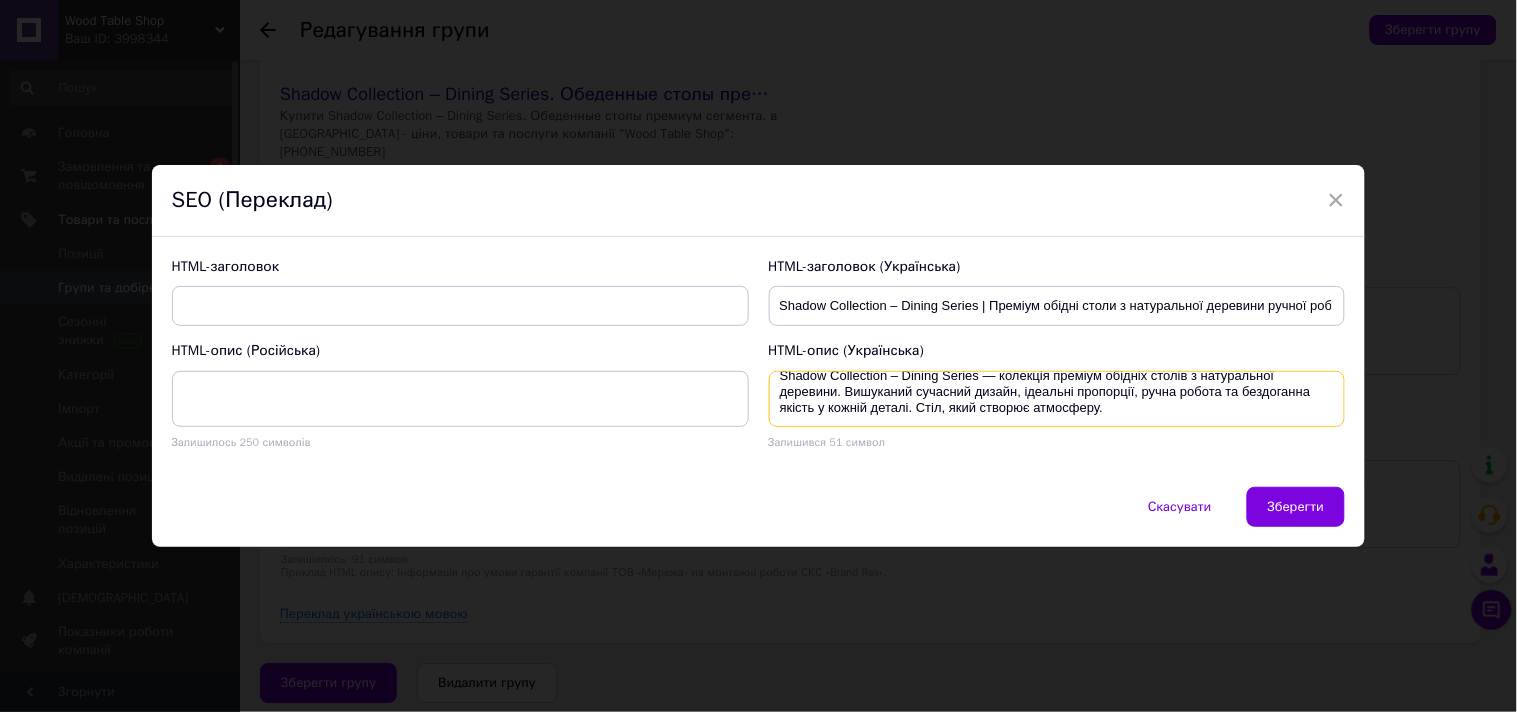 click on "Shadow Collection – Dining Series — колекція преміум обідніх столів з натуральної деревини. Вишуканий сучасний дизайн, ідеальні пропорції, ручна робота та бездоганна якість у кожній деталі. Стіл, який створює атмосферу." at bounding box center (1057, 399) 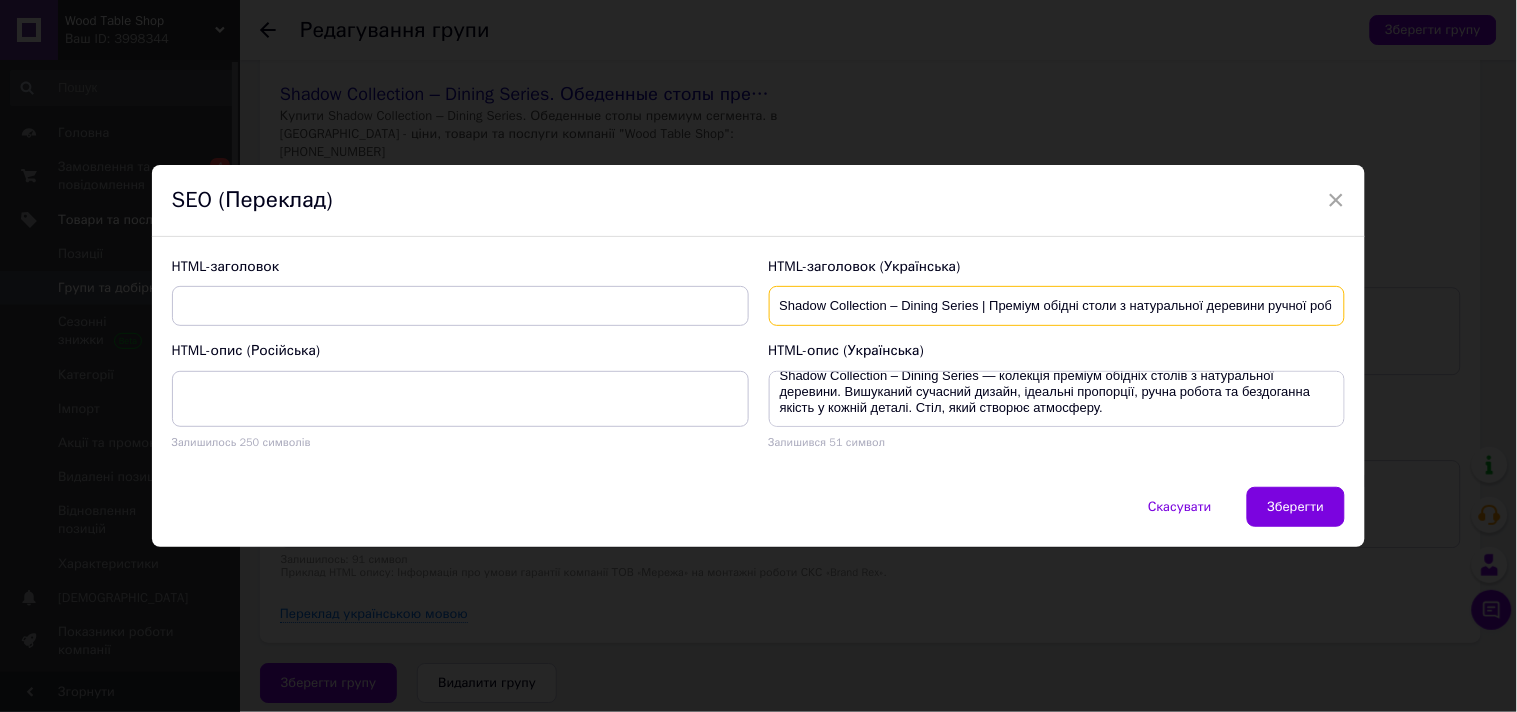 scroll, scrollTop: 0, scrollLeft: 22, axis: horizontal 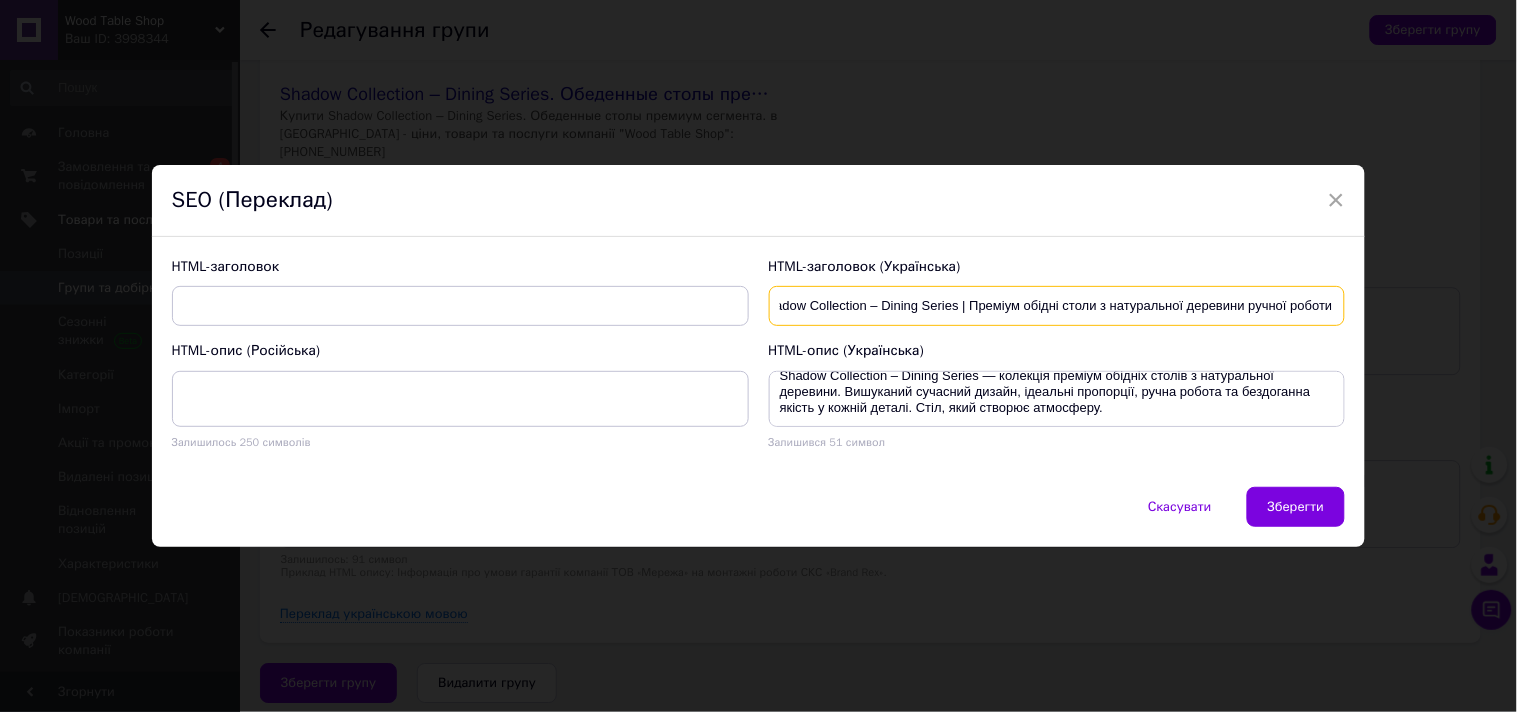 drag, startPoint x: 774, startPoint y: 302, endPoint x: 1498, endPoint y: 306, distance: 724.01105 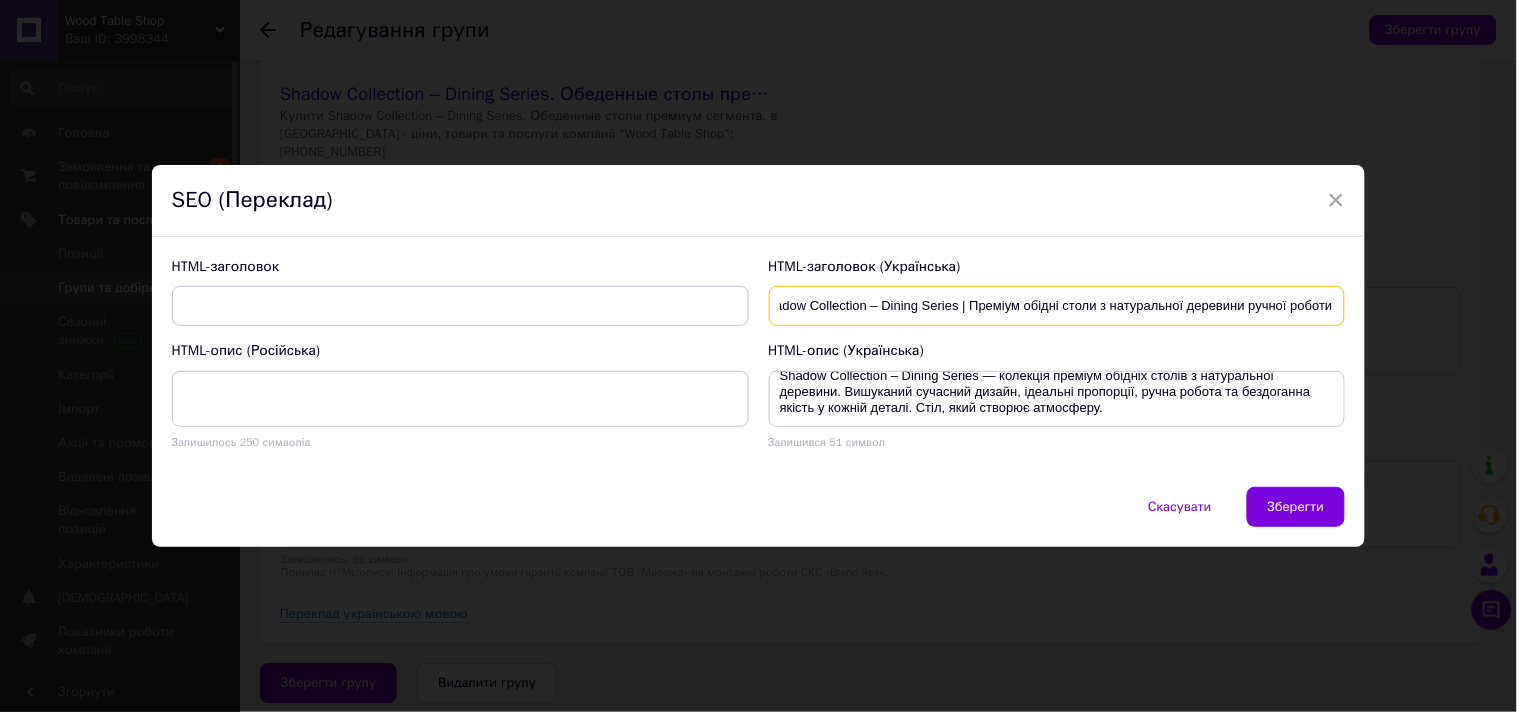 scroll, scrollTop: 0, scrollLeft: 0, axis: both 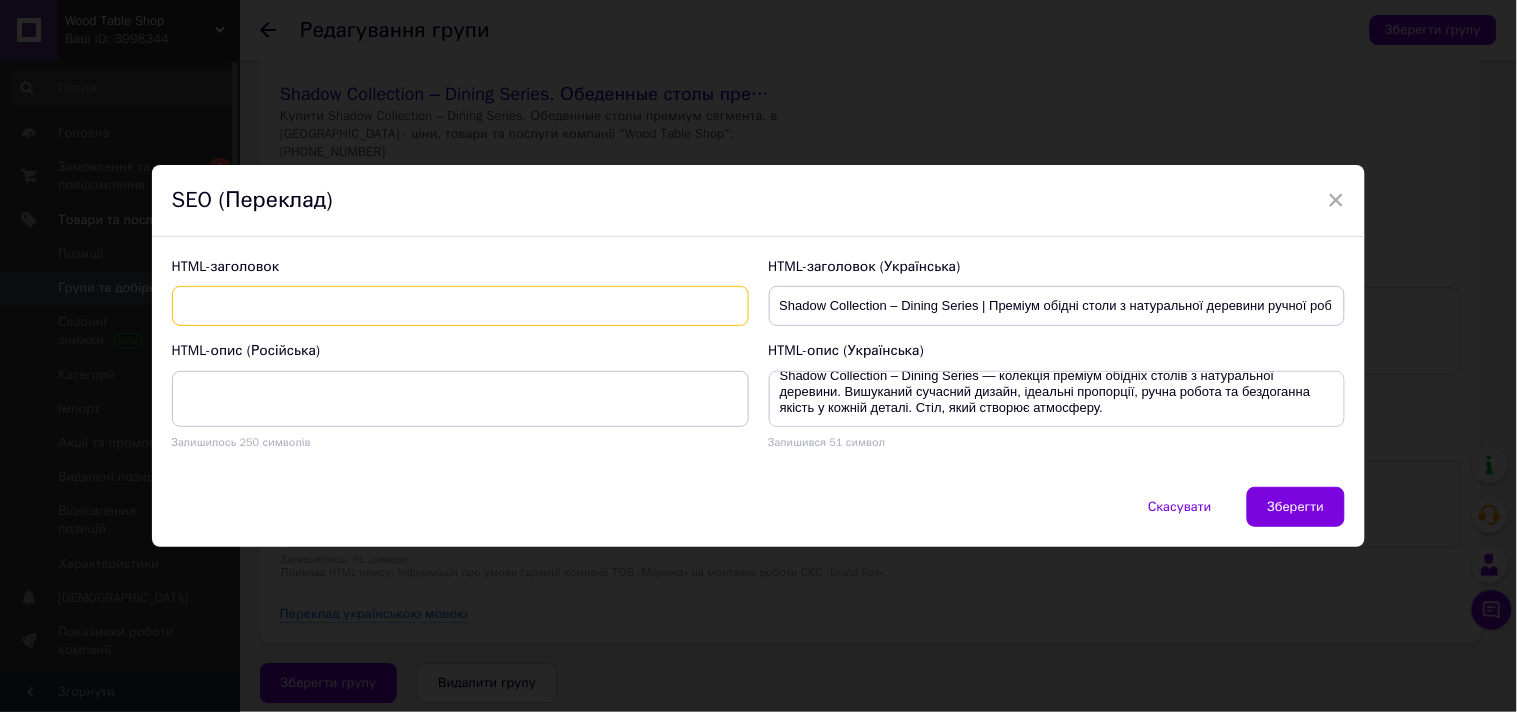 click at bounding box center (460, 306) 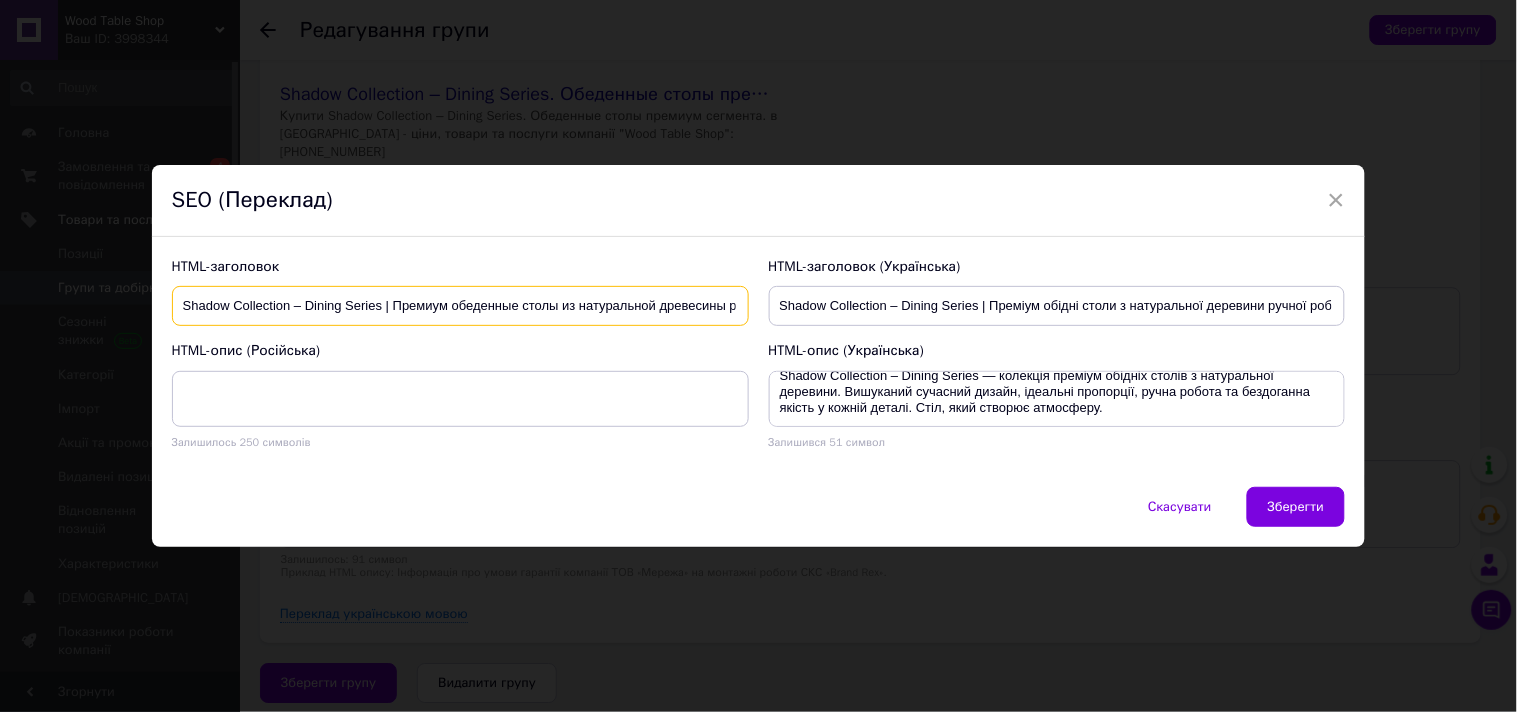 scroll, scrollTop: 0, scrollLeft: 85, axis: horizontal 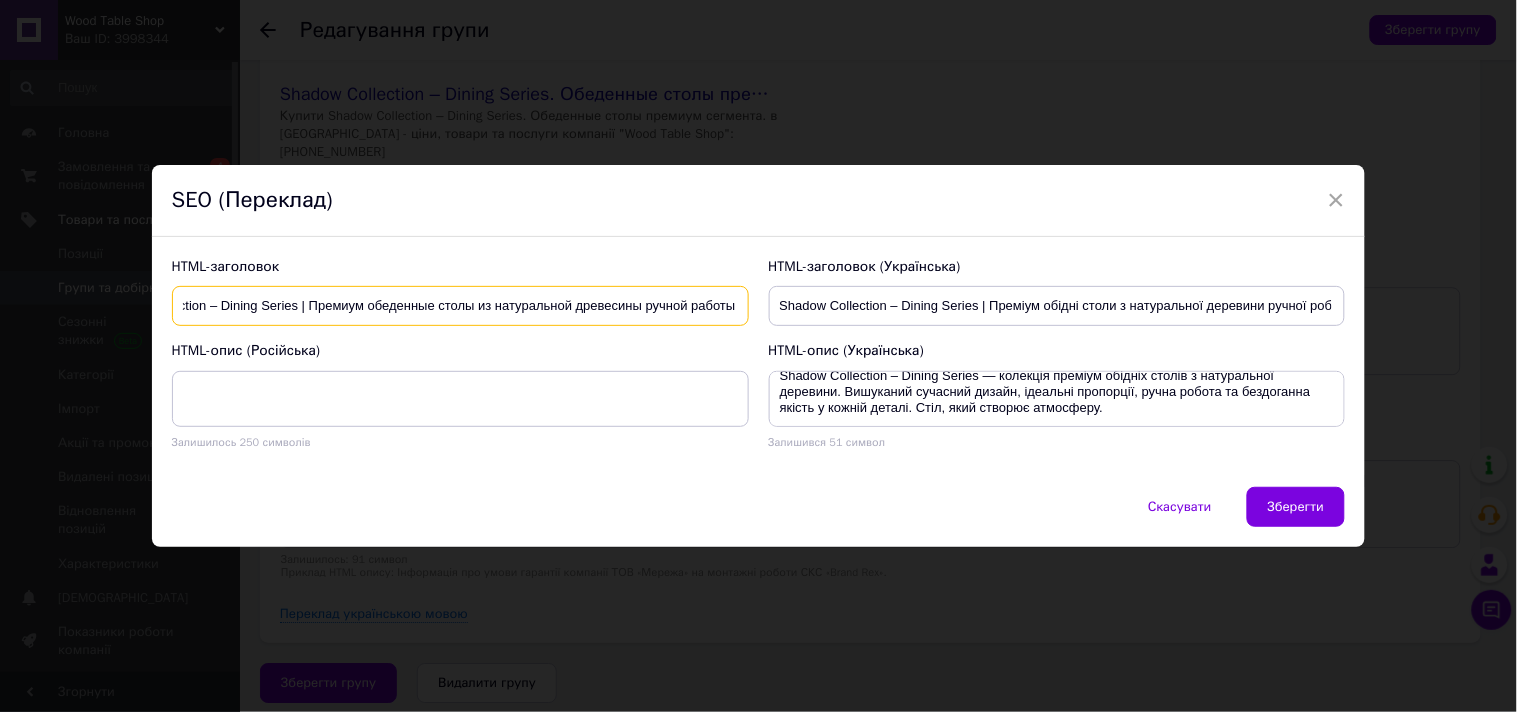 type on "Shadow Collection – Dining Series | Премиум обеденные столы из натуральной древесины ручной работы" 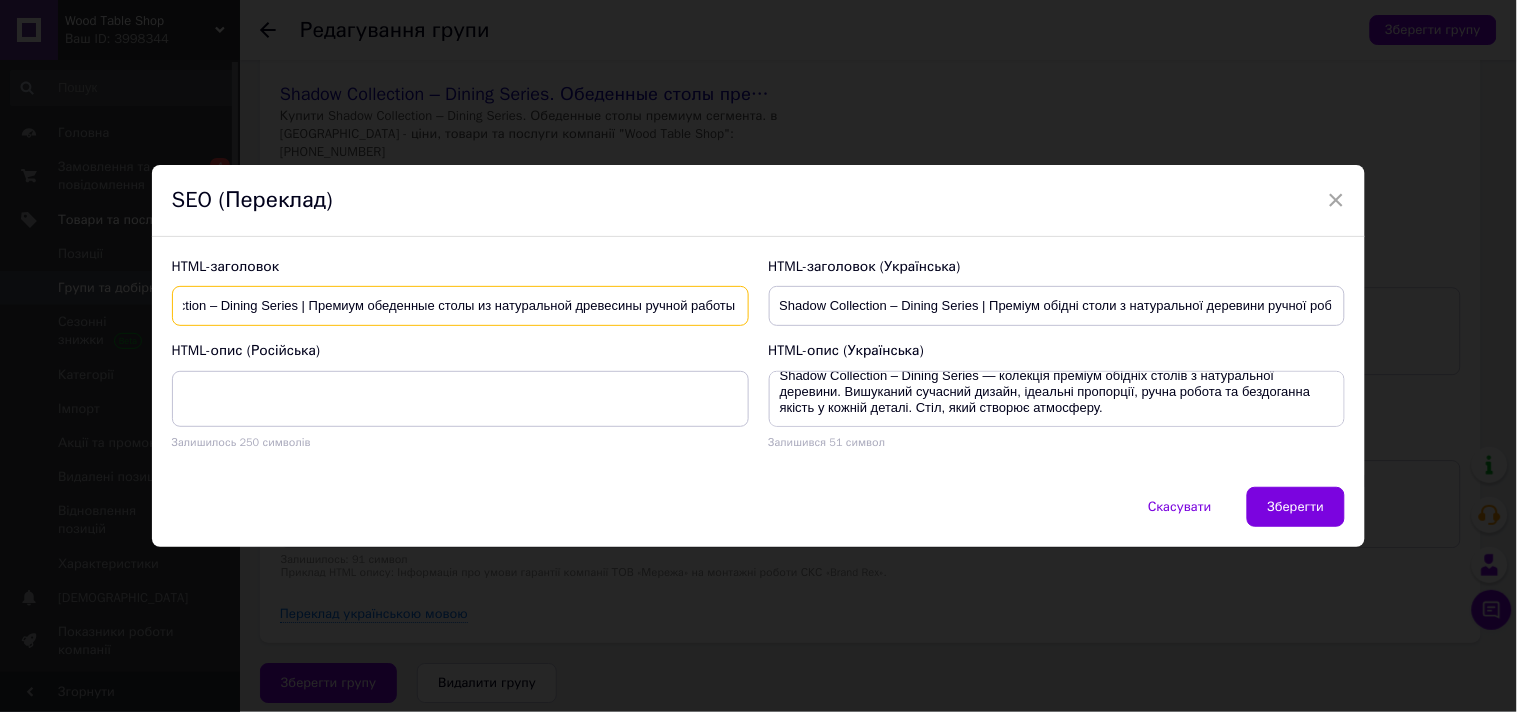scroll, scrollTop: 0, scrollLeft: 0, axis: both 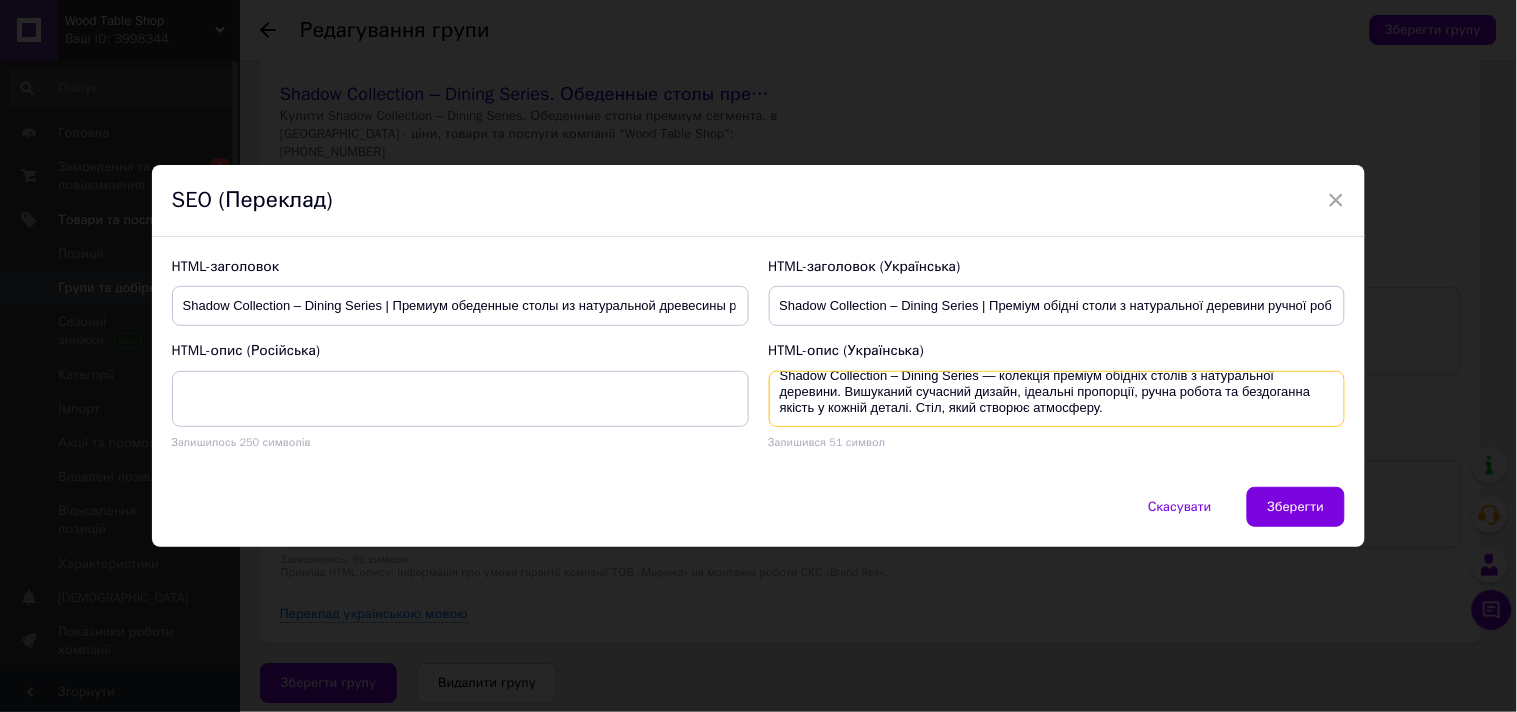 click on "Shadow Collection – Dining Series — колекція преміум обідніх столів з натуральної деревини. Вишуканий сучасний дизайн, ідеальні пропорції, ручна робота та бездоганна якість у кожній деталі. Стіл, який створює атмосферу." at bounding box center (1057, 399) 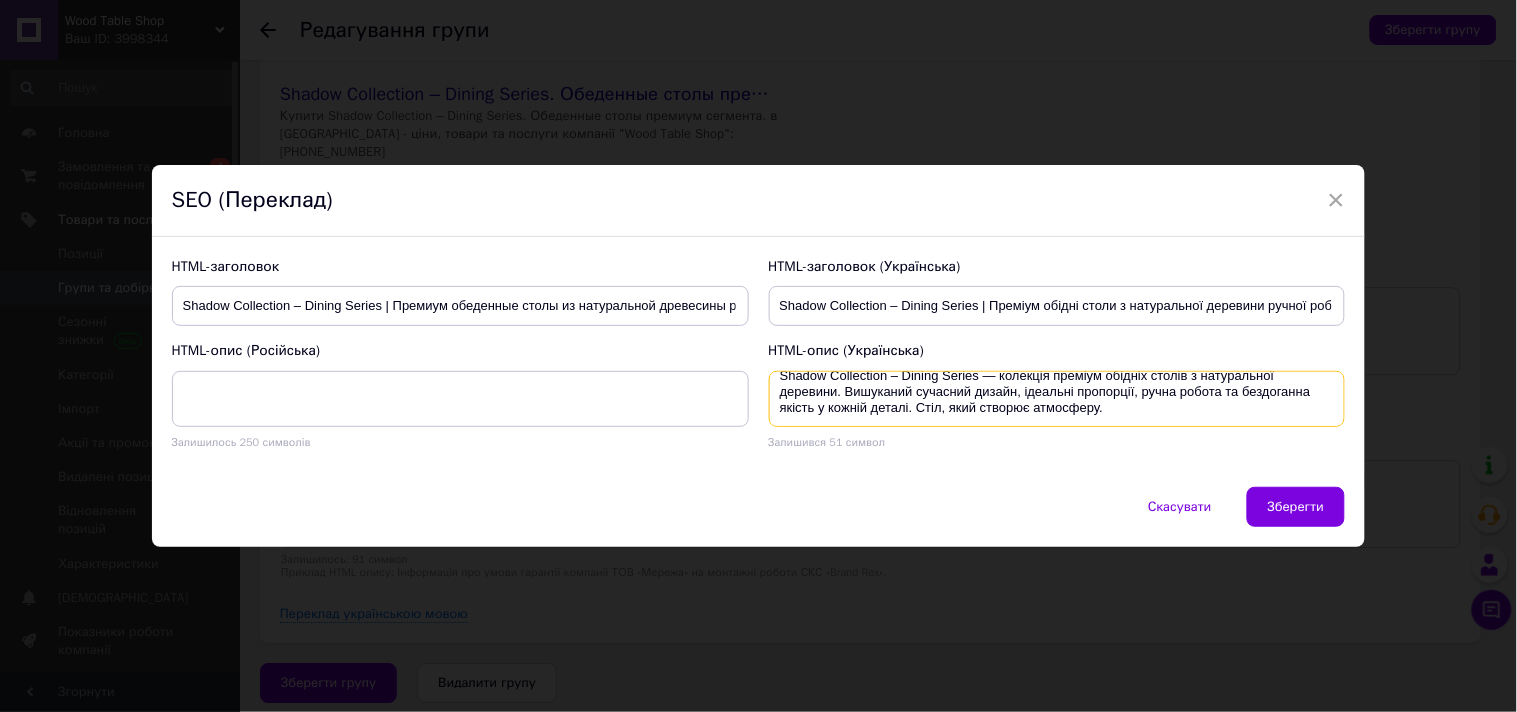 click on "Shadow Collection – Dining Series — колекція преміум обідніх столів з натуральної деревини. Вишуканий сучасний дизайн, ідеальні пропорції, ручна робота та бездоганна якість у кожній деталі. Стіл, який створює атмосферу." at bounding box center (1057, 399) 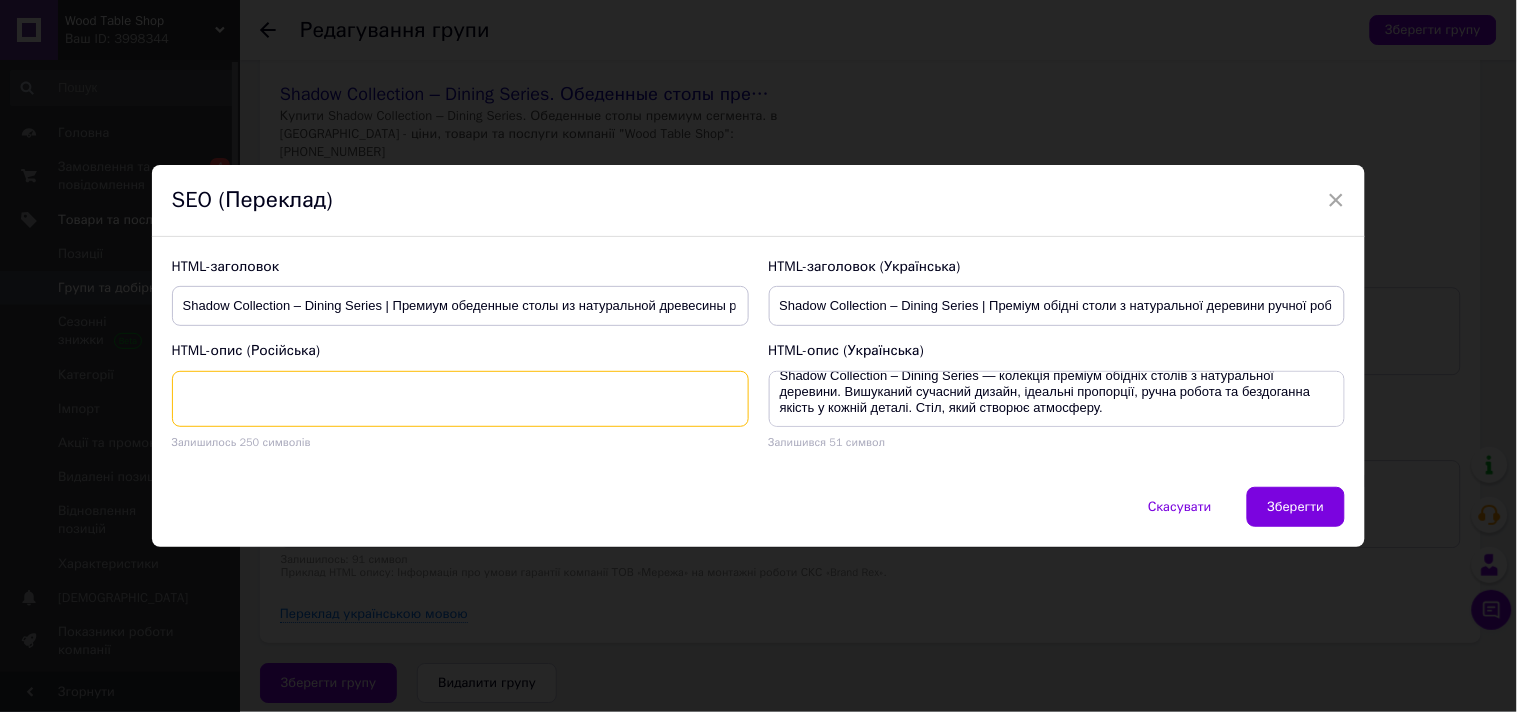 click at bounding box center [460, 399] 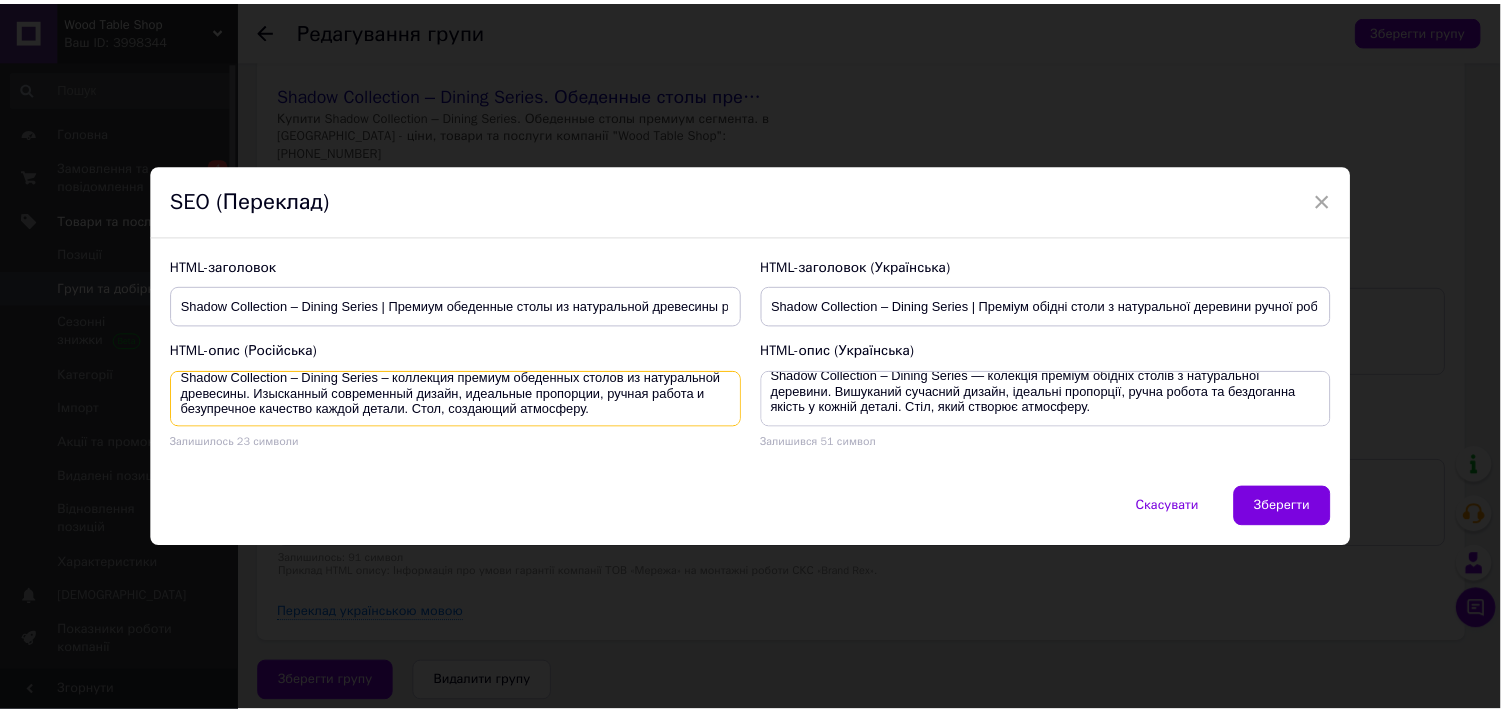 scroll, scrollTop: 15, scrollLeft: 0, axis: vertical 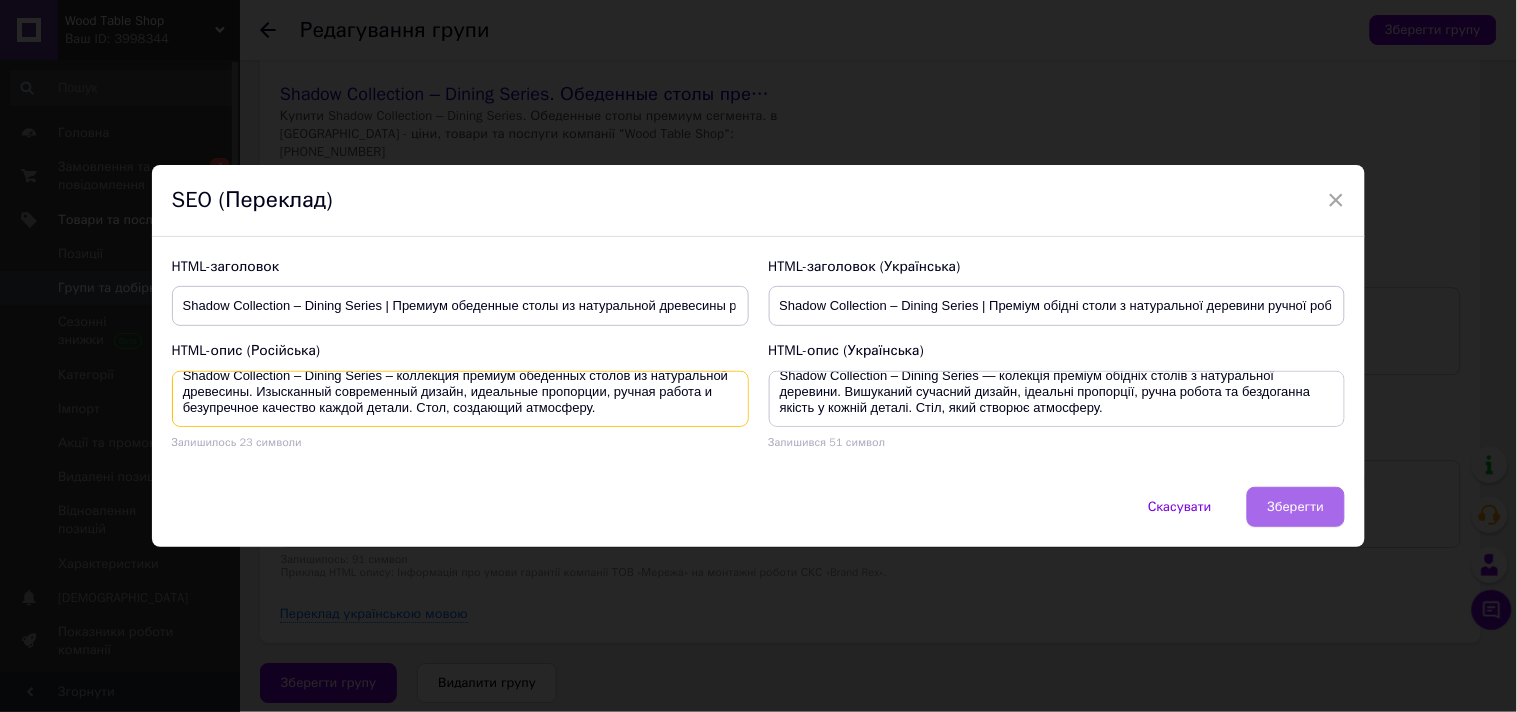 type on "Shadow Collection – Dining Series – коллекция премиум обеденных столов из натуральной древесины. Изысканный современный дизайн, идеальные пропорции, ручная работа и безупречное качество каждой детали. Стол, создающий атмосферу." 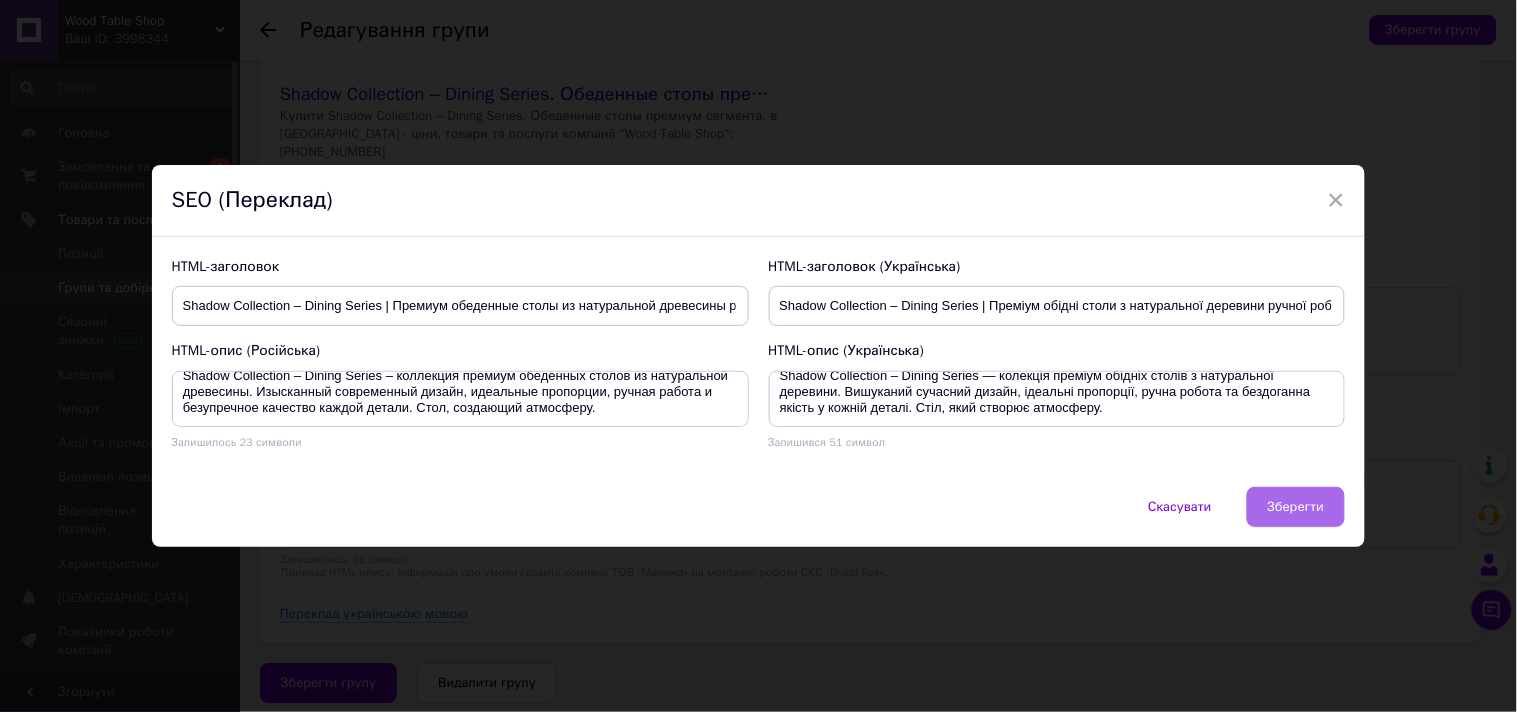 click on "Зберегти" at bounding box center [1296, 507] 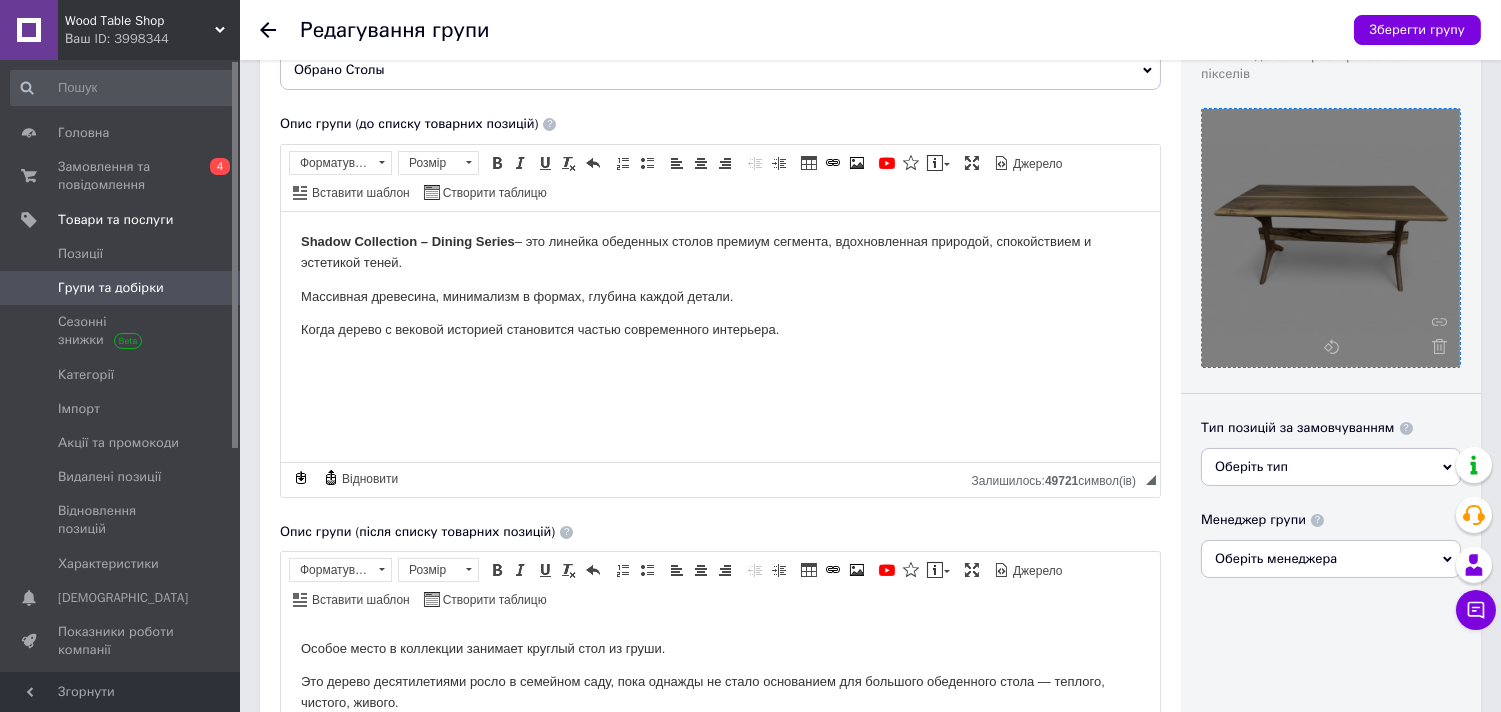 scroll, scrollTop: 0, scrollLeft: 0, axis: both 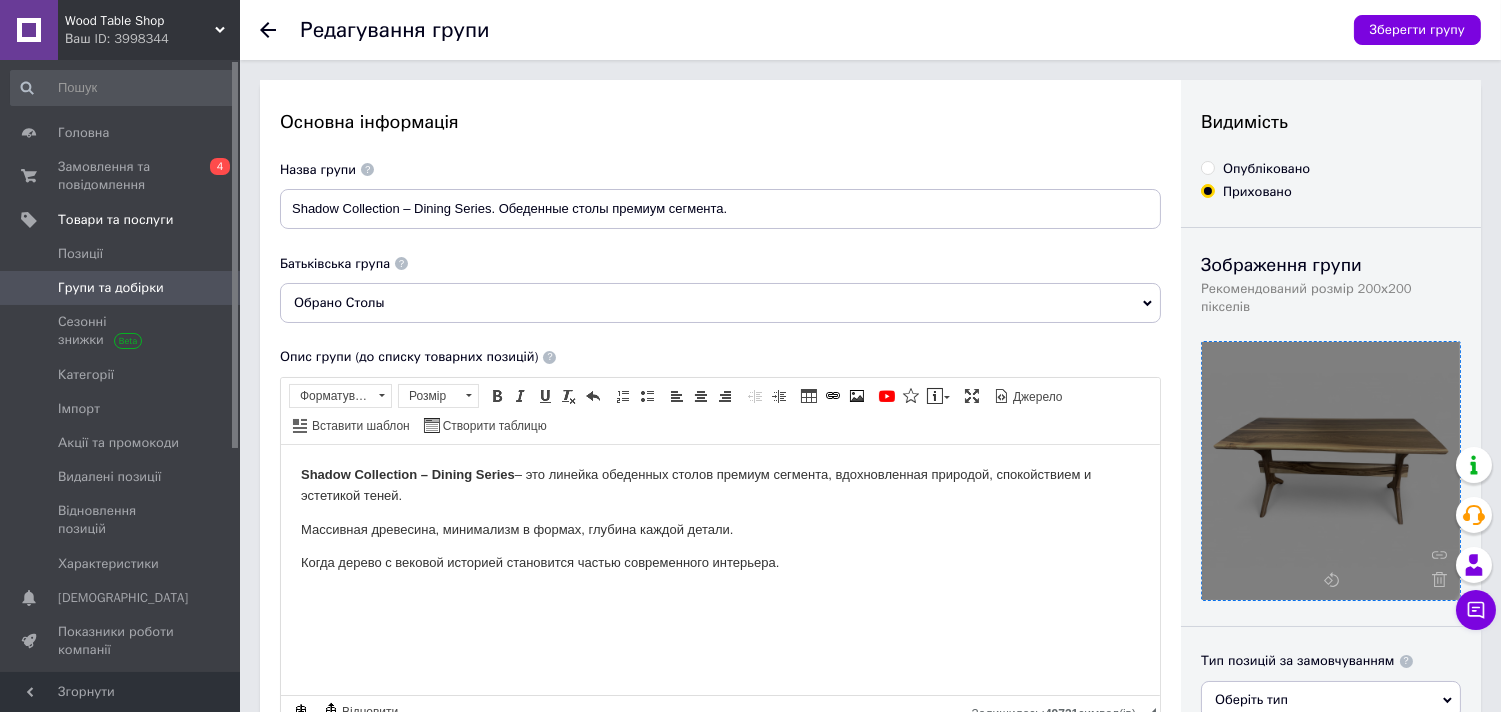 drag, startPoint x: 1222, startPoint y: 161, endPoint x: 1210, endPoint y: 164, distance: 12.369317 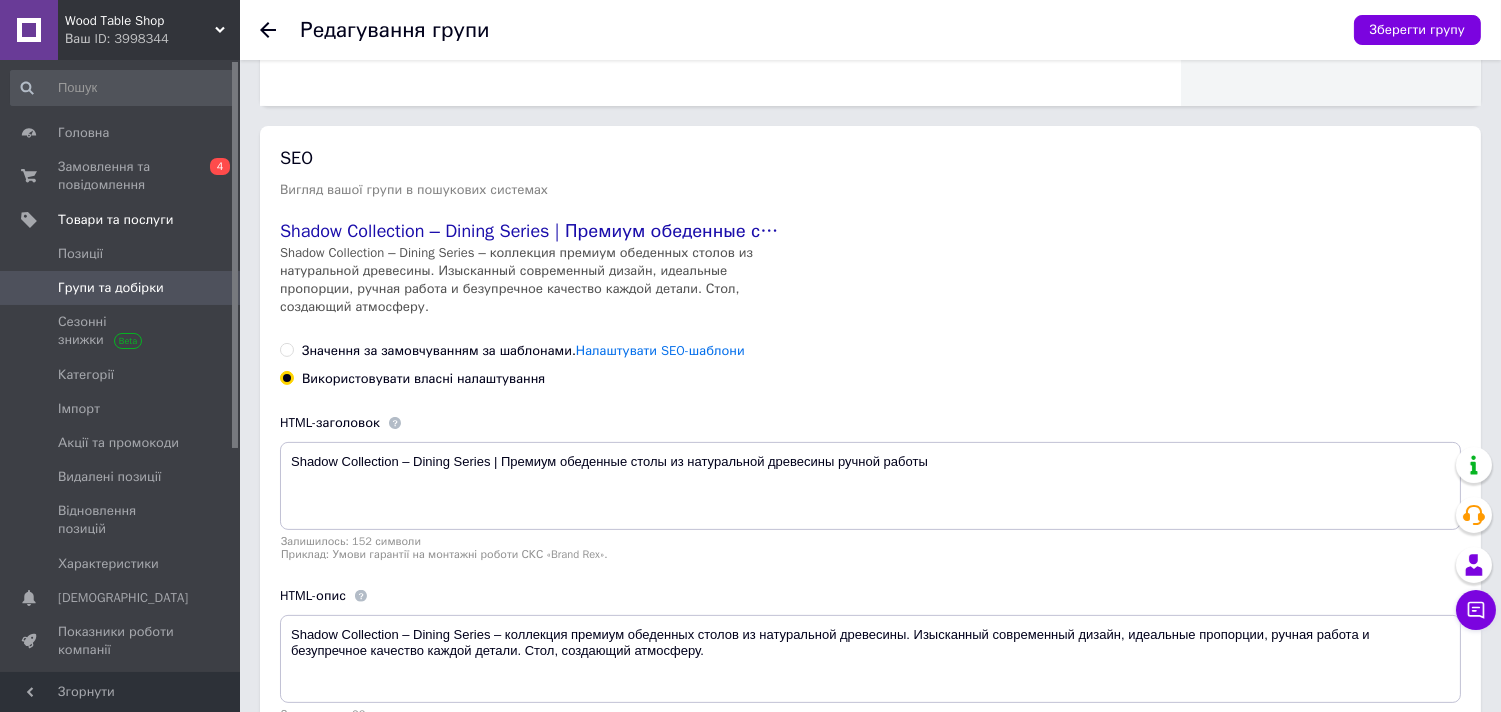 scroll, scrollTop: 1305, scrollLeft: 0, axis: vertical 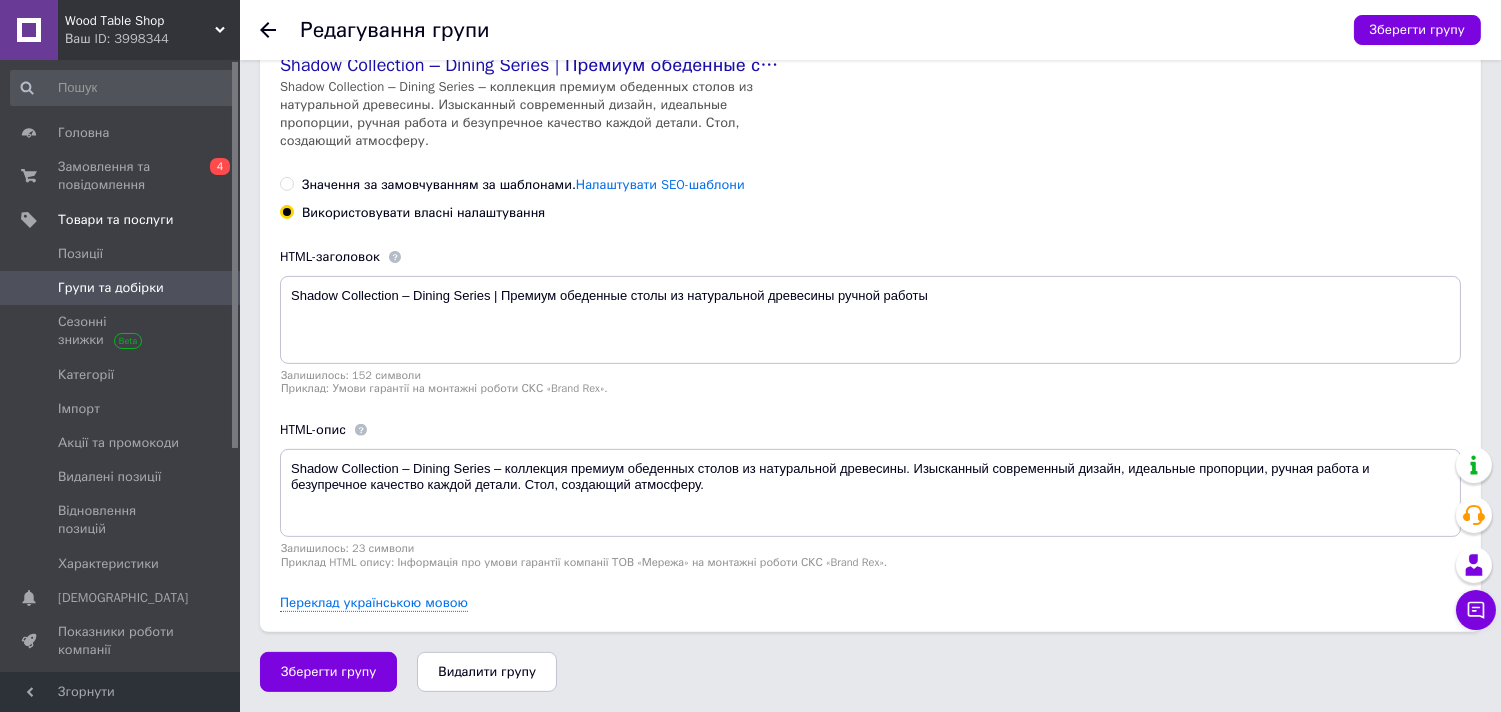 click on "Зберегти групу Видалити групу" at bounding box center (860, 667) 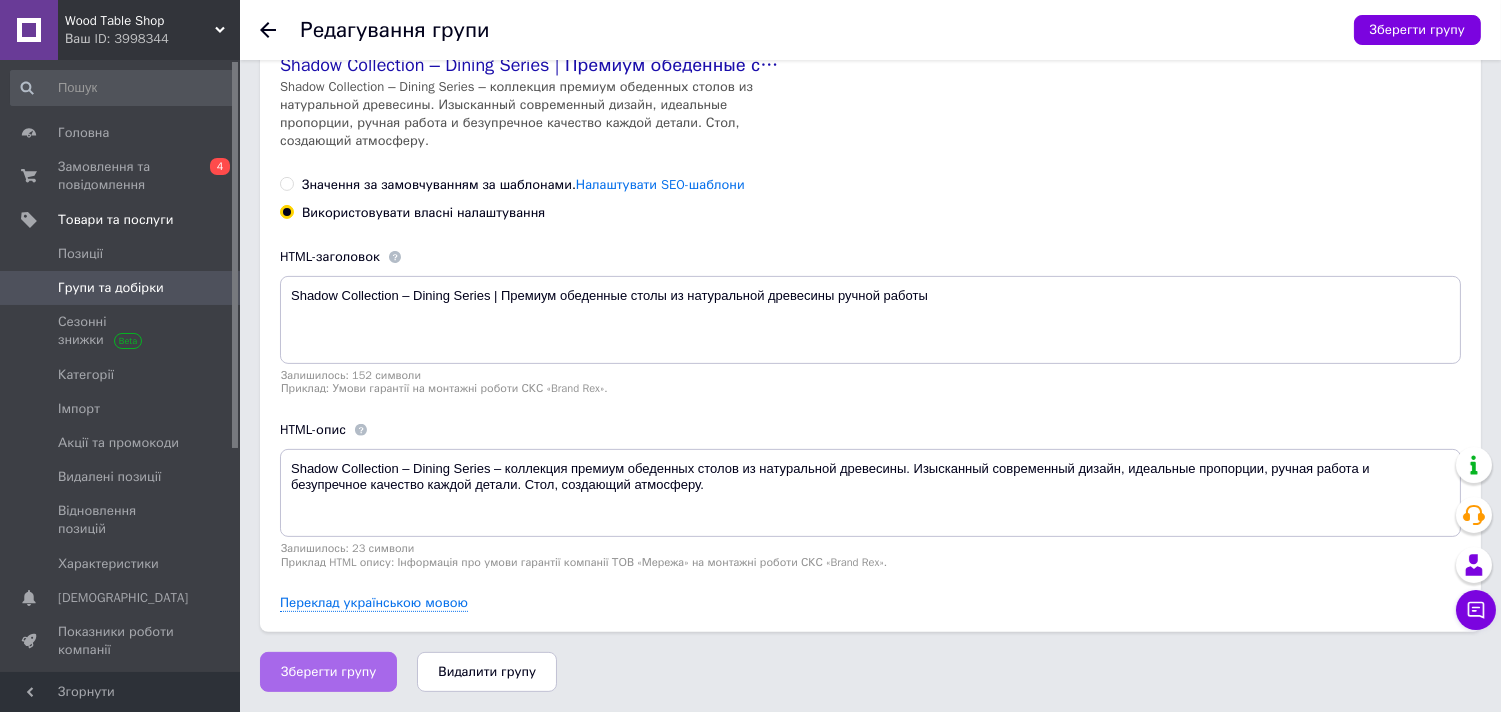 click on "Зберегти групу" at bounding box center (328, 672) 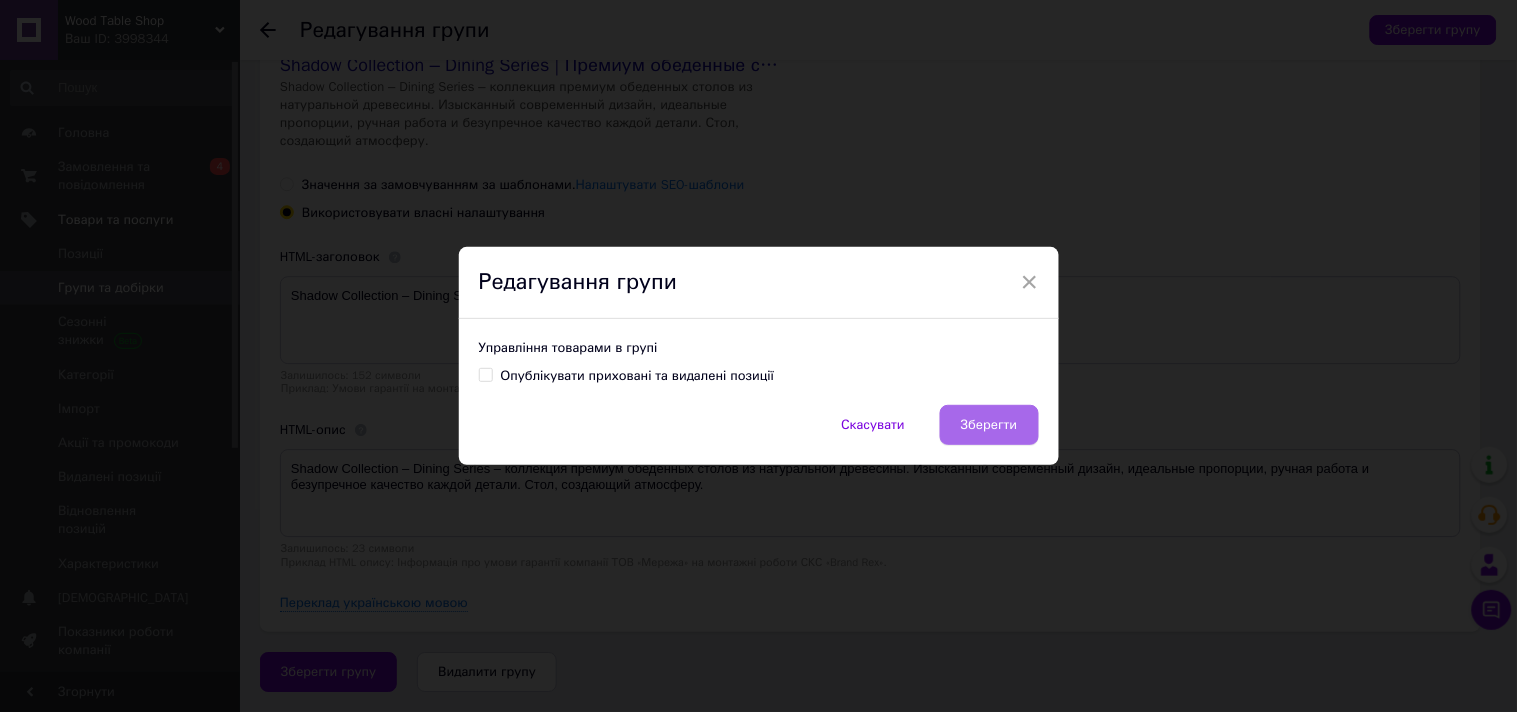 click on "Зберегти" at bounding box center (989, 425) 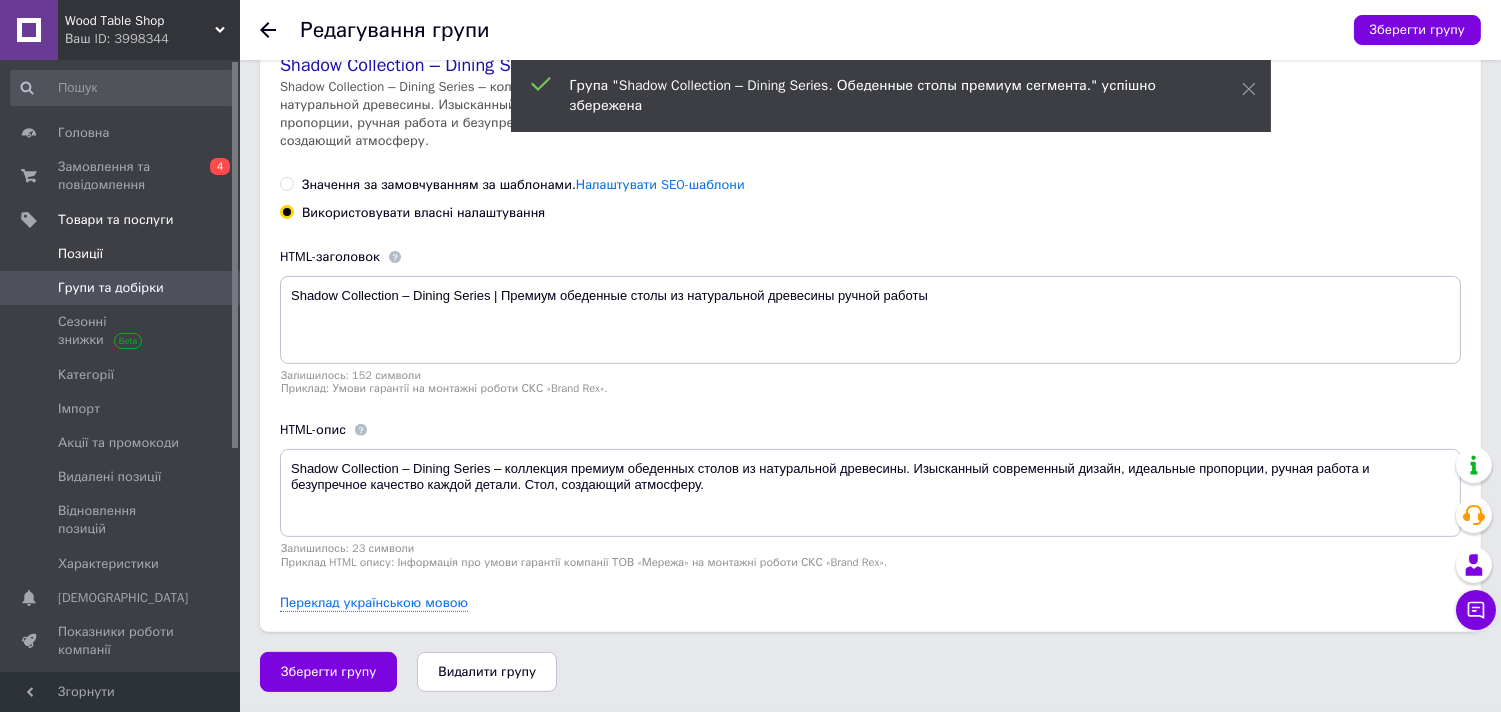 click on "Позиції" at bounding box center [123, 254] 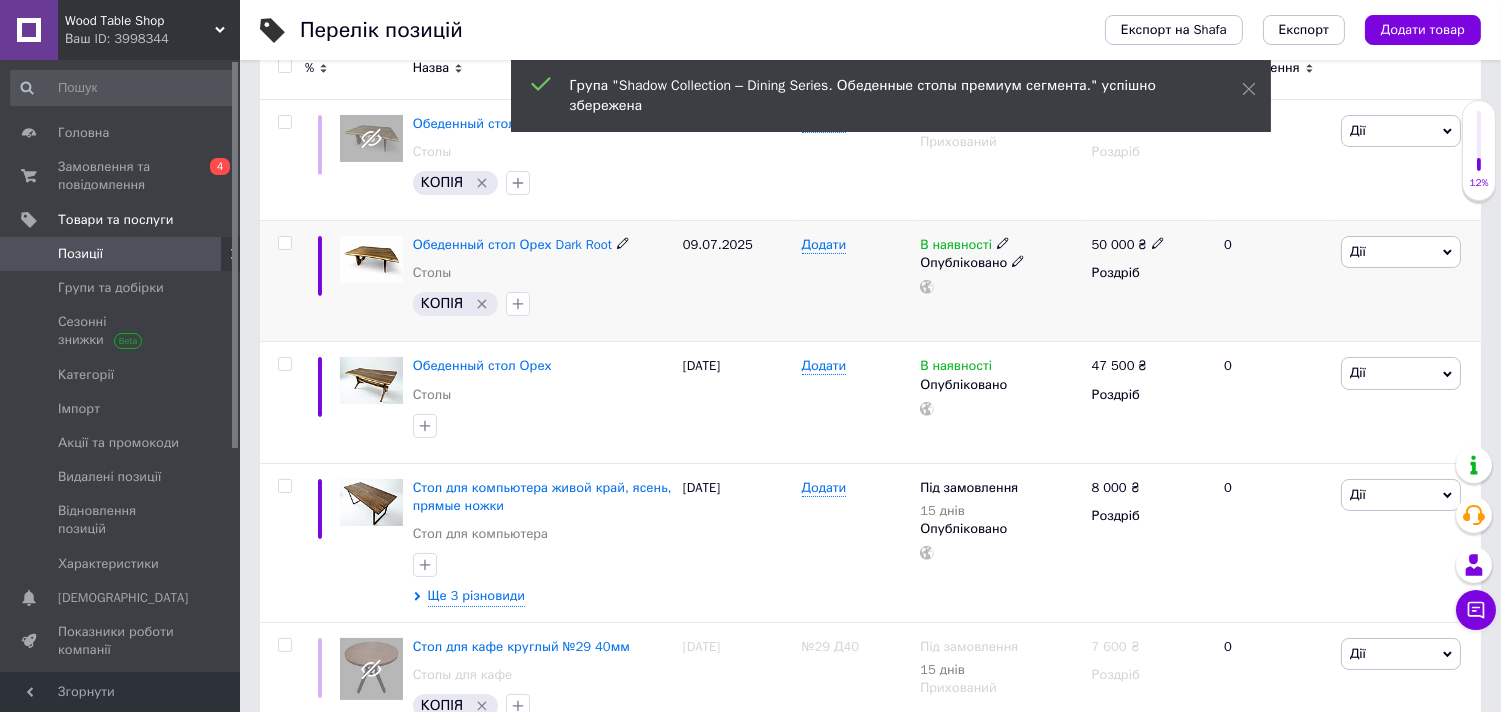 scroll, scrollTop: 333, scrollLeft: 0, axis: vertical 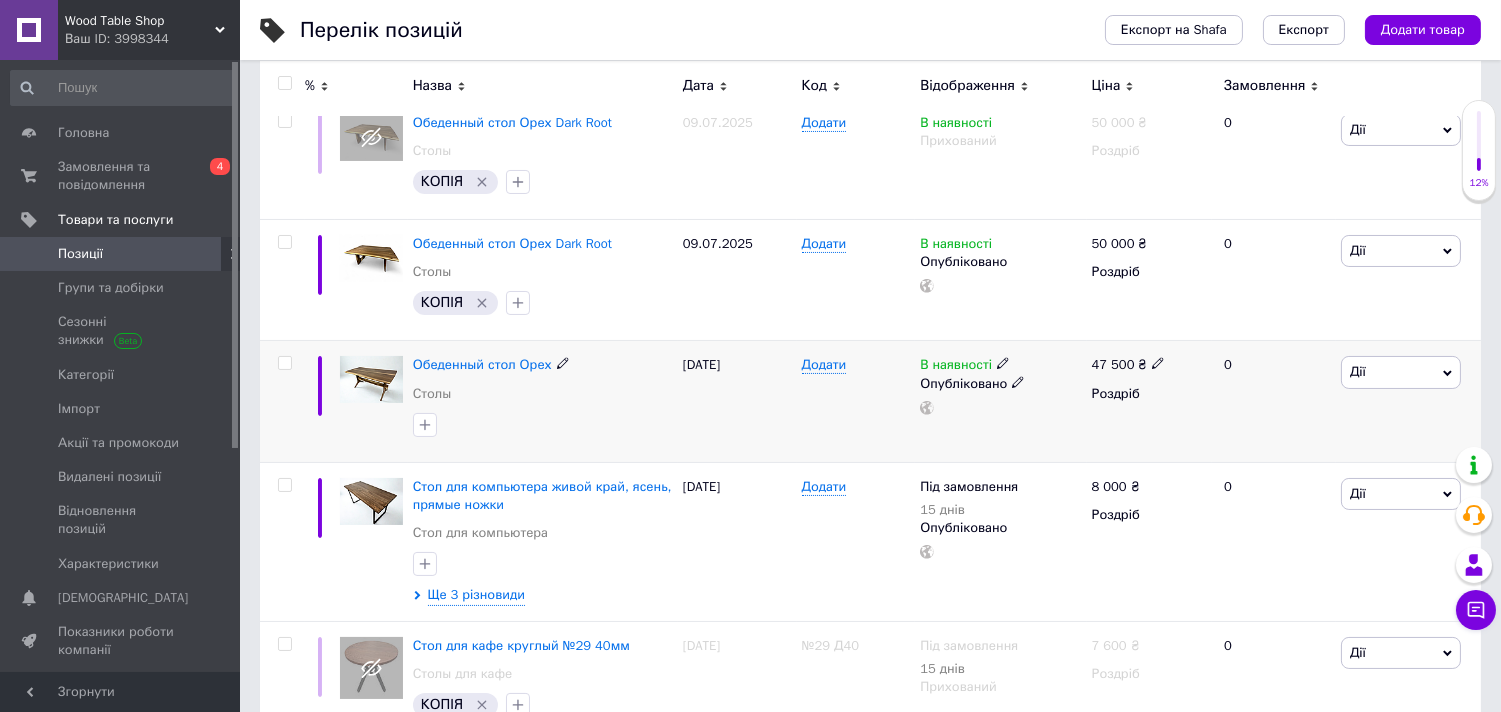 click 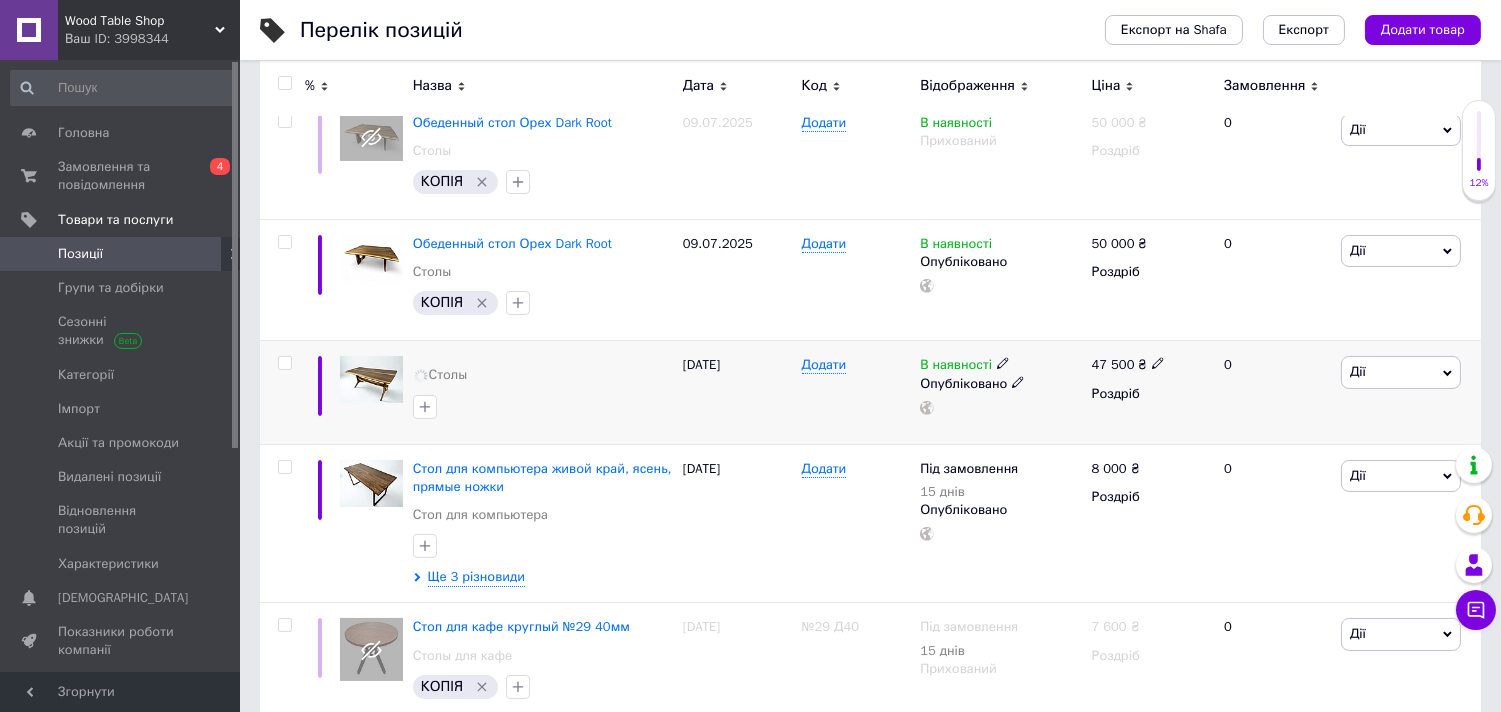 click at bounding box center [282, 392] 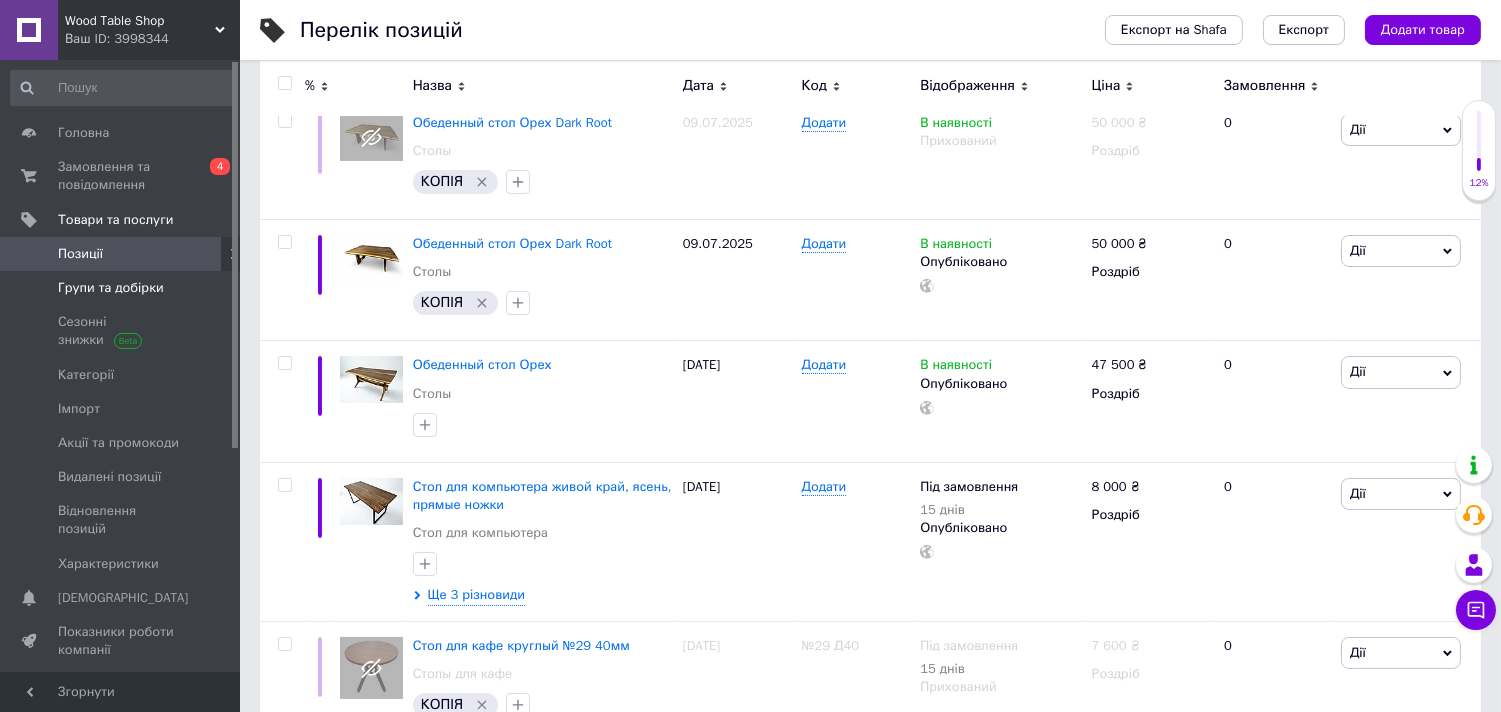 click on "Групи та добірки" at bounding box center (111, 288) 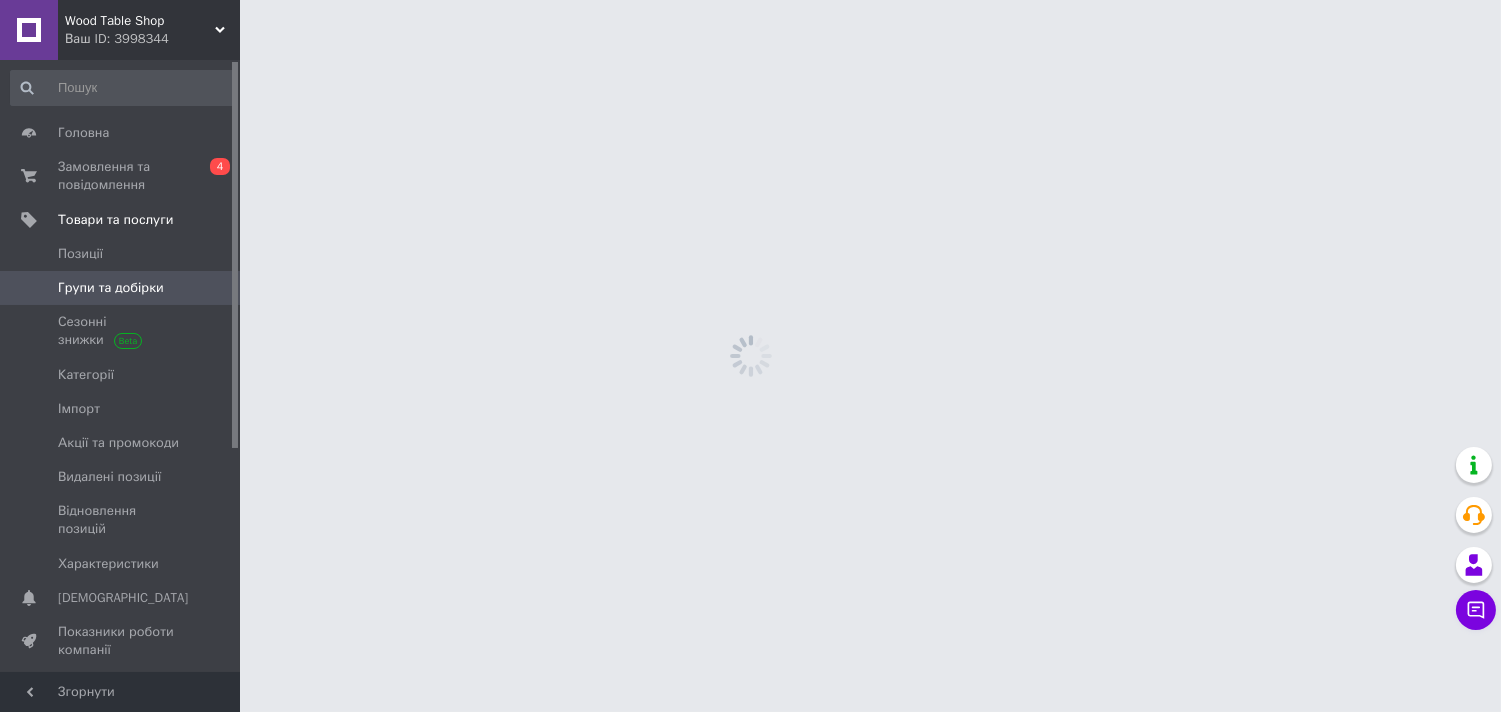 scroll, scrollTop: 0, scrollLeft: 0, axis: both 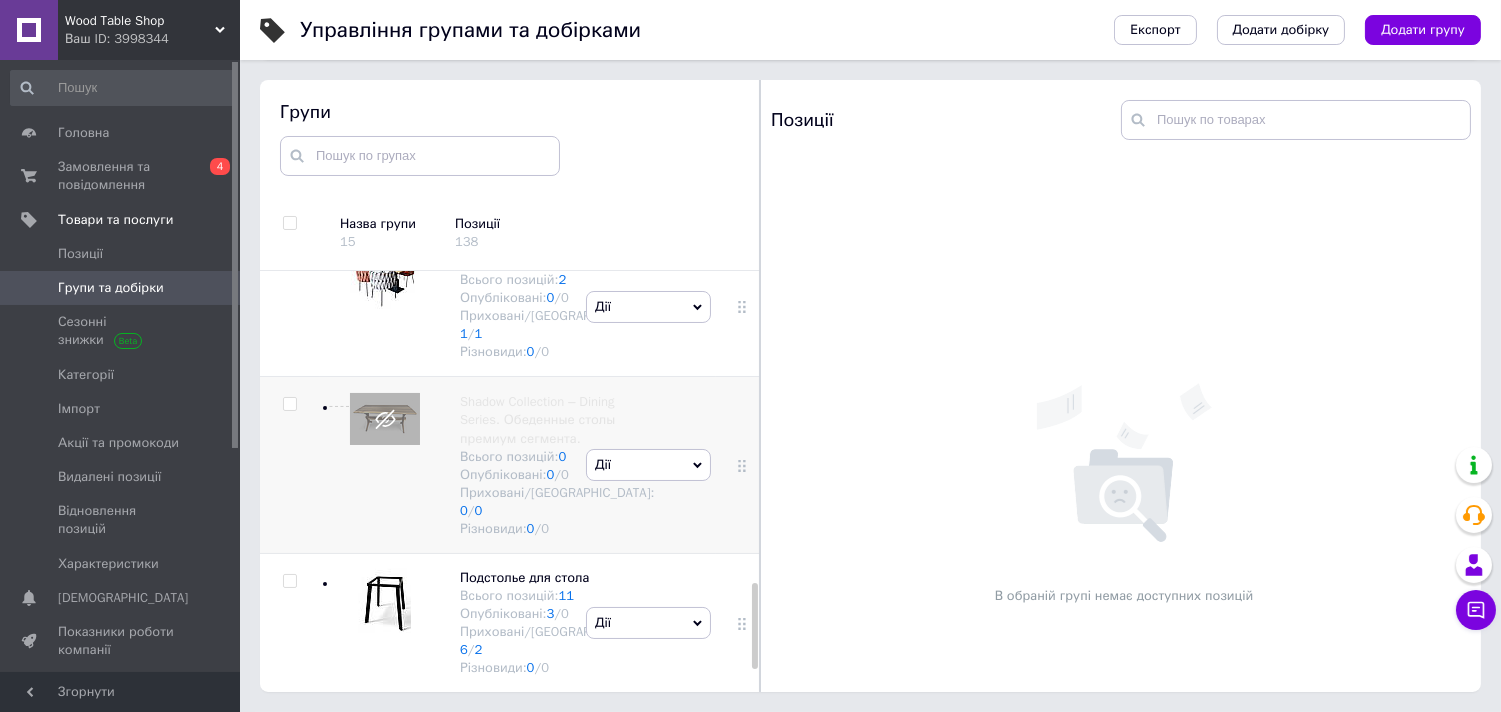 click at bounding box center (385, 419) 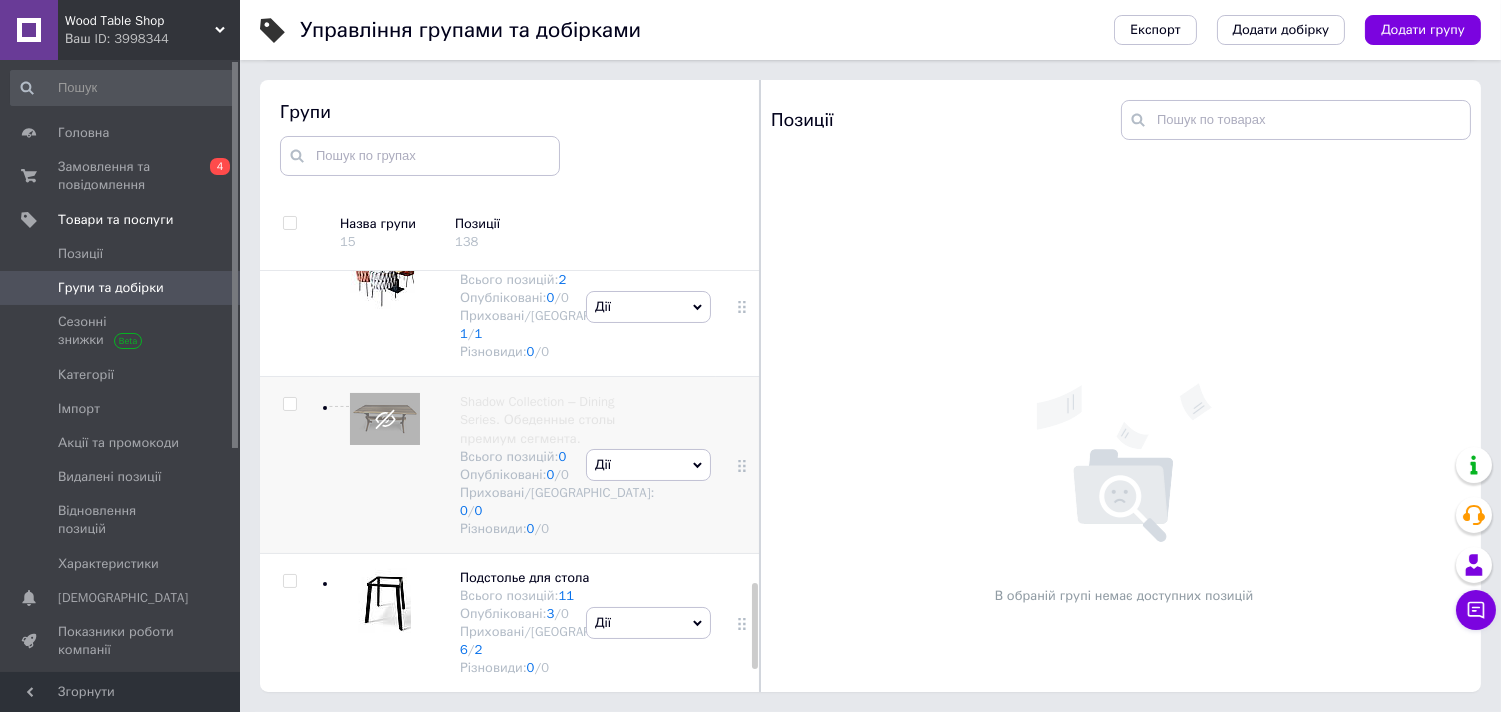 click on "Дії" at bounding box center [648, 465] 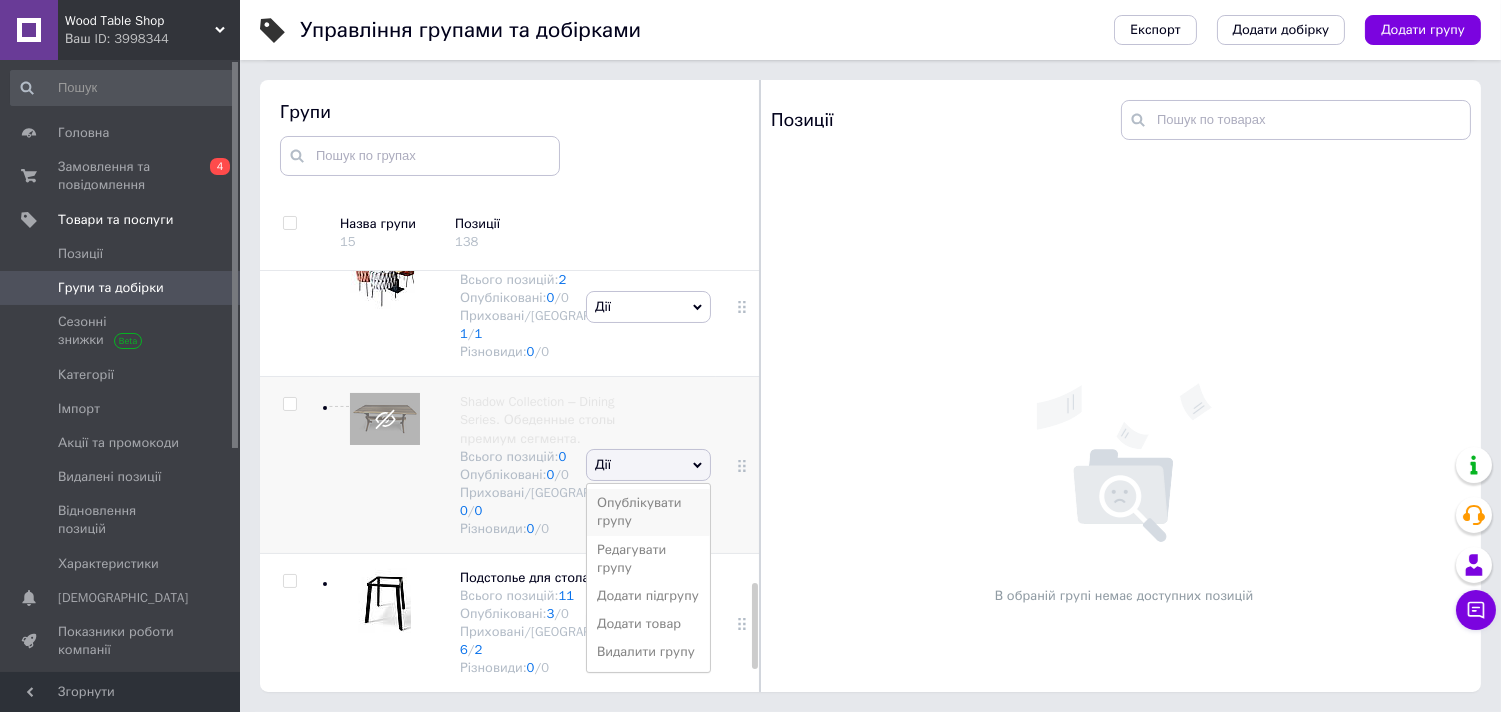 click on "Опублікувати групу" at bounding box center (648, 512) 